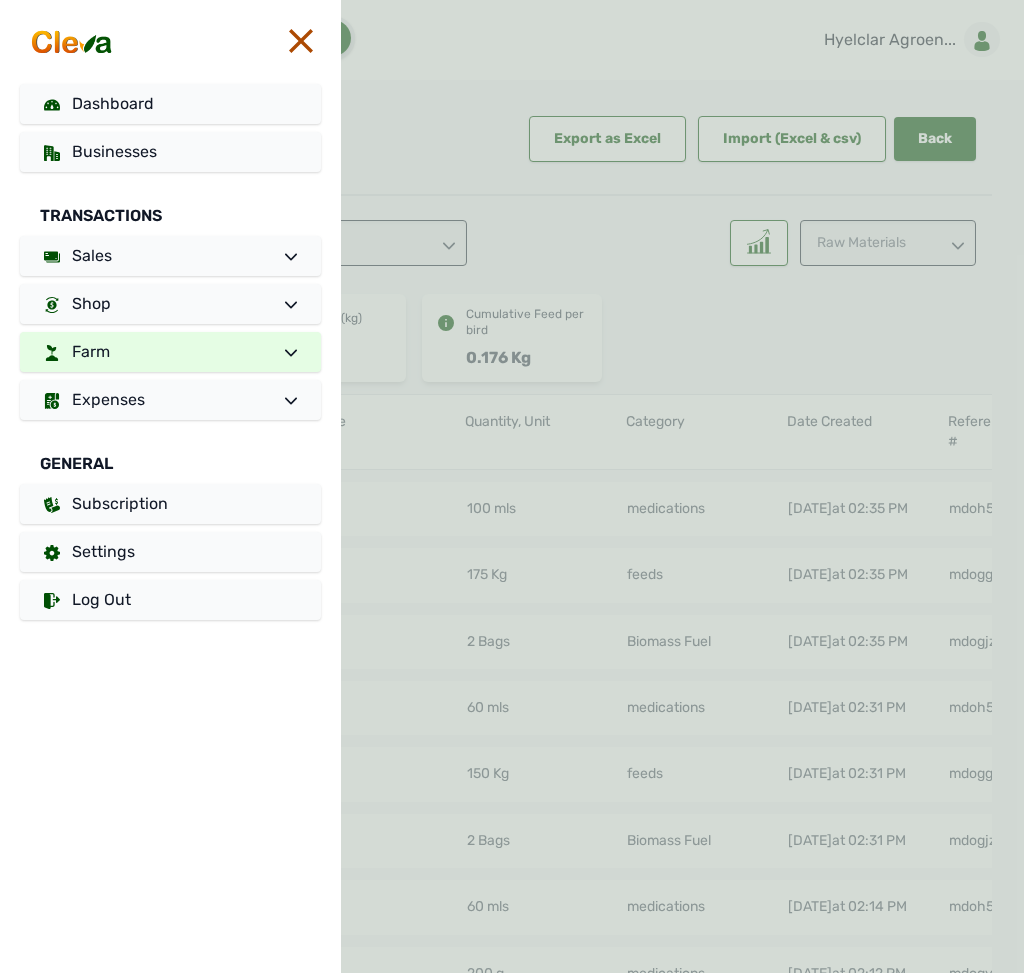scroll, scrollTop: 0, scrollLeft: 0, axis: both 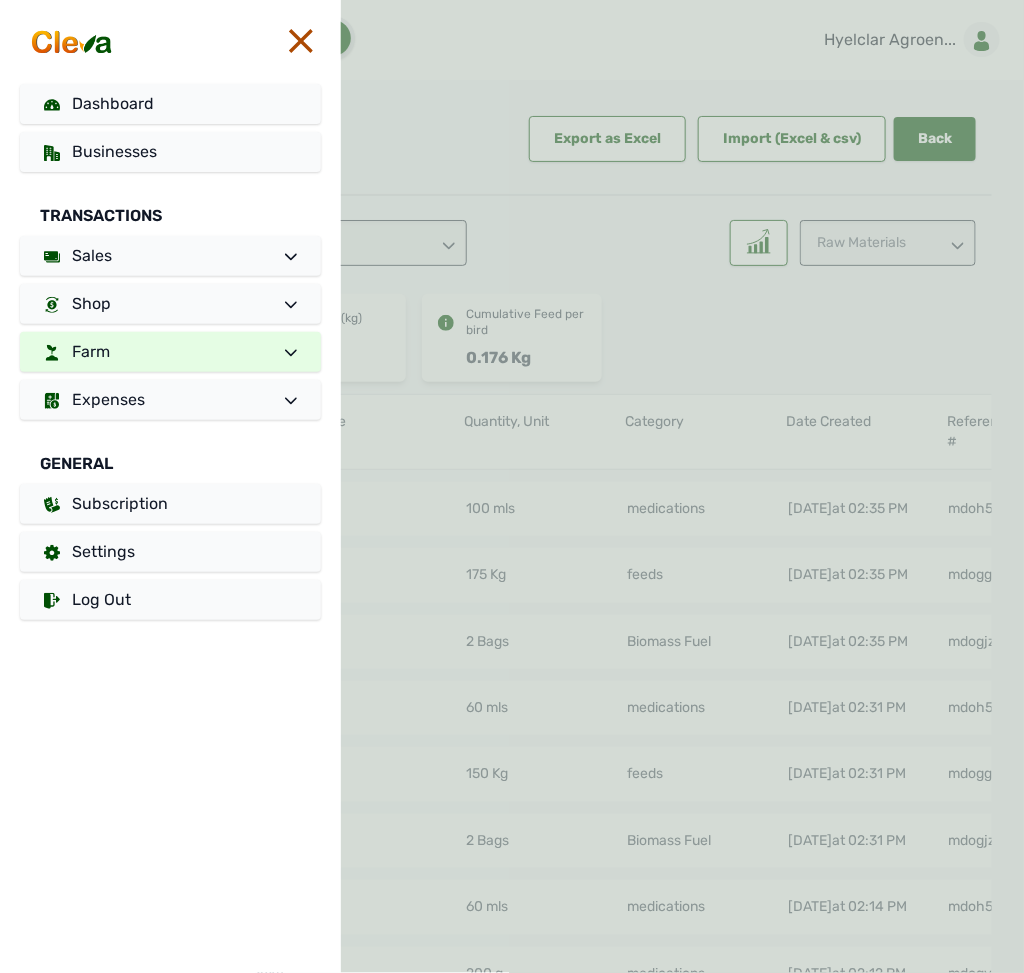 click on "Farm" at bounding box center (170, 352) 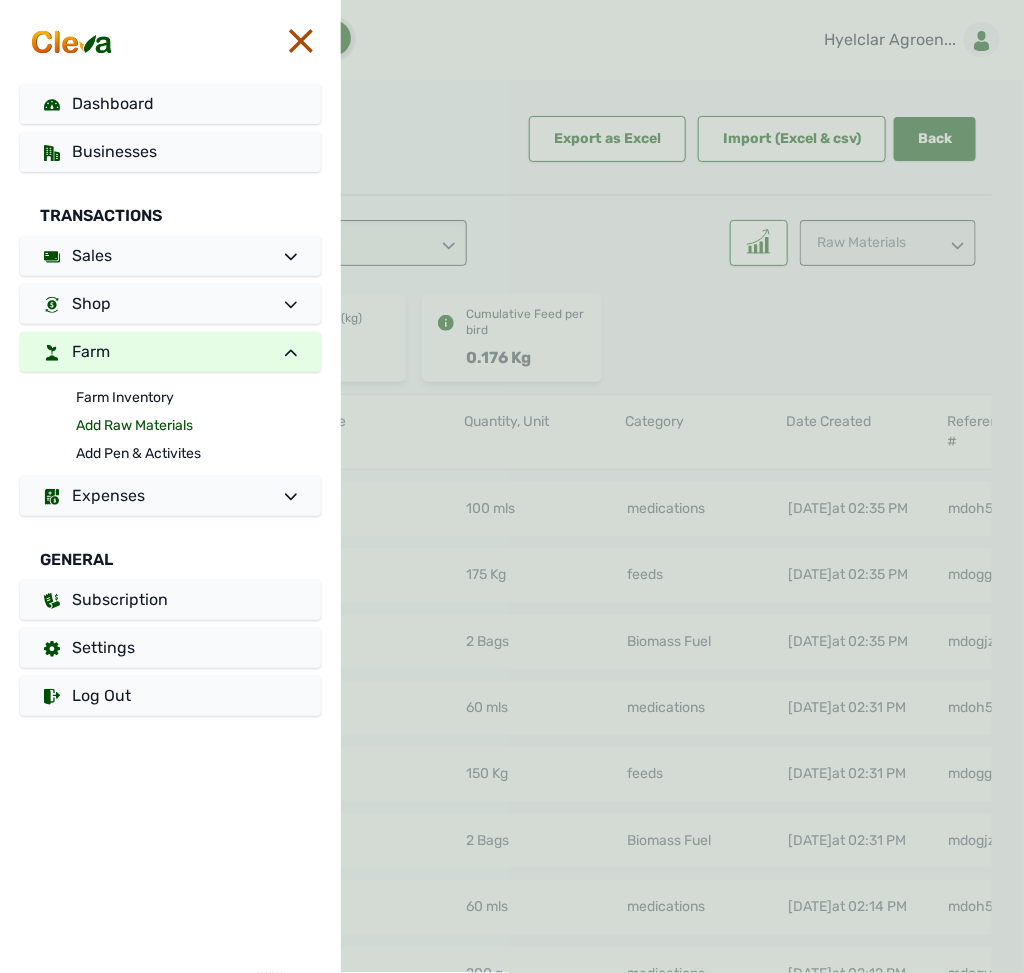 click on "Add Raw Materials" at bounding box center [198, 426] 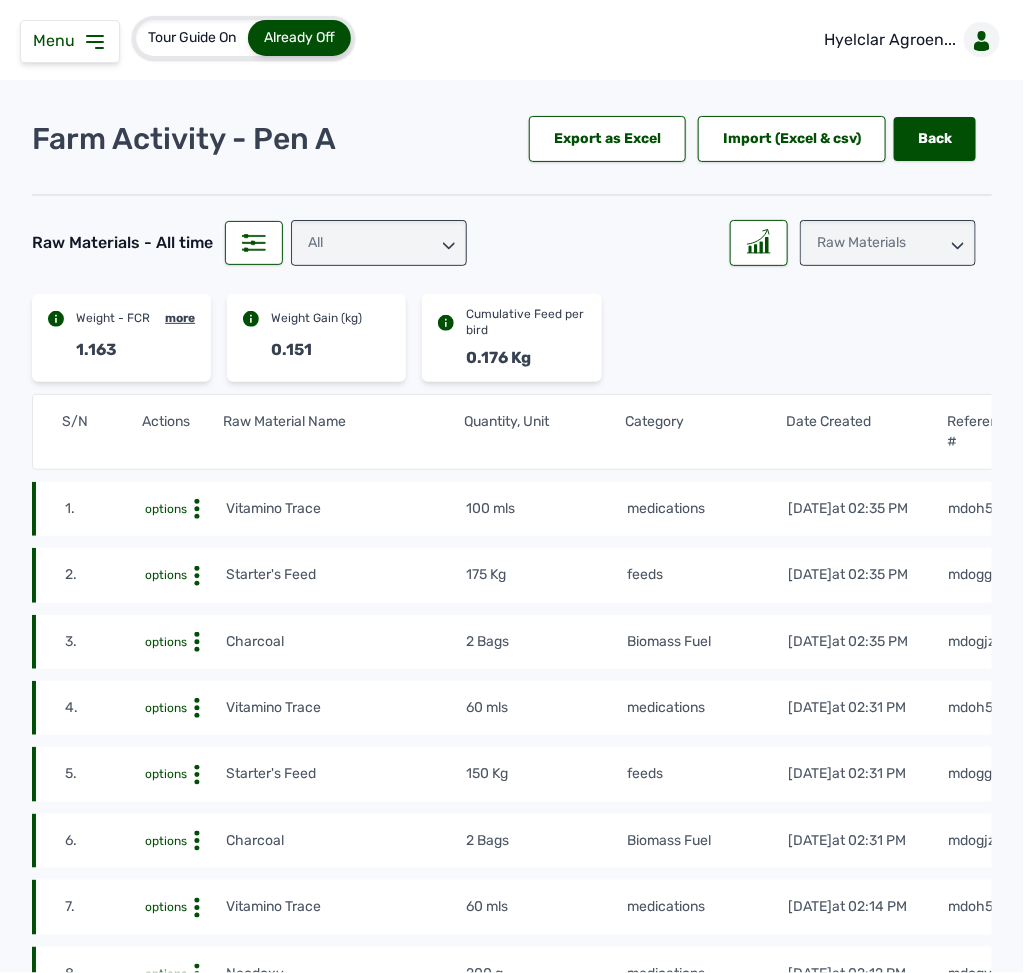 click 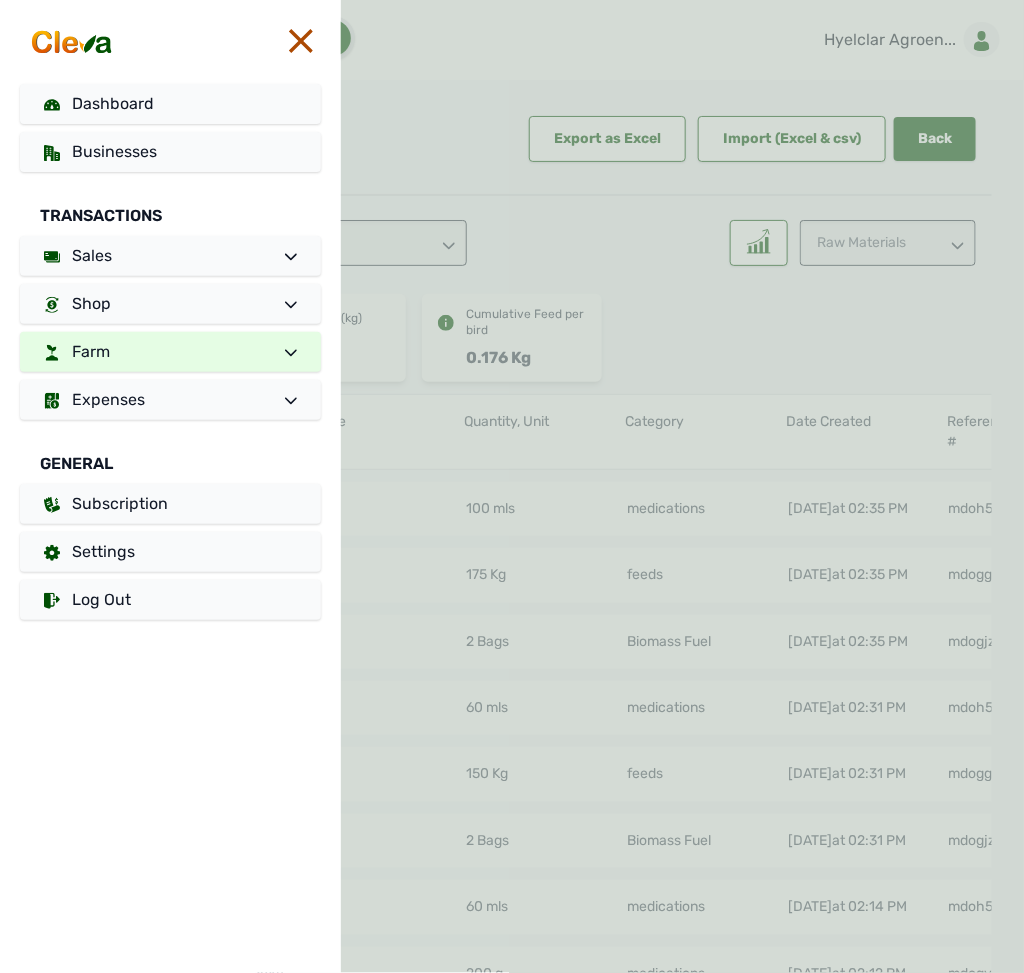 click on "Dashboard Businesses Transactions Sales Shop Farm Expenses General Subscription Settings Log Out" at bounding box center [170, 352] 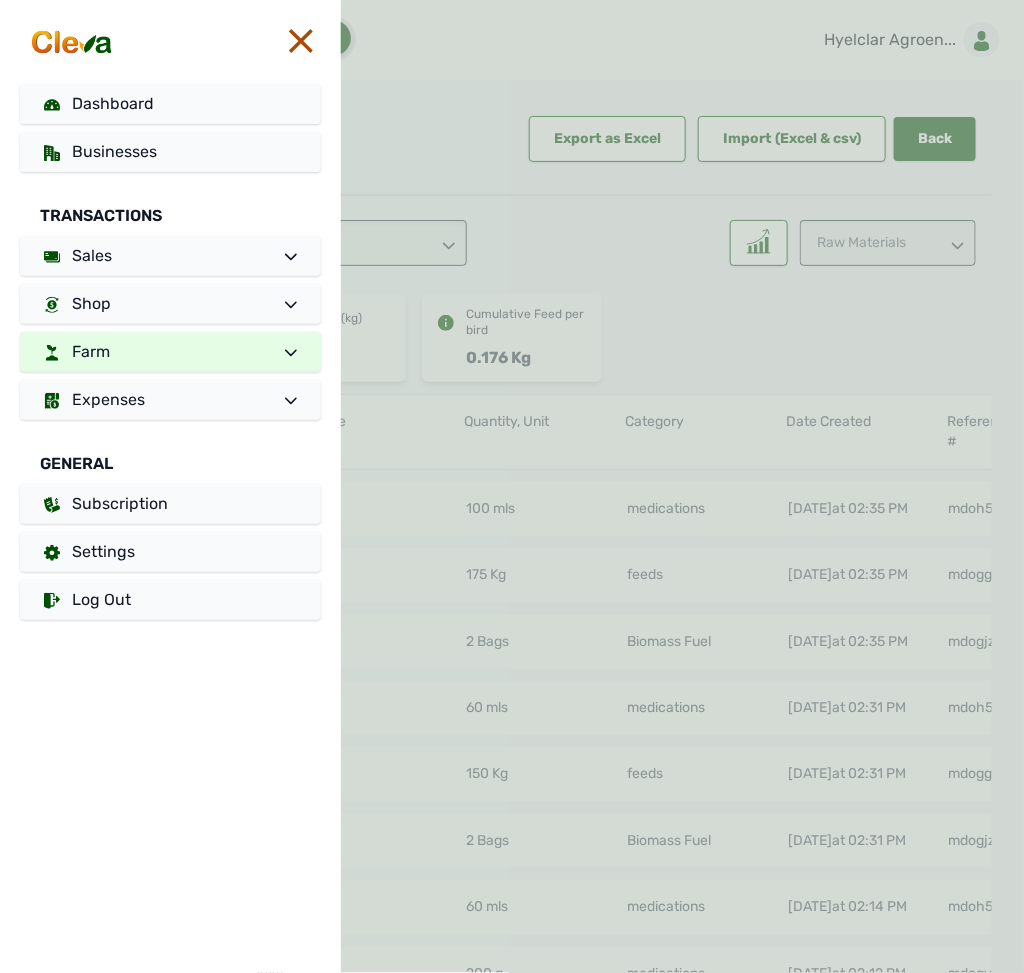 click on "Farm" at bounding box center (170, 352) 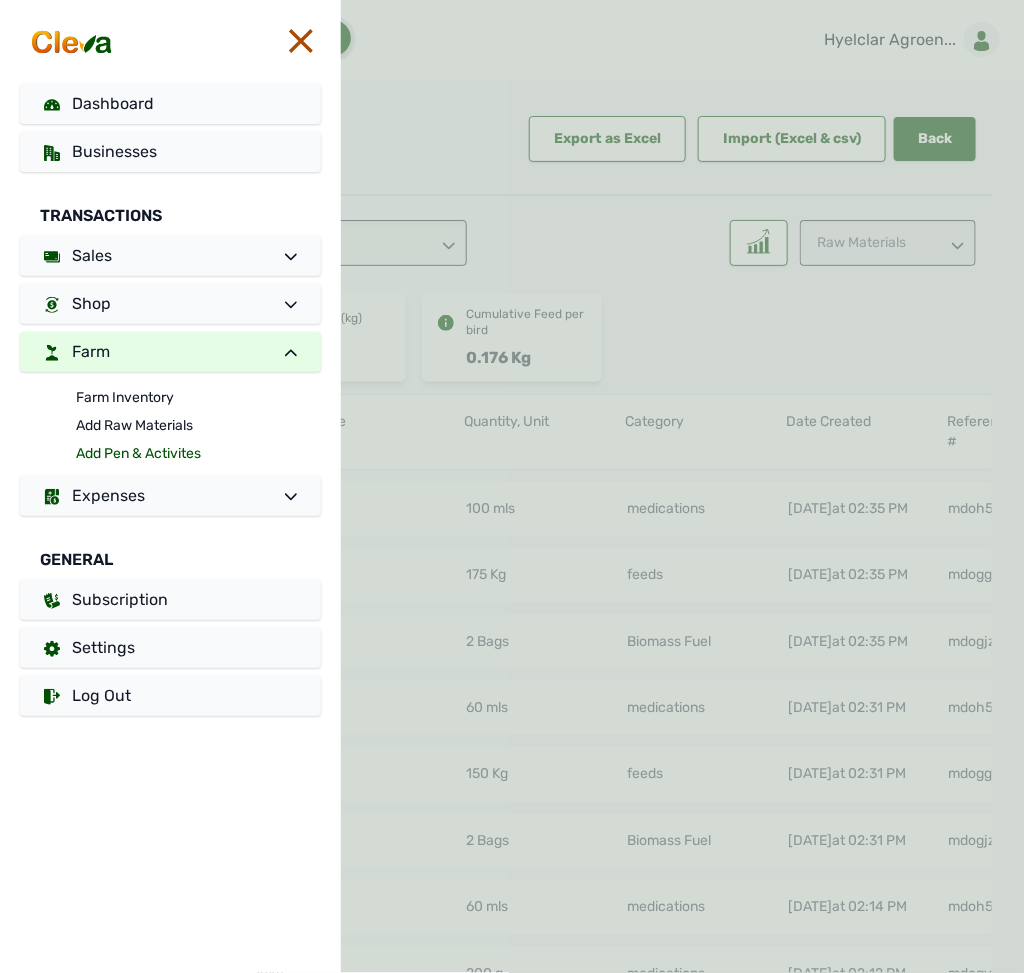 click on "Add Pen & Activites" at bounding box center [198, 454] 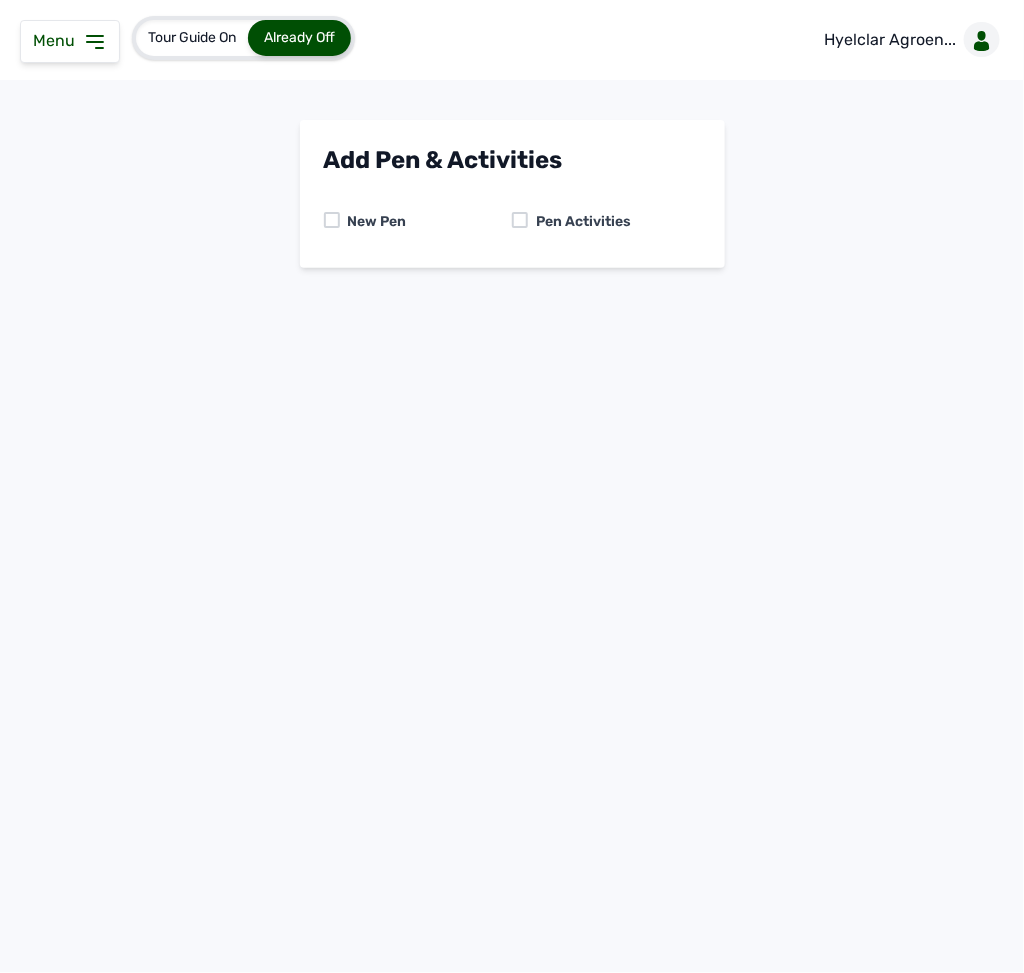 click at bounding box center [520, 220] 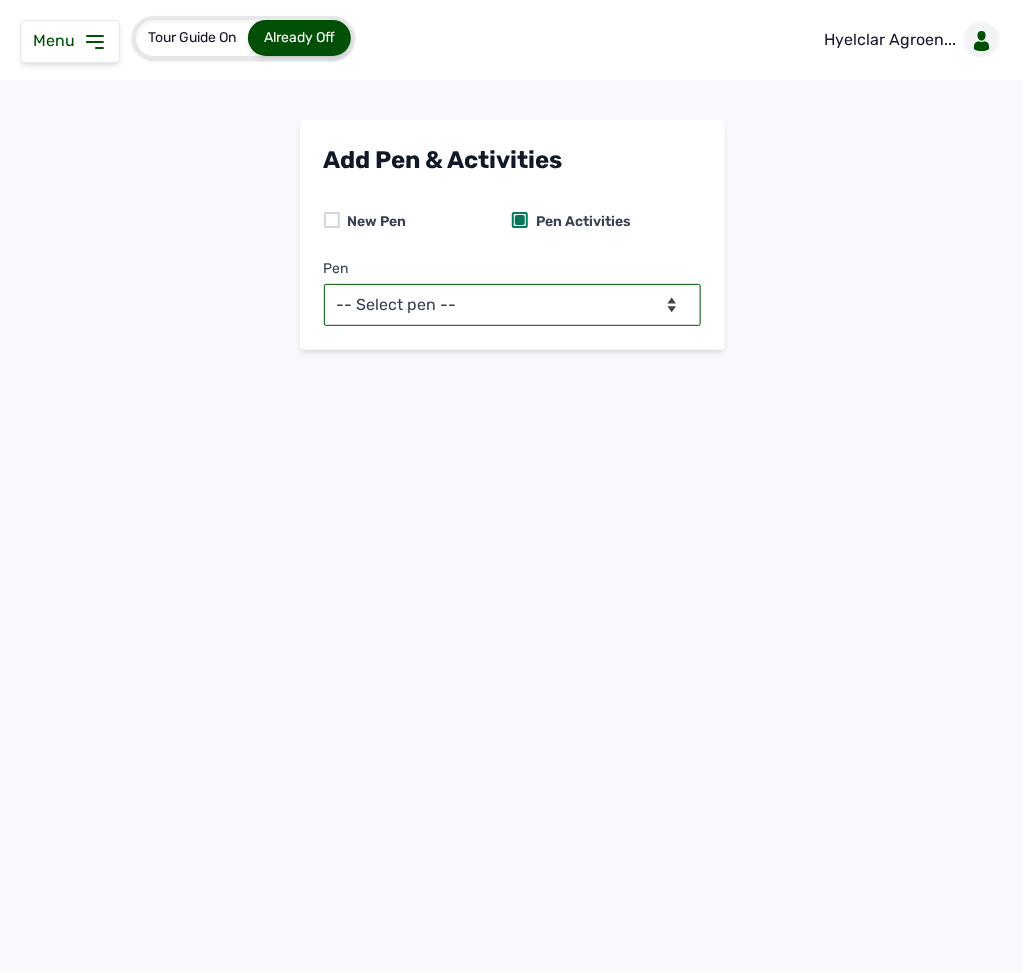 click on "-- Select pen -- Pen A (Broilers)" at bounding box center [512, 305] 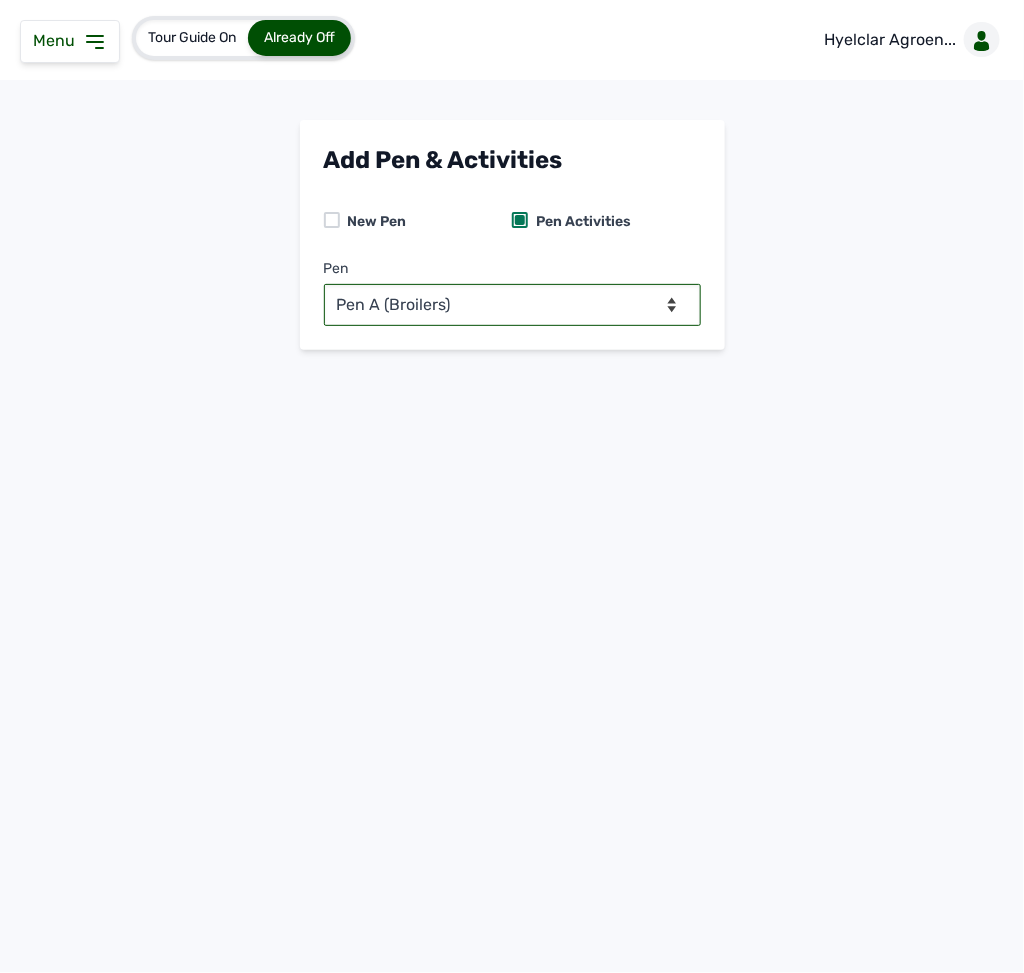 click on "-- Select pen -- Pen A (Broilers)" at bounding box center (512, 305) 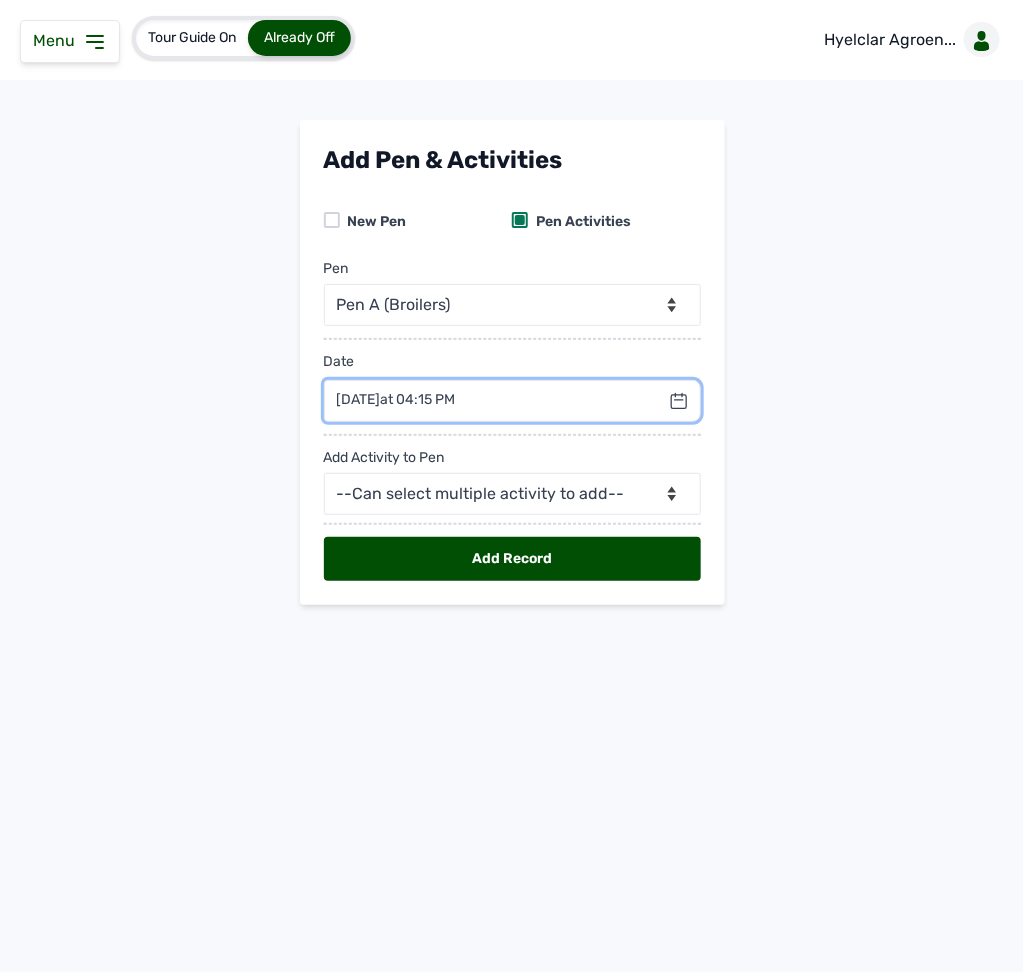 click at bounding box center (512, 401) 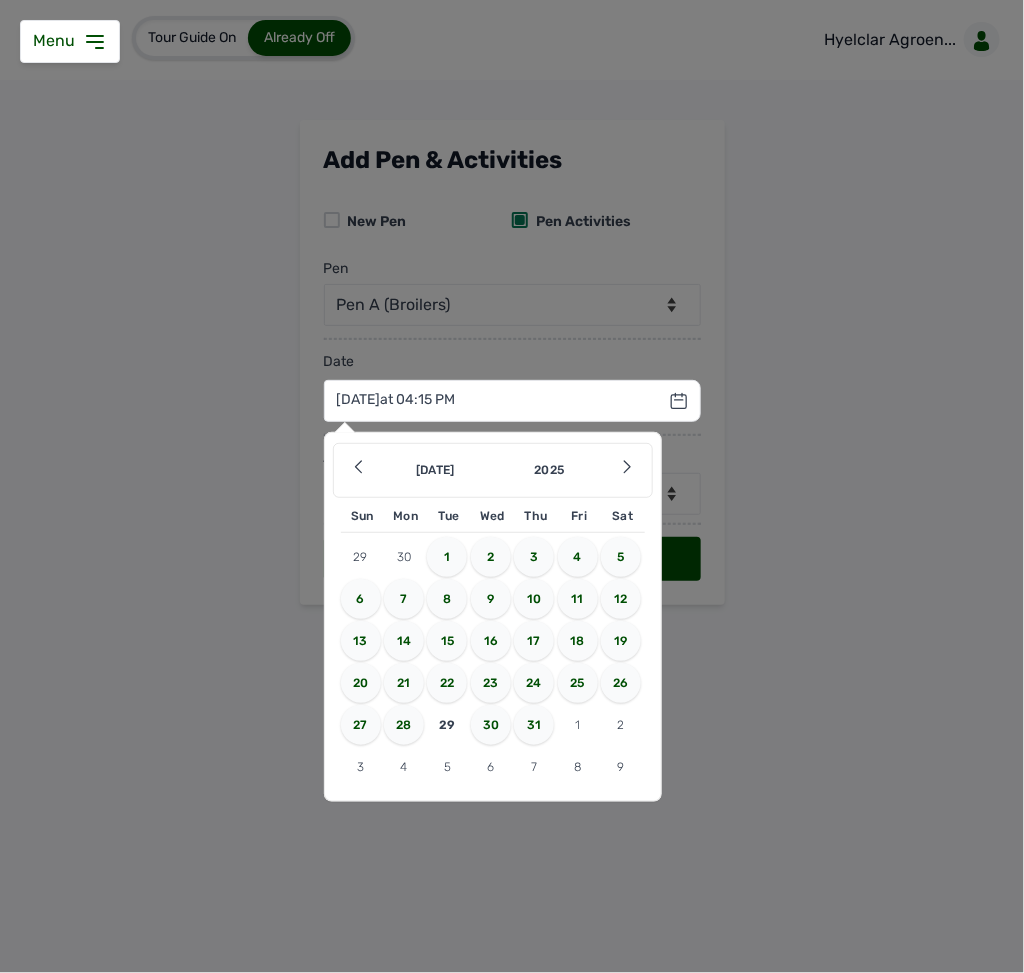 click on "10" at bounding box center (534, 599) 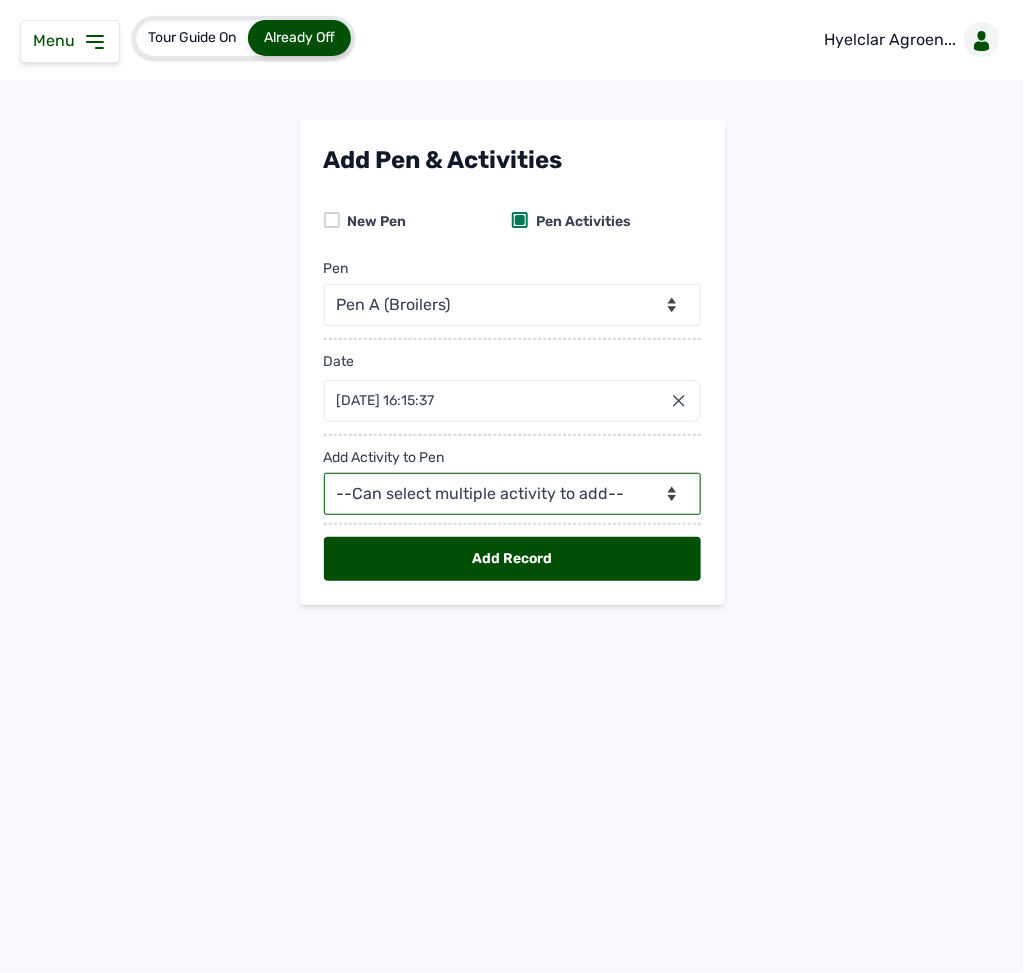 click on "--Can select multiple activity to add-- Raw Material Losses Weight" at bounding box center (512, 494) 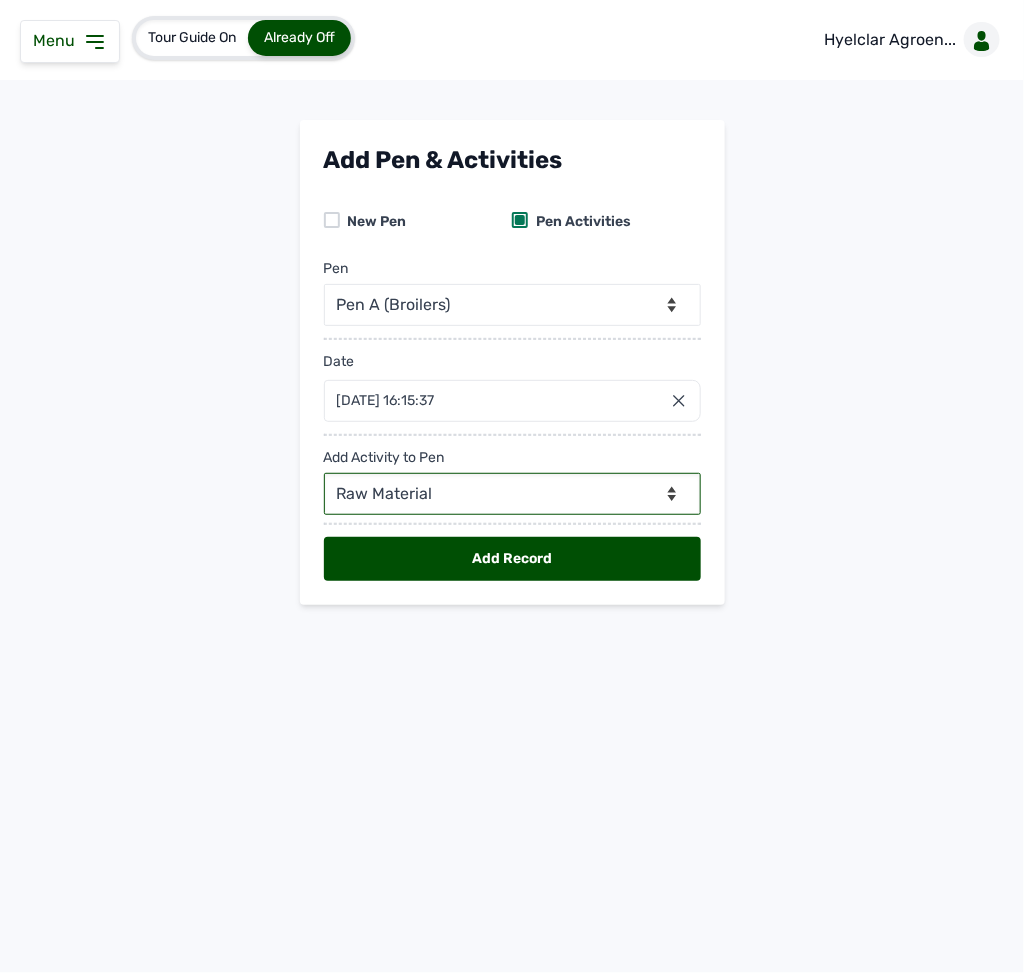 click on "--Can select multiple activity to add-- Raw Material Losses Weight" at bounding box center [512, 494] 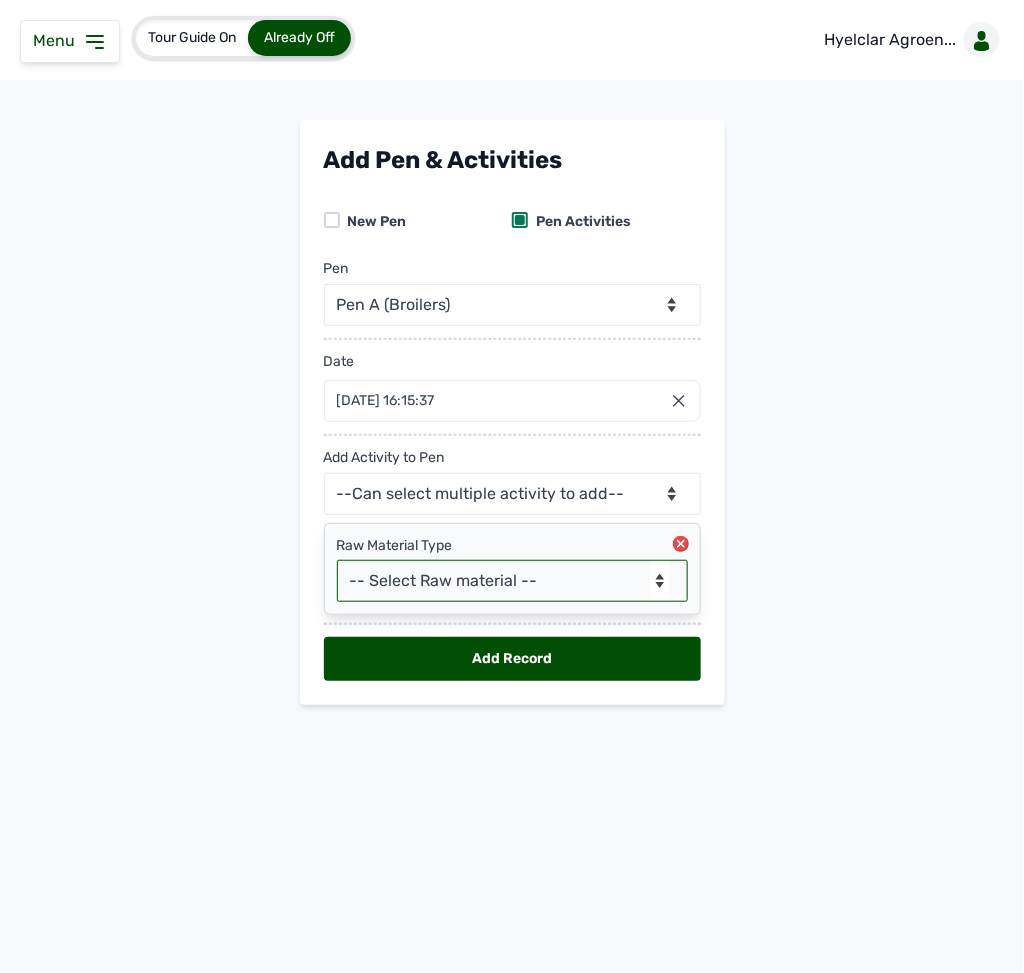 click on "-- Select Raw material -- Biomass Fuel feeds medications vaccines" at bounding box center [512, 581] 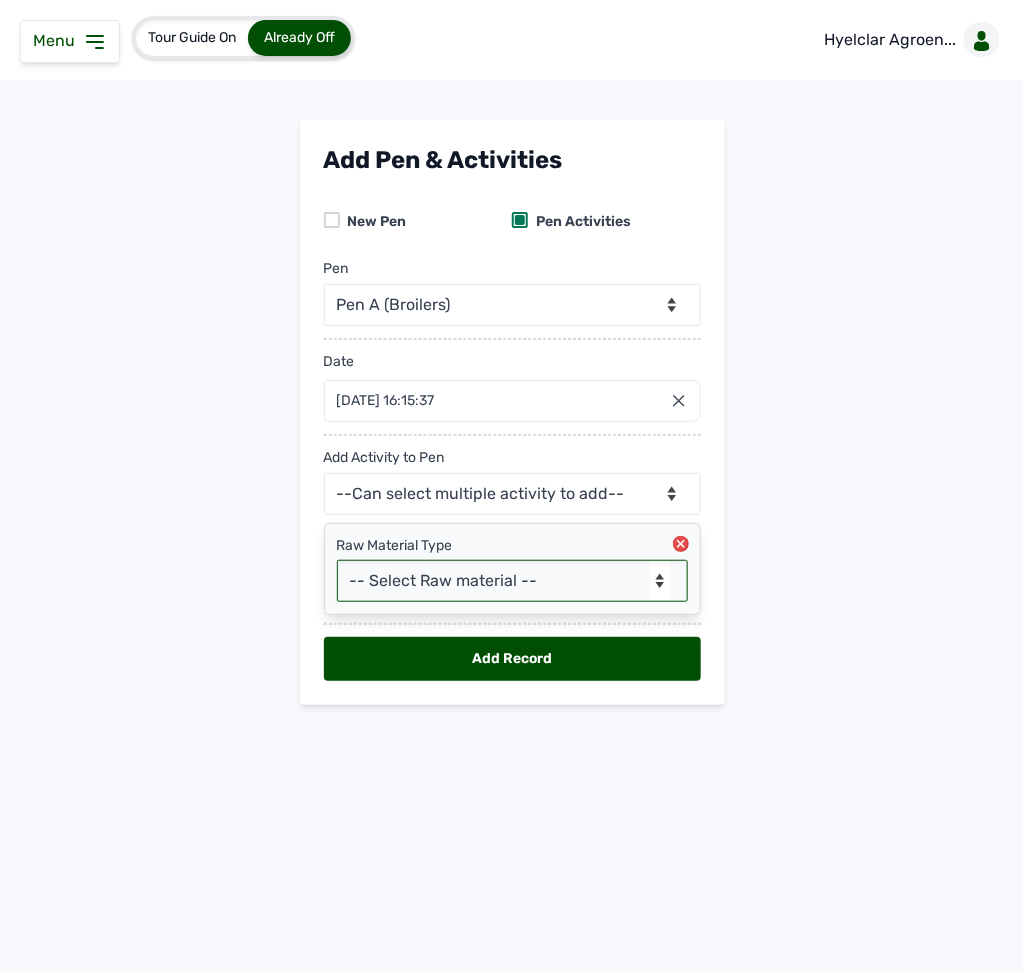 select on "vaccines" 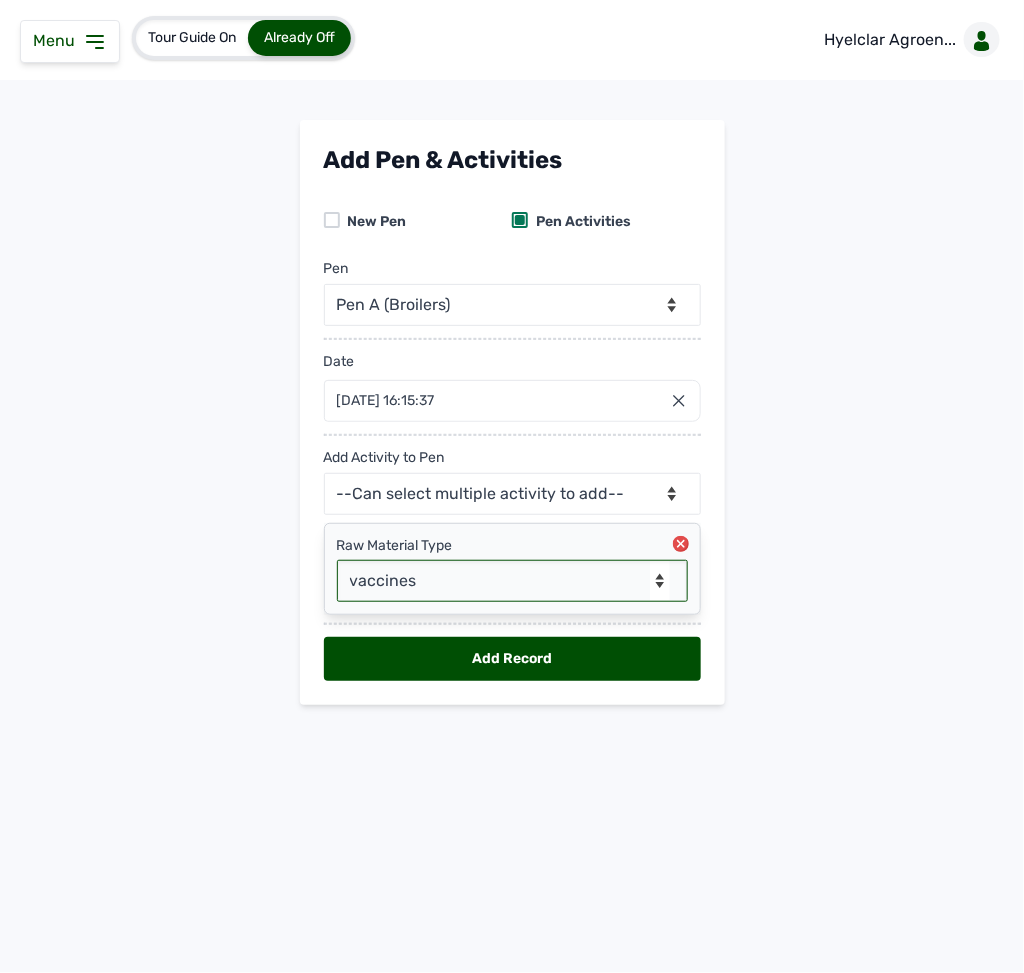 click on "-- Select Raw material -- Biomass Fuel feeds medications vaccines" at bounding box center [512, 581] 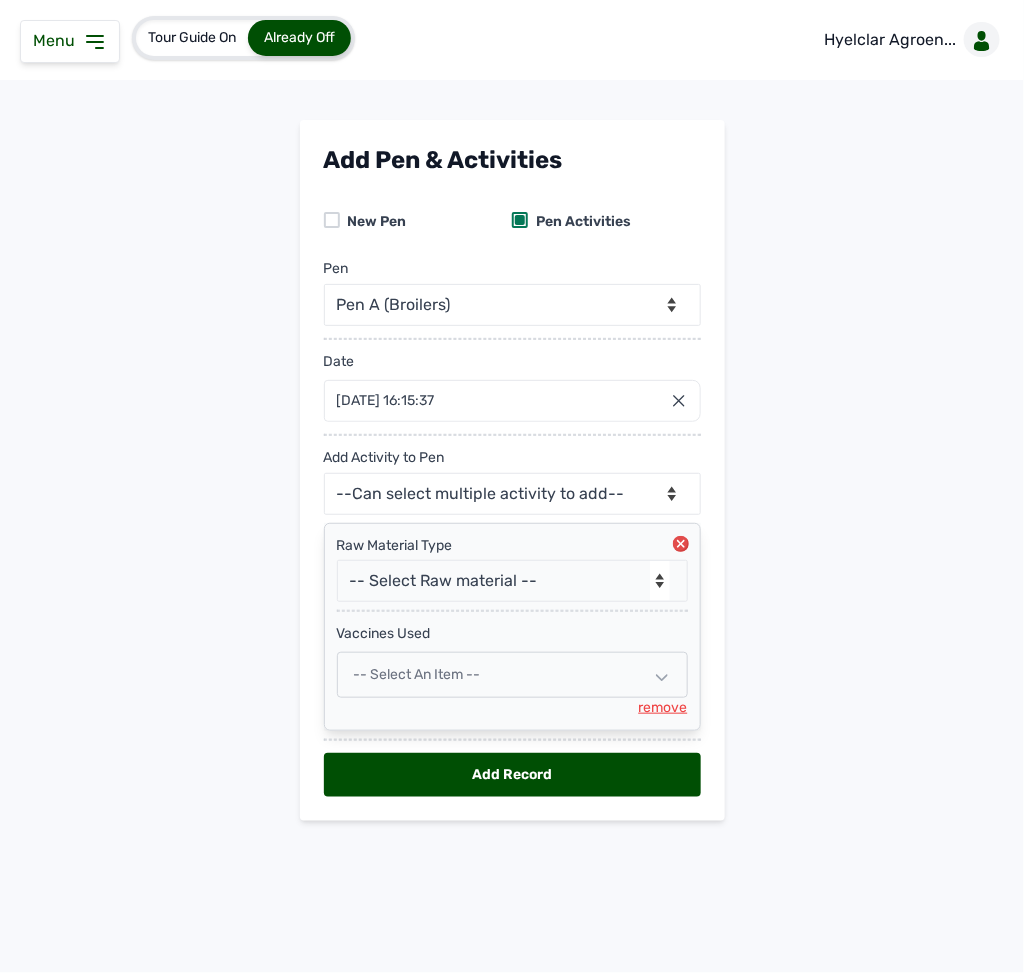 click on "-- Select an Item --" at bounding box center [512, 675] 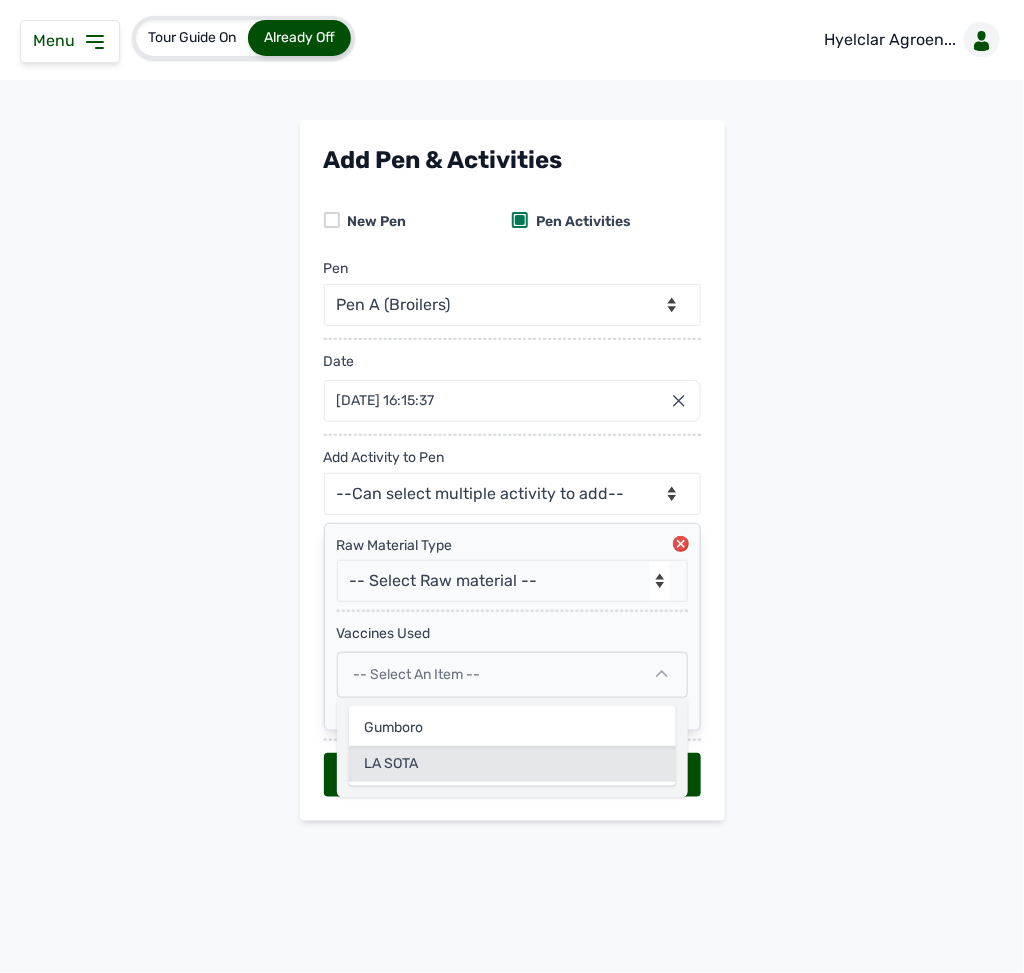click on "LA SOTA" 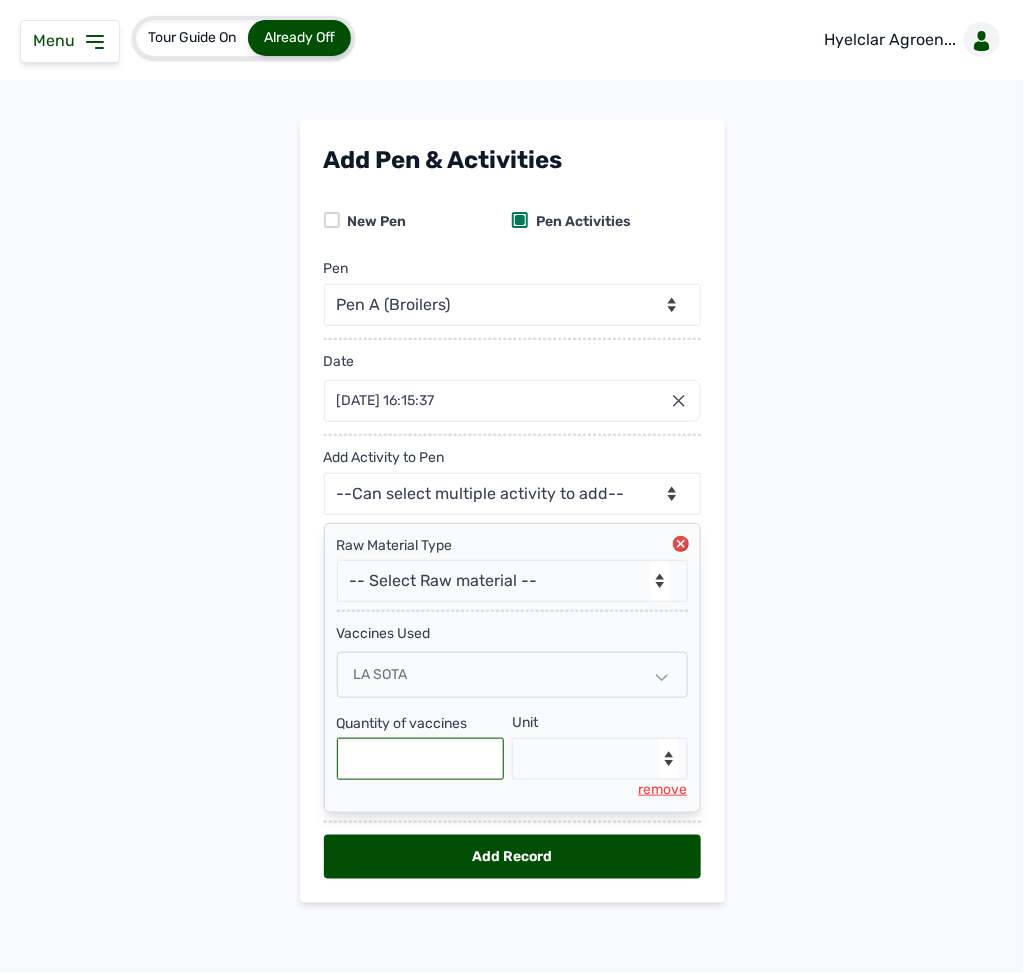 click at bounding box center [421, 759] 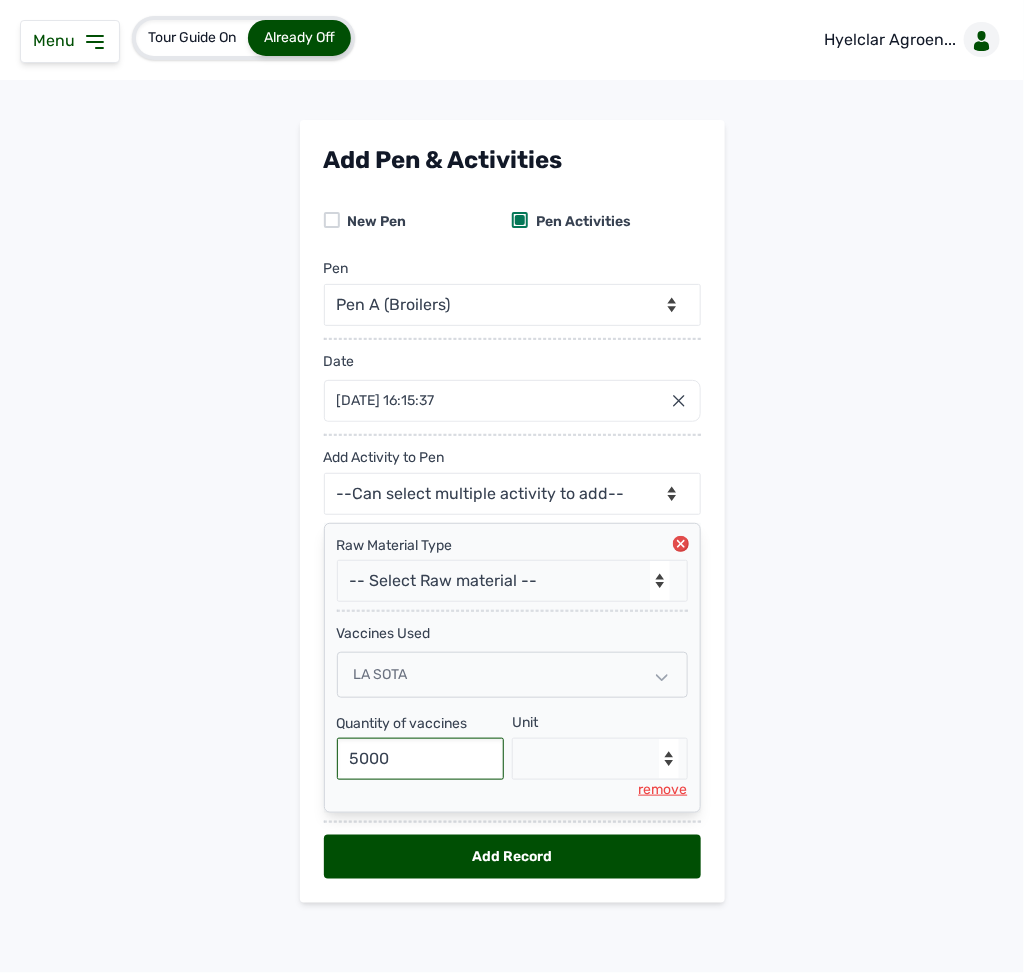 type on "5000" 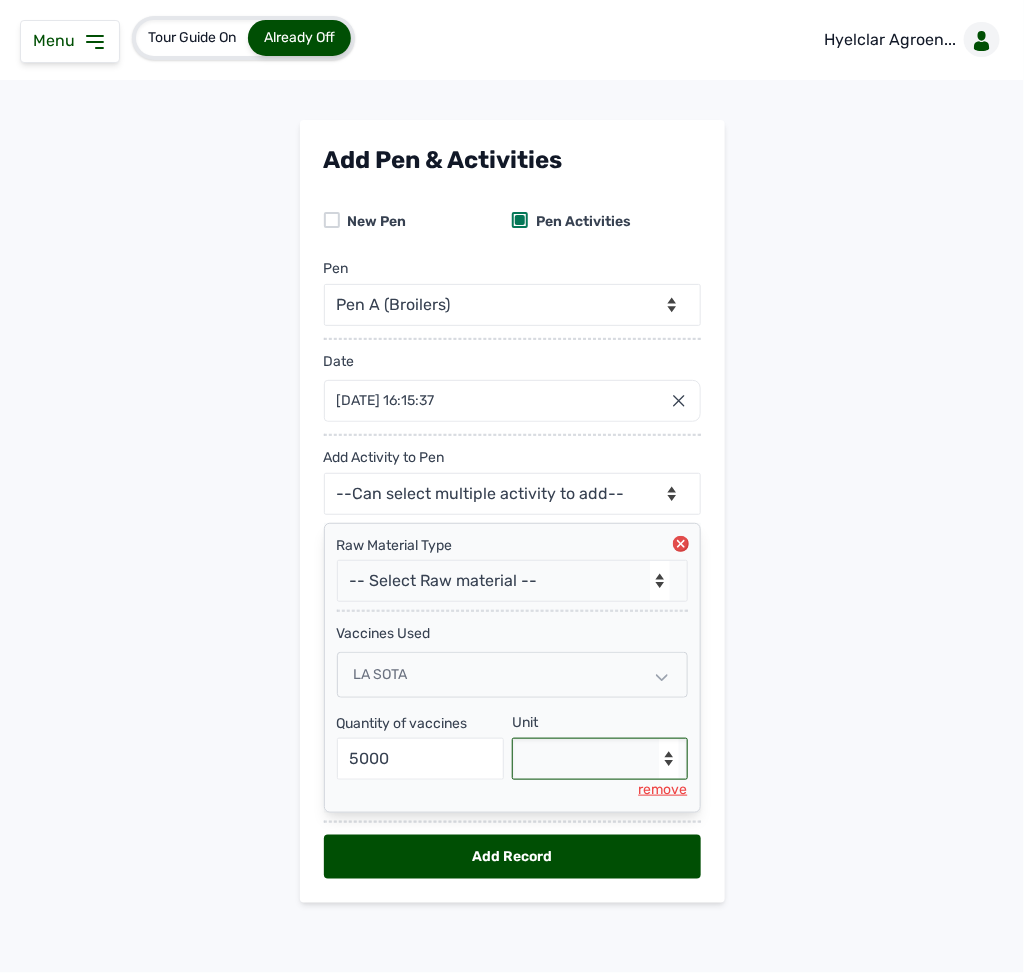 click on "--Select unit-- dose(s)" at bounding box center [600, 759] 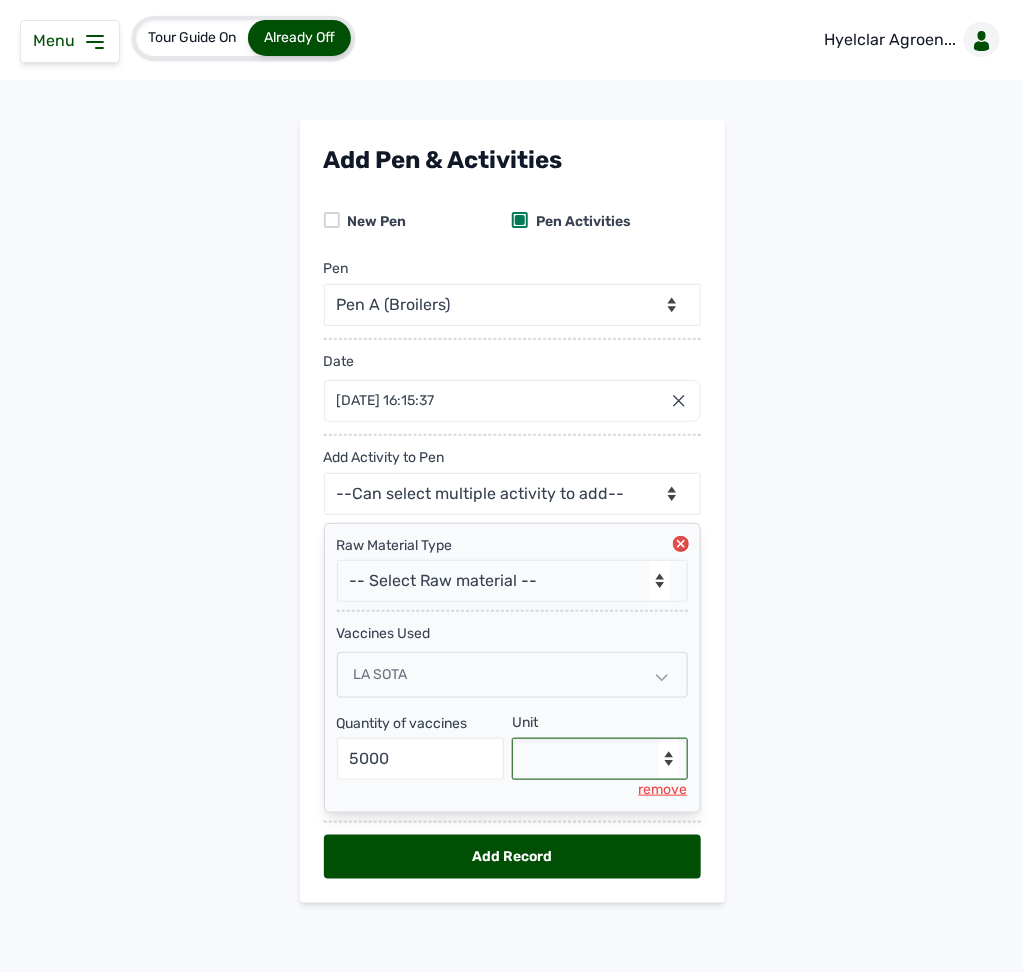 select on "dose(s)" 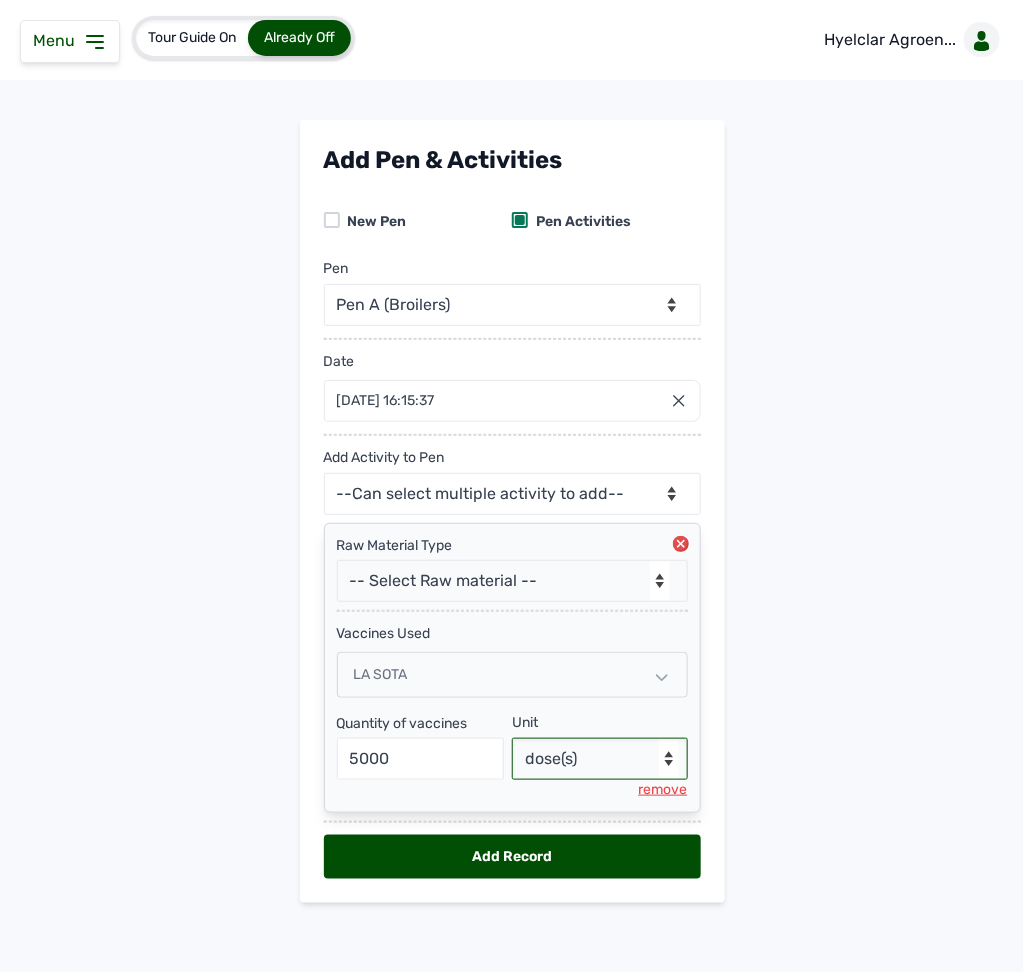 click on "--Select unit-- dose(s)" at bounding box center [600, 759] 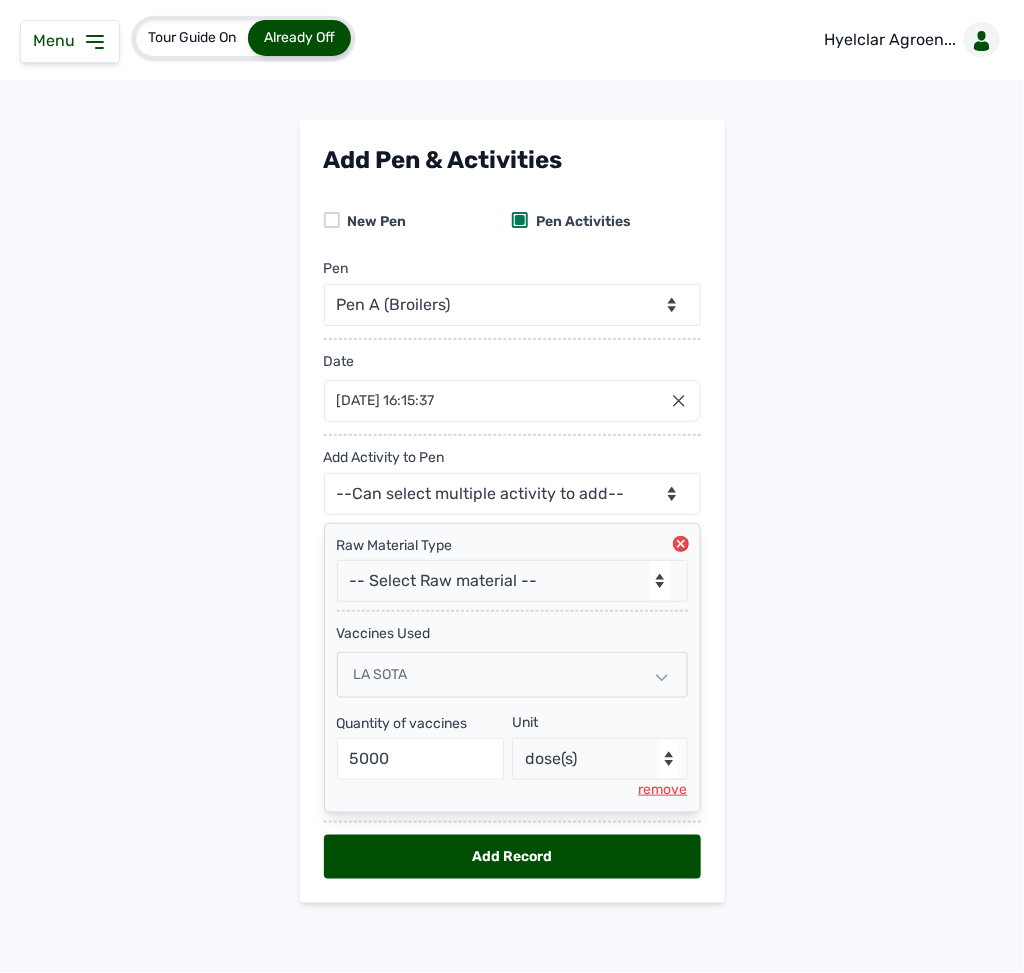 click on "Add Record" at bounding box center [512, 857] 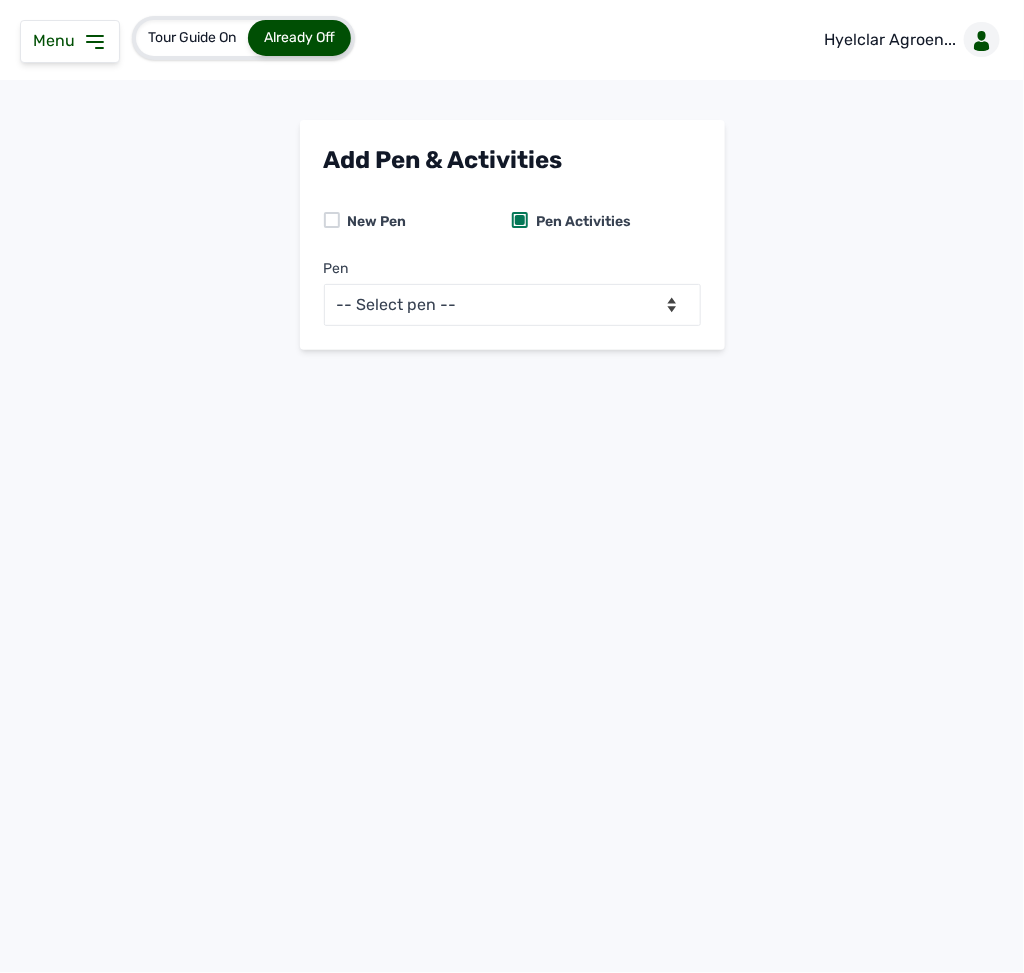 click 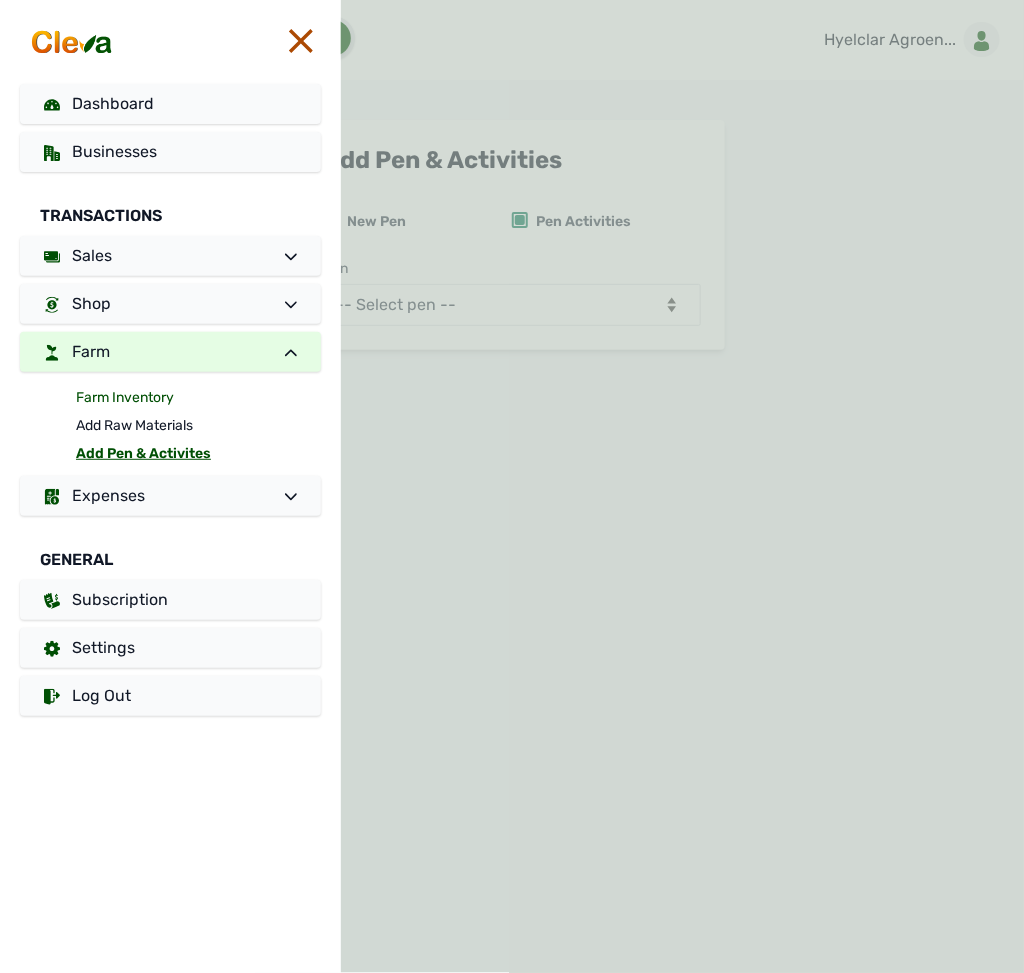 click on "Farm Inventory" at bounding box center [198, 398] 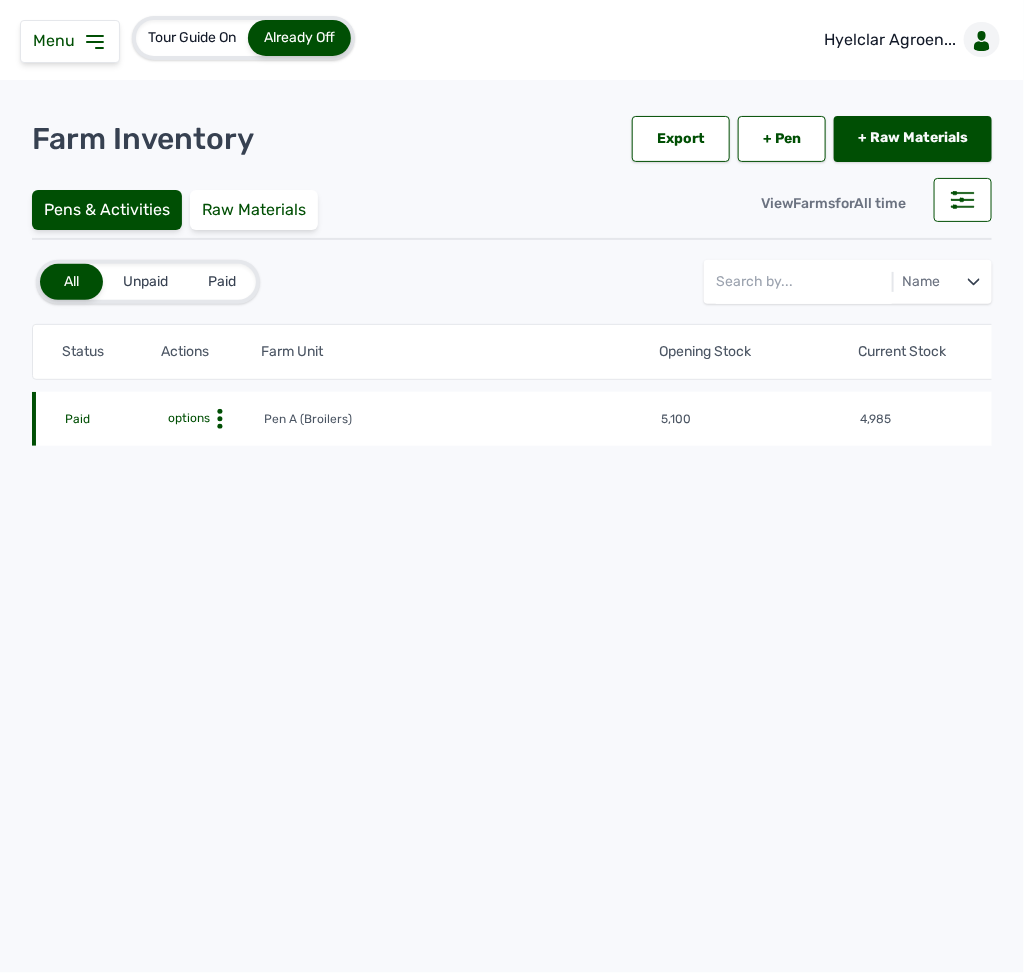 click on "options" at bounding box center (212, 419) 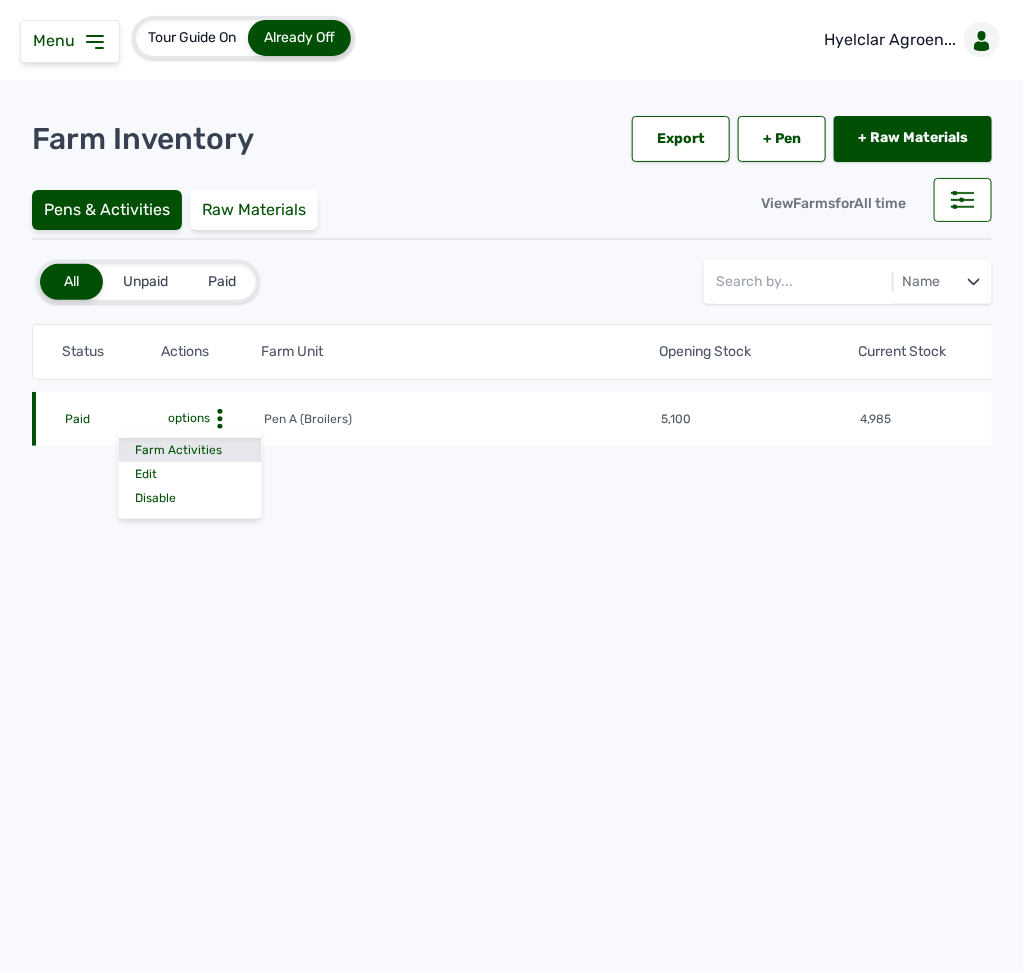 click on "Farm Activities" at bounding box center [190, 450] 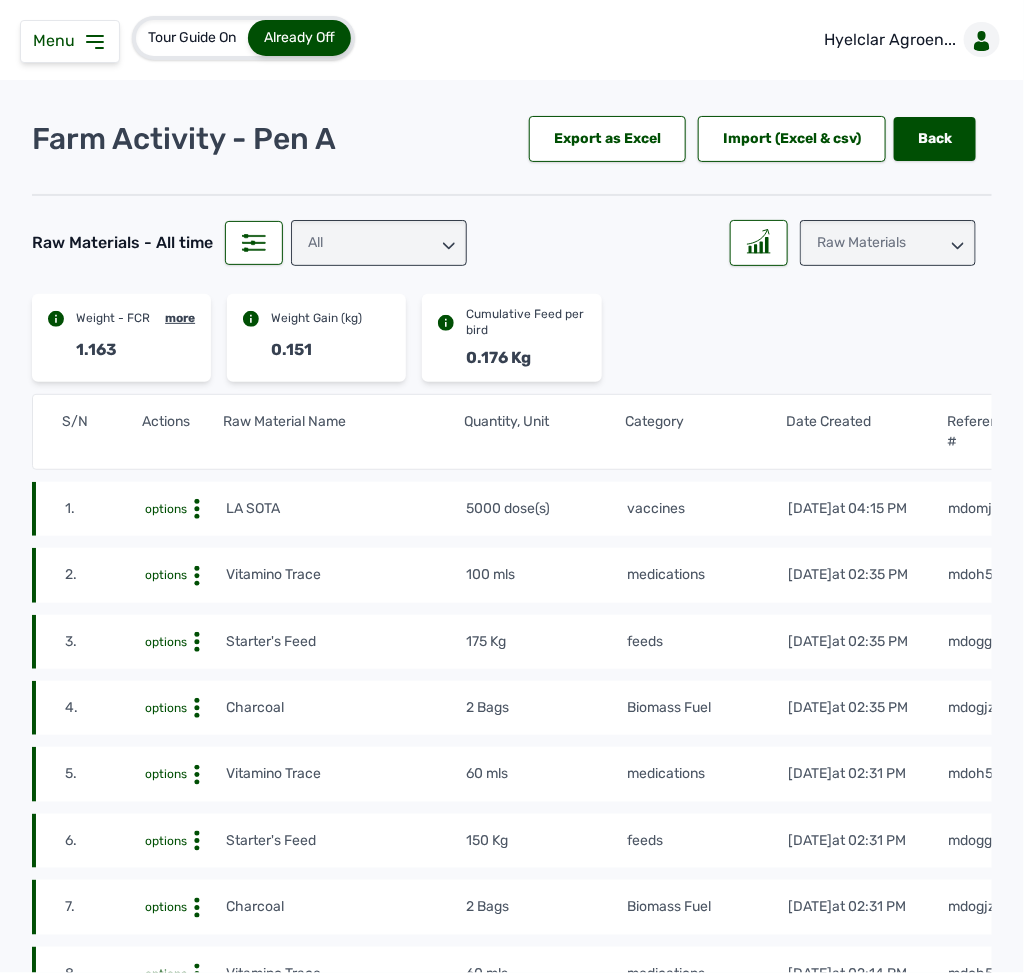 click 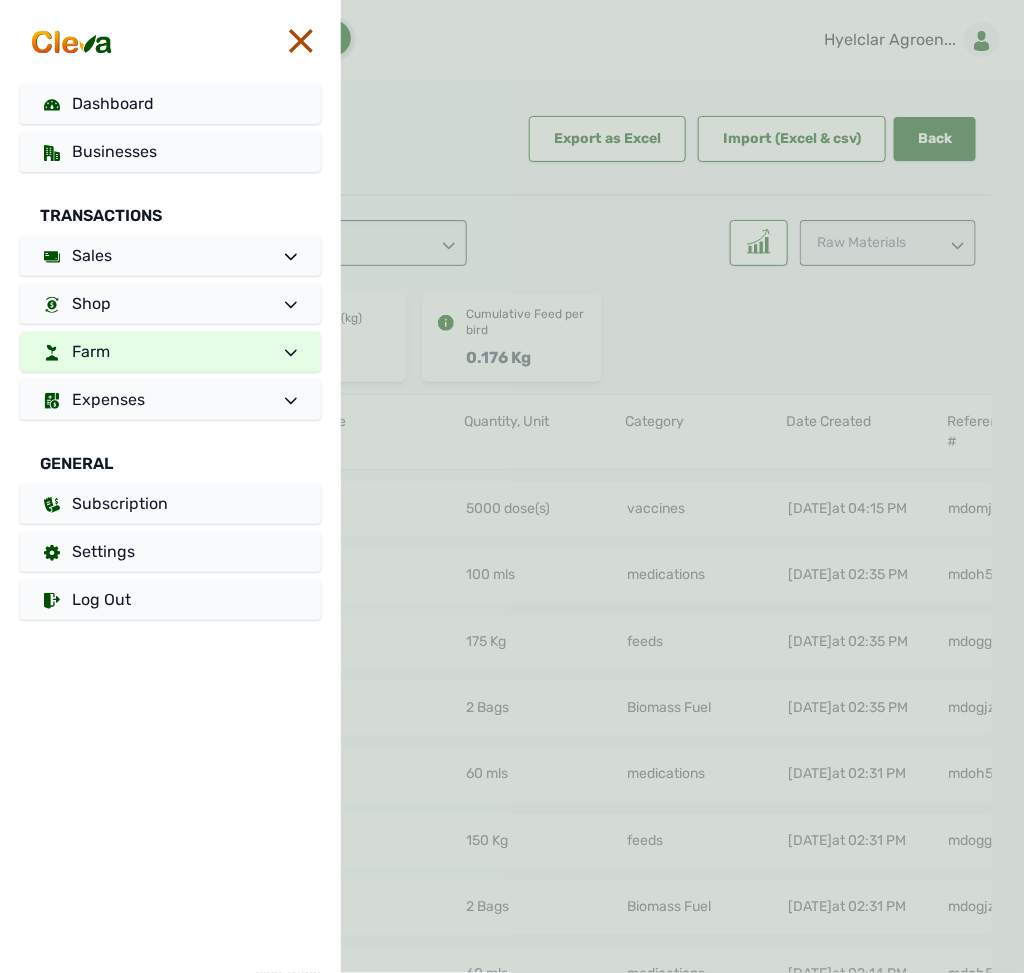click on "Farm" at bounding box center (170, 352) 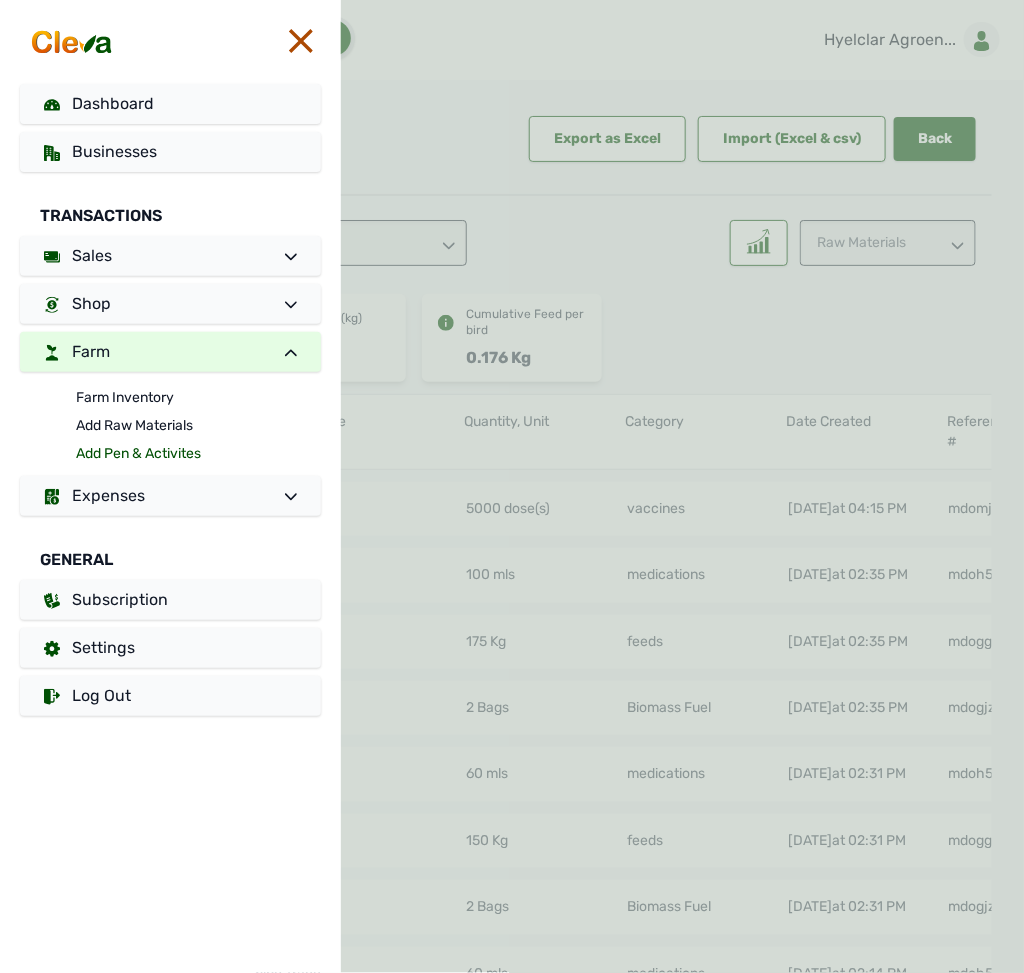 click on "Add Pen & Activites" at bounding box center [198, 454] 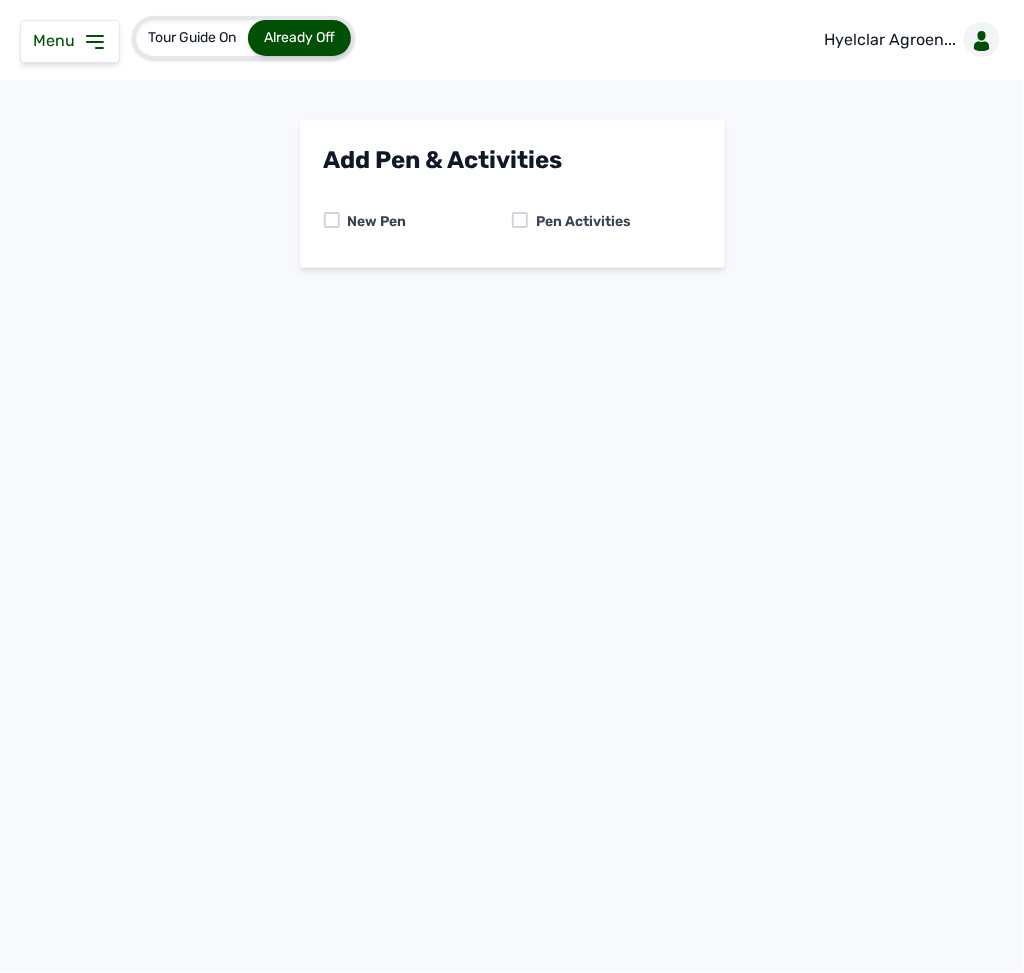 click at bounding box center [520, 220] 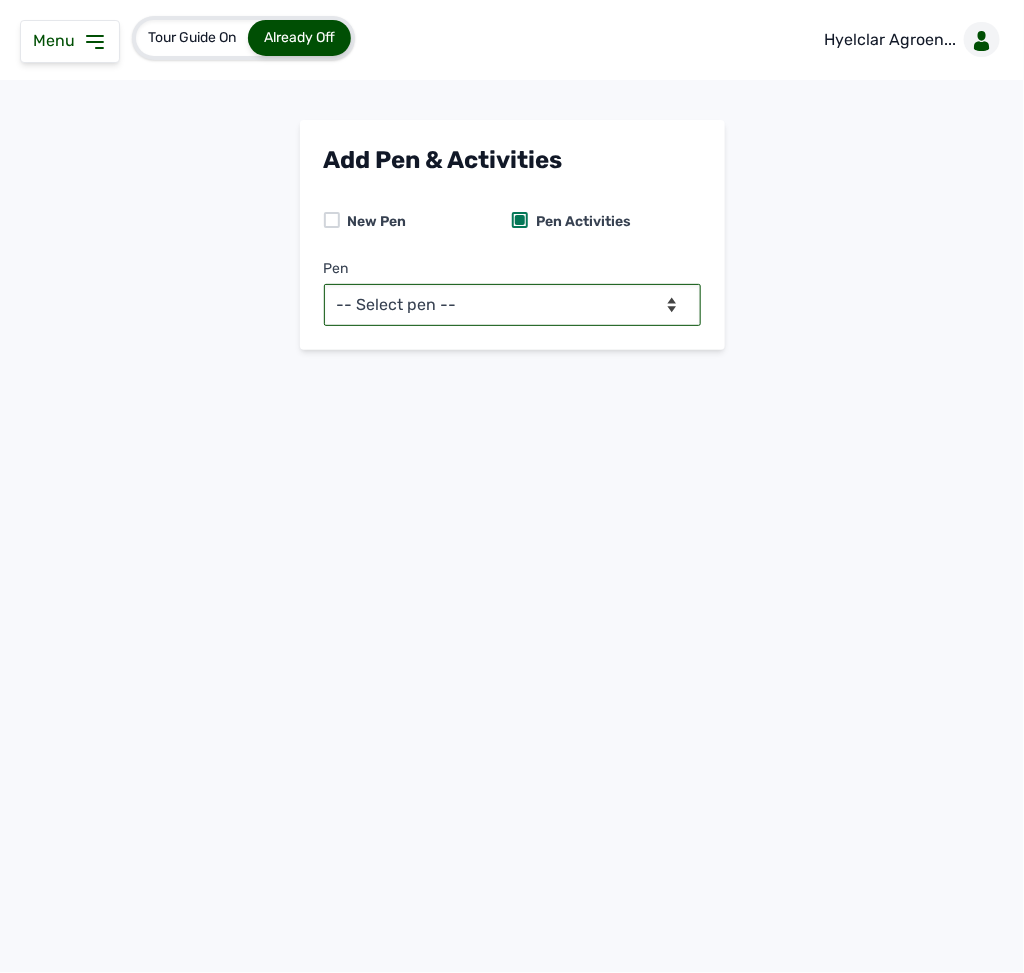 click on "-- Select pen -- Pen A (Broilers)" at bounding box center (512, 305) 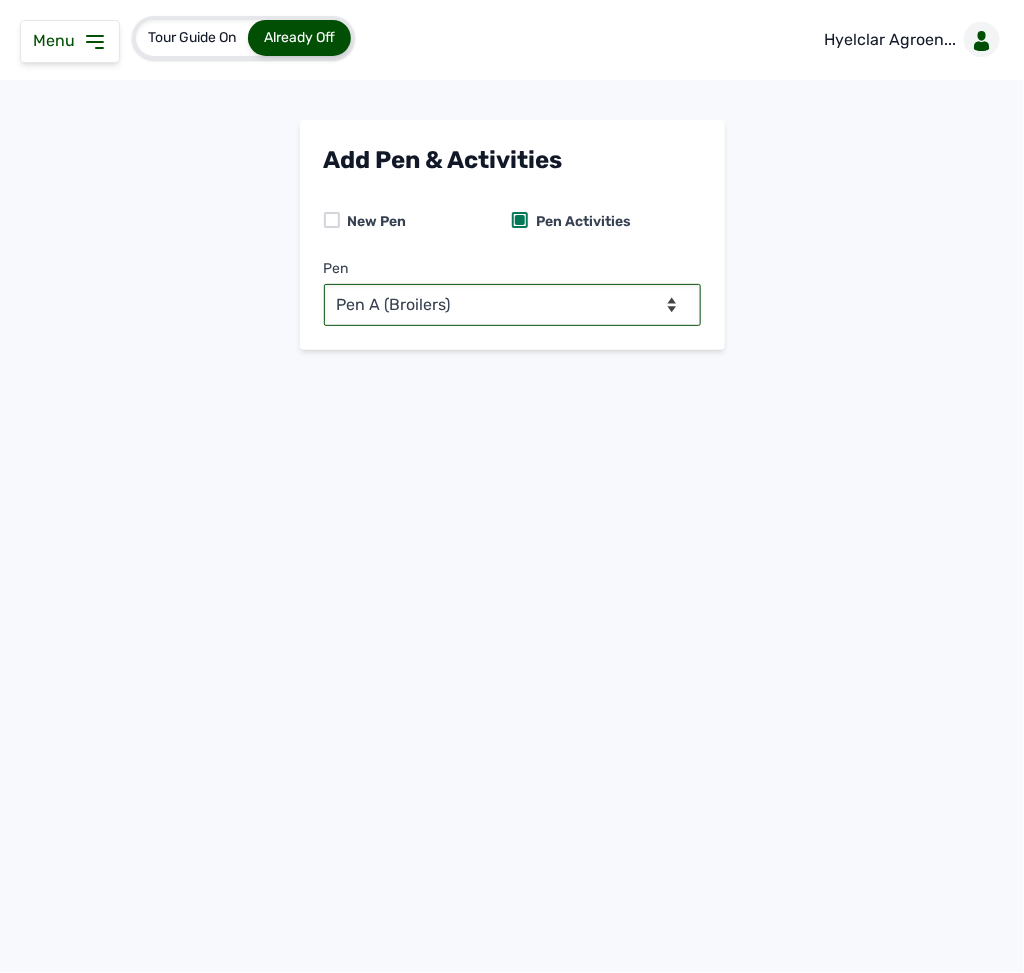 click on "-- Select pen -- Pen A (Broilers)" at bounding box center (512, 305) 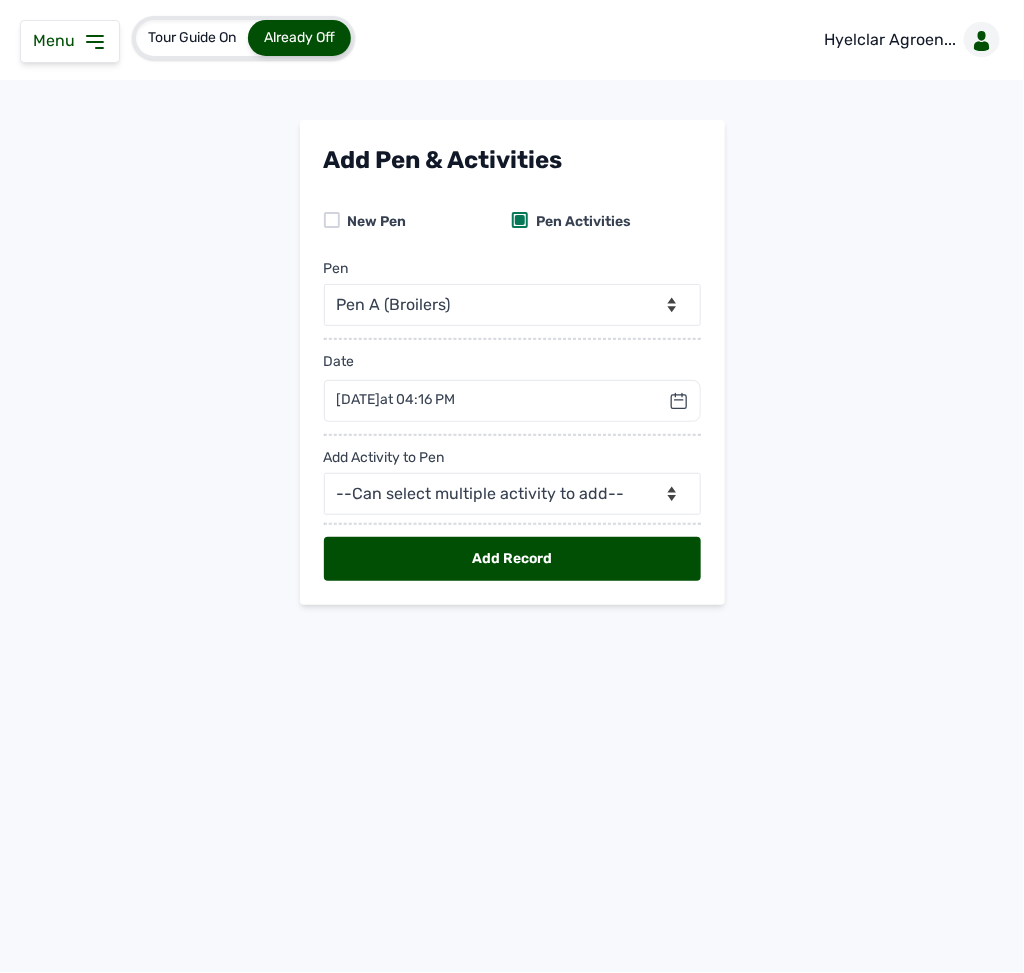 click on "29th Jul 2025   at 04:16 PM" at bounding box center (396, 400) 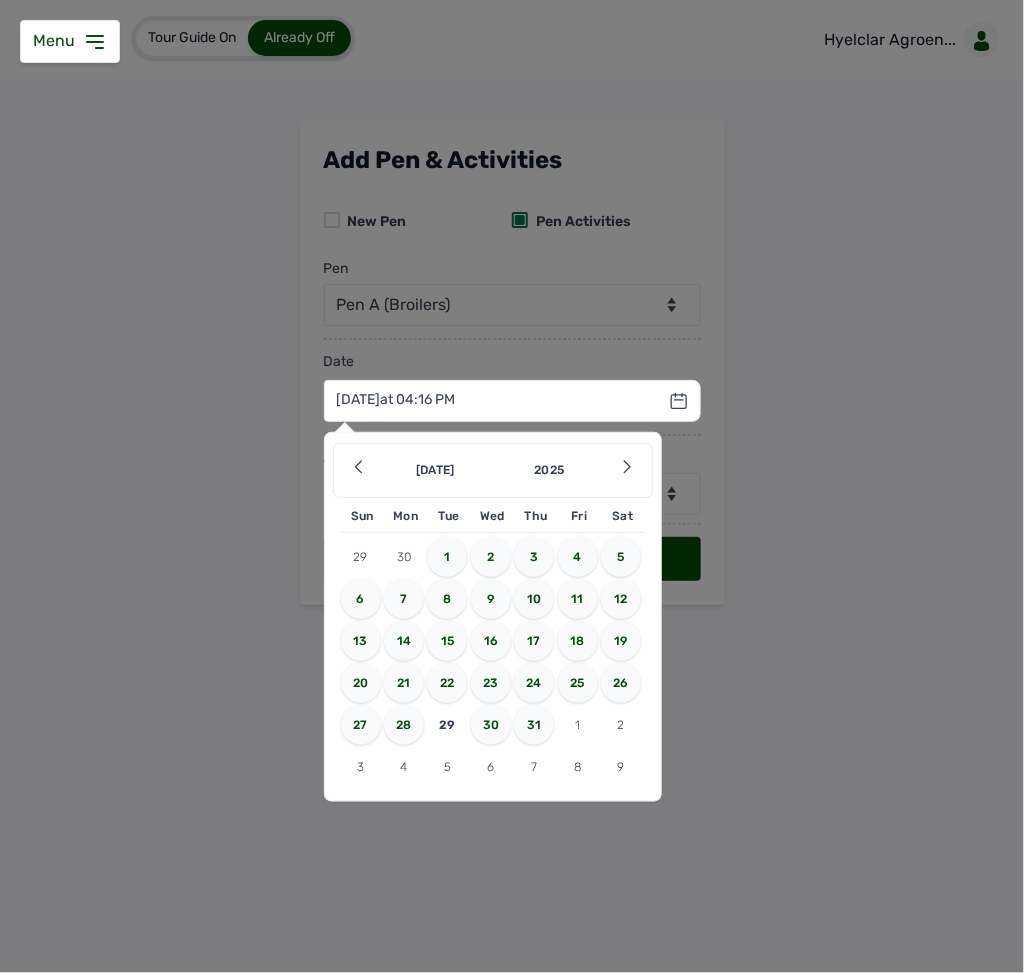 click on "11" at bounding box center [578, 599] 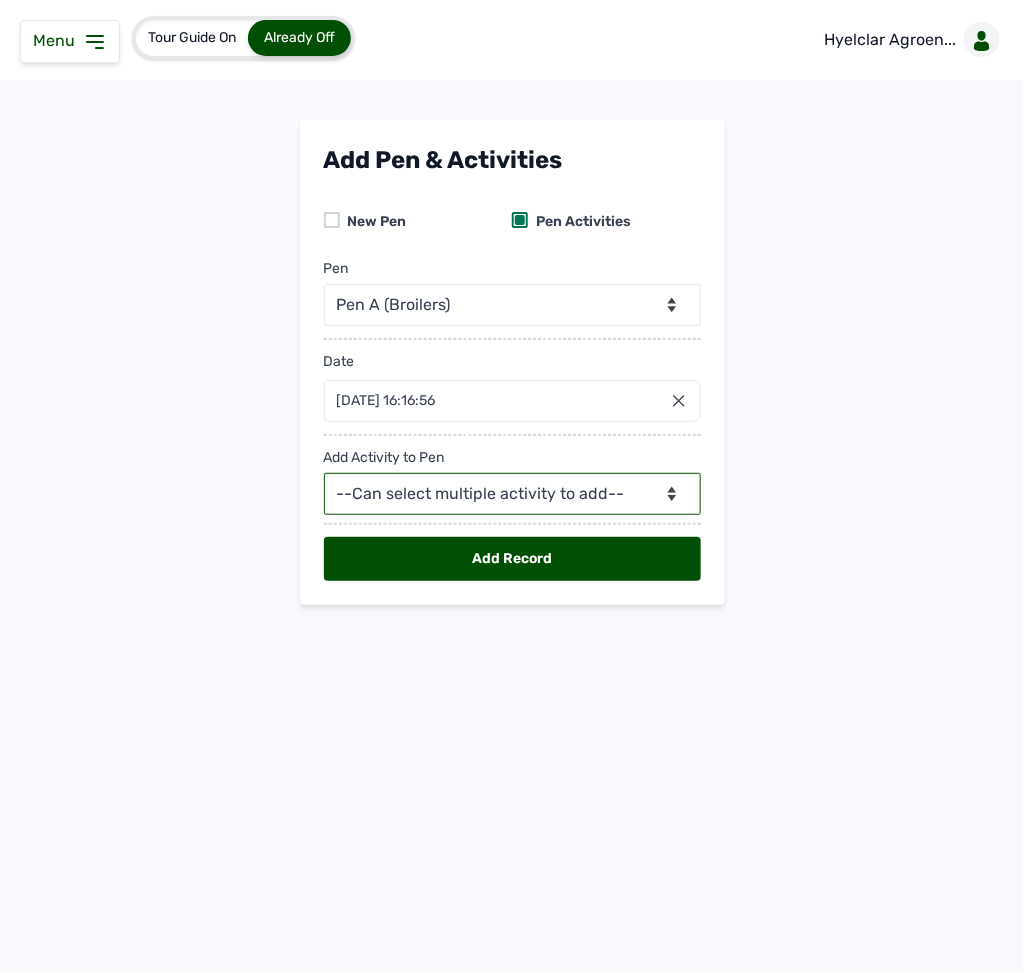 click on "--Can select multiple activity to add-- Raw Material Losses Weight" at bounding box center (512, 494) 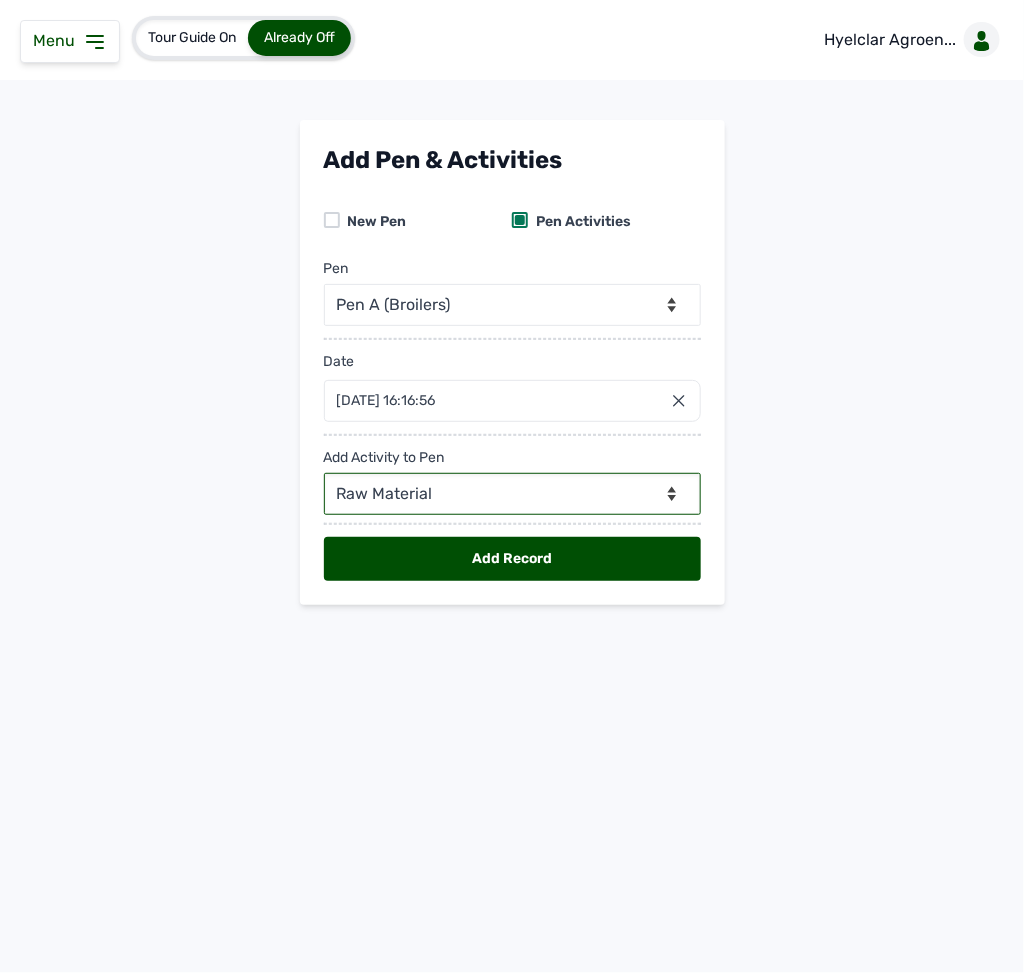 click on "--Can select multiple activity to add-- Raw Material Losses Weight" at bounding box center [512, 494] 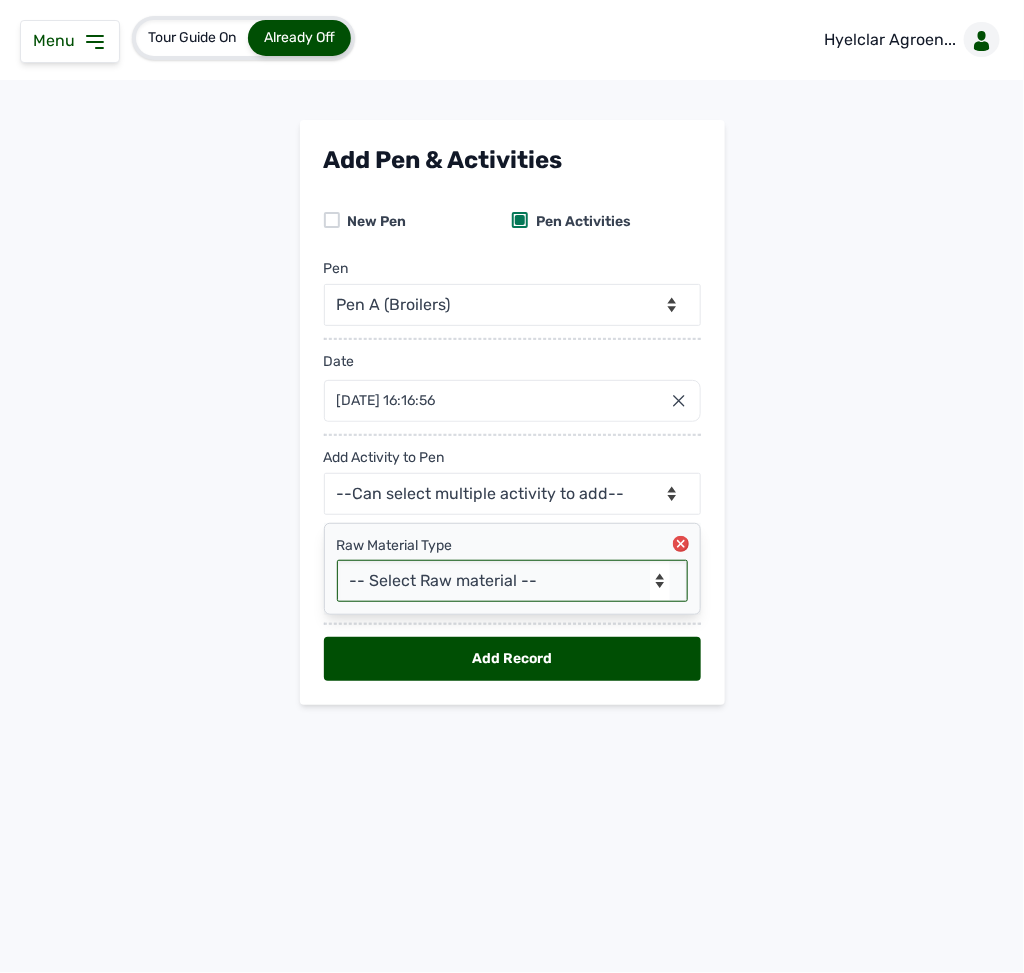 click on "-- Select Raw material -- Biomass Fuel feeds medications vaccines" at bounding box center (512, 581) 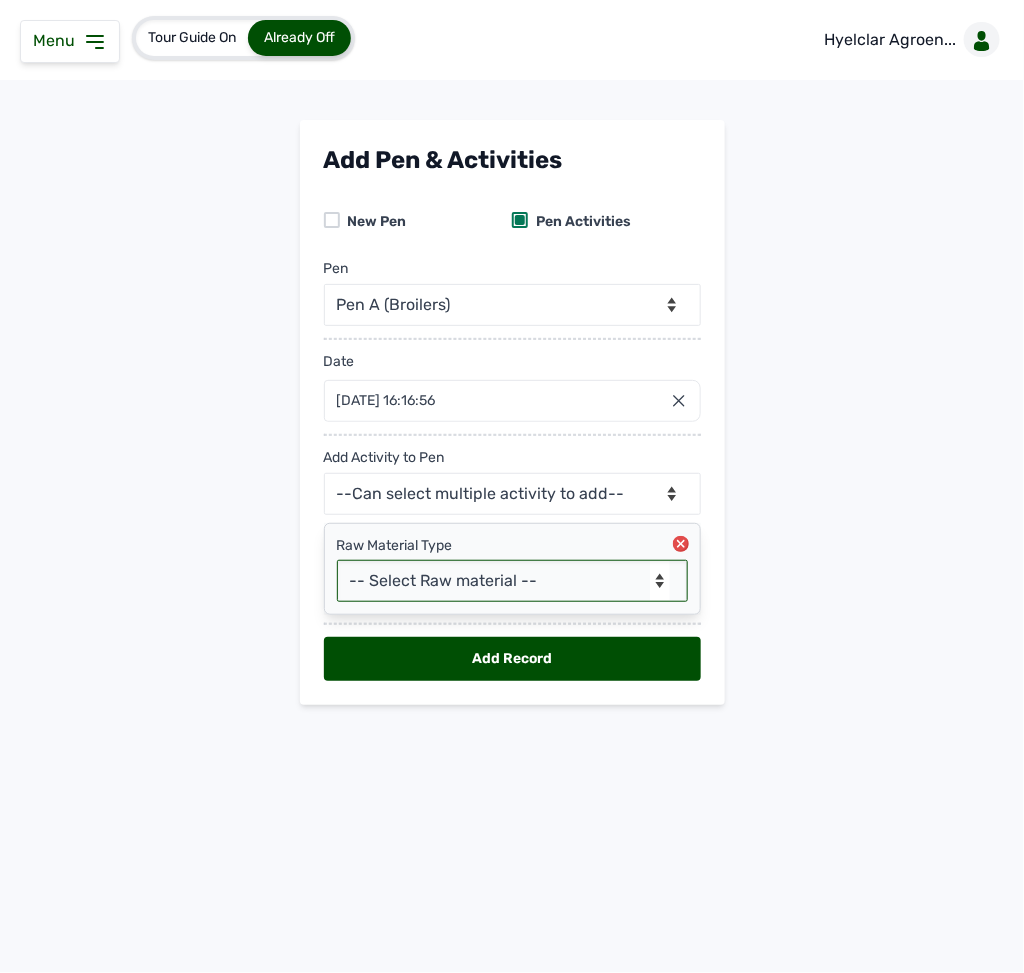 select on "Biomass Fuel" 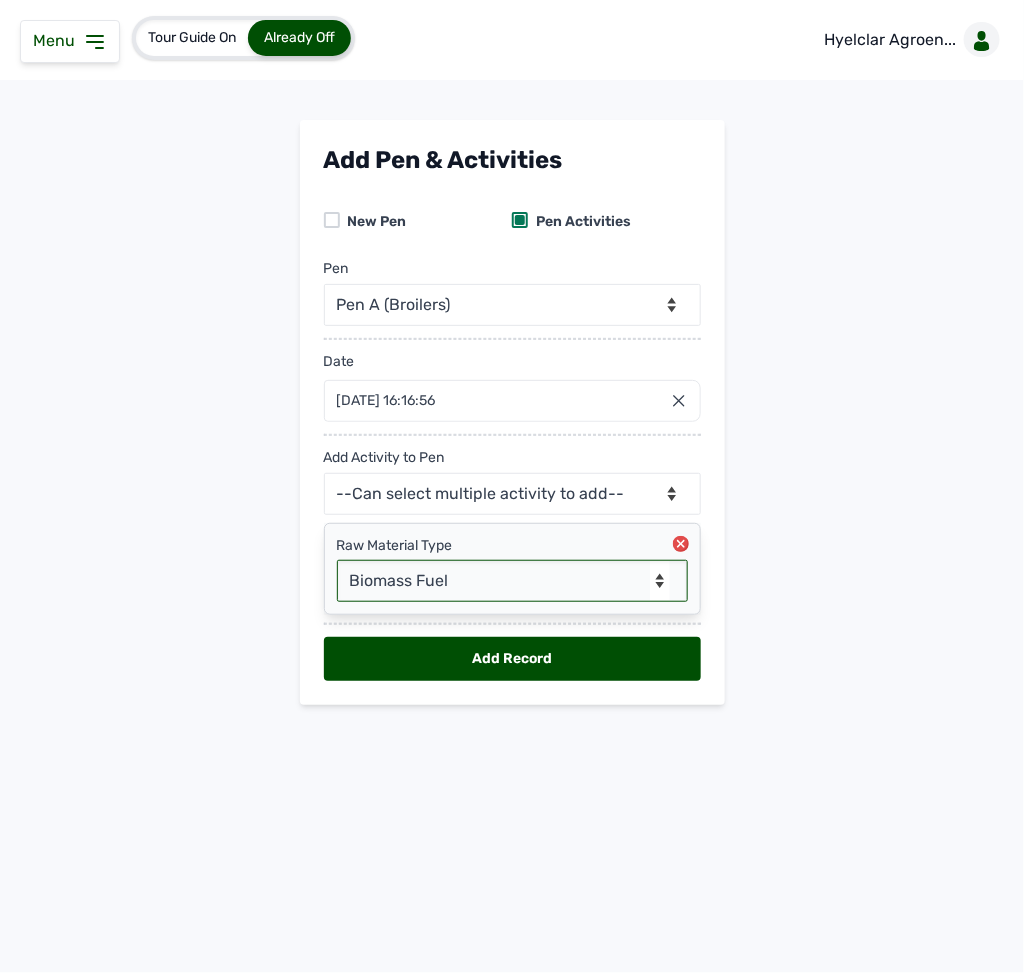 click on "-- Select Raw material -- Biomass Fuel feeds medications vaccines" at bounding box center [512, 581] 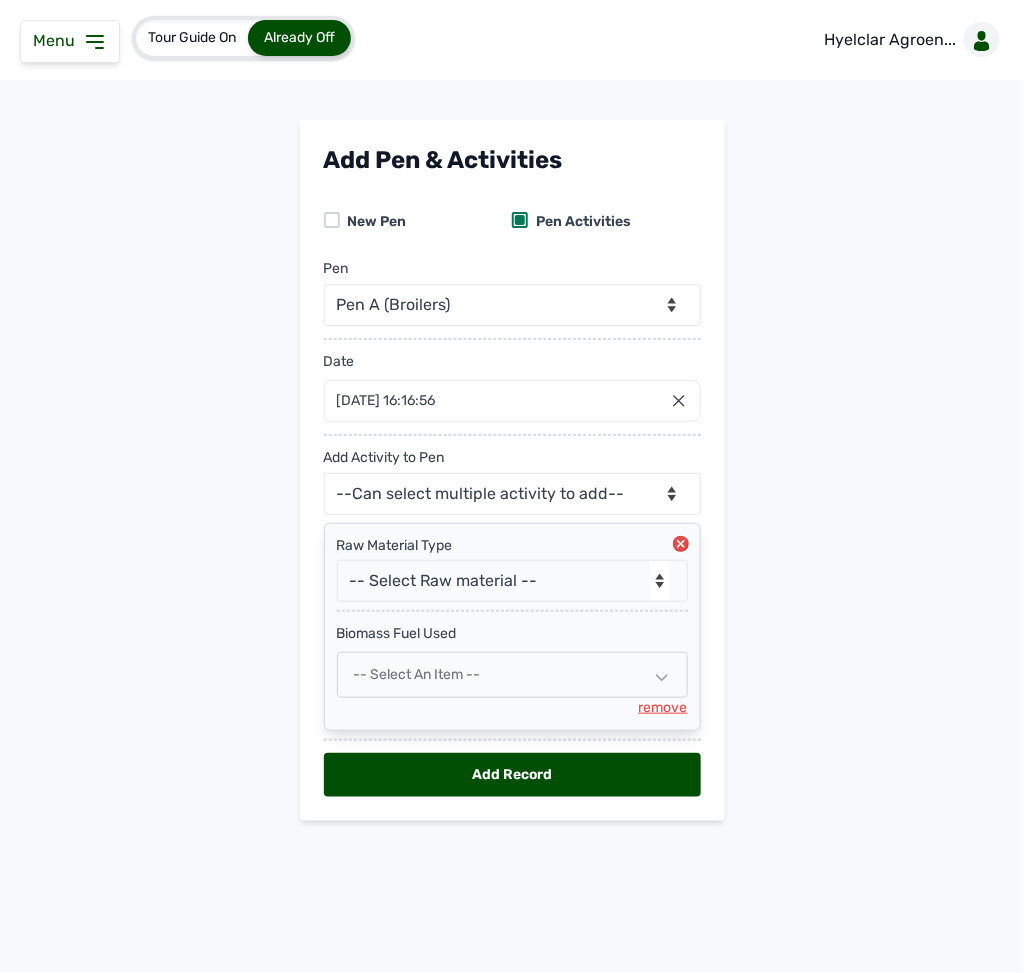 click on "-- Select an Item --" at bounding box center (417, 674) 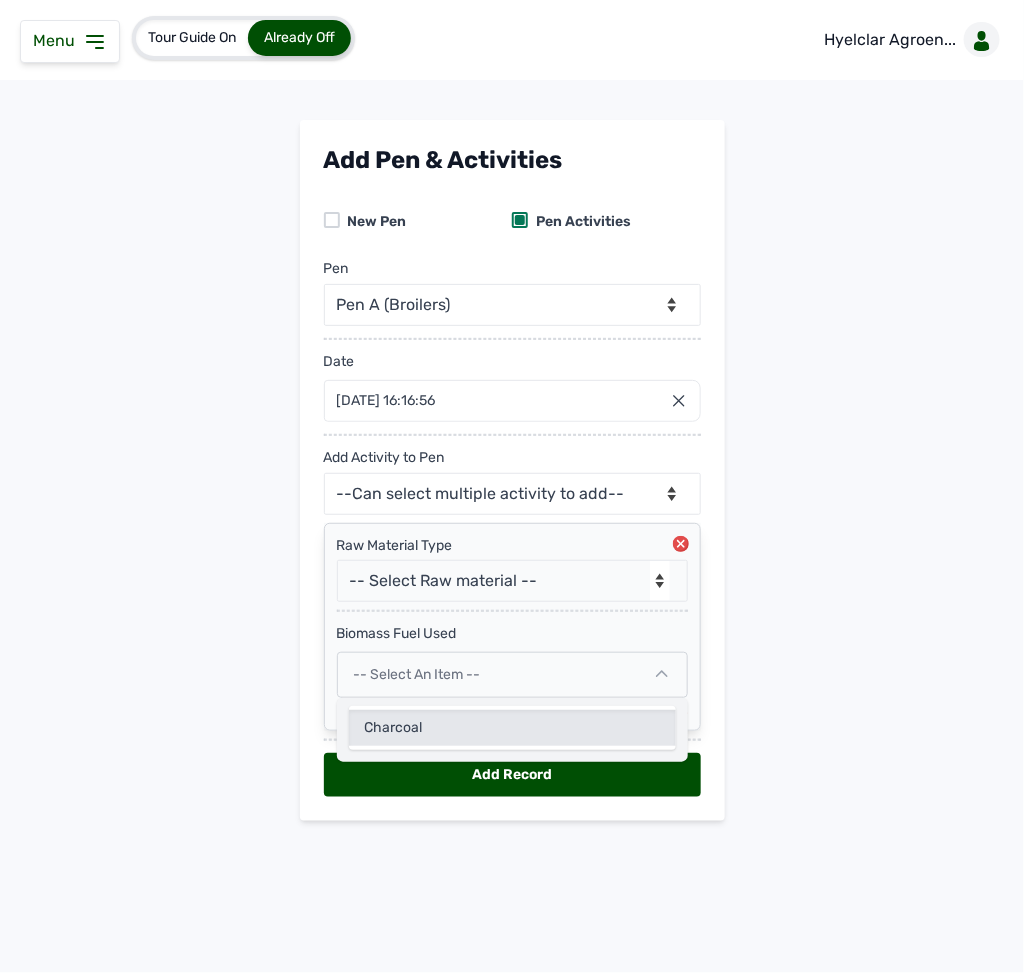 click on "Charcoal" 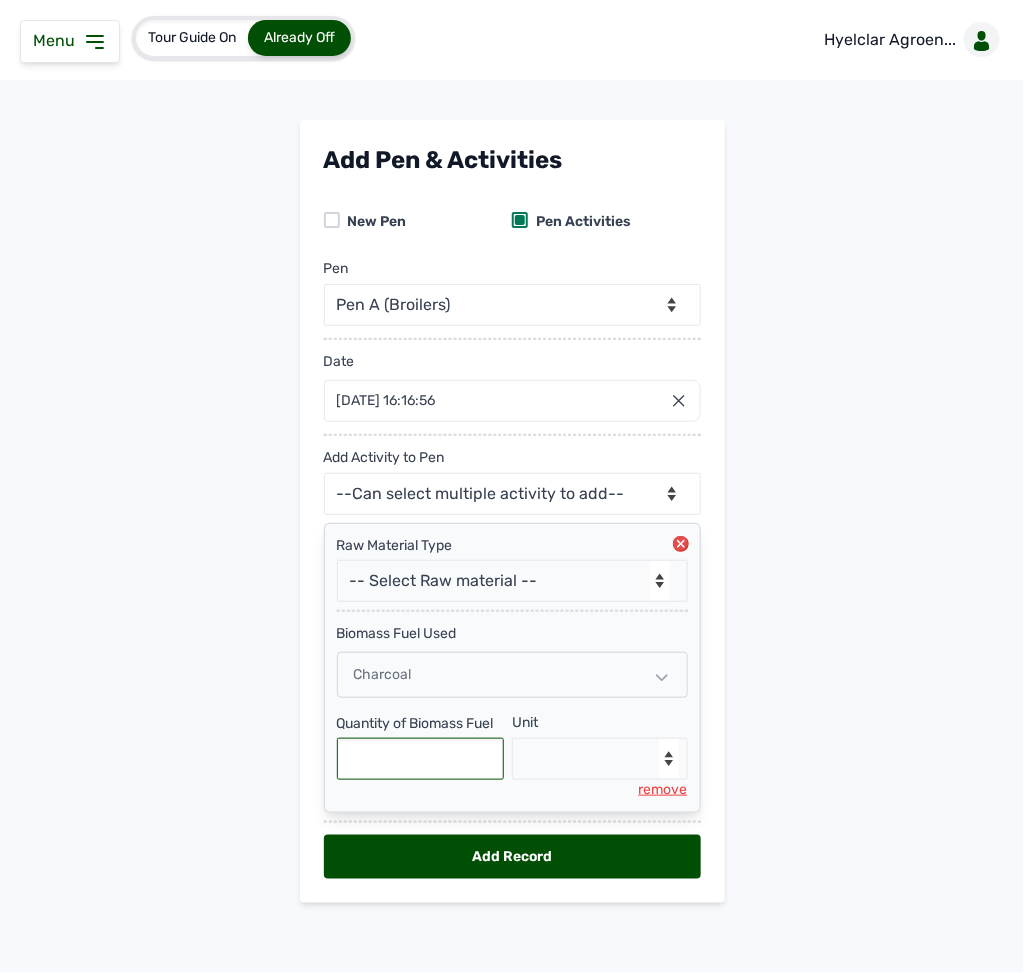 click at bounding box center (421, 759) 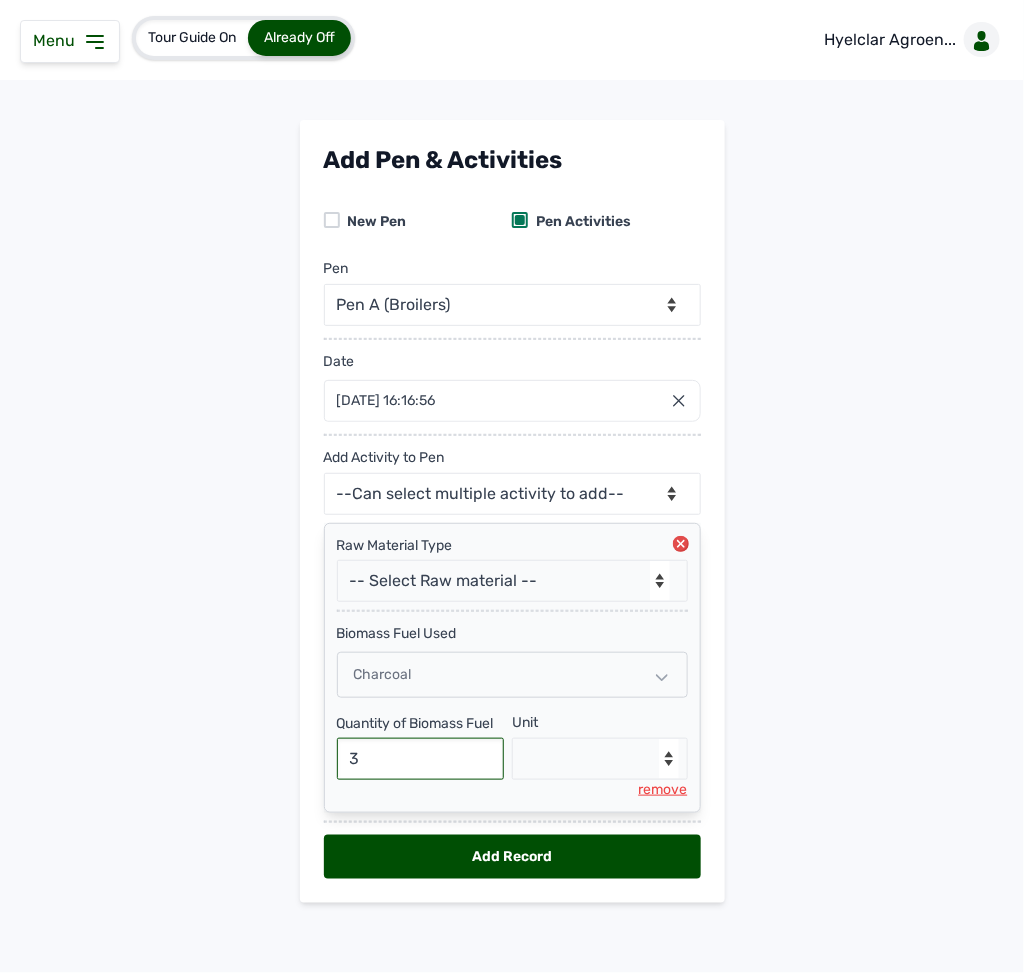 type on "3" 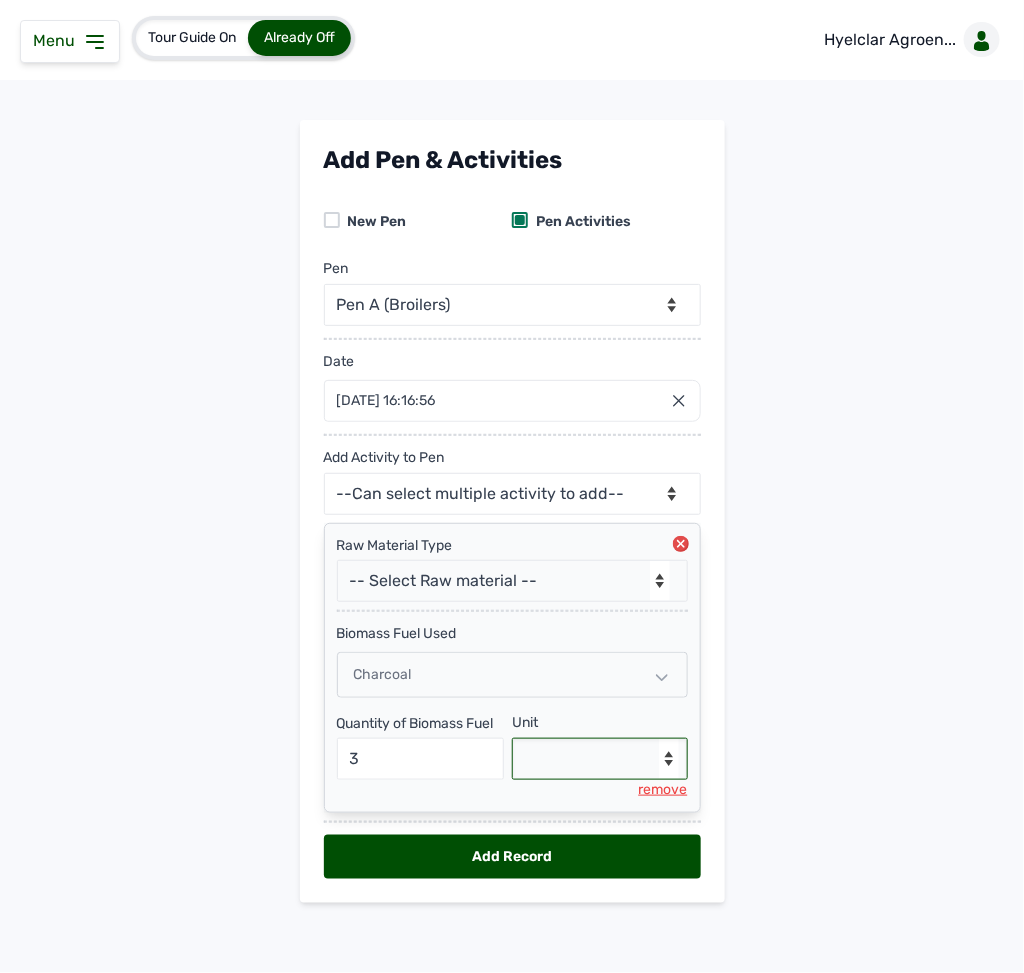 click on "--Select unit-- Bags" at bounding box center [600, 759] 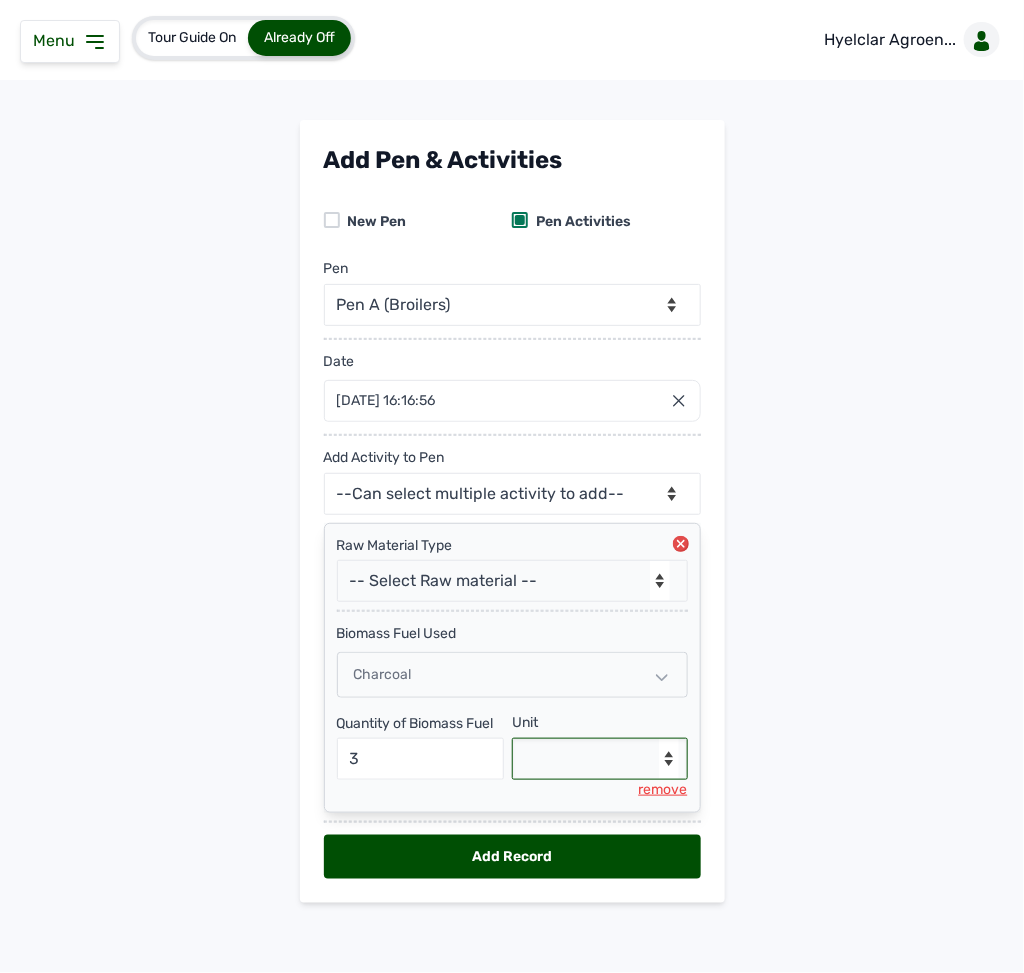select on "Bags" 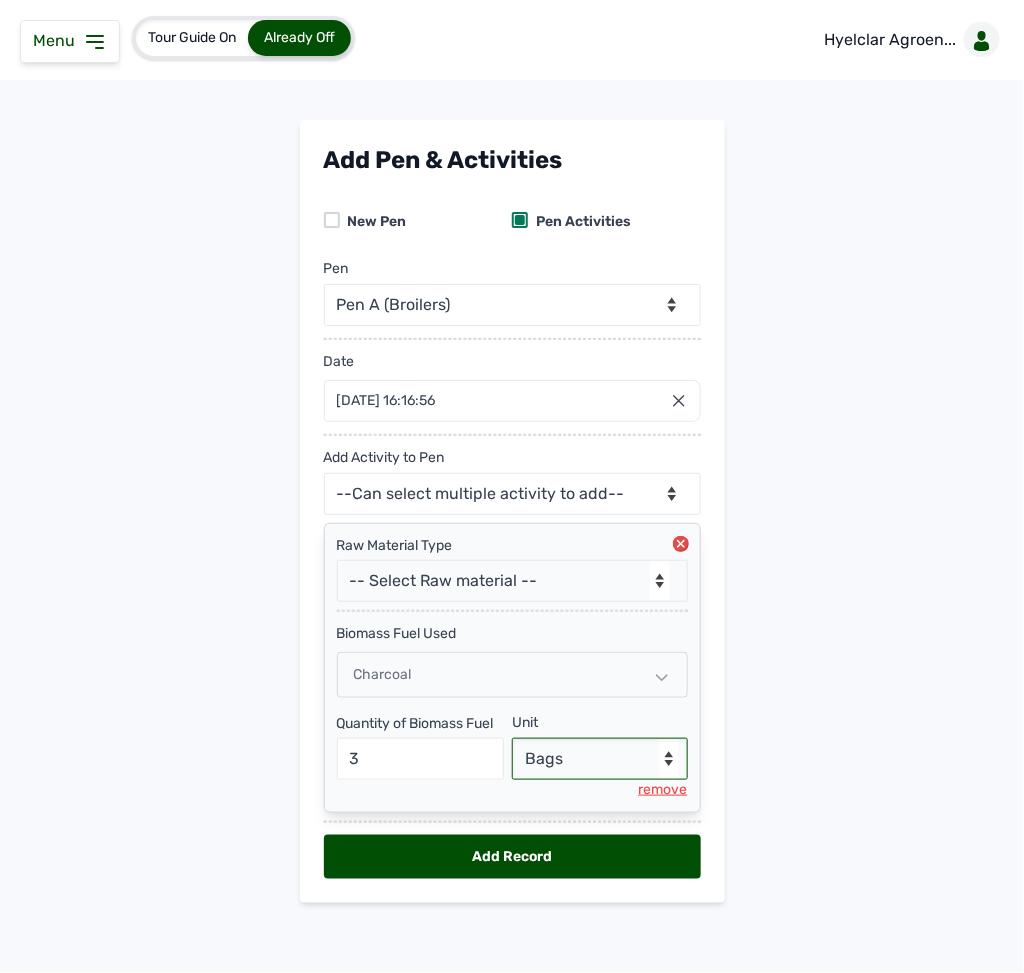 click on "--Select unit-- Bags" at bounding box center (600, 759) 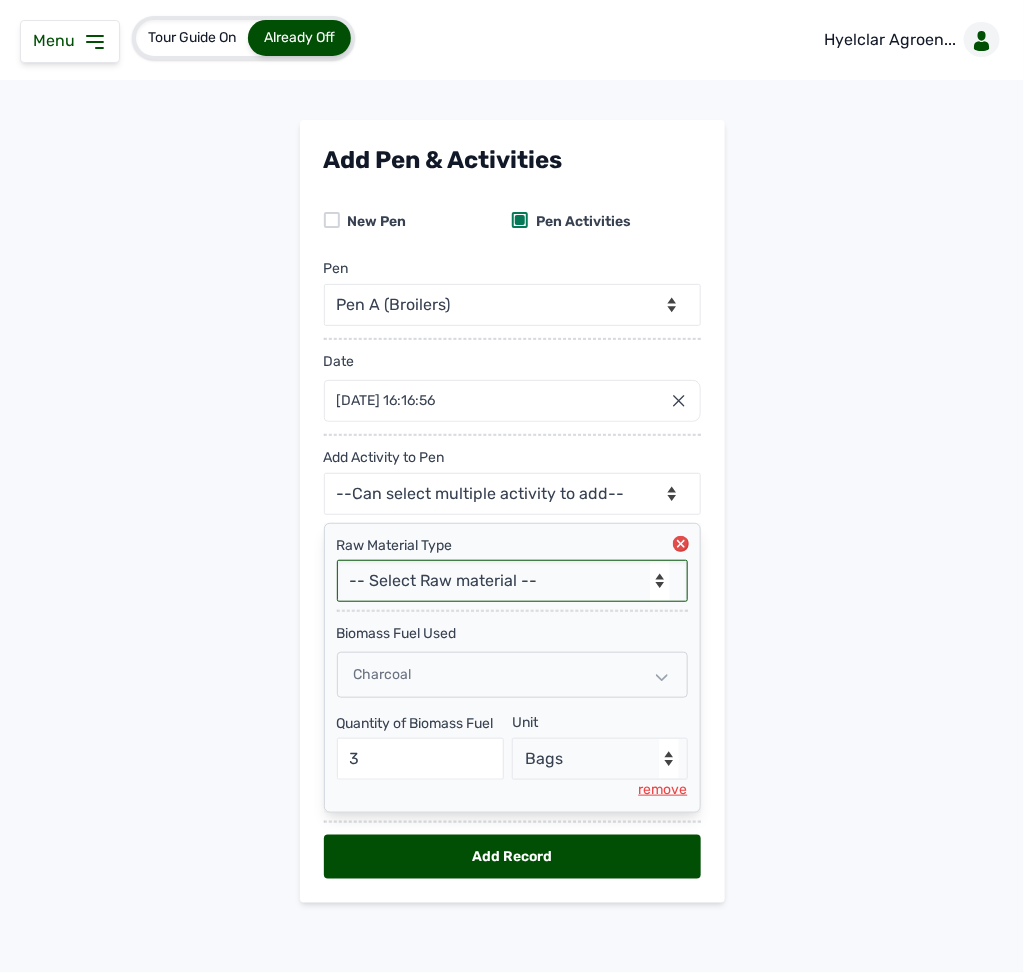 click on "-- Select Raw material -- Biomass Fuel feeds medications vaccines" at bounding box center (512, 581) 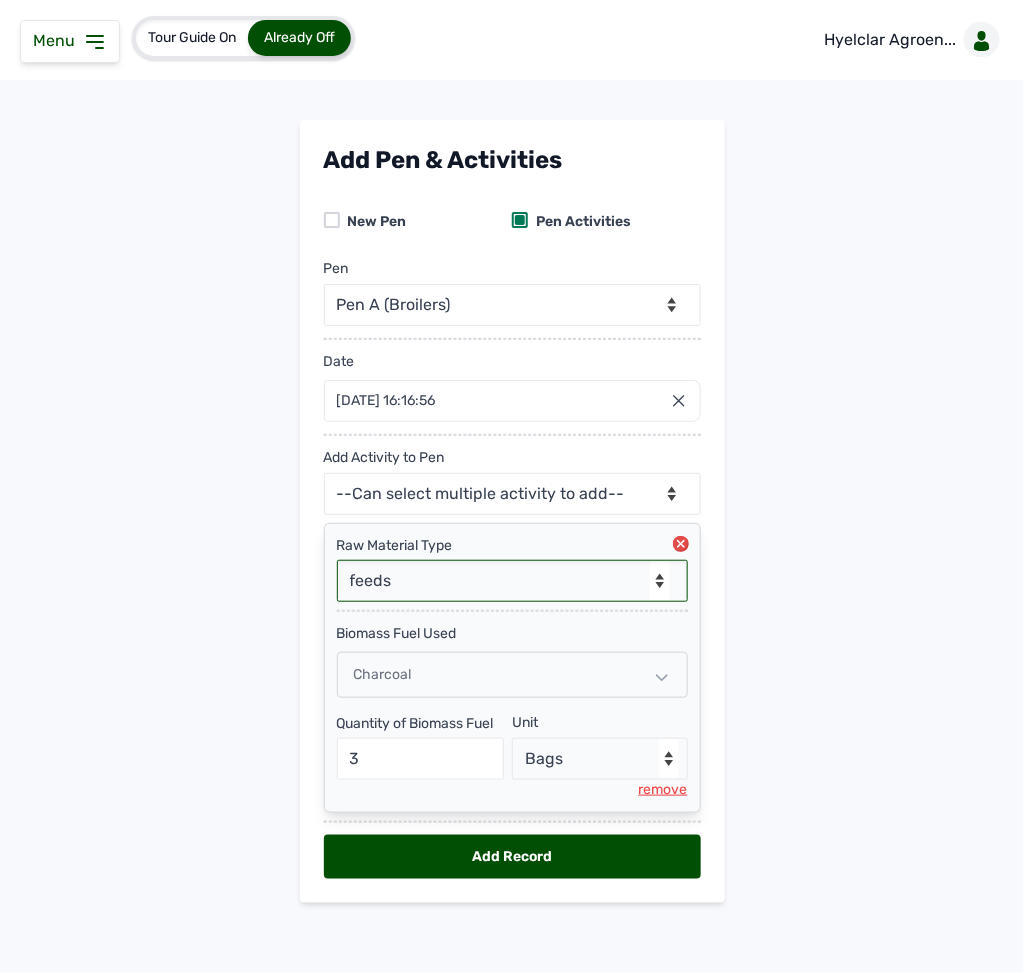 click on "-- Select Raw material -- Biomass Fuel feeds medications vaccines" at bounding box center (512, 581) 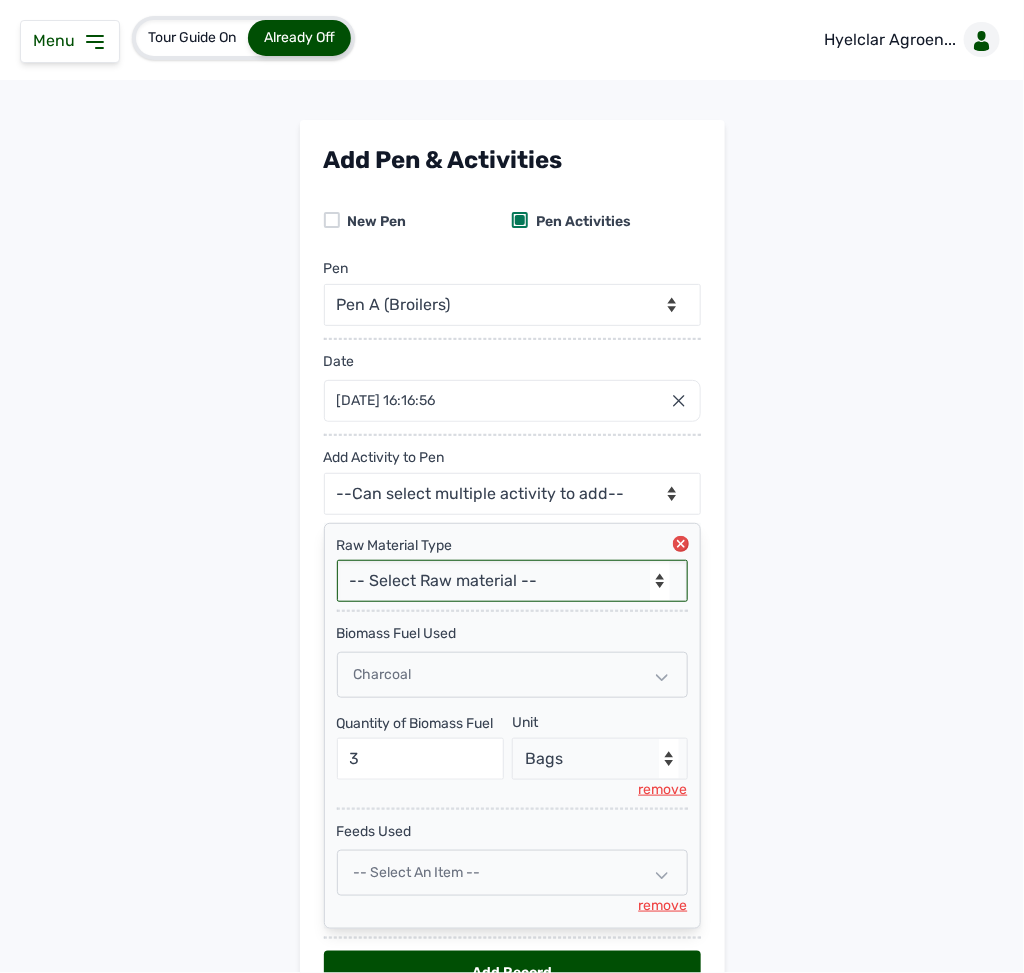 scroll, scrollTop: 132, scrollLeft: 0, axis: vertical 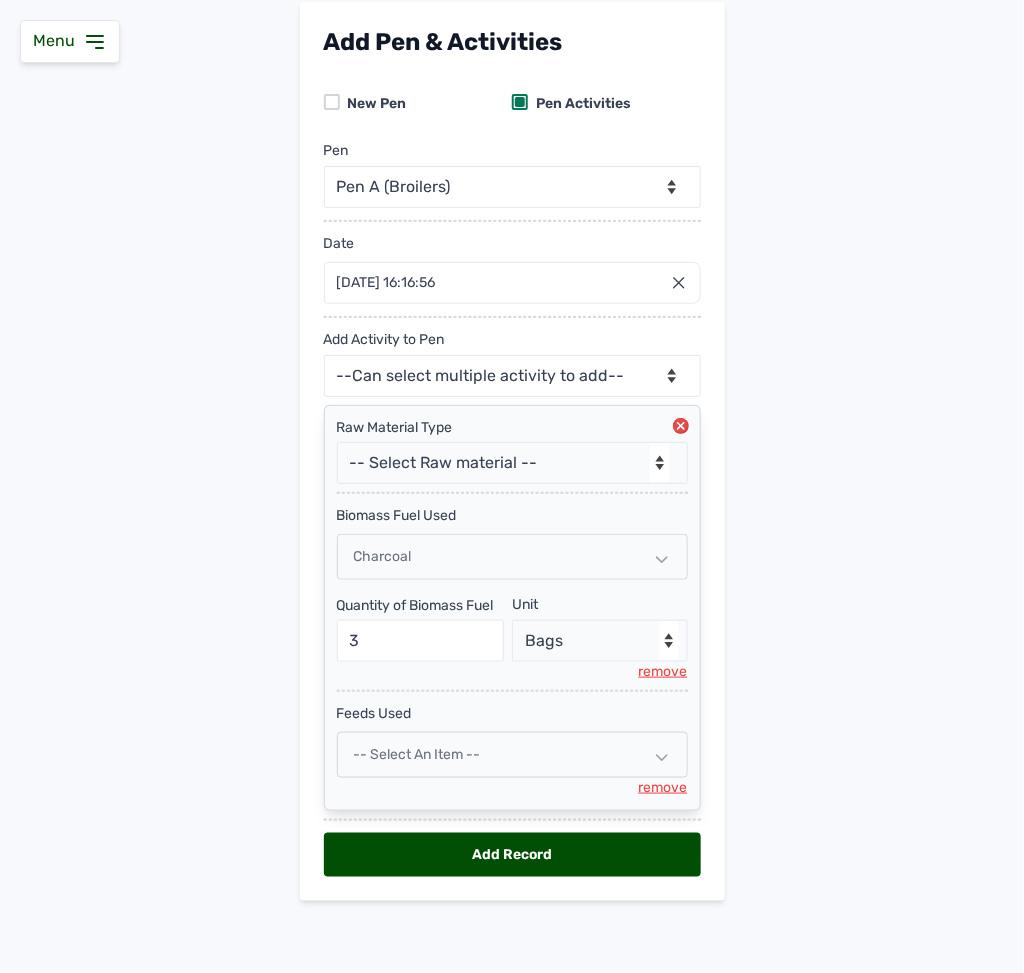 click on "-- Select an Item --" at bounding box center (417, 754) 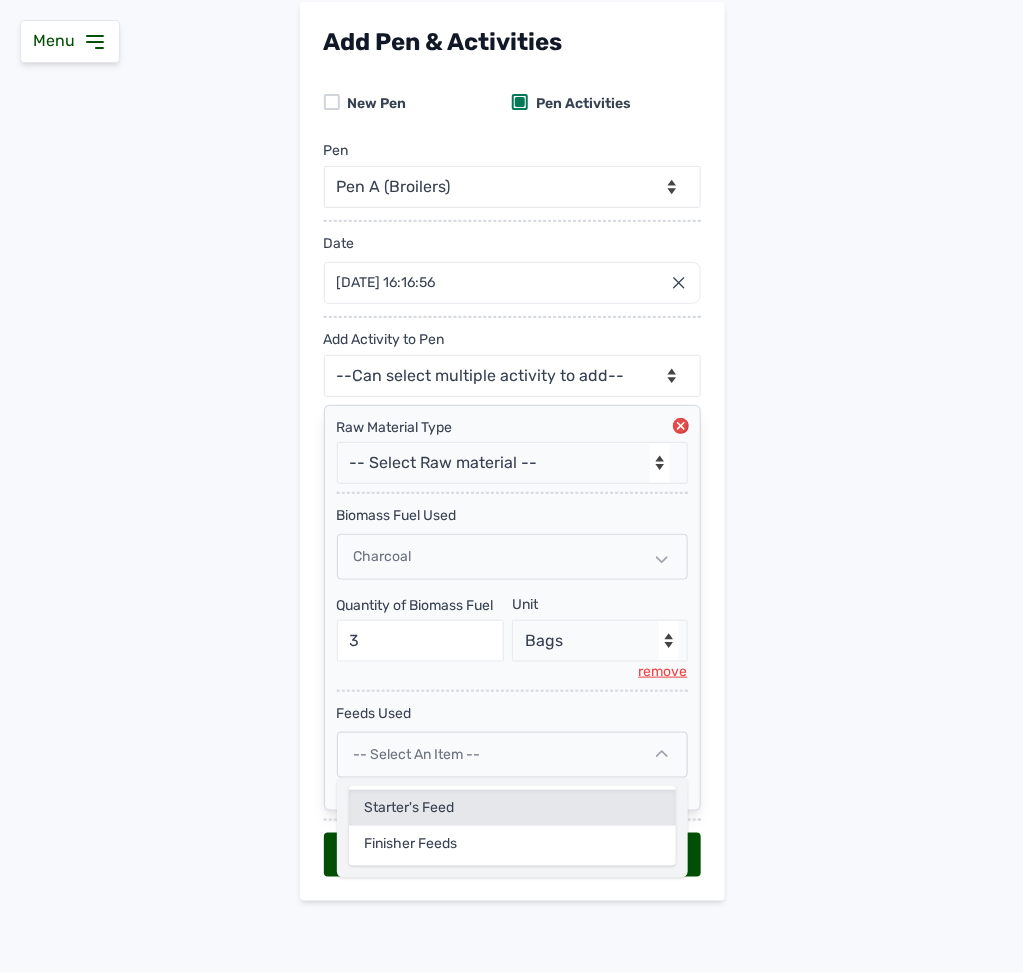 click on "Starter's Feed" 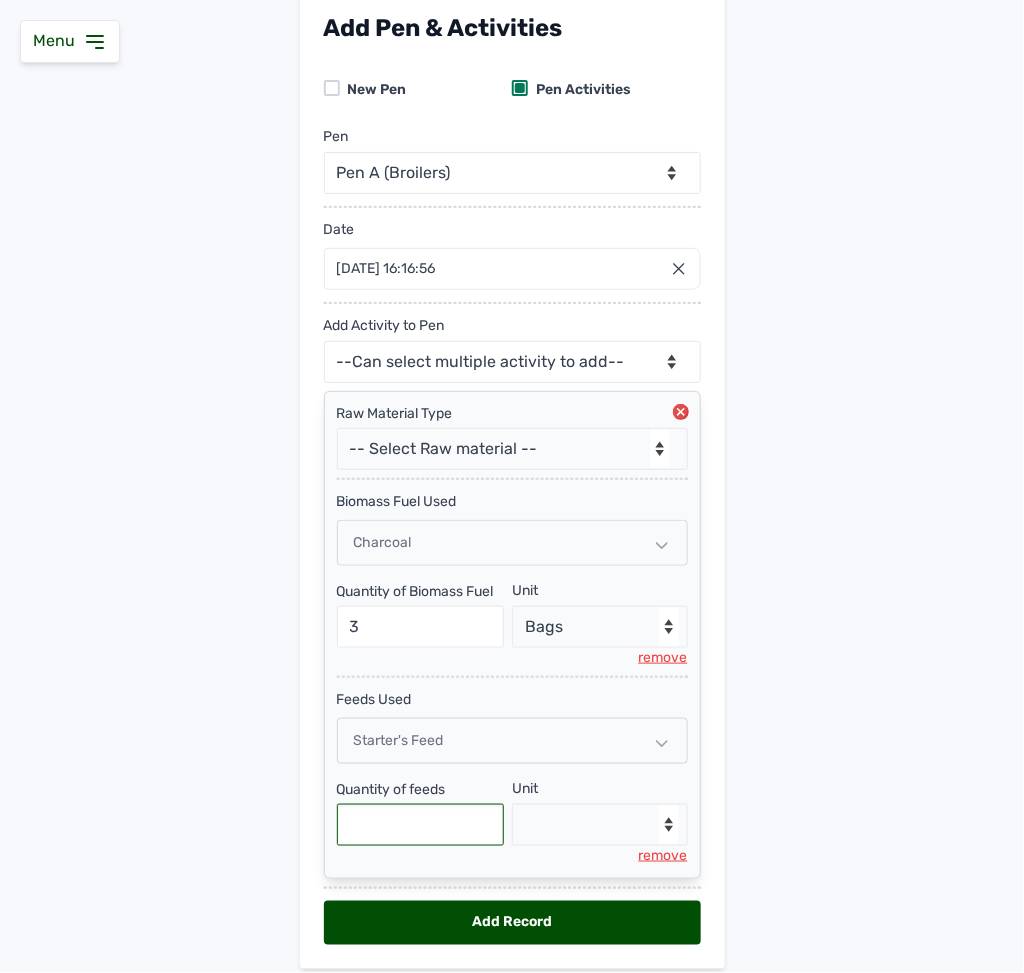 click at bounding box center (421, 825) 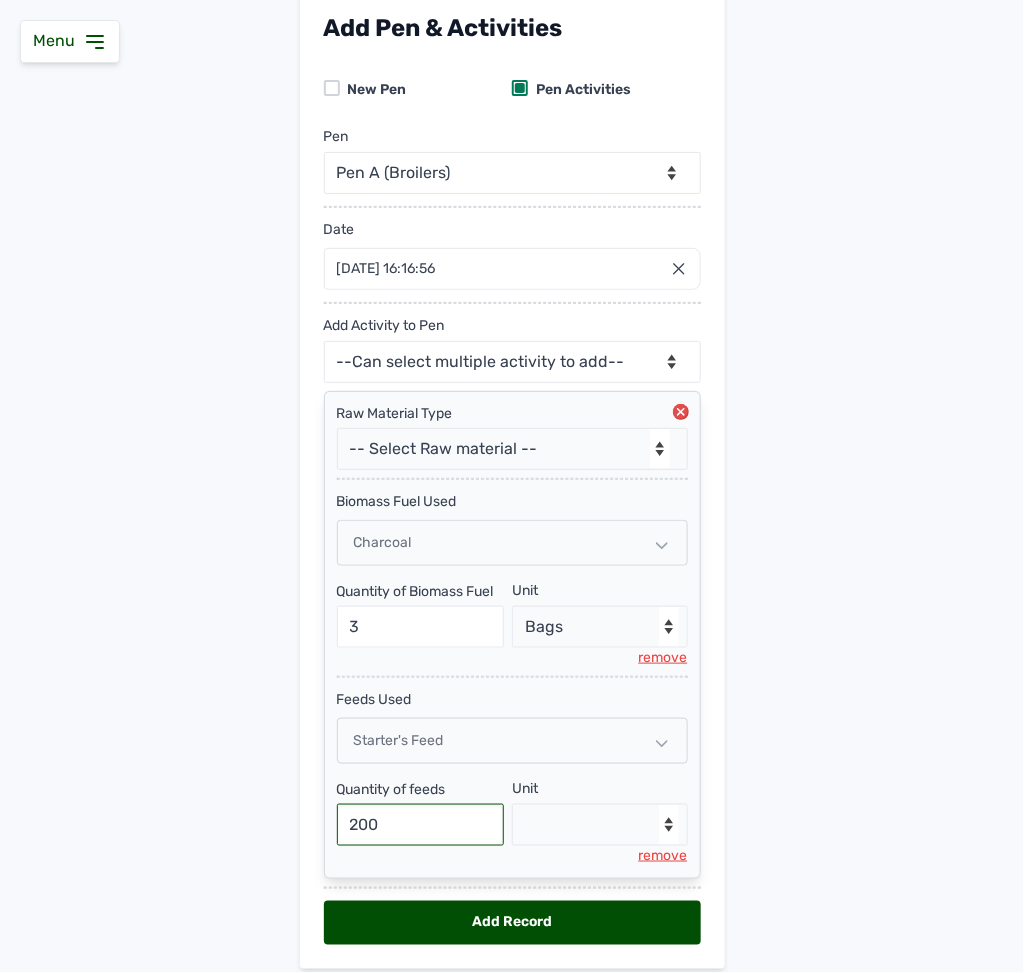 type on "200" 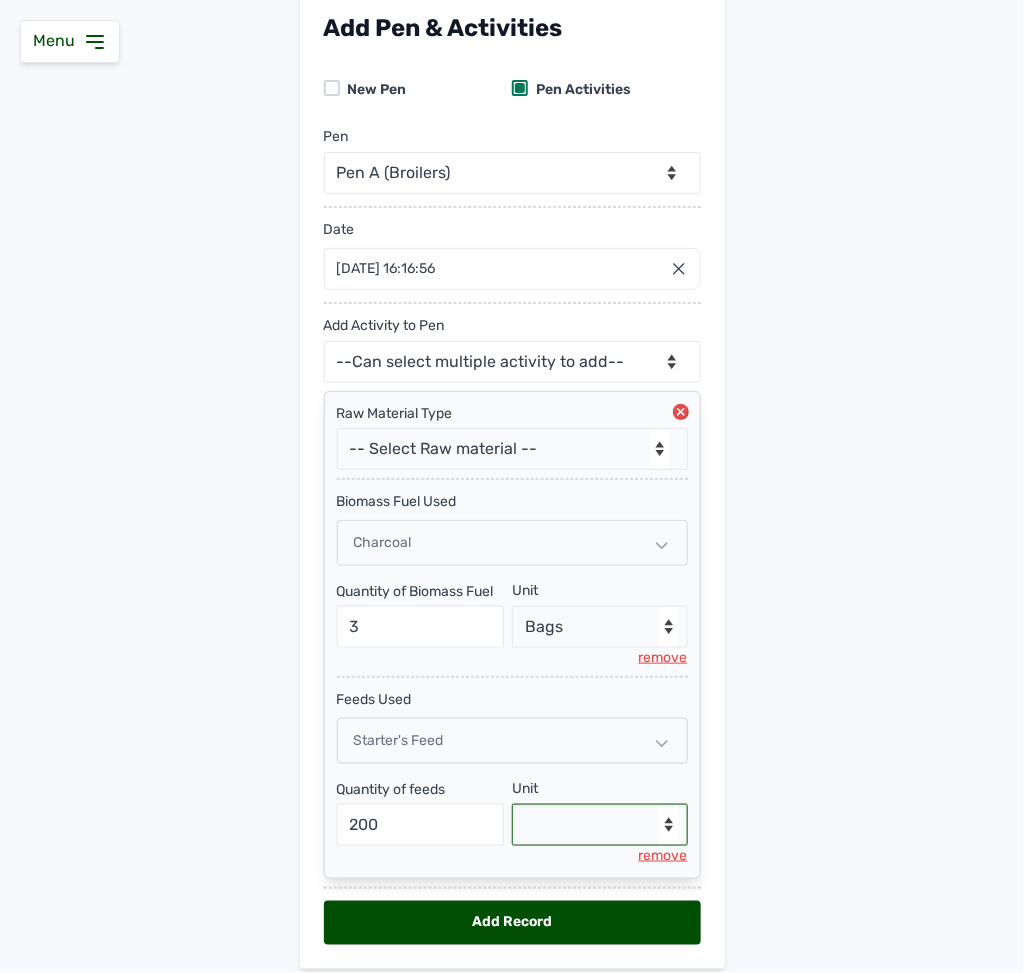 click on "--Select unit-- Bag(s) Kg" at bounding box center (600, 825) 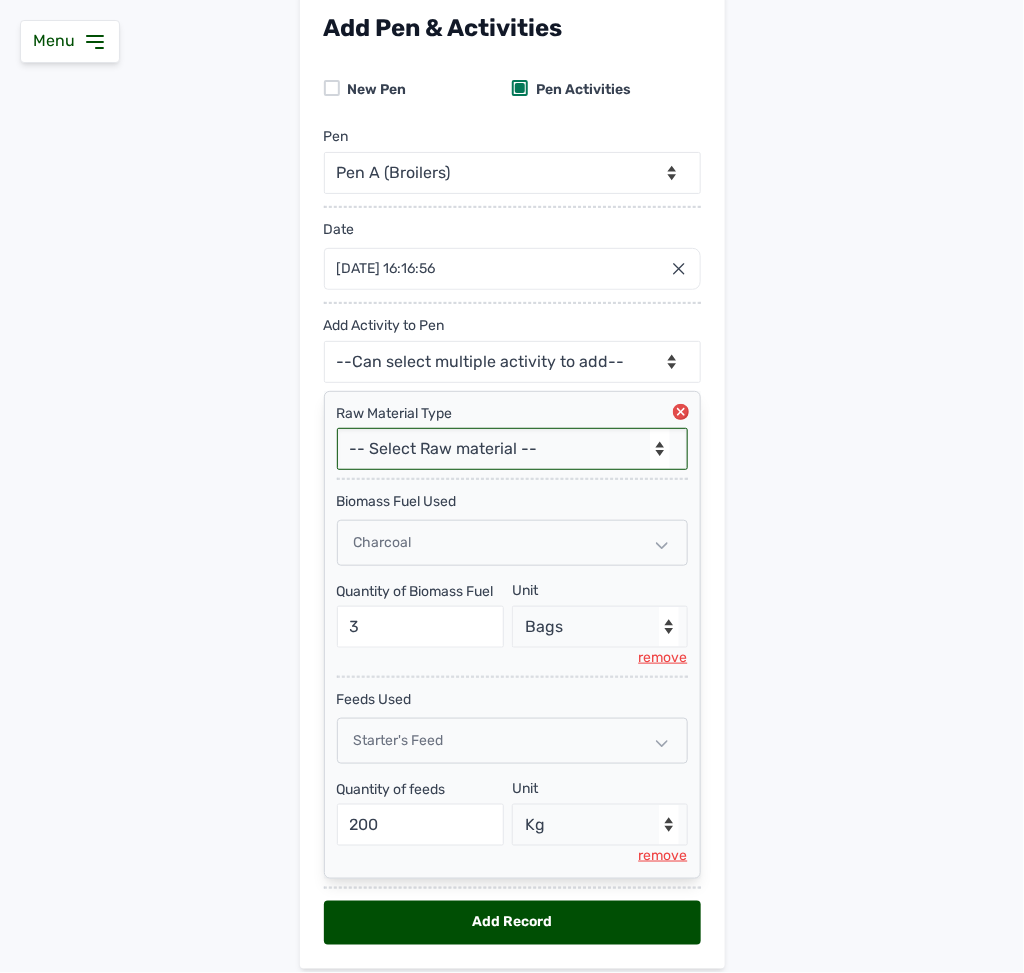 click on "-- Select Raw material -- Biomass Fuel feeds medications vaccines" at bounding box center (512, 449) 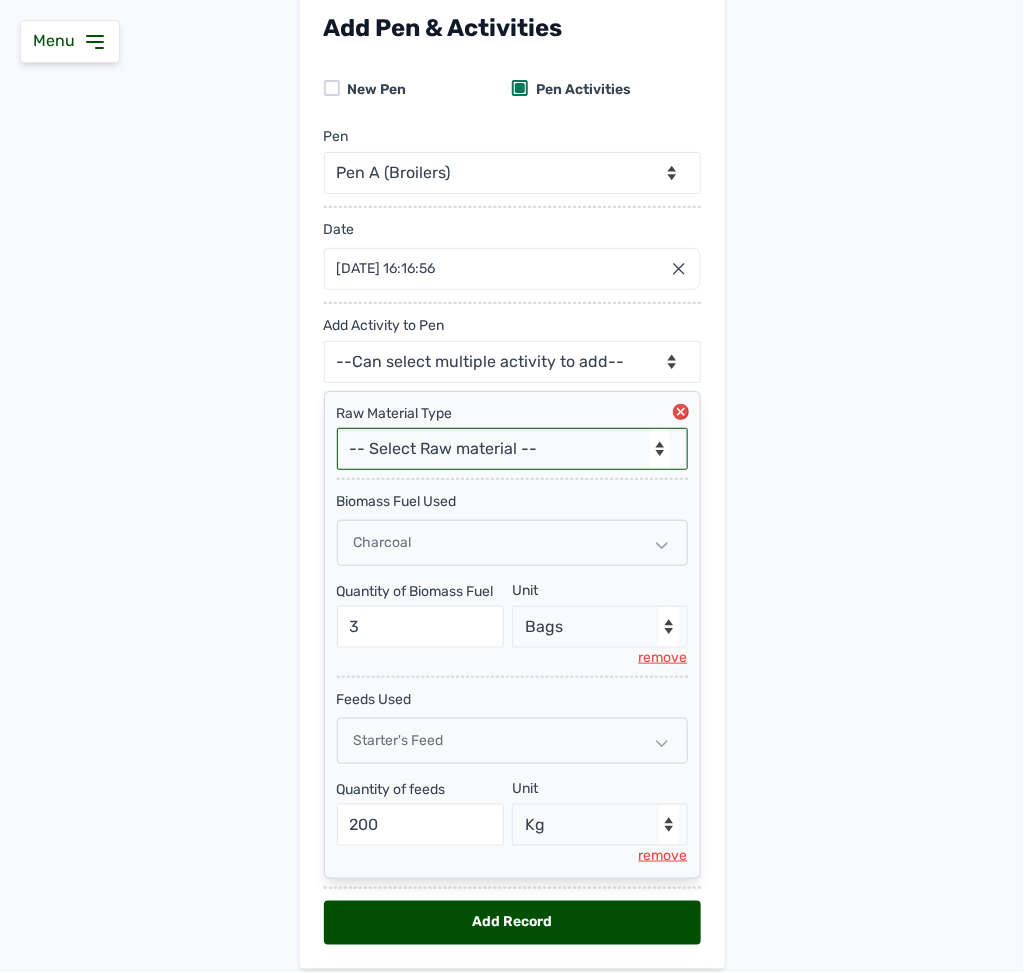select on "medications" 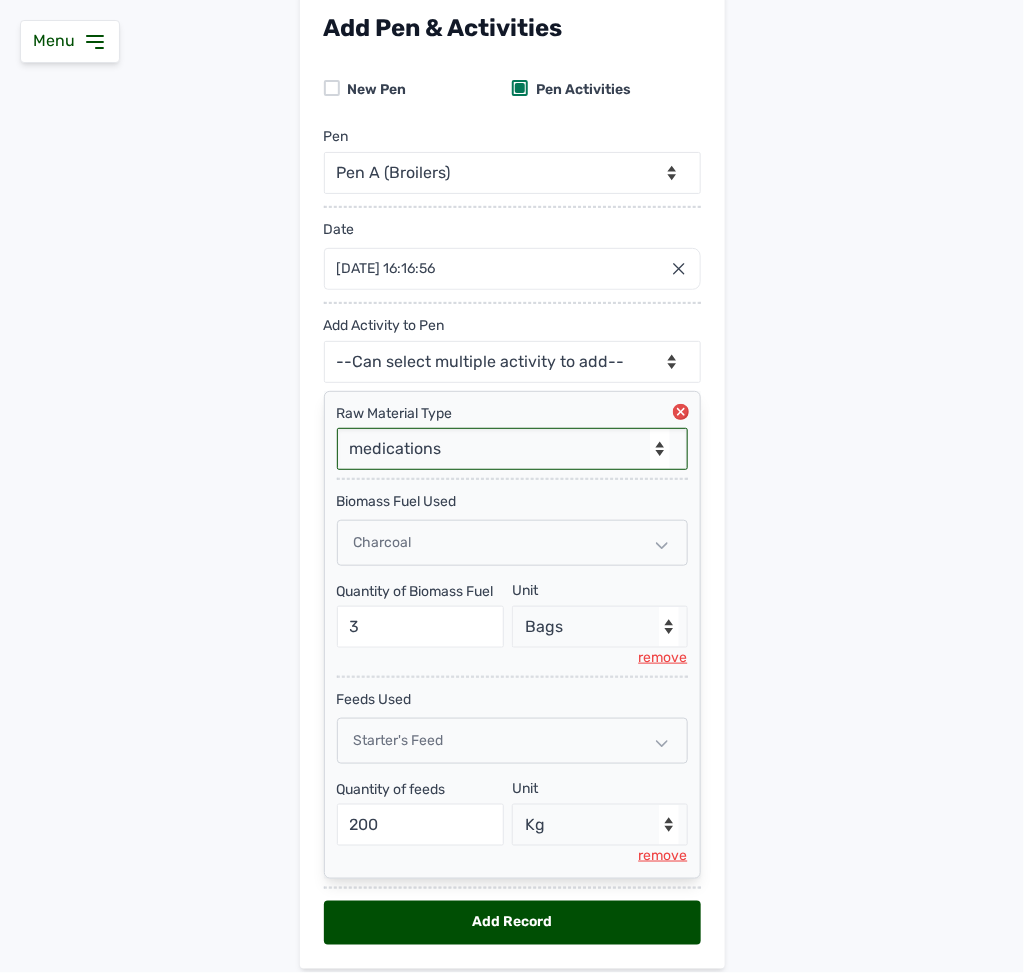click on "-- Select Raw material -- Biomass Fuel feeds medications vaccines" at bounding box center (512, 449) 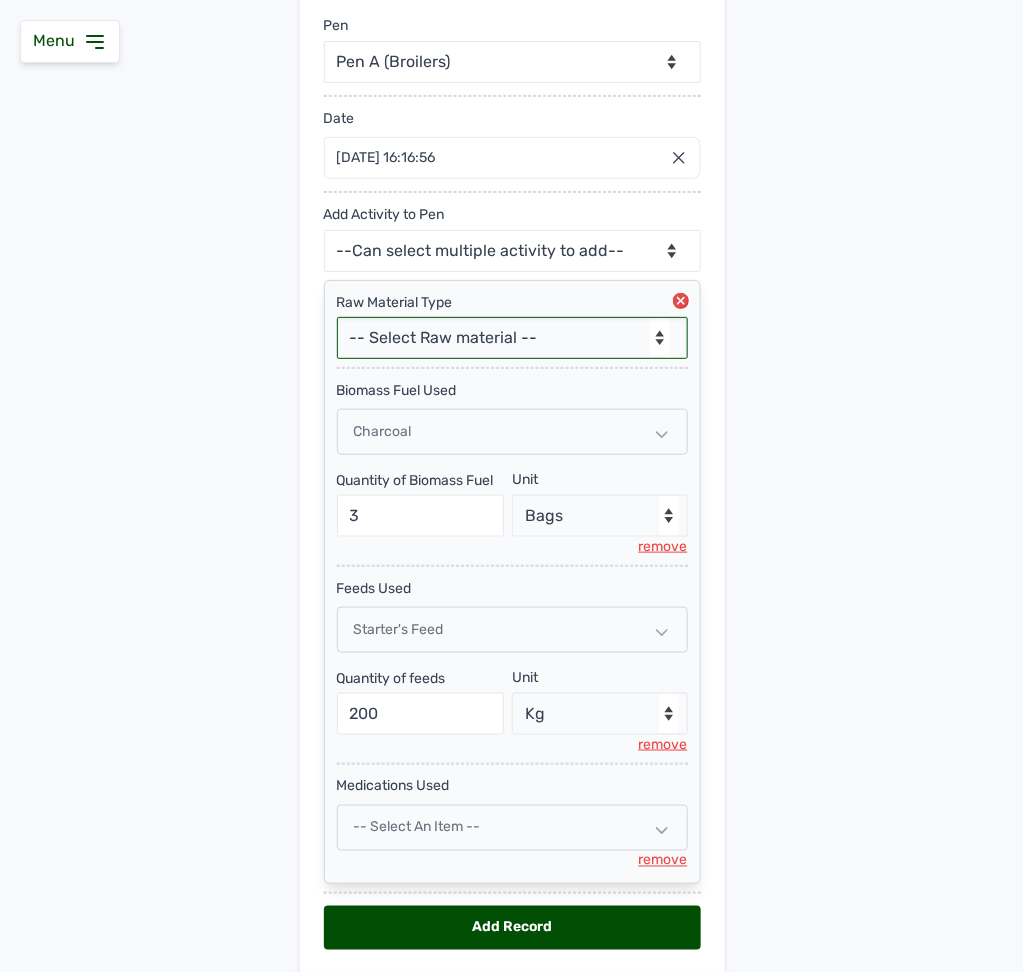 scroll, scrollTop: 333, scrollLeft: 0, axis: vertical 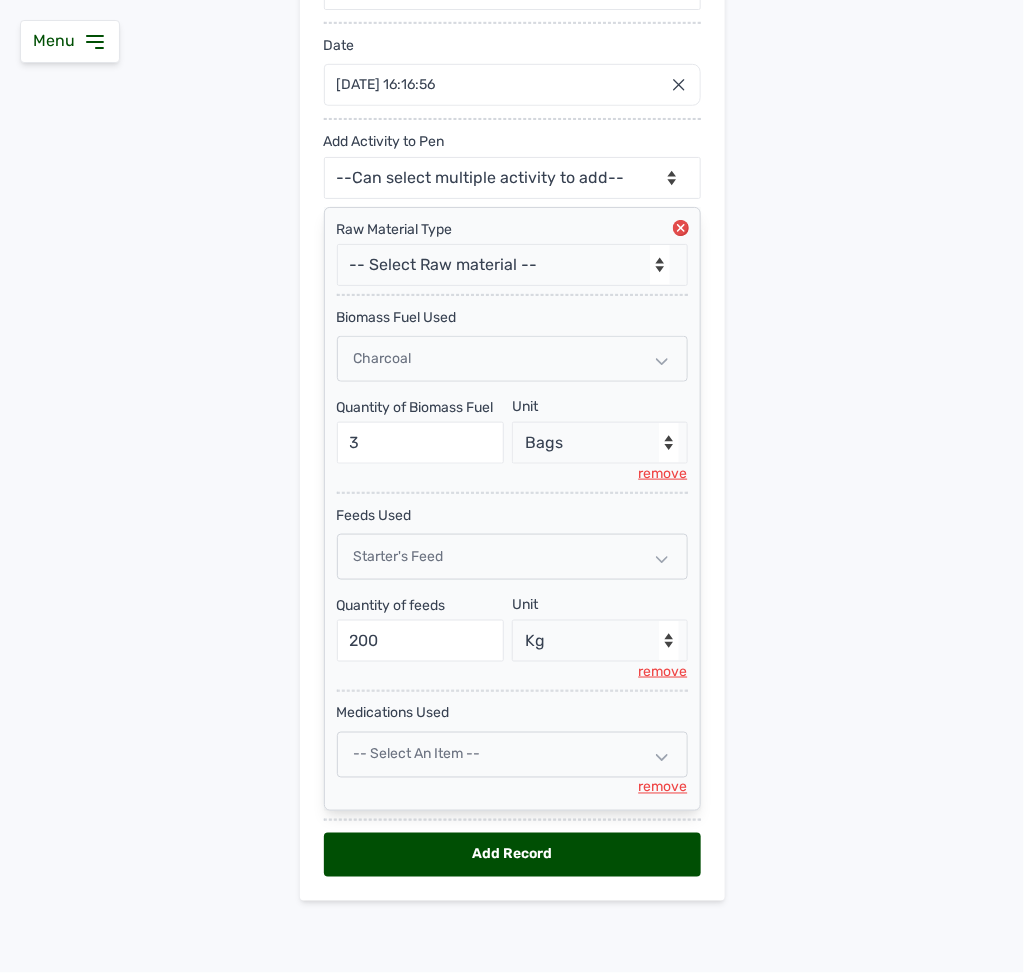 click on "-- Select an Item --" at bounding box center (417, 754) 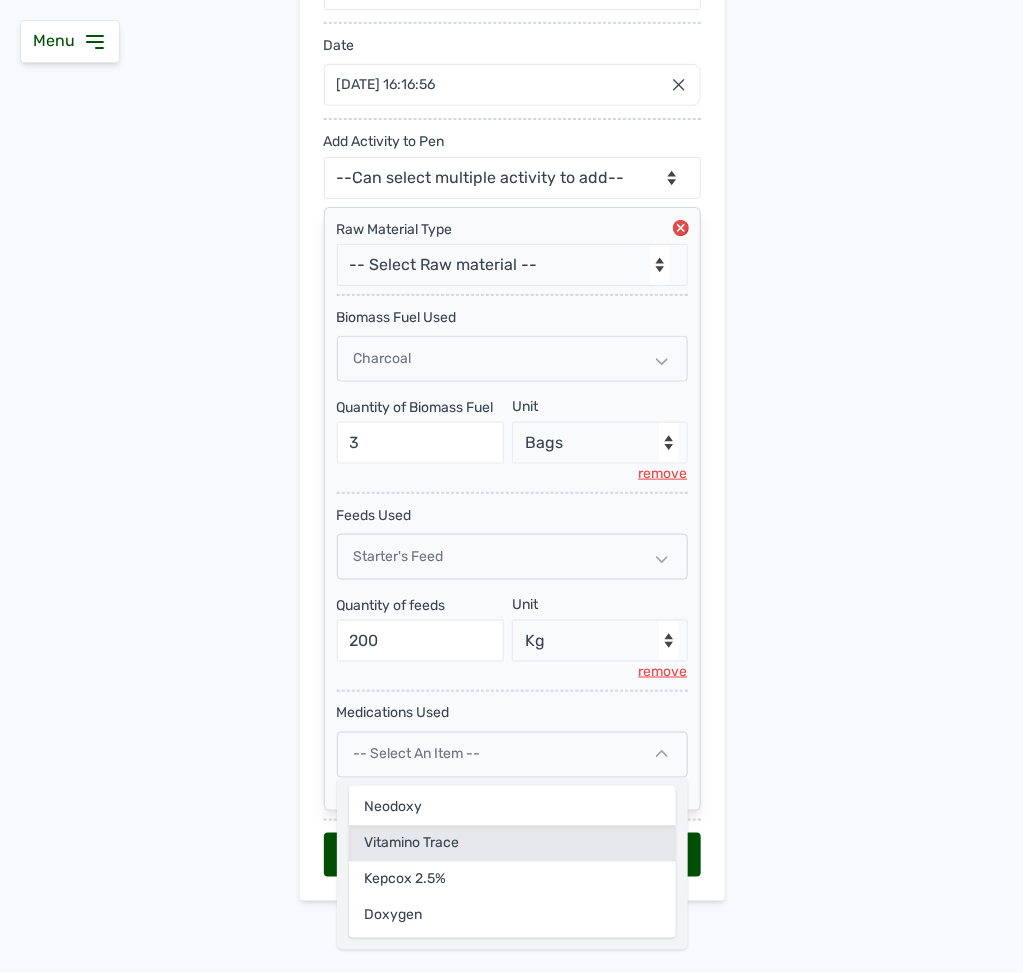 click on "Vitamino Trace" 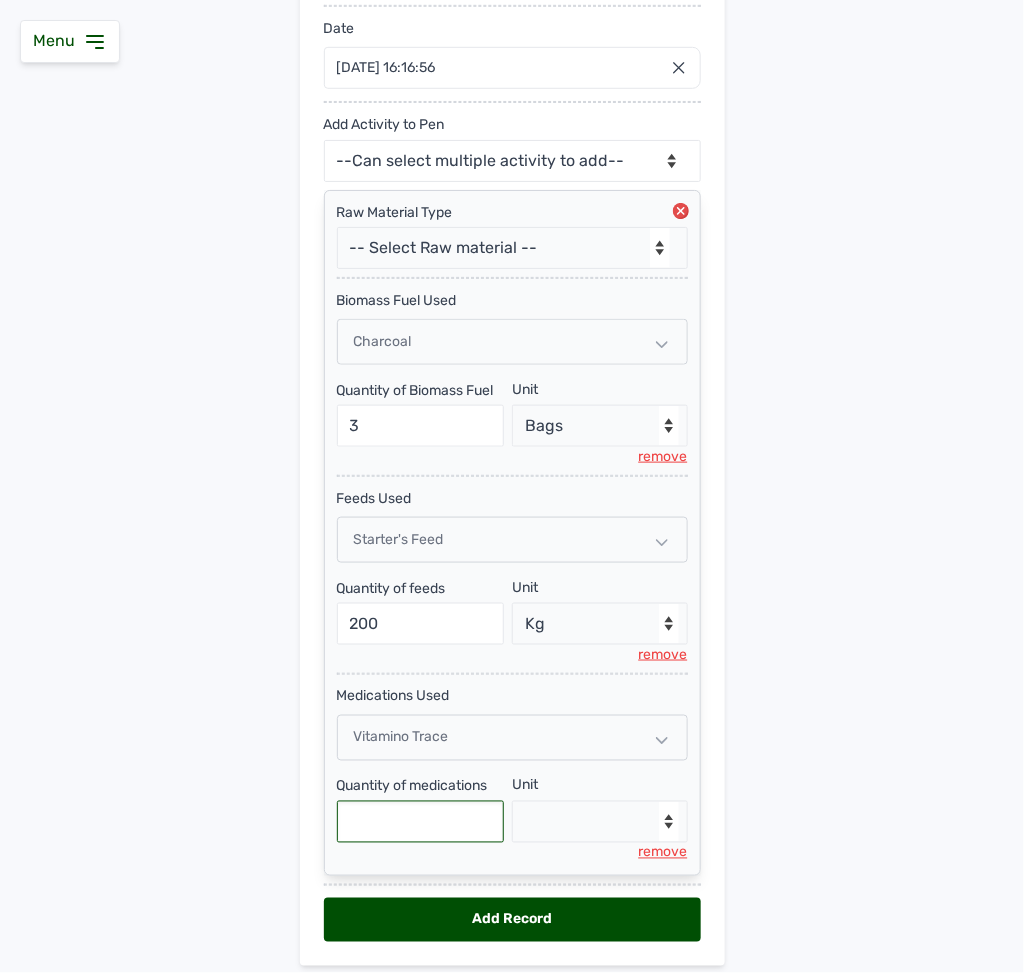 click at bounding box center (421, 822) 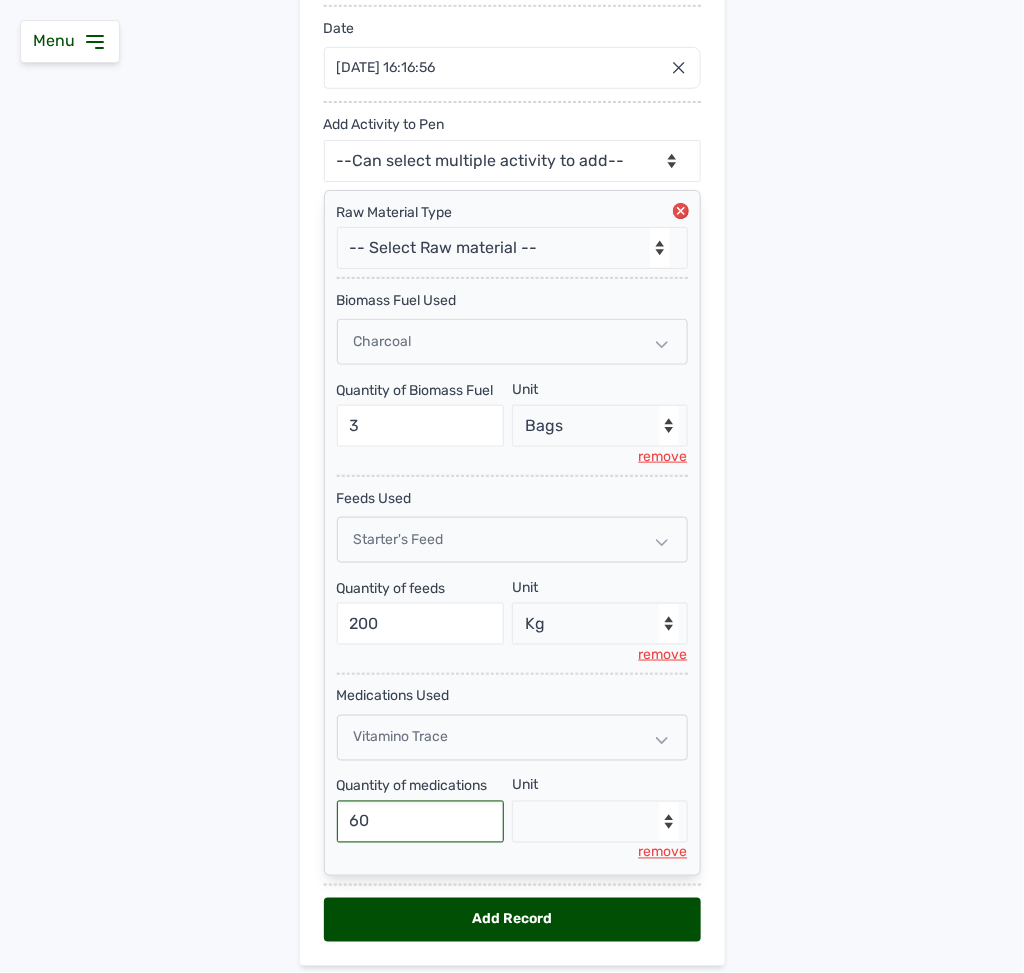 type on "60" 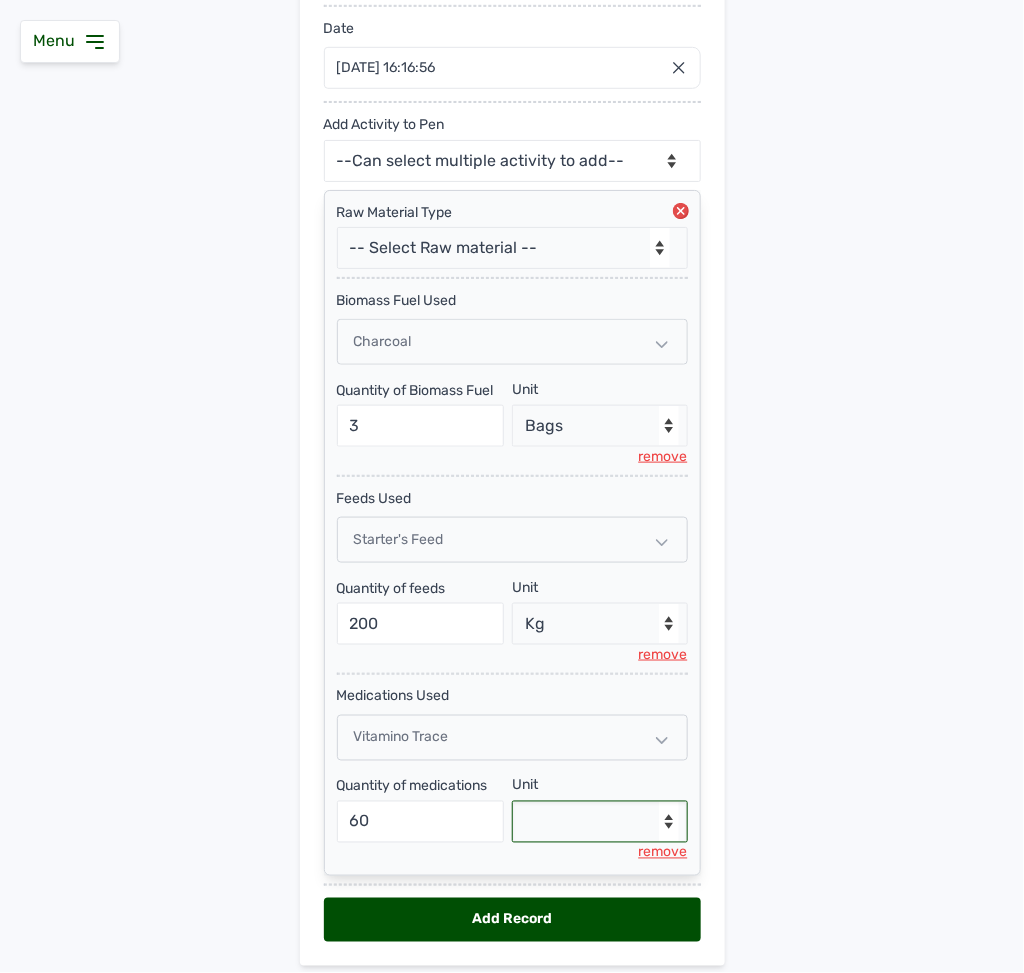 click on "--Select unit-- Litre mls" at bounding box center (600, 822) 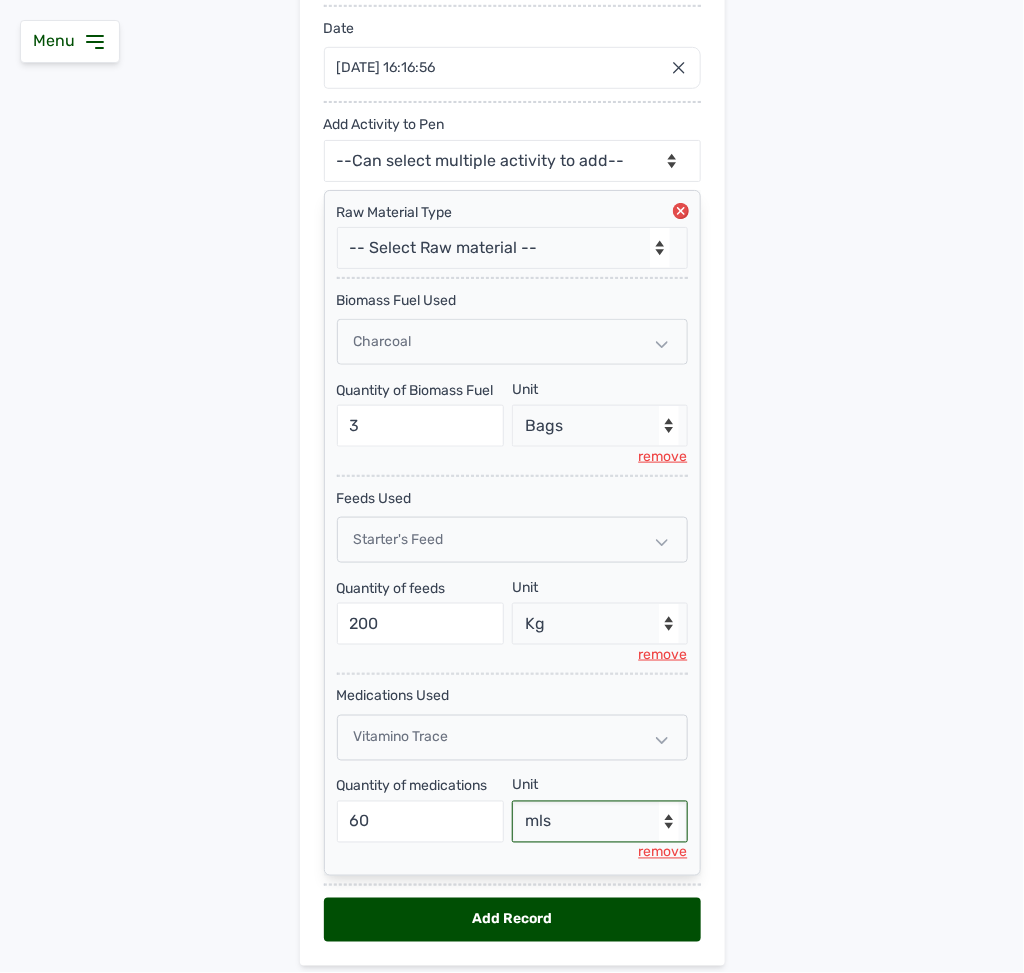 click on "--Select unit-- Litre mls" at bounding box center [600, 822] 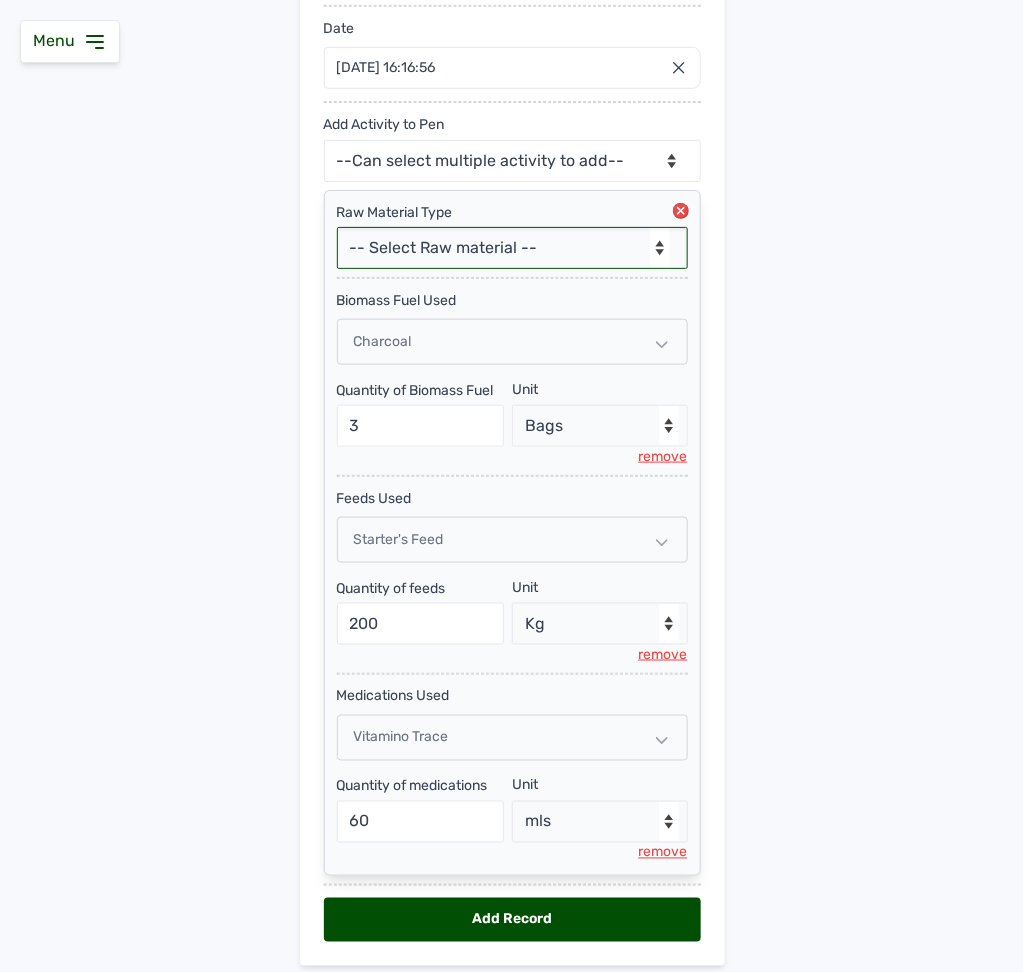 click on "-- Select Raw material -- Biomass Fuel feeds medications vaccines" at bounding box center (512, 248) 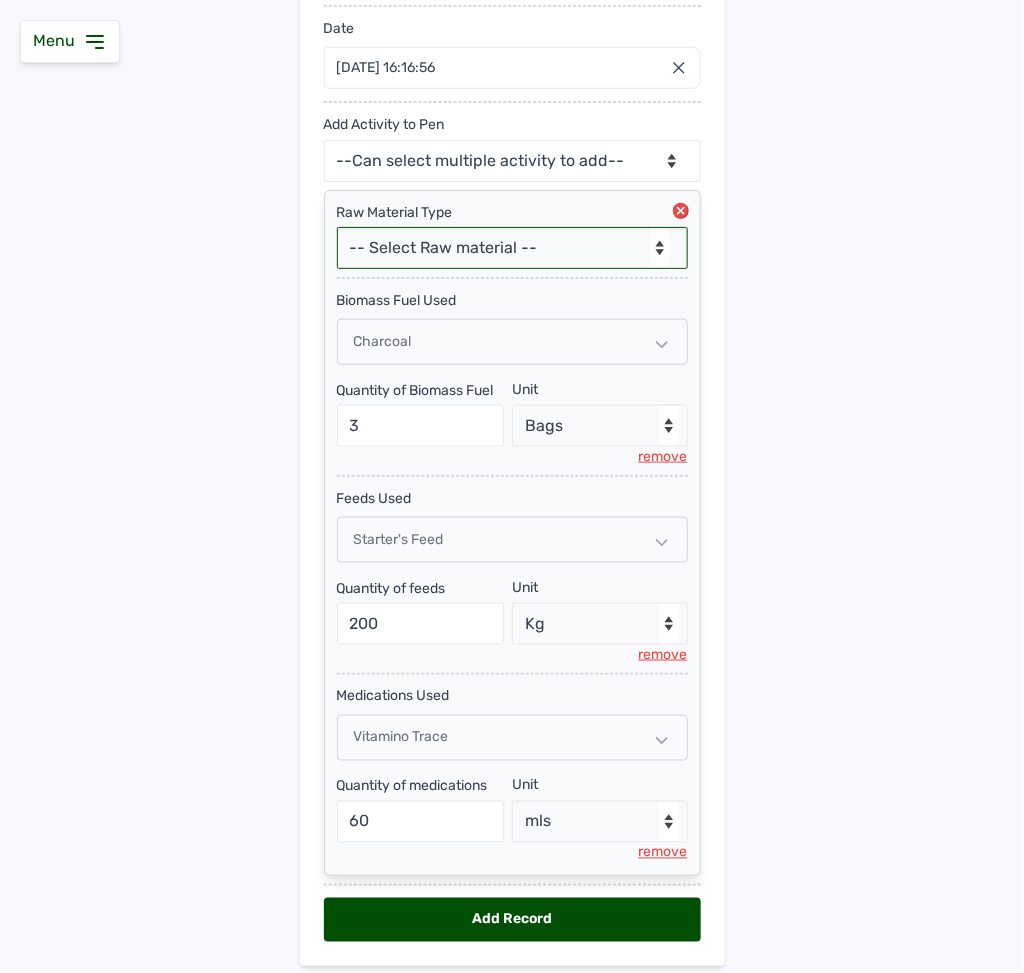 click on "-- Select Raw material -- Biomass Fuel feeds medications vaccines" at bounding box center (512, 248) 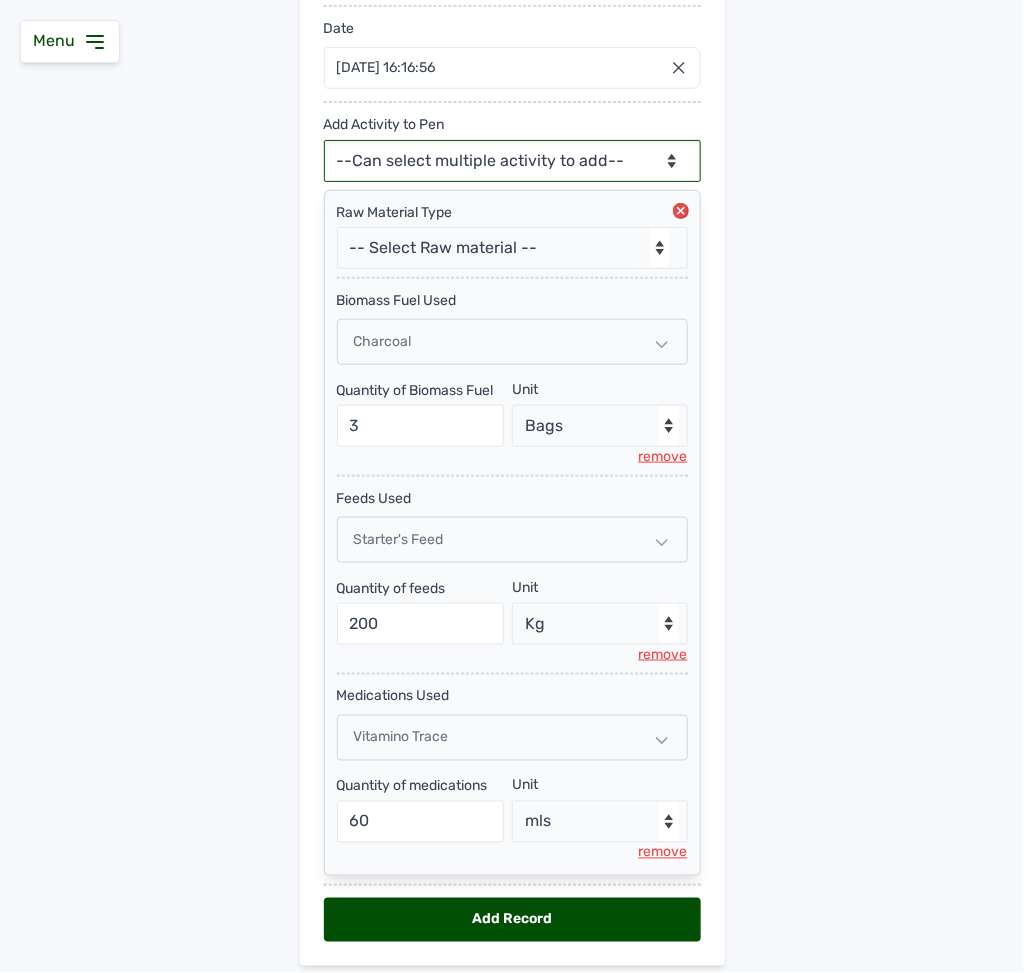 click on "--Can select multiple activity to add-- Raw Material Losses Weight" at bounding box center [512, 161] 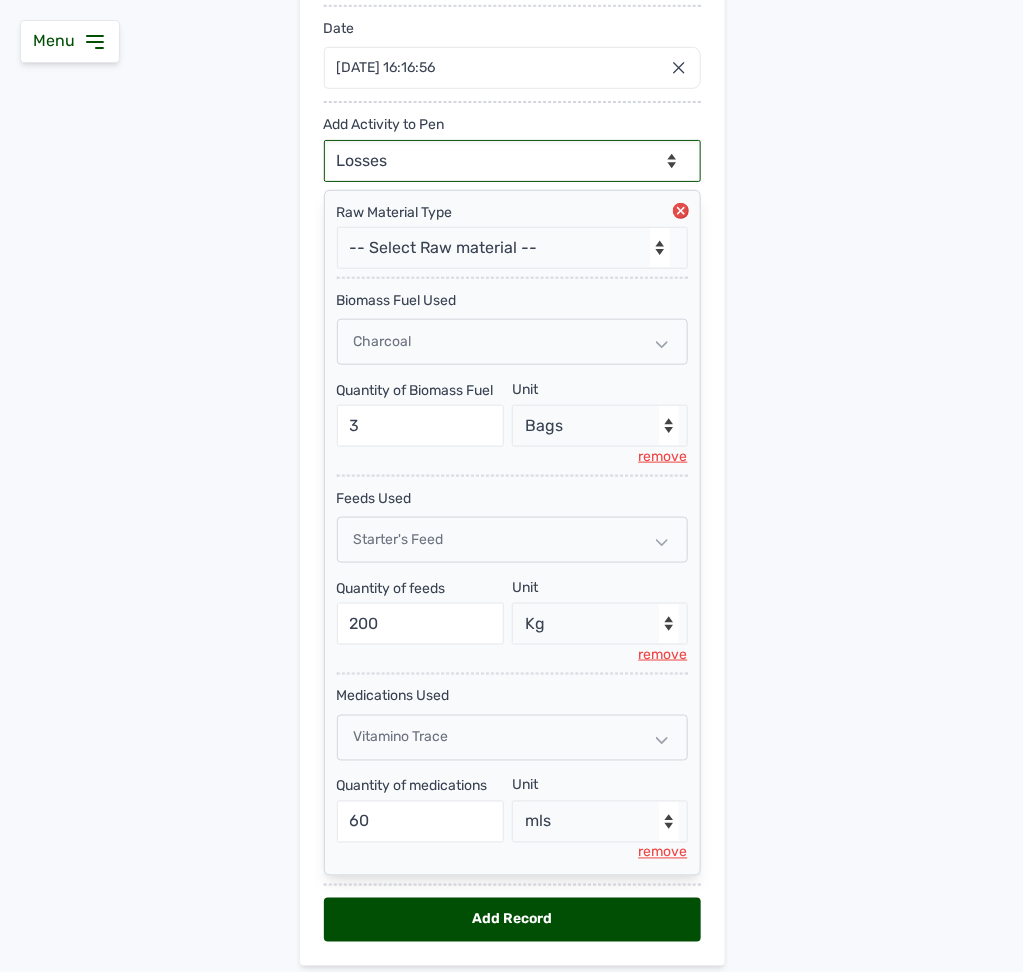 click on "--Can select multiple activity to add-- Raw Material Losses Weight" at bounding box center (512, 161) 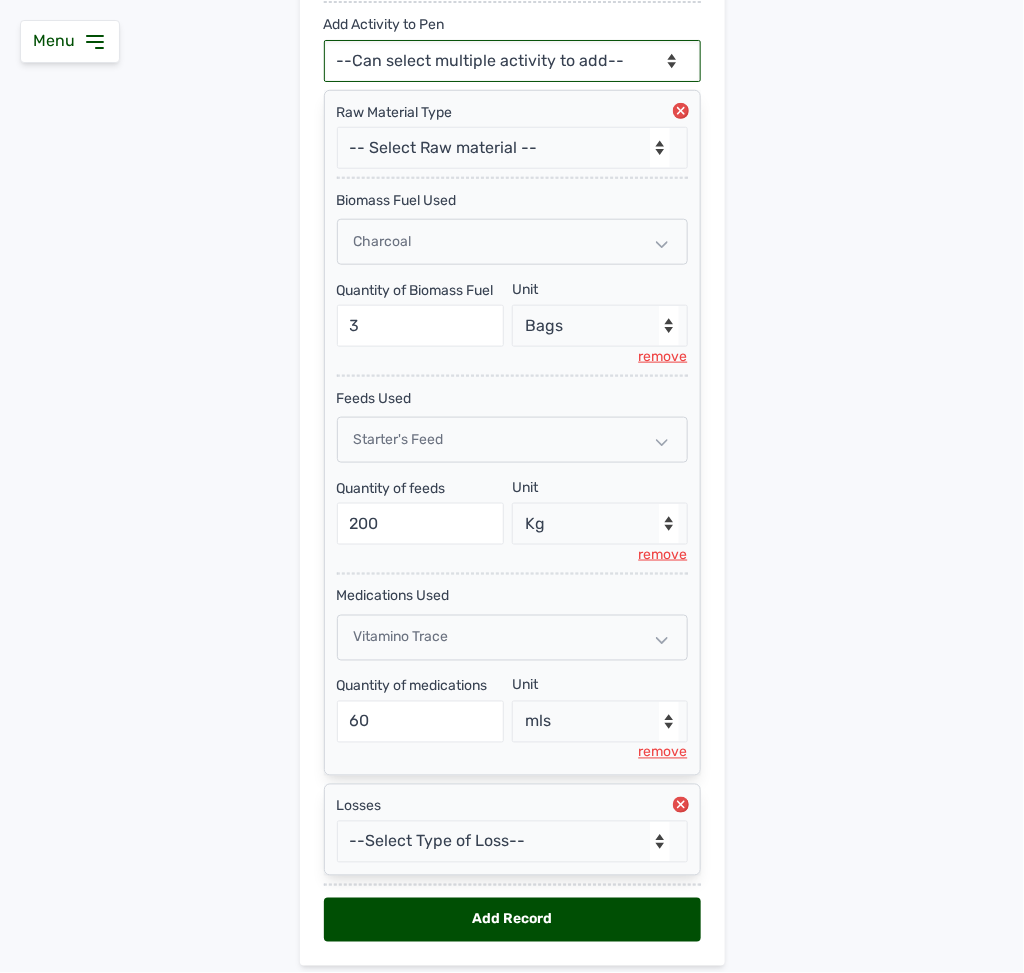 scroll, scrollTop: 517, scrollLeft: 0, axis: vertical 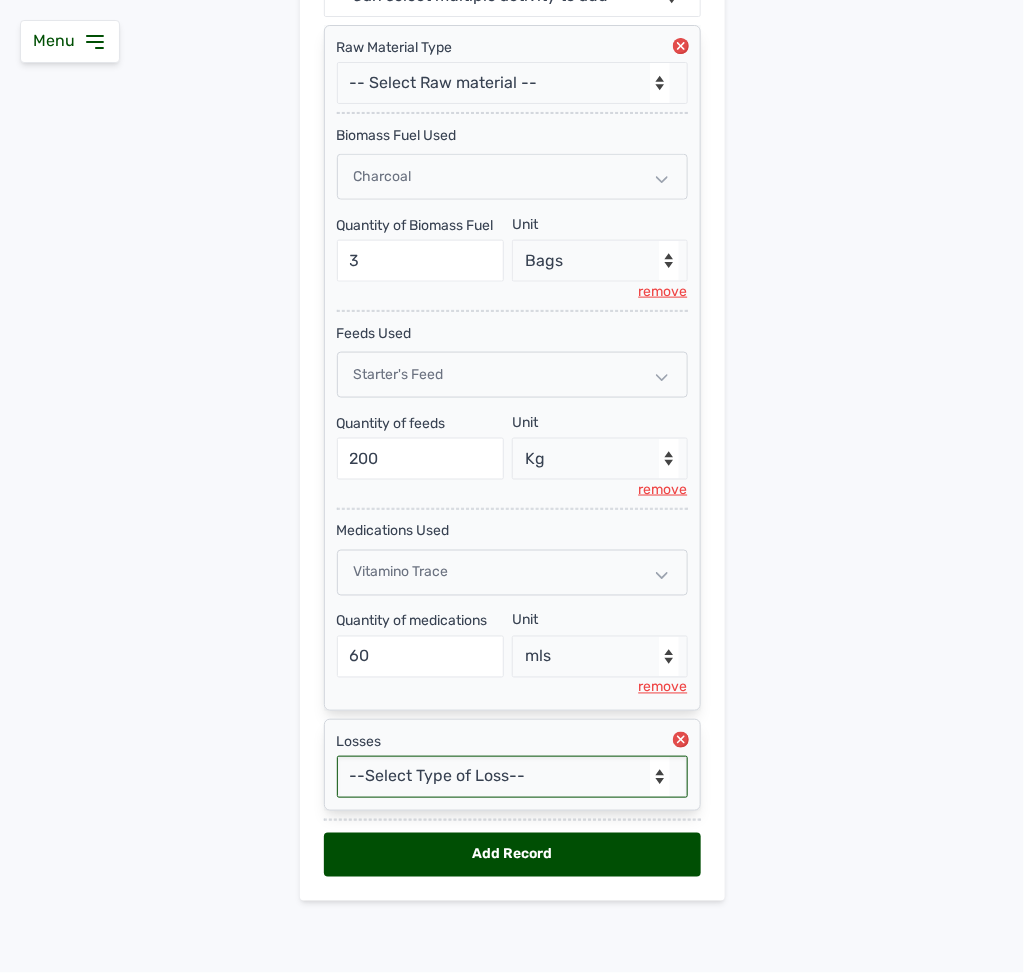 click on "--Select Type of Loss-- Mortality Culled Theft" at bounding box center (512, 777) 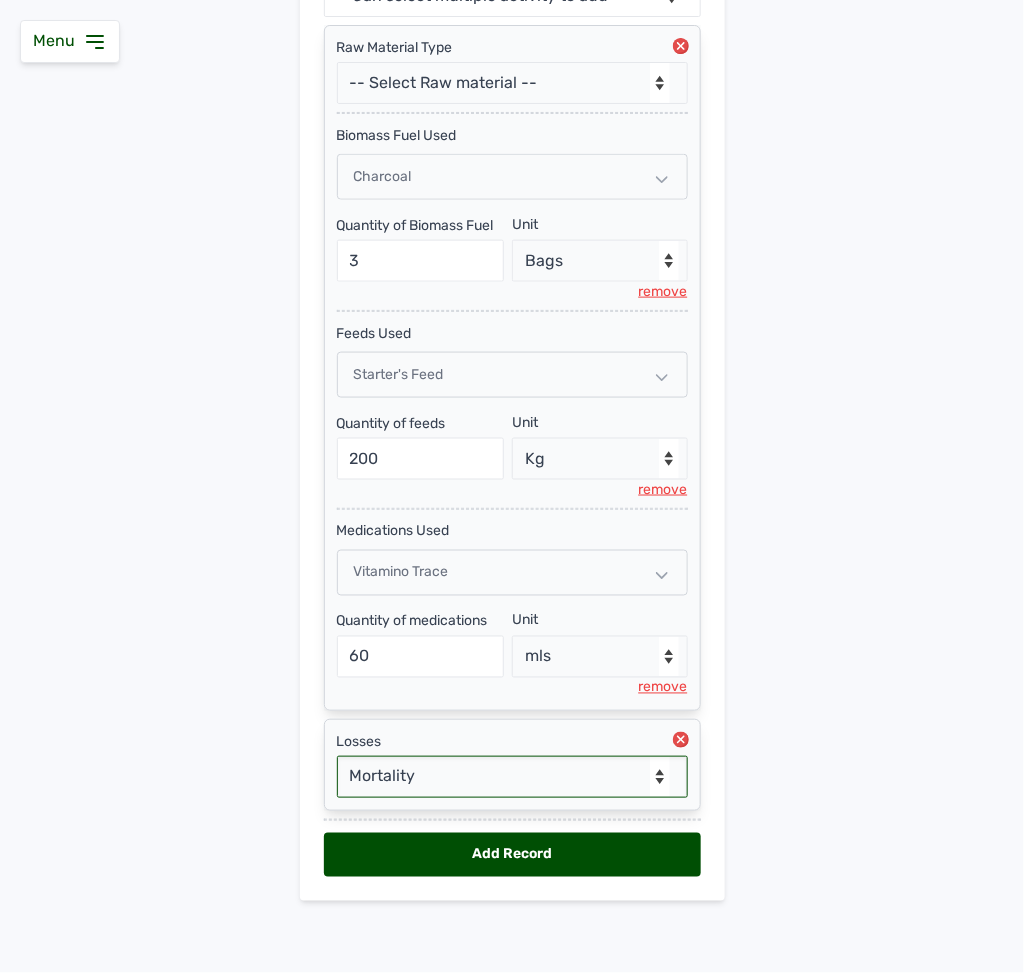 click on "--Select Type of Loss-- Mortality Culled Theft" at bounding box center [512, 777] 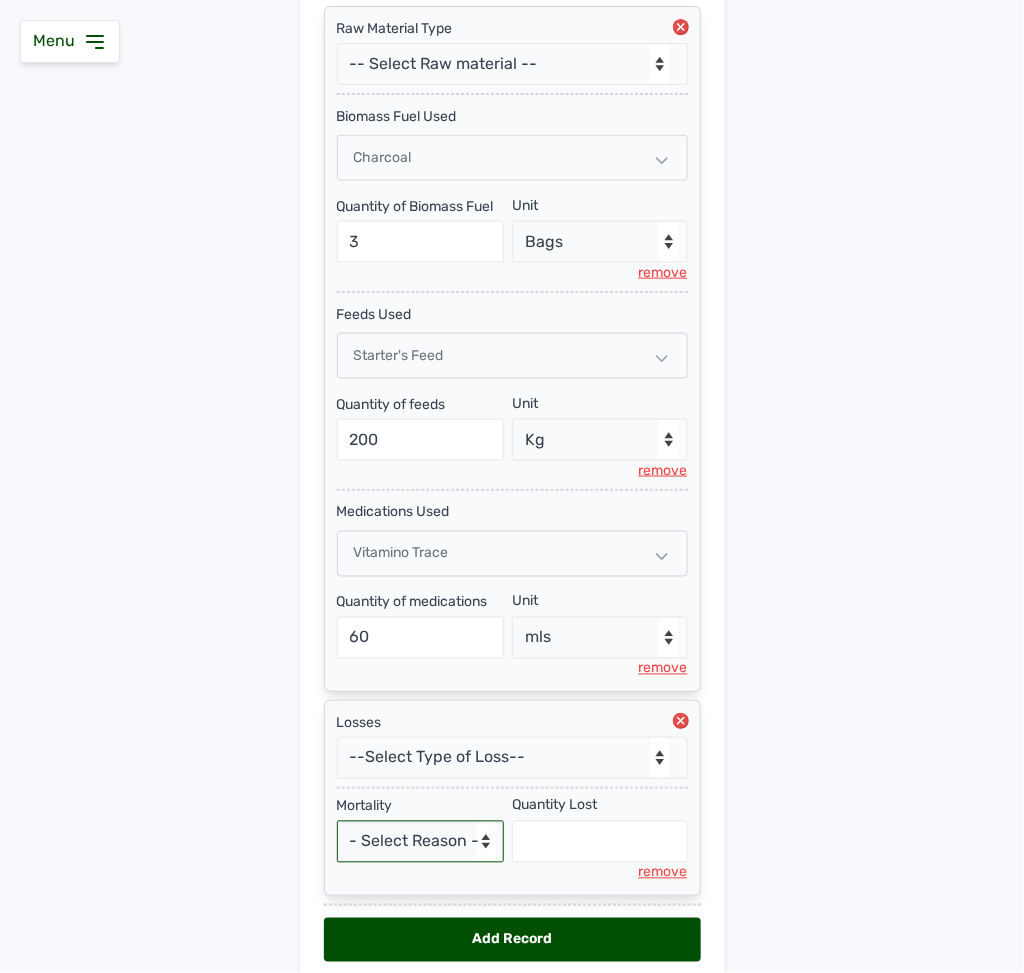 click on "- Select Reason - Disease Late Vaccination Wrong Vaccination Heat [MEDICAL_DATA] Others" at bounding box center [421, 842] 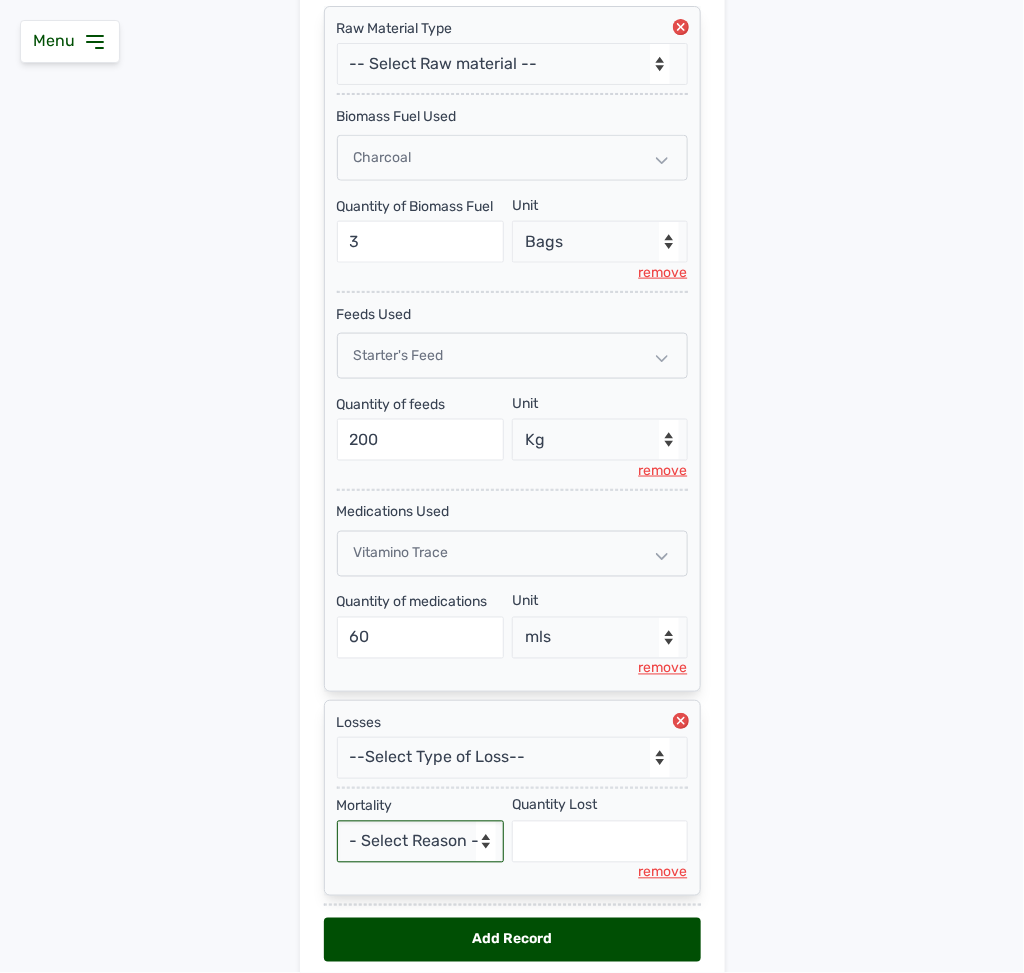 select on "Others" 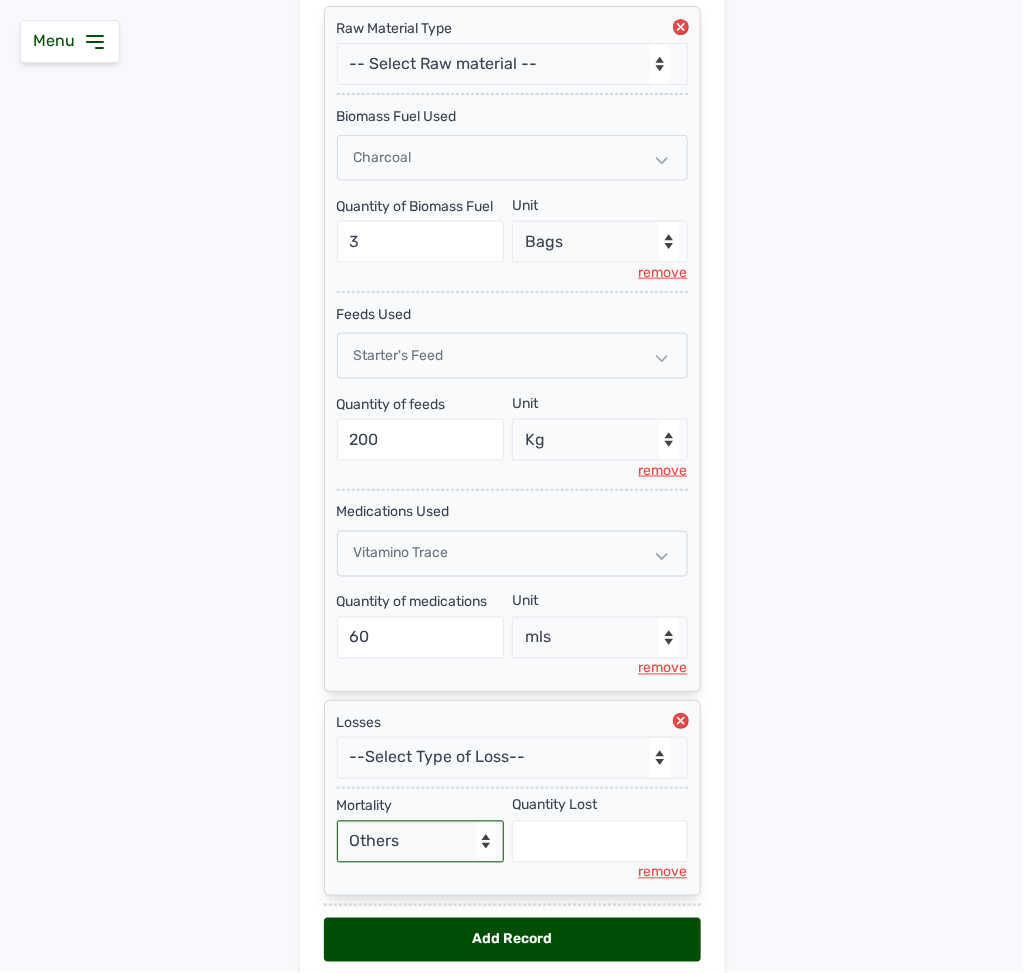 click on "- Select Reason - Disease Late Vaccination Wrong Vaccination Heat [MEDICAL_DATA] Others" at bounding box center (421, 842) 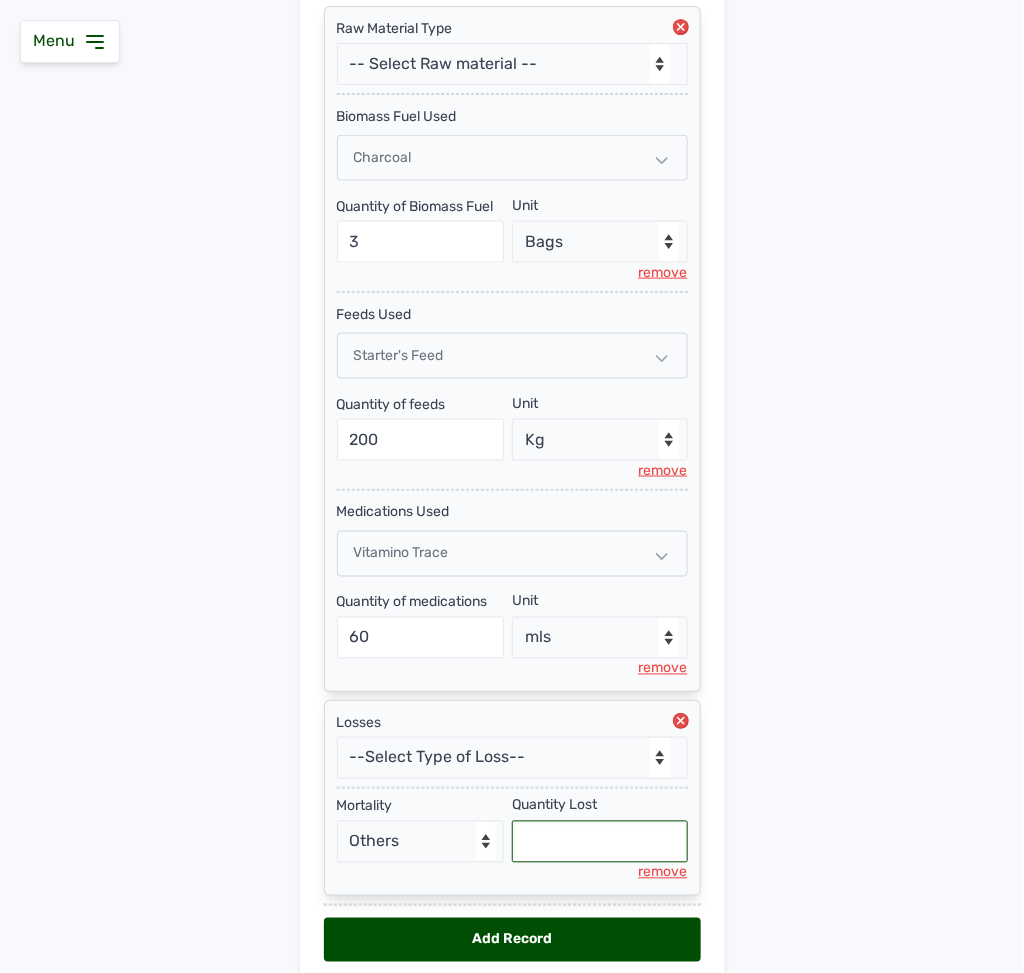 click at bounding box center [600, 842] 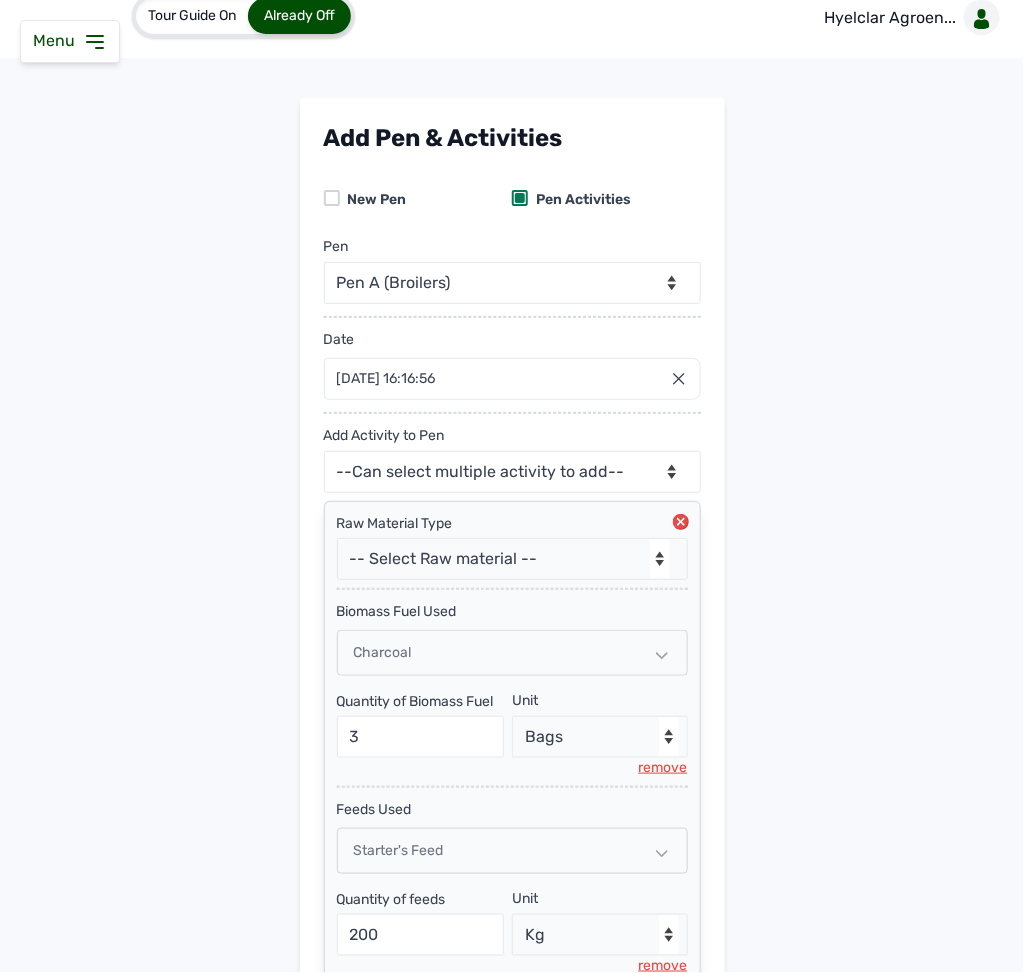 scroll, scrollTop: 0, scrollLeft: 0, axis: both 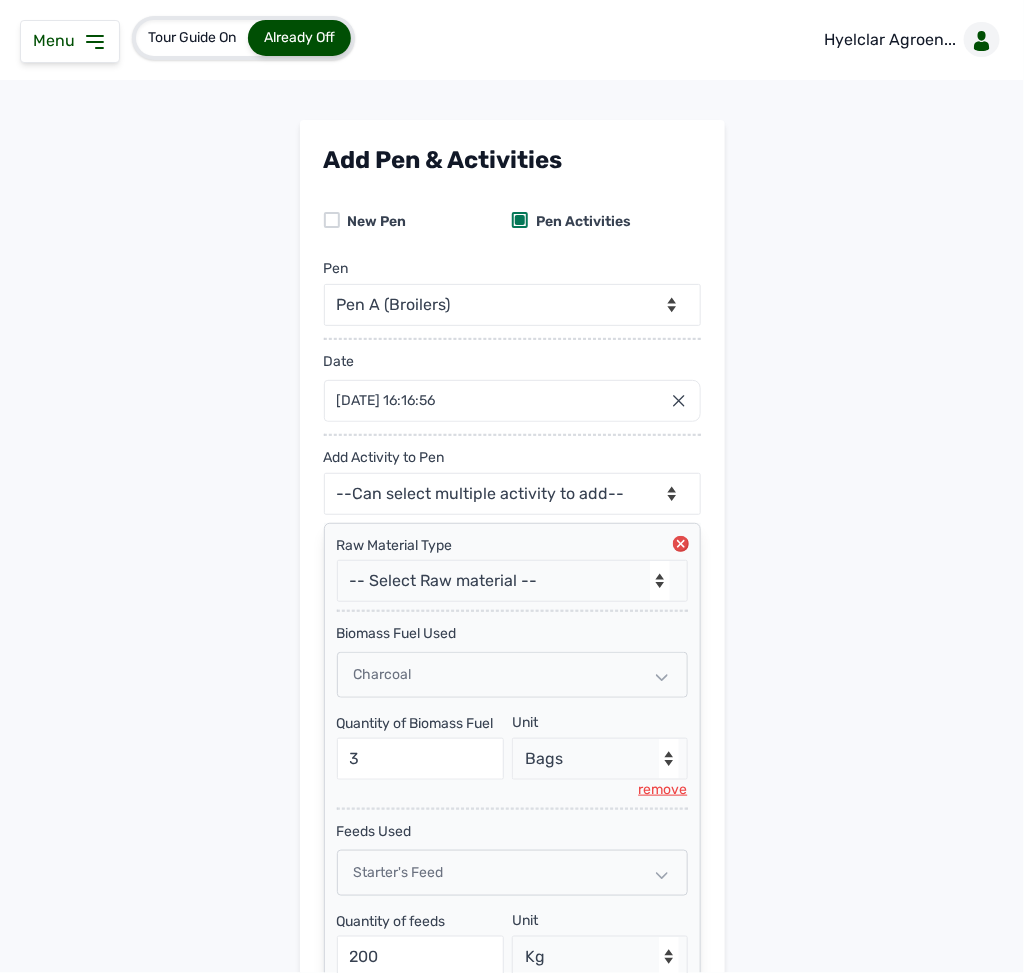 type on "4" 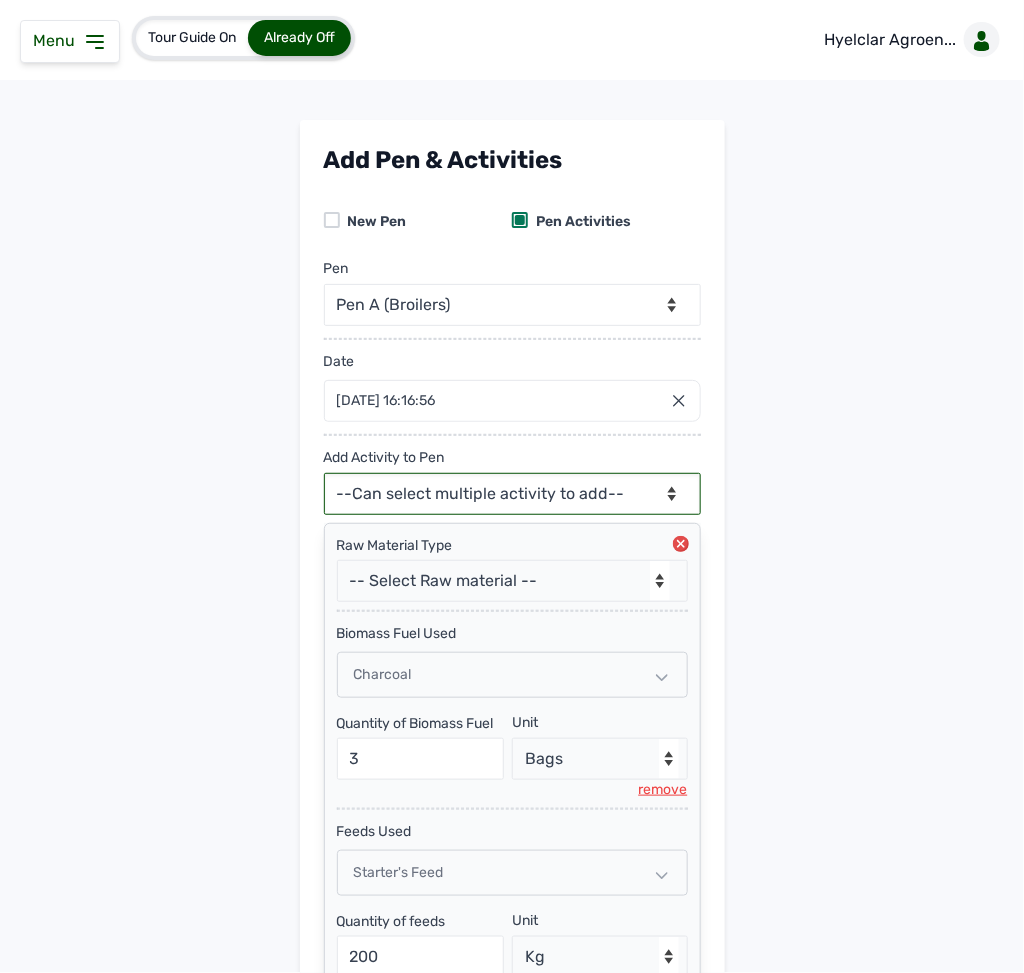 click on "--Can select multiple activity to add-- Raw Material Losses Weight" at bounding box center (512, 494) 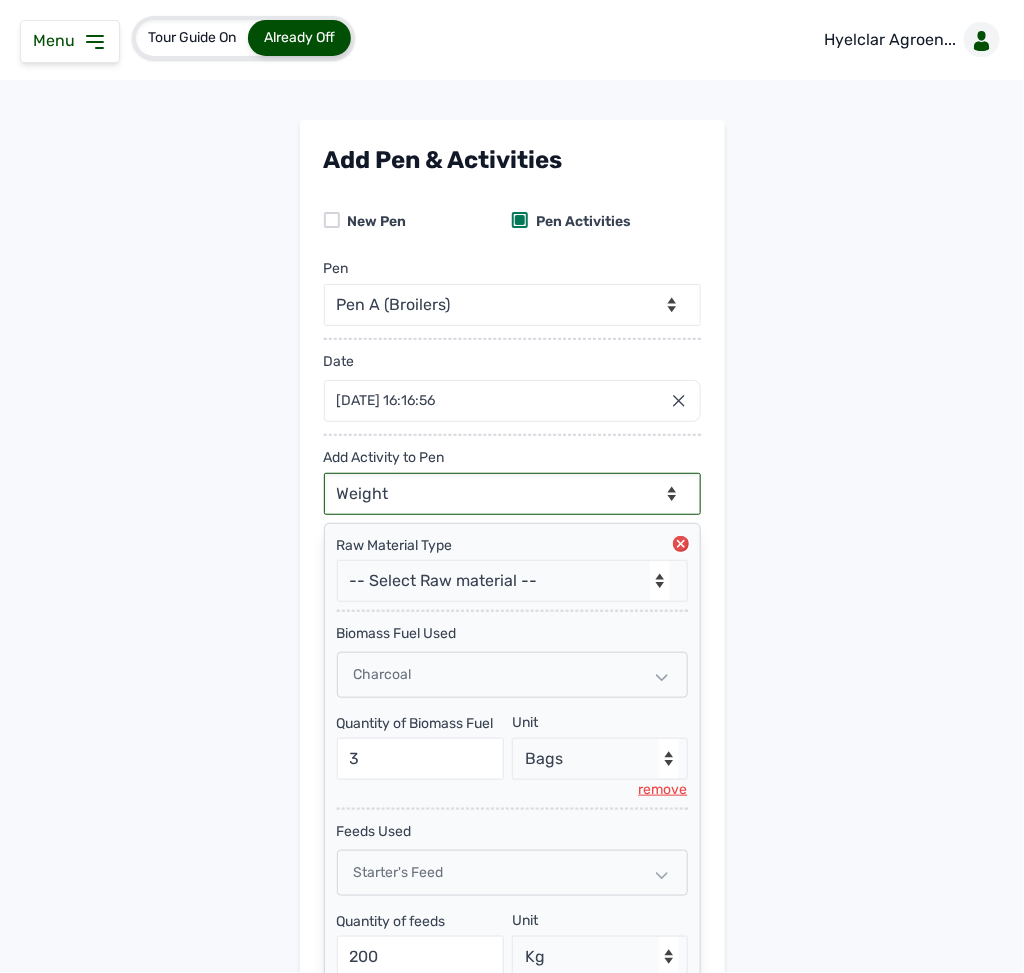 click on "--Can select multiple activity to add-- Raw Material Losses Weight" at bounding box center [512, 494] 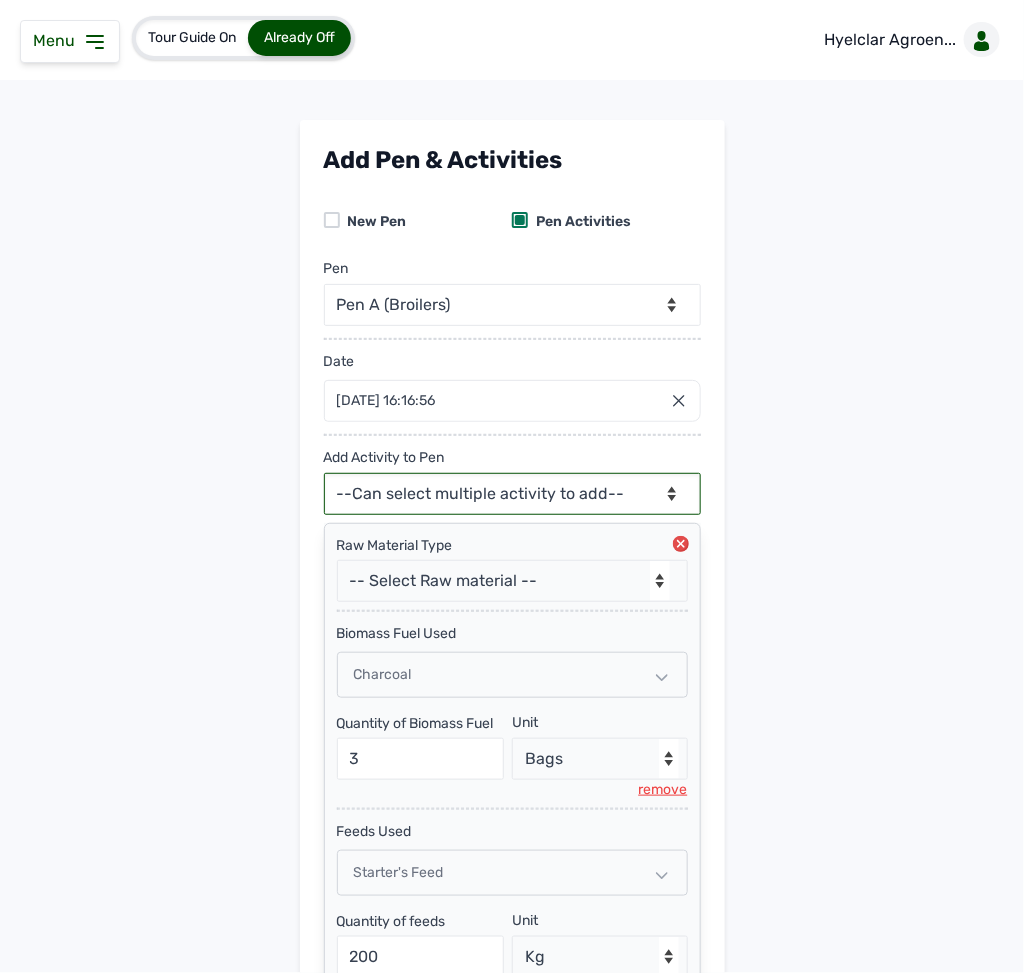 scroll, scrollTop: 726, scrollLeft: 0, axis: vertical 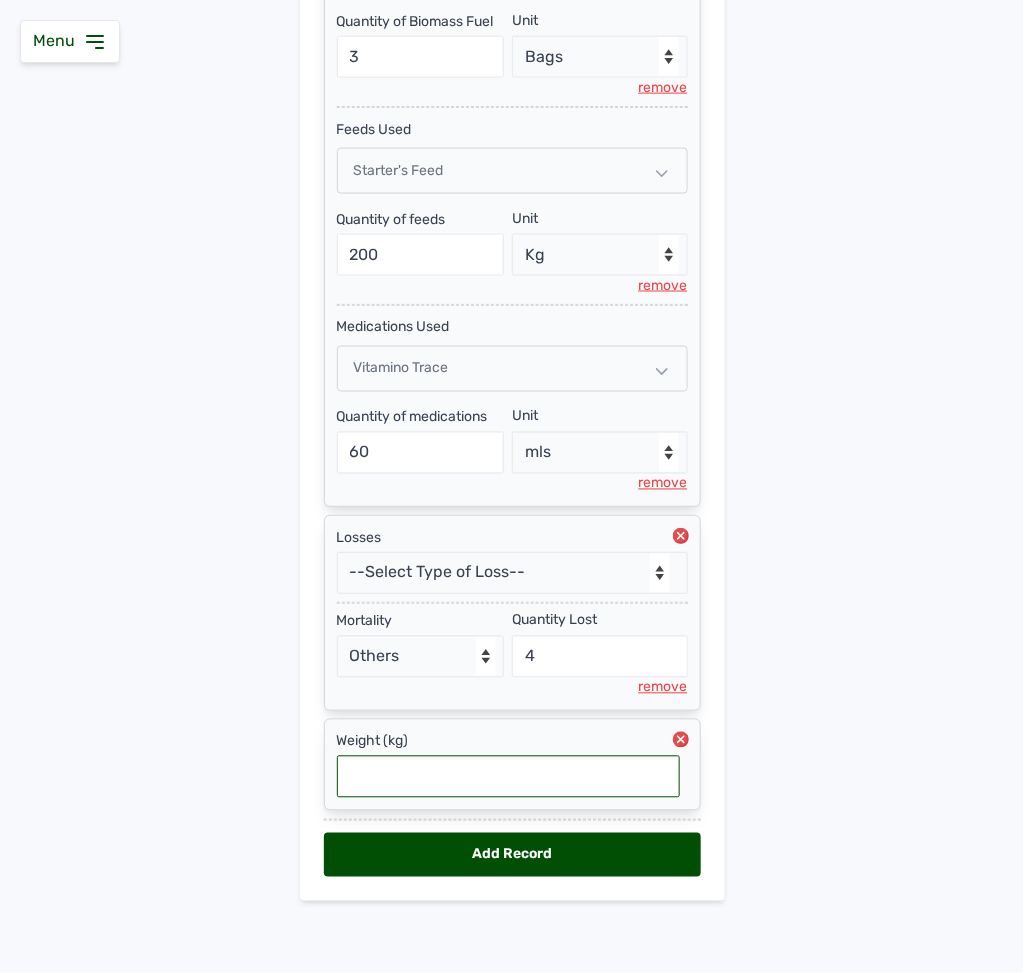 click at bounding box center [508, 777] 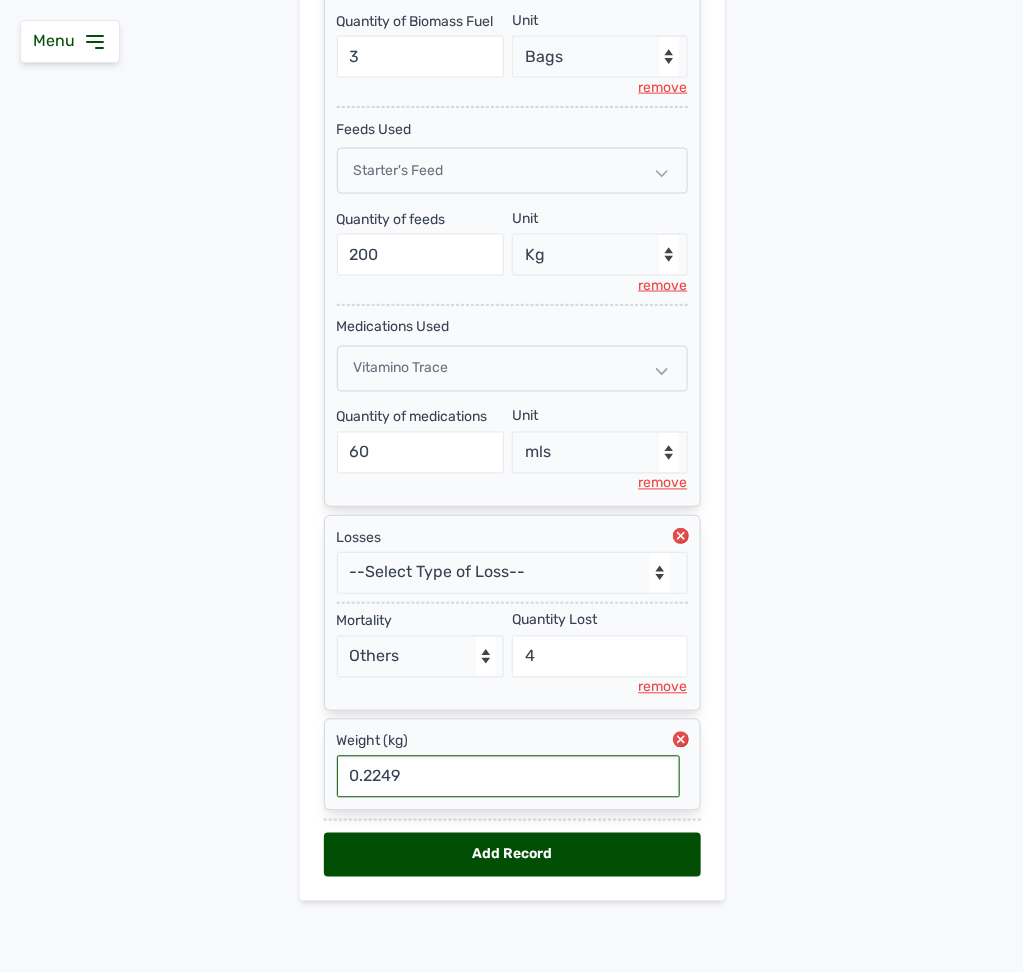 type on "0.2249" 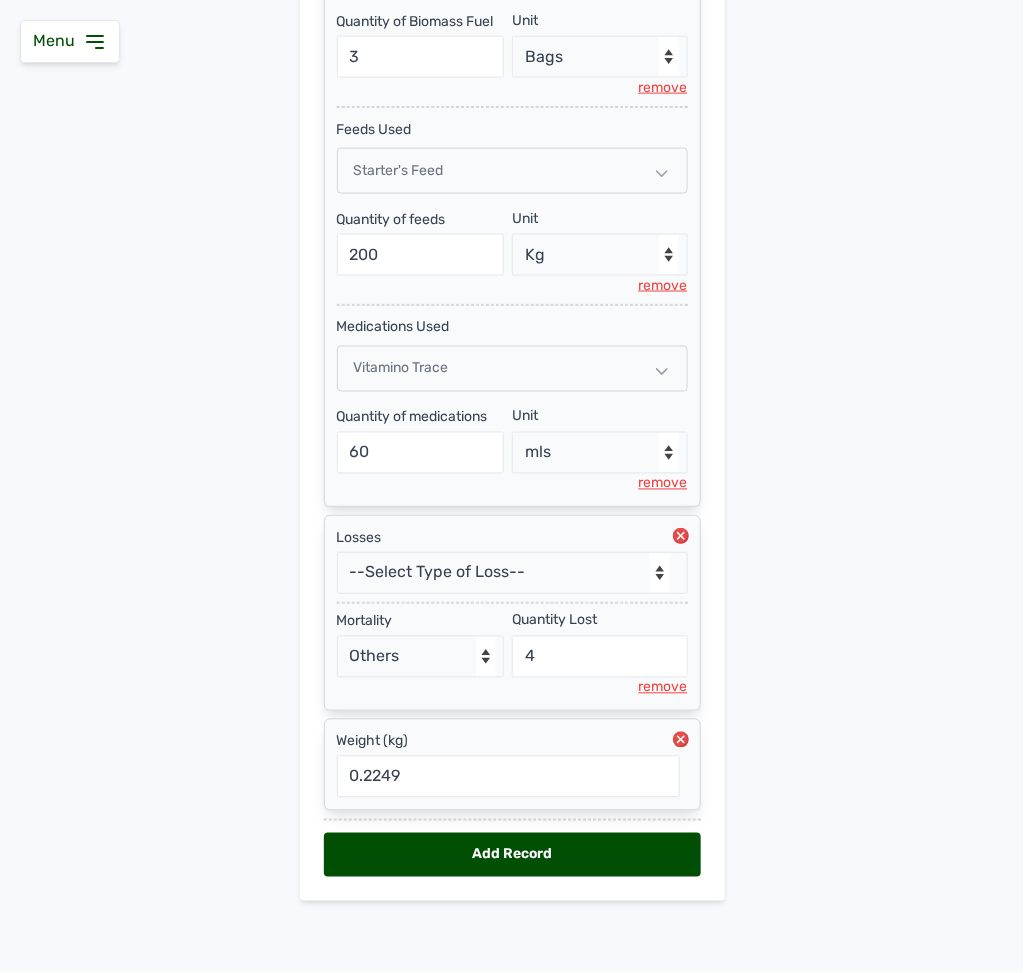 click on "Add Pen & Activities New Pen Pen Activities Pen -- Select pen -- Pen A (Broilers) Date 11 Jul 2025 16:16:56 Jul 2025 Jan Feb Mar Apr May Jun Jul Aug Sep Oct Nov Dec 2025 2026 2027 2028 2029 2030 2031 2032 2033 2034 2035 2036 Sun Mon Tue Wed Thu Fri Sat 29 30 1 2 3 4 5 6 7 8 9 10 11 12 13 14 15 16 17 18 19 20 21 22 23 24 25 26 27 28 29 30 31 1 2 3 4 5 6 7 8 9 Cancel Add Activity to Pen --Can select multiple activity to add-- Raw Material Losses Weight Raw Material Type -- Select Raw material -- Biomass Fuel feeds medications vaccines Biomass Fuel Used Charcoal Quantity of Biomass Fuel 3 Unit --Select unit-- Bags remove feeds Used Starter's Feed Quantity of feeds 200 Unit --Select unit-- Bag(s) Kg remove medications Used Vitamino Trace Quantity of medications 60 Unit --Select unit-- Litre mls remove Losses --Select Type of Loss-- Mortality Culled Theft Mortality - Select Reason - Disease Late Vaccination Wrong Vaccination Heat Lack of Water Others Quantity Lost 4 remove Weight (kg) 0.2249  Add Record" at bounding box center (512, 175) 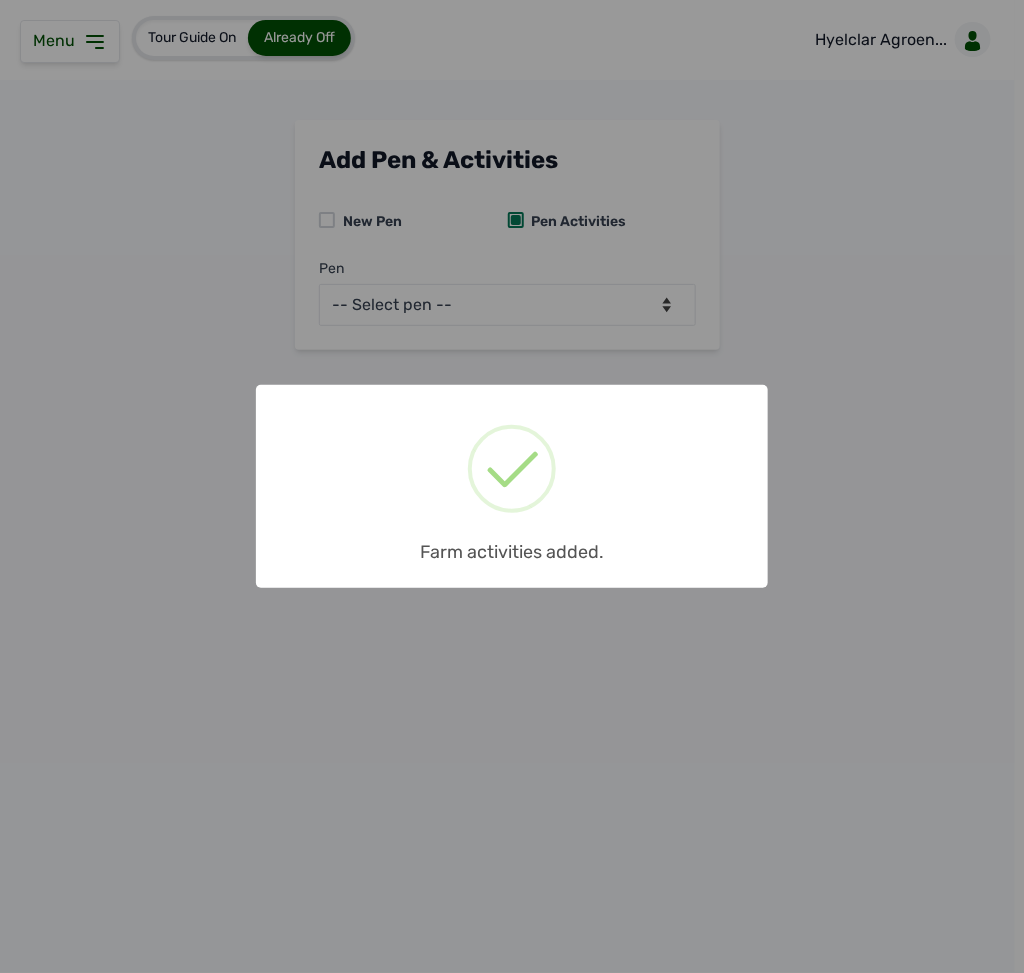 click on "×
Farm activities added. OK No Cancel" at bounding box center (512, 486) 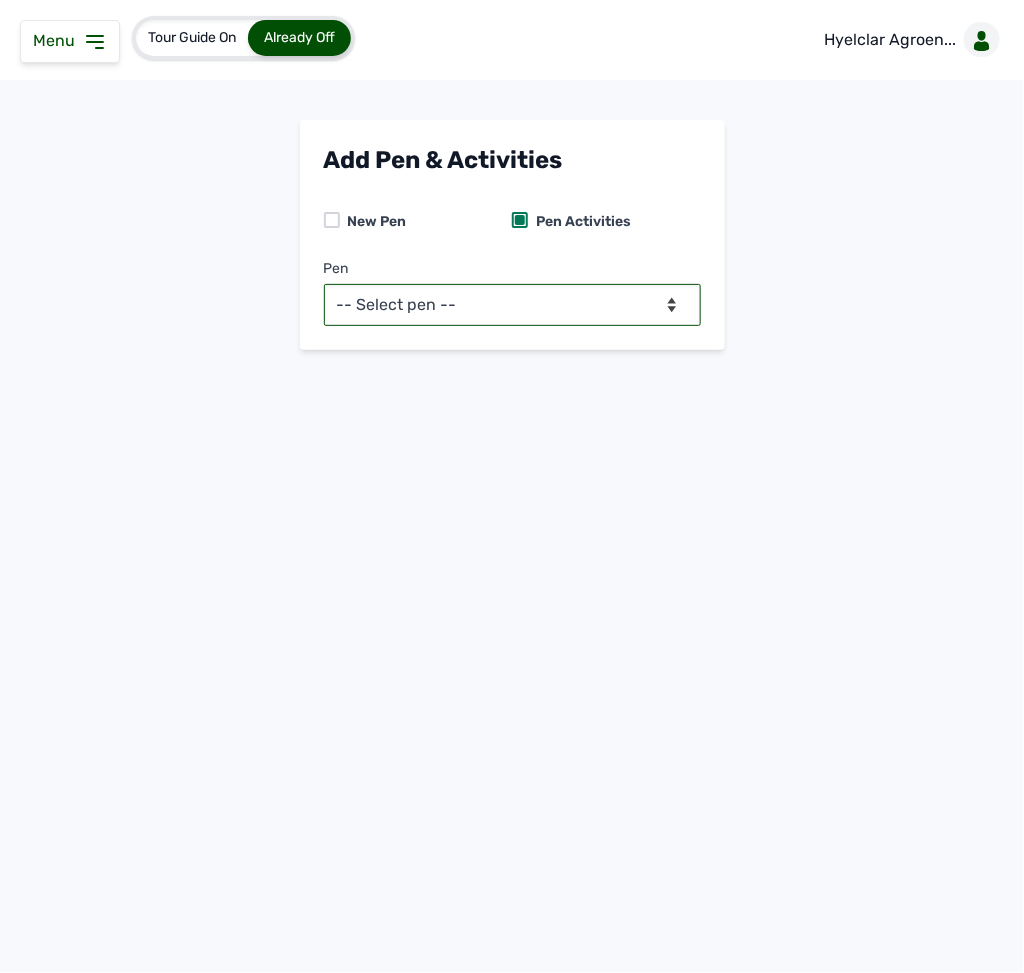 click on "-- Select pen -- Pen A (Broilers)" at bounding box center [512, 305] 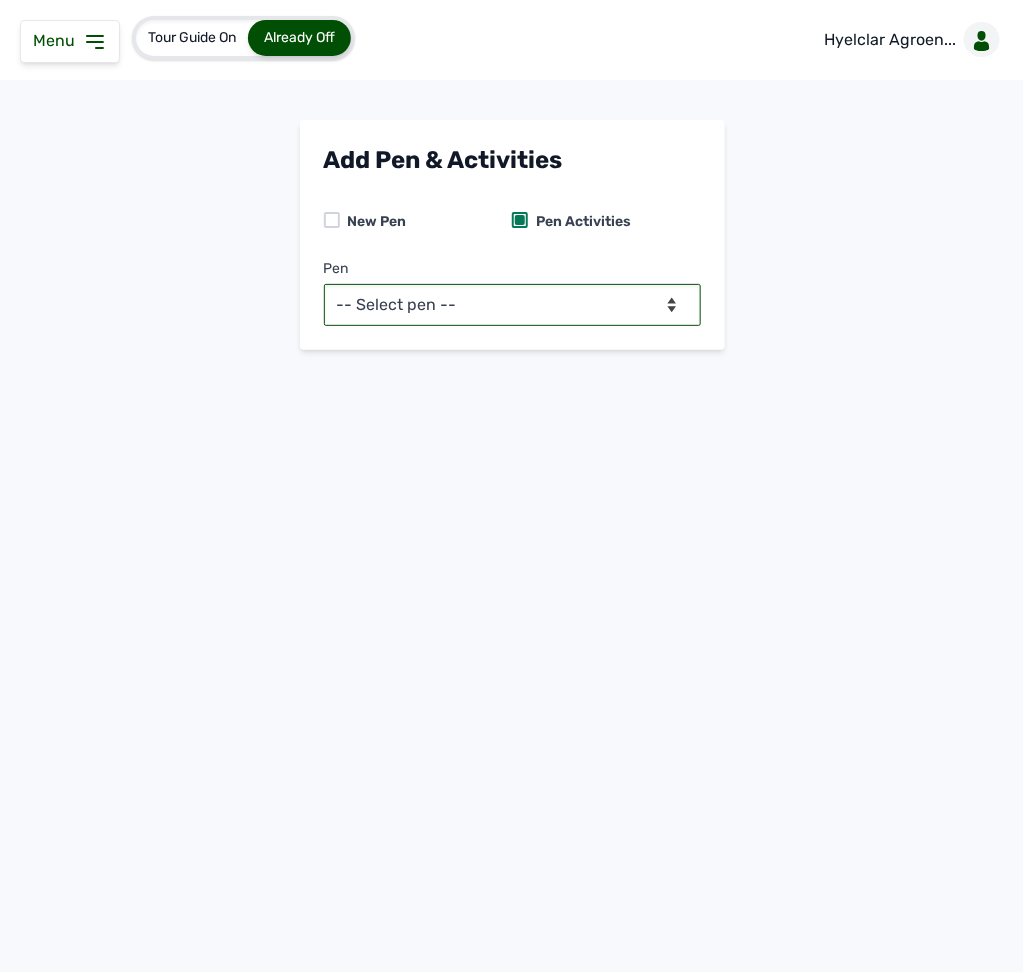 select on "mdogo7hx0720" 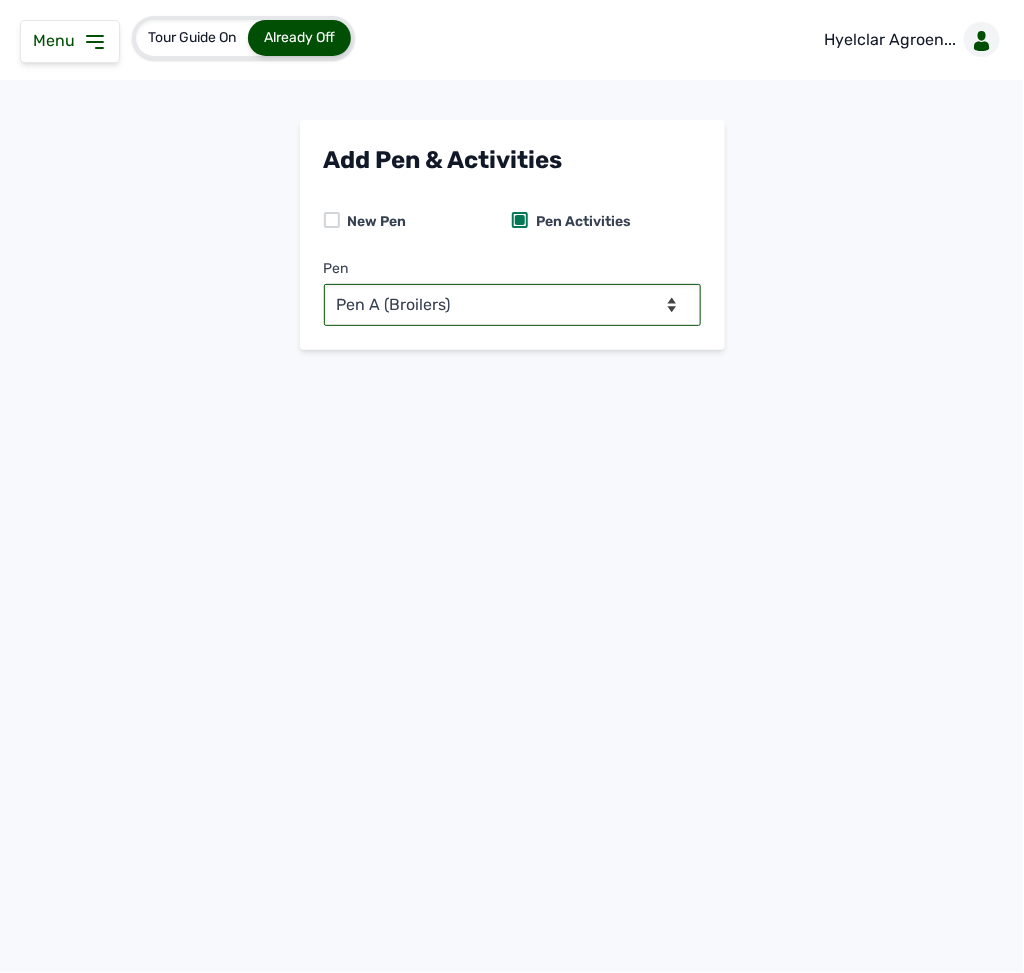 click on "-- Select pen -- Pen A (Broilers)" at bounding box center (512, 305) 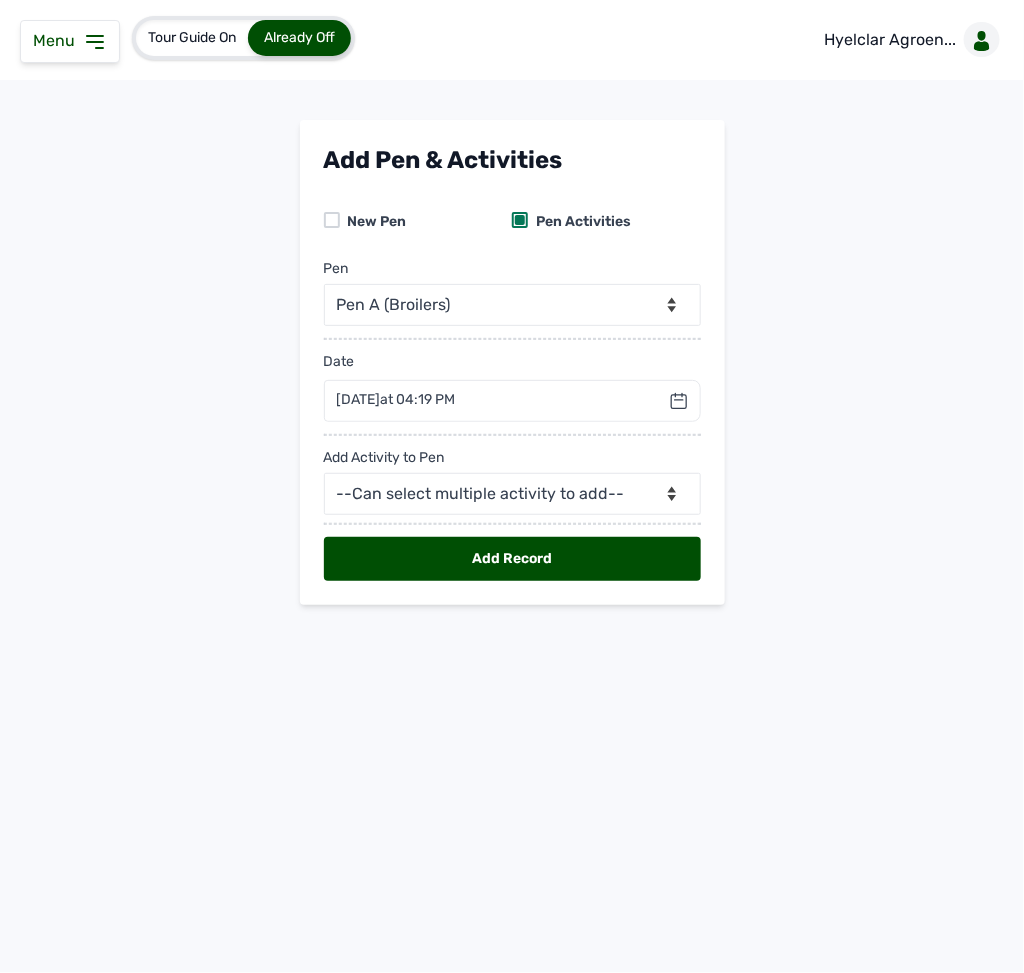 click on "at 04:19 PM" at bounding box center (418, 399) 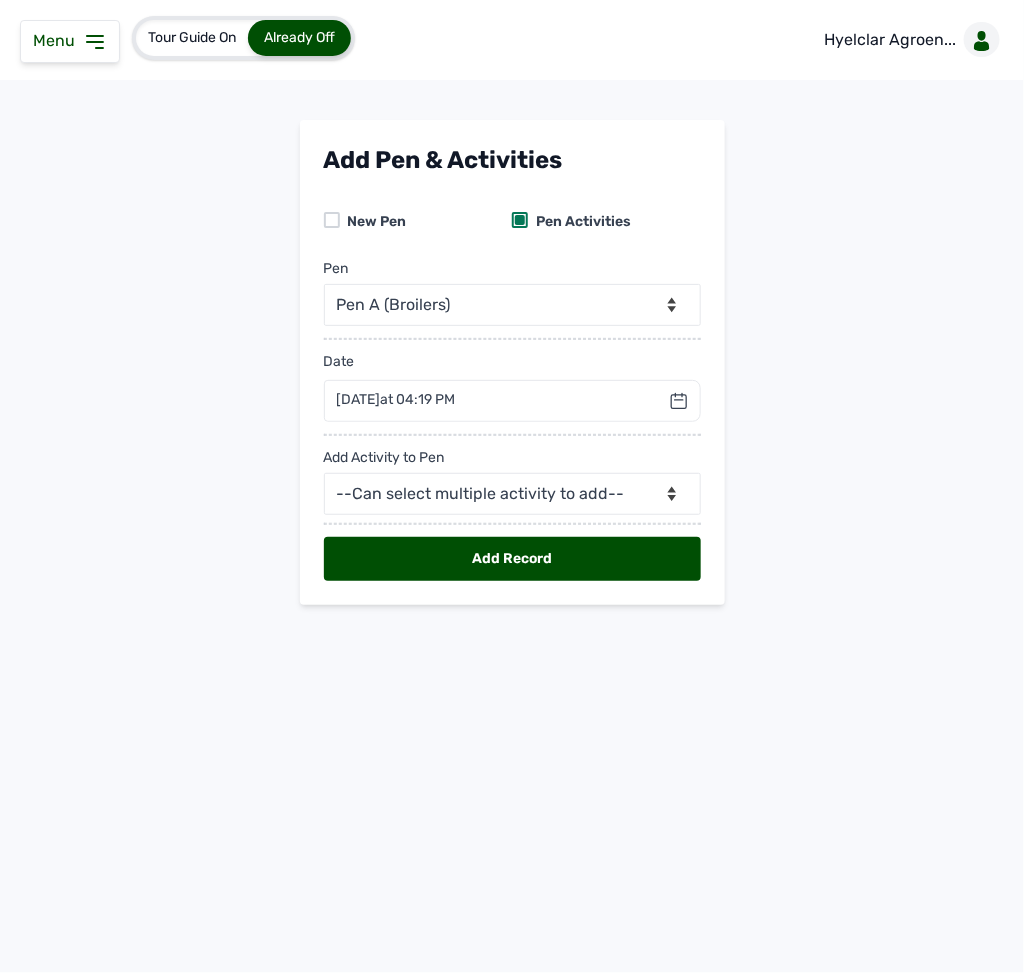 click at bounding box center [679, 401] 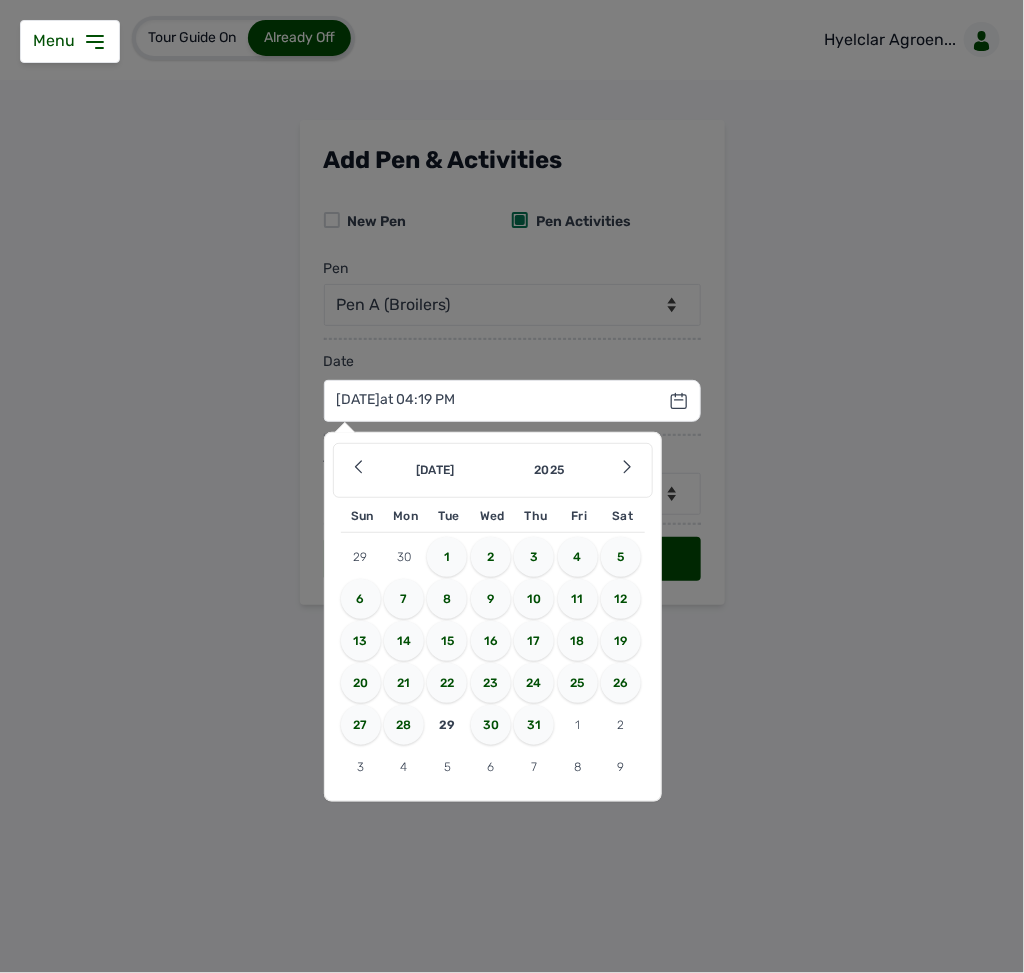 click on "12" at bounding box center (621, 599) 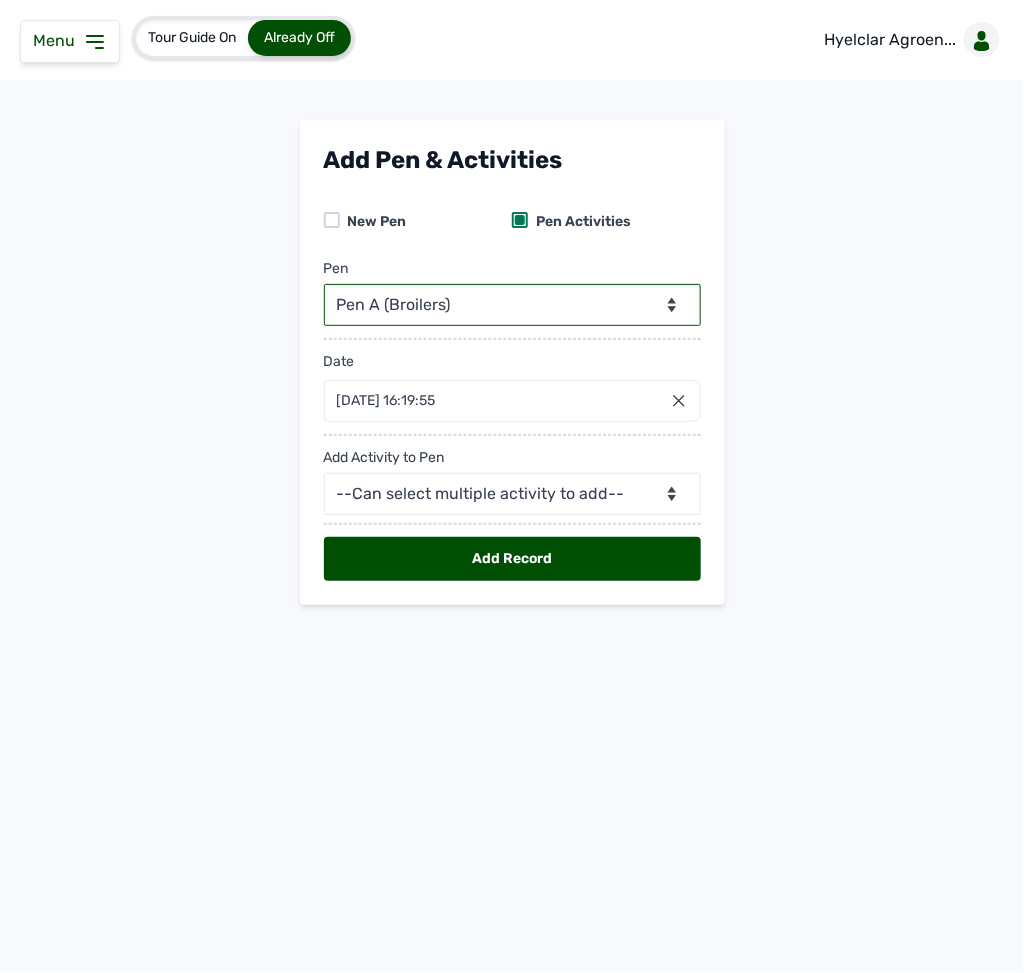 click on "-- Select pen -- Pen A (Broilers)" at bounding box center [512, 305] 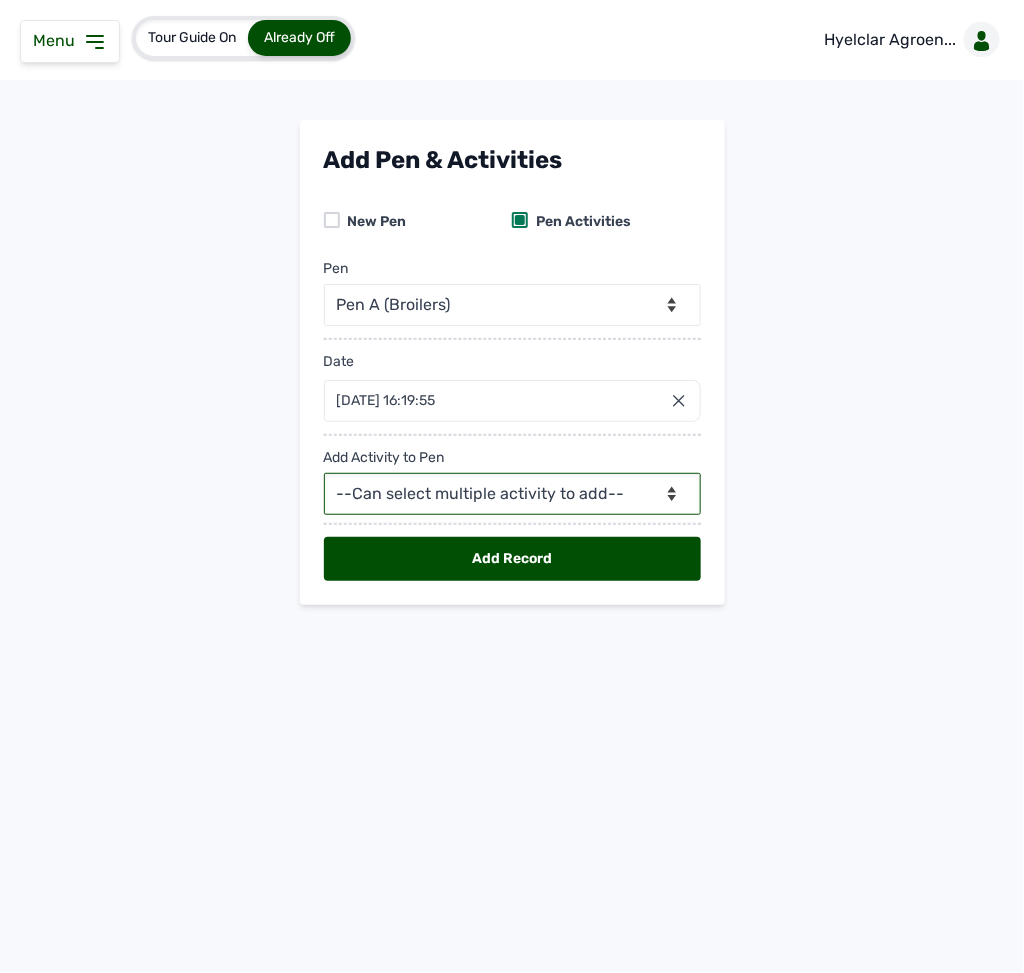 click on "--Can select multiple activity to add-- Raw Material Losses Weight" at bounding box center [512, 494] 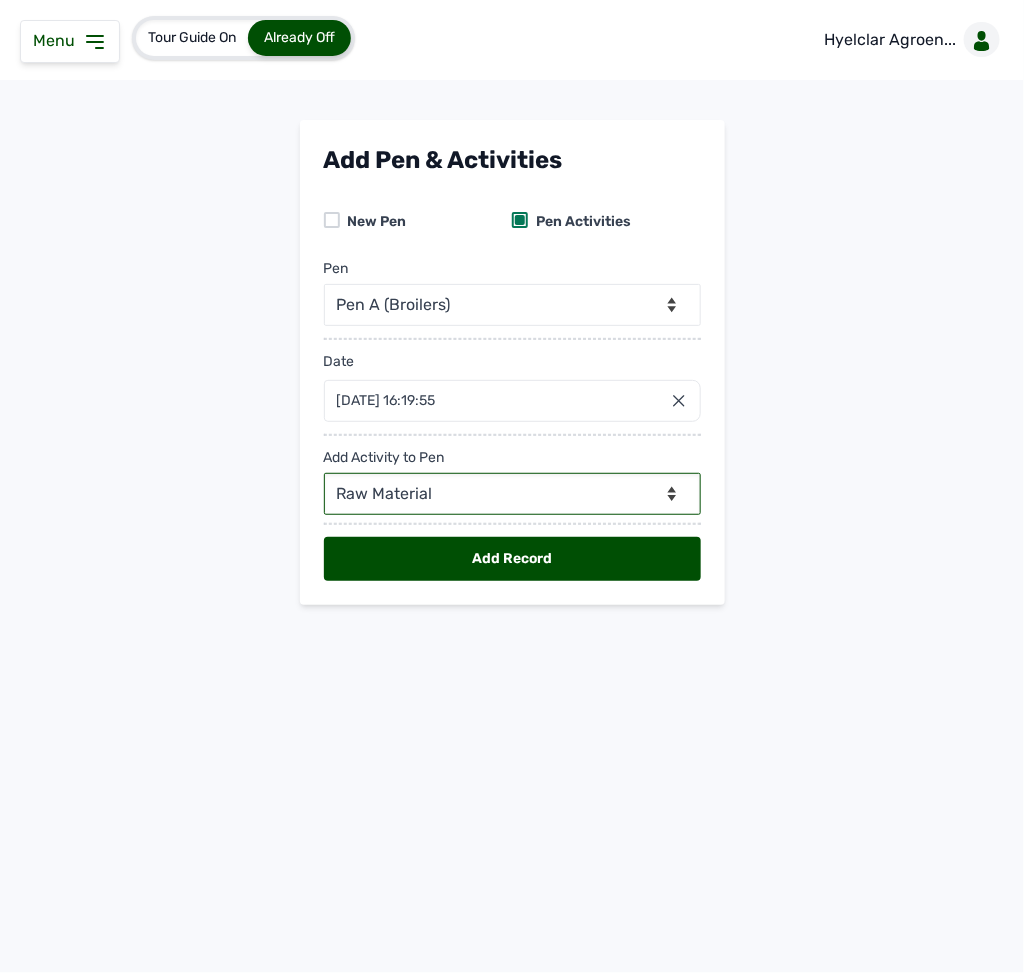 click on "--Can select multiple activity to add-- Raw Material Losses Weight" at bounding box center [512, 494] 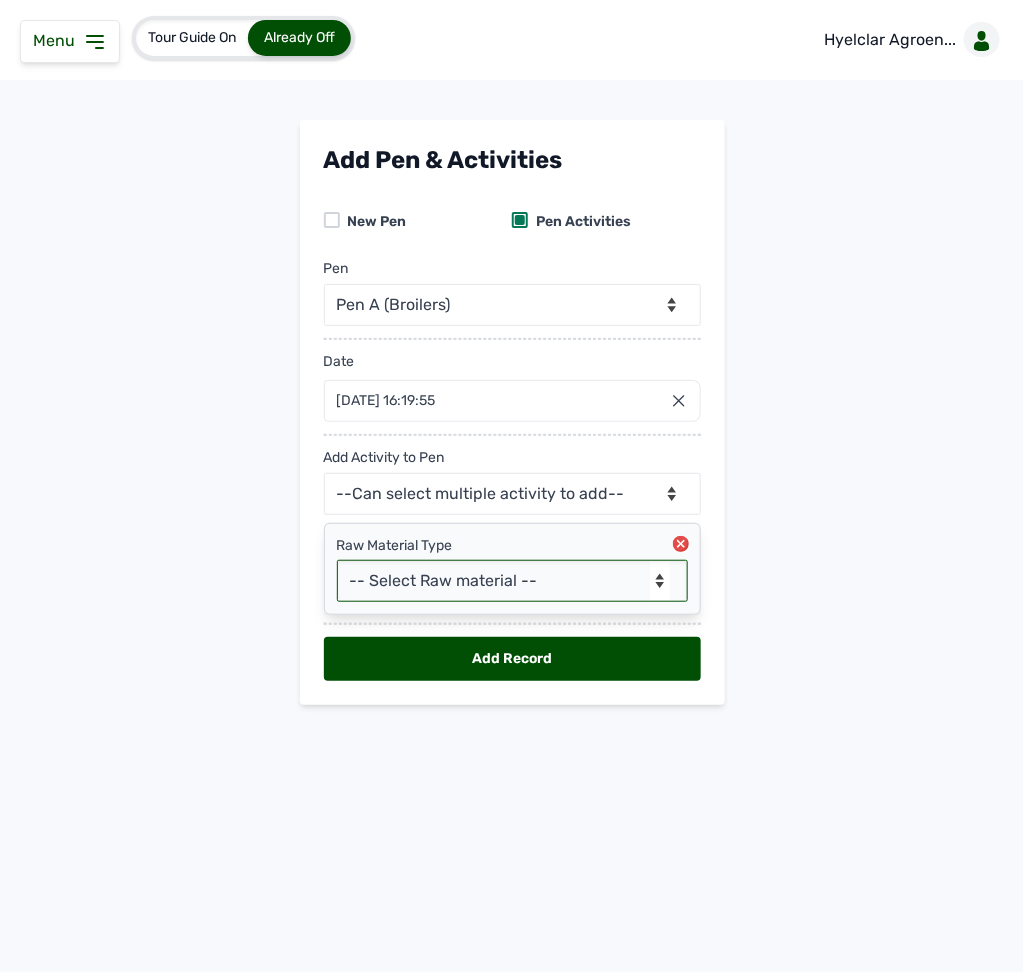 click on "-- Select Raw material -- Biomass Fuel feeds medications vaccines" at bounding box center (512, 581) 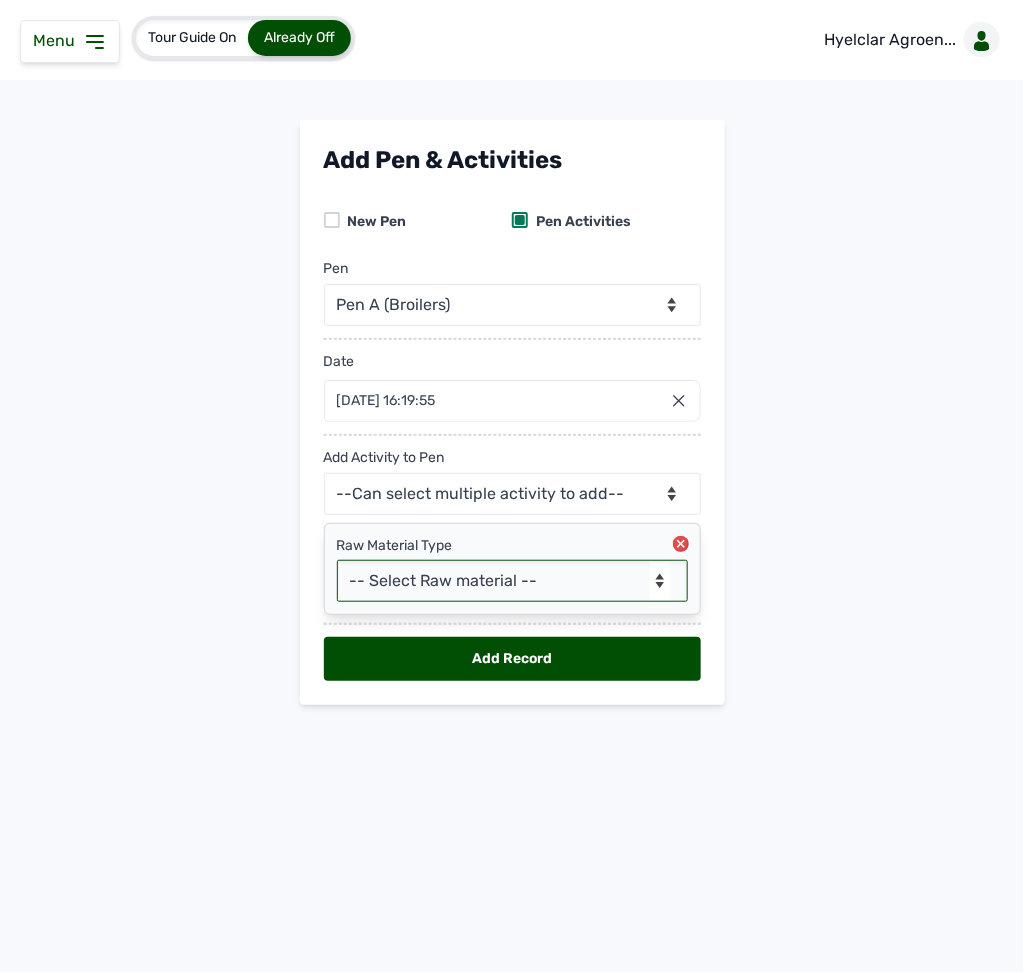 select on "Biomass Fuel" 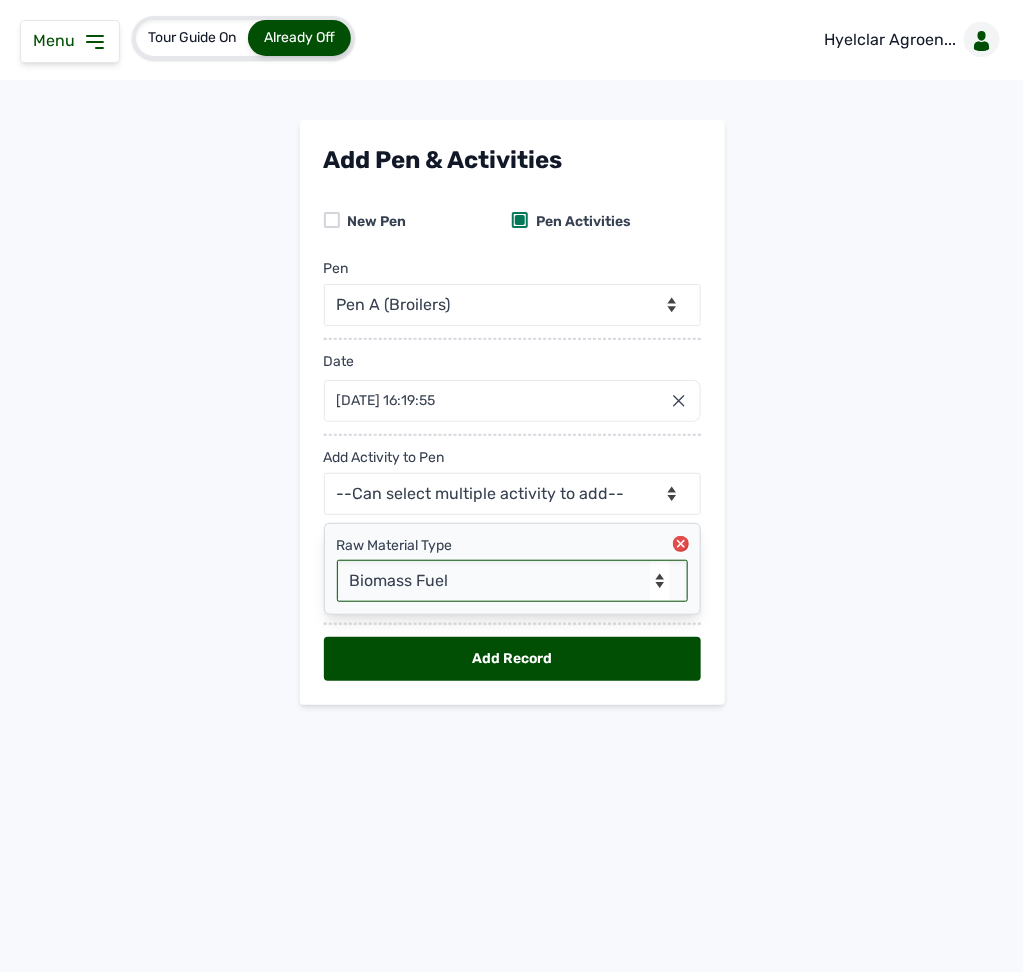 click on "-- Select Raw material -- Biomass Fuel feeds medications vaccines" at bounding box center (512, 581) 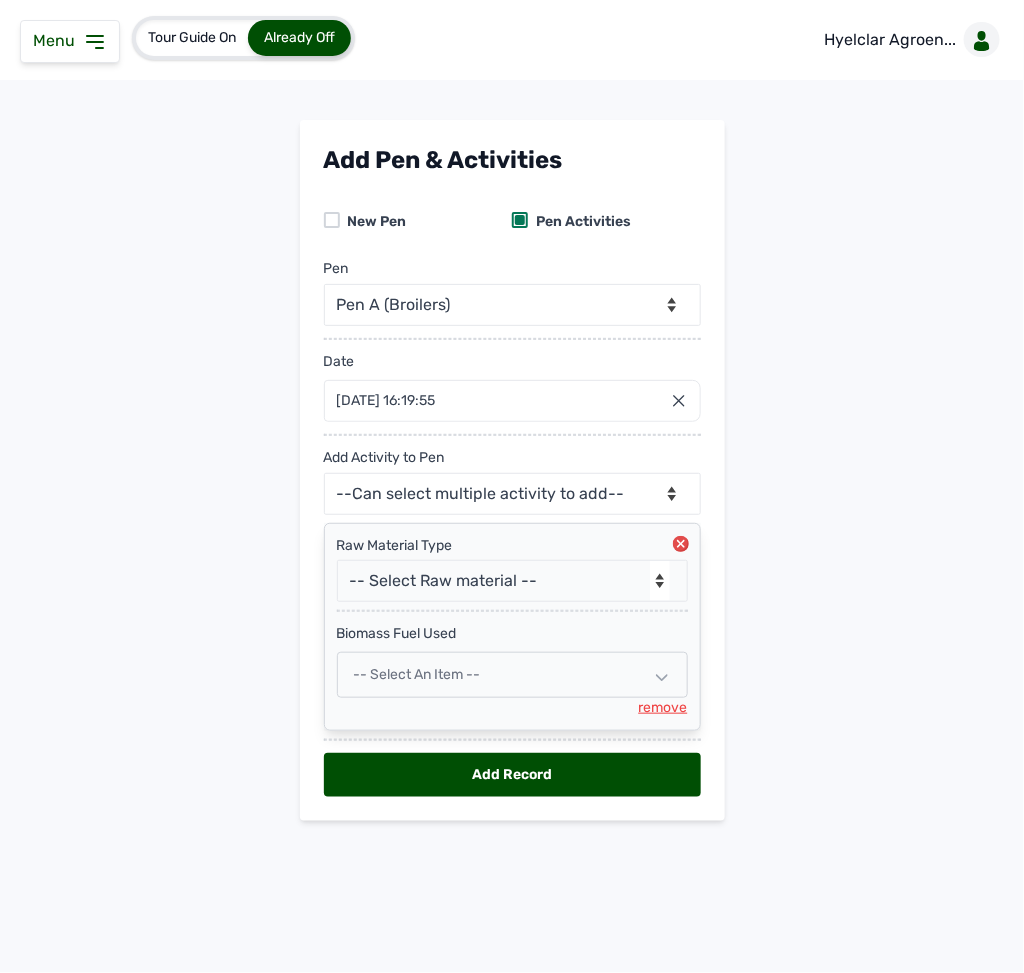 click on "-- Select an Item --" at bounding box center (512, 675) 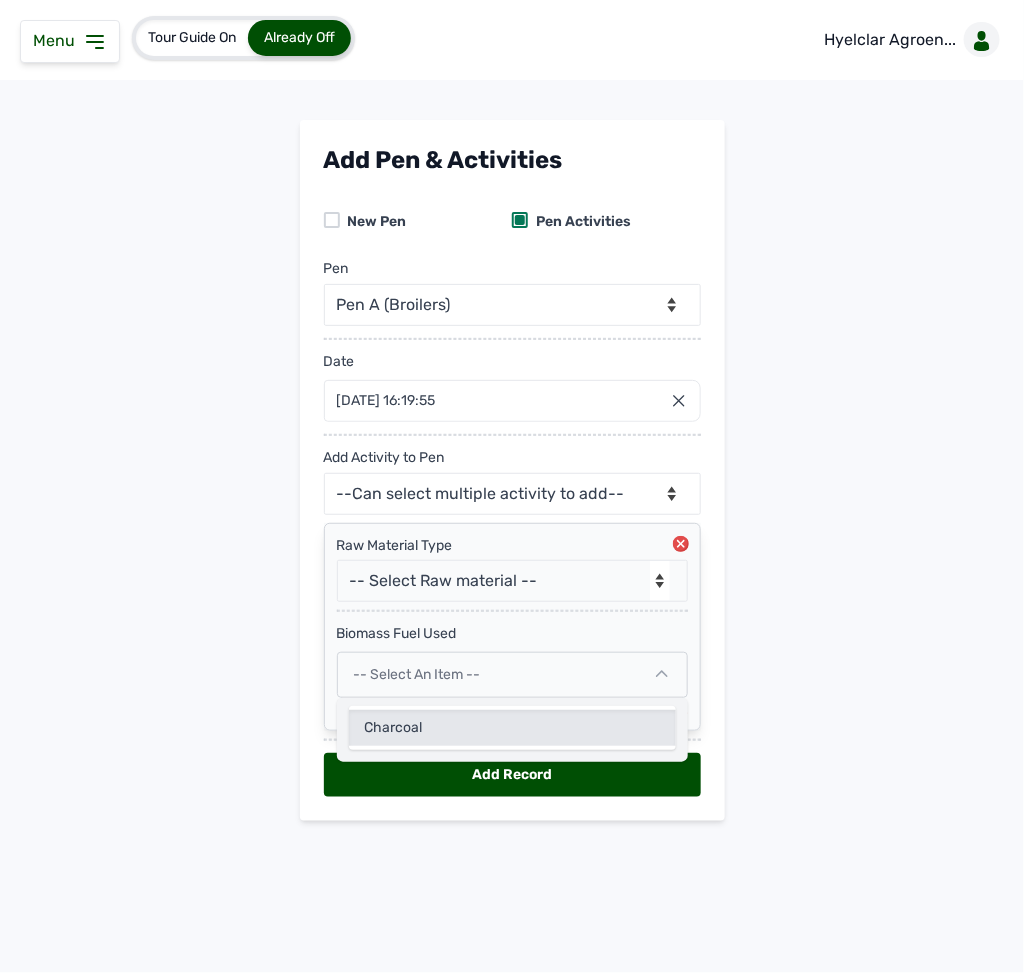 click on "Charcoal" 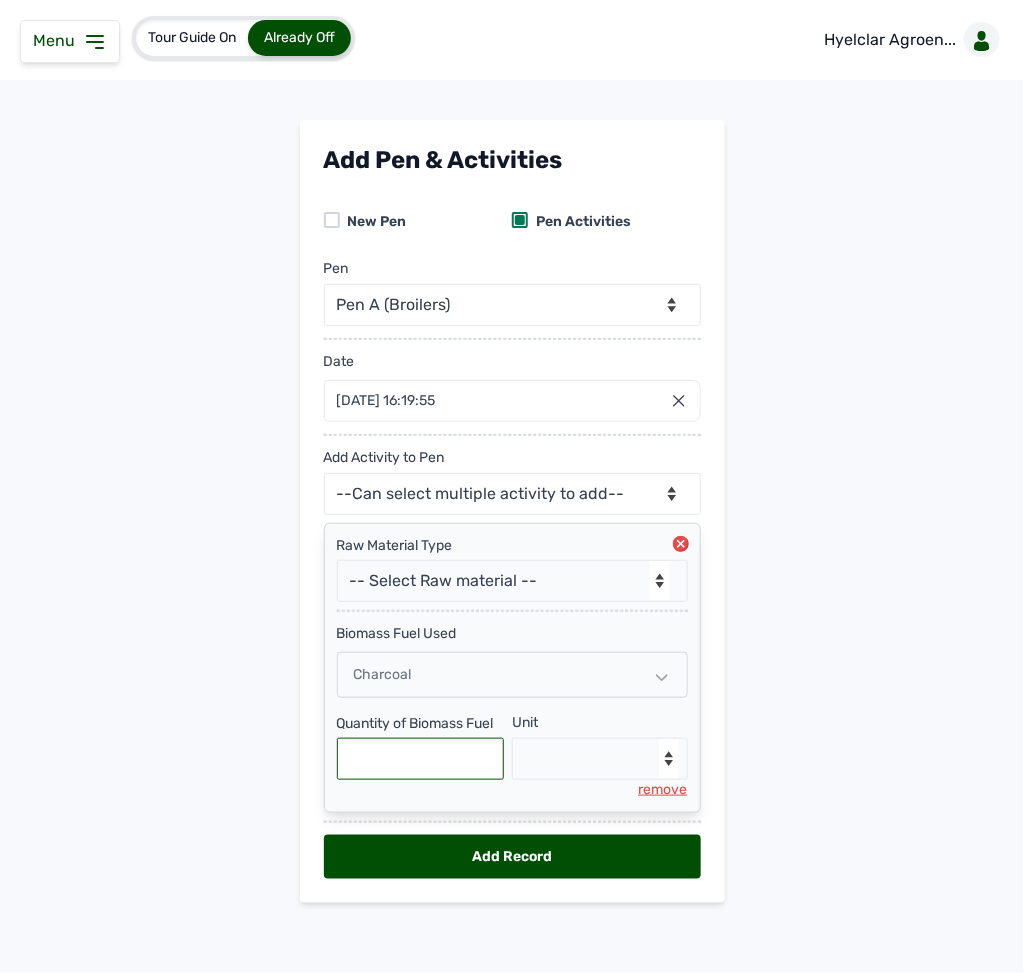 click at bounding box center (421, 759) 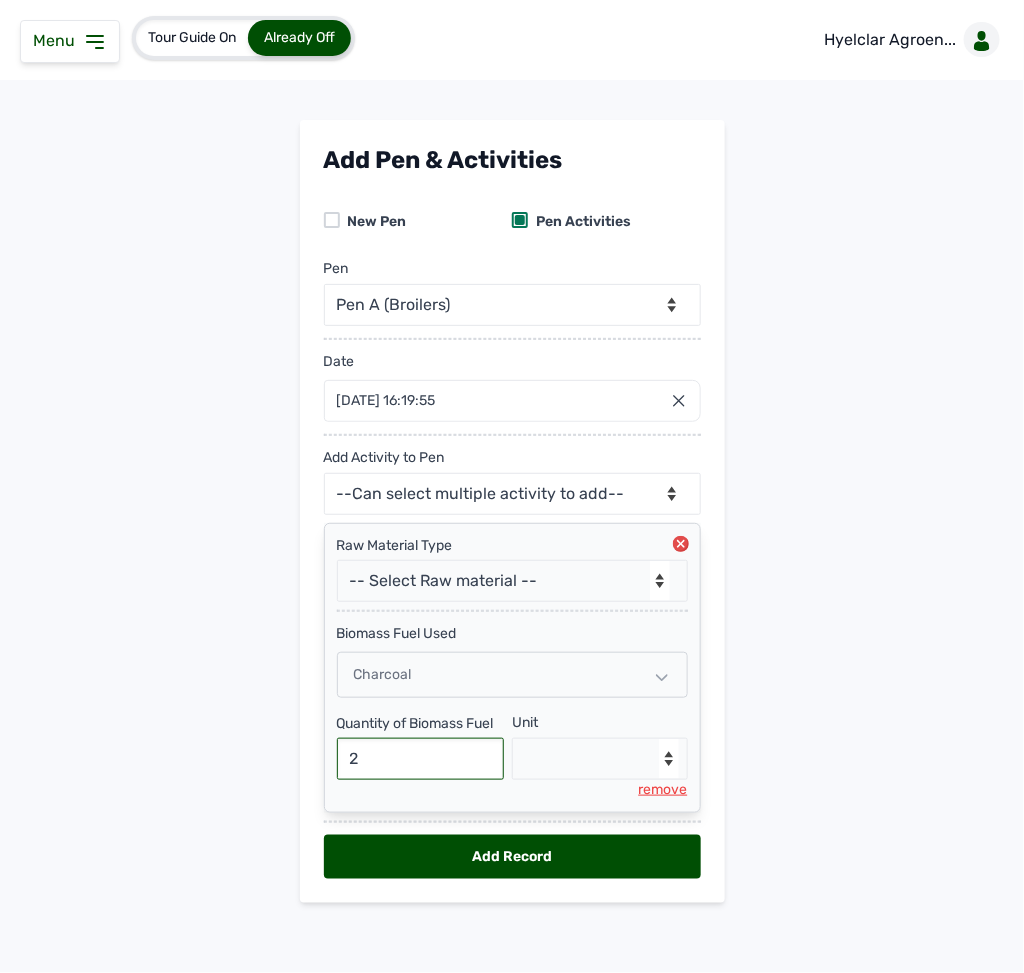 type on "2" 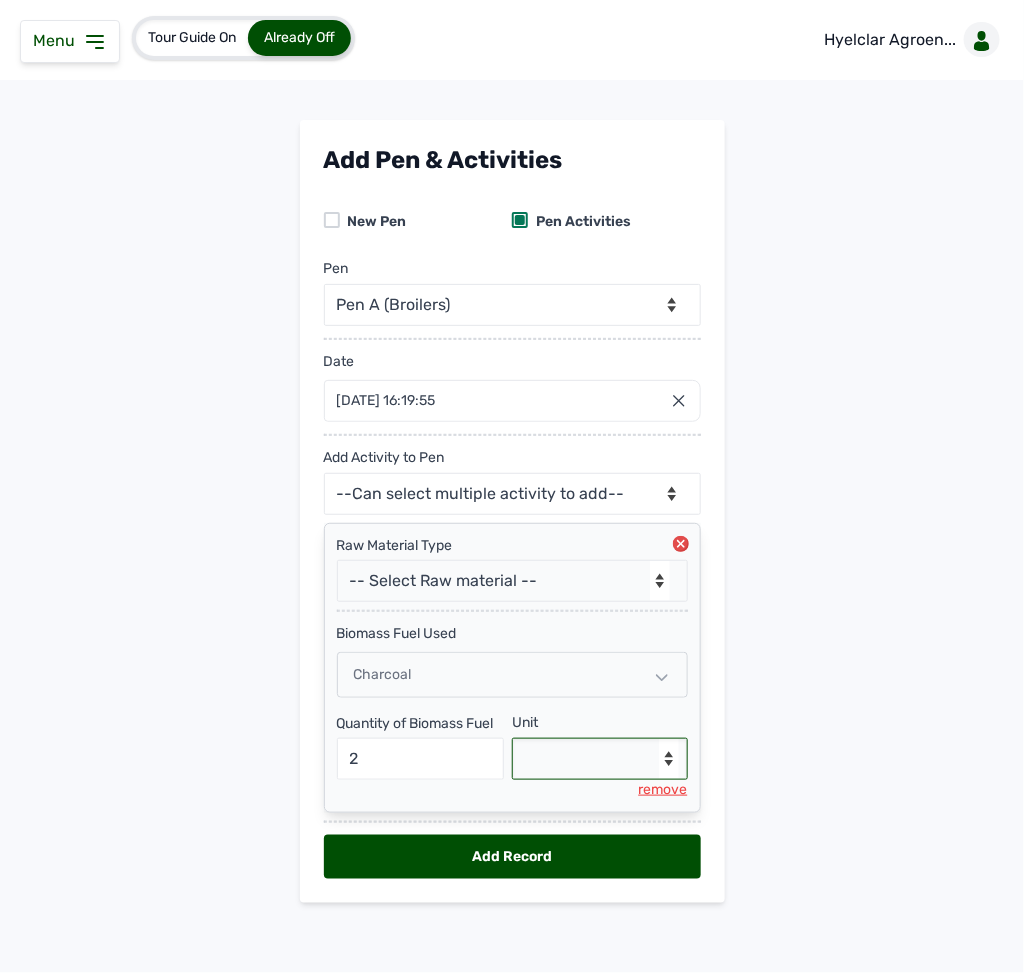 click on "--Select unit-- Bags" at bounding box center (600, 759) 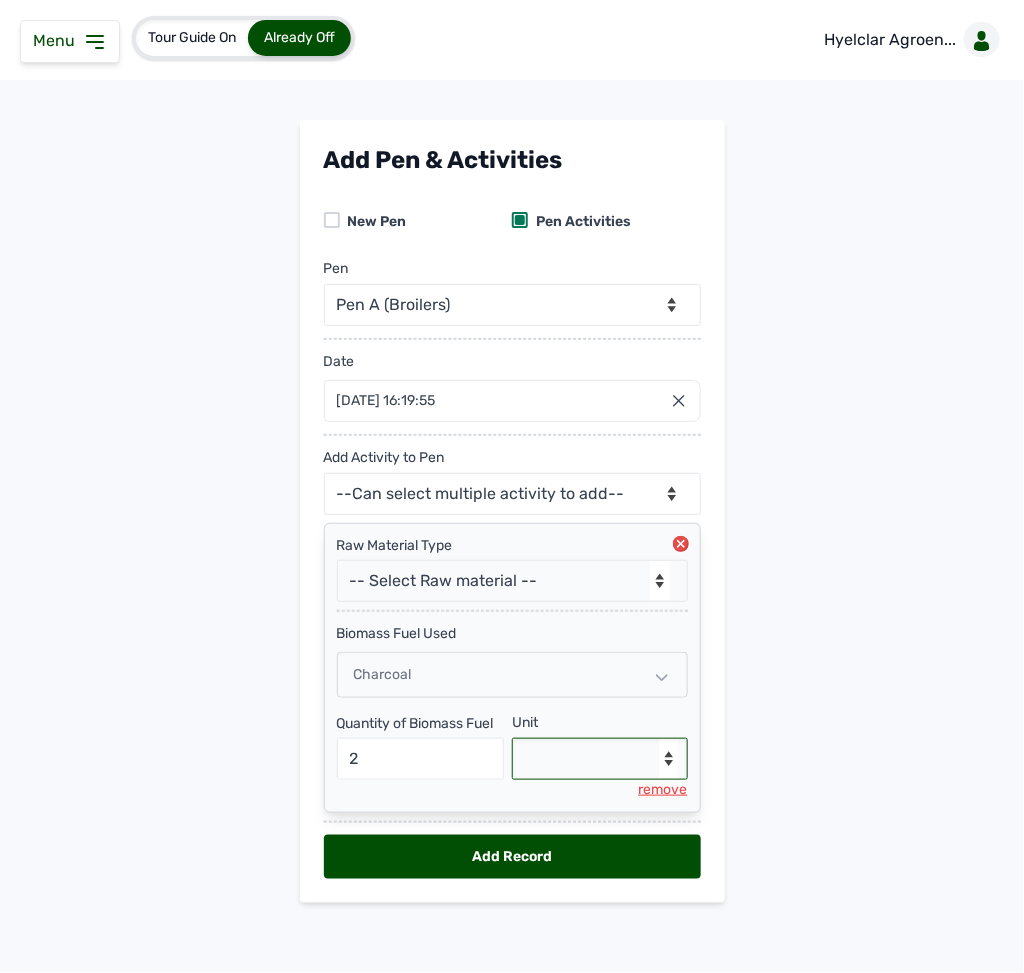 select on "Bags" 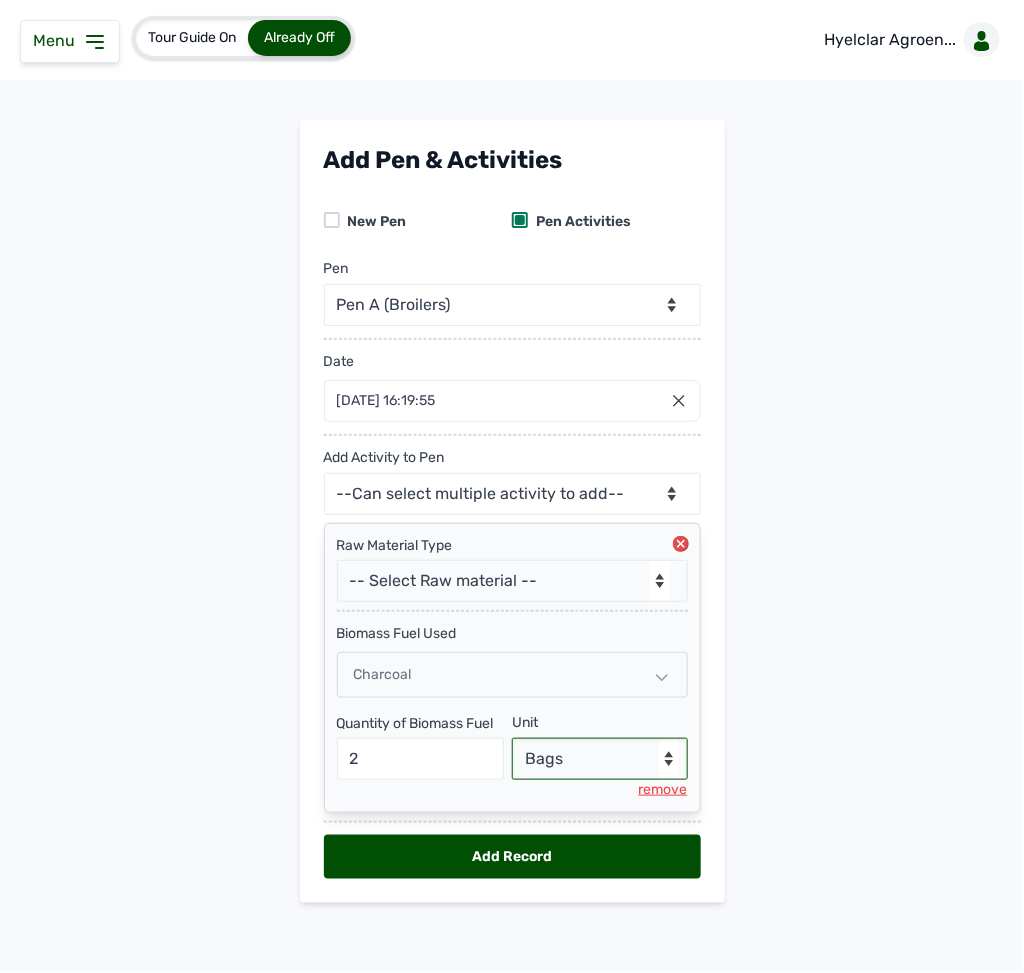 click on "--Select unit-- Bags" at bounding box center (600, 759) 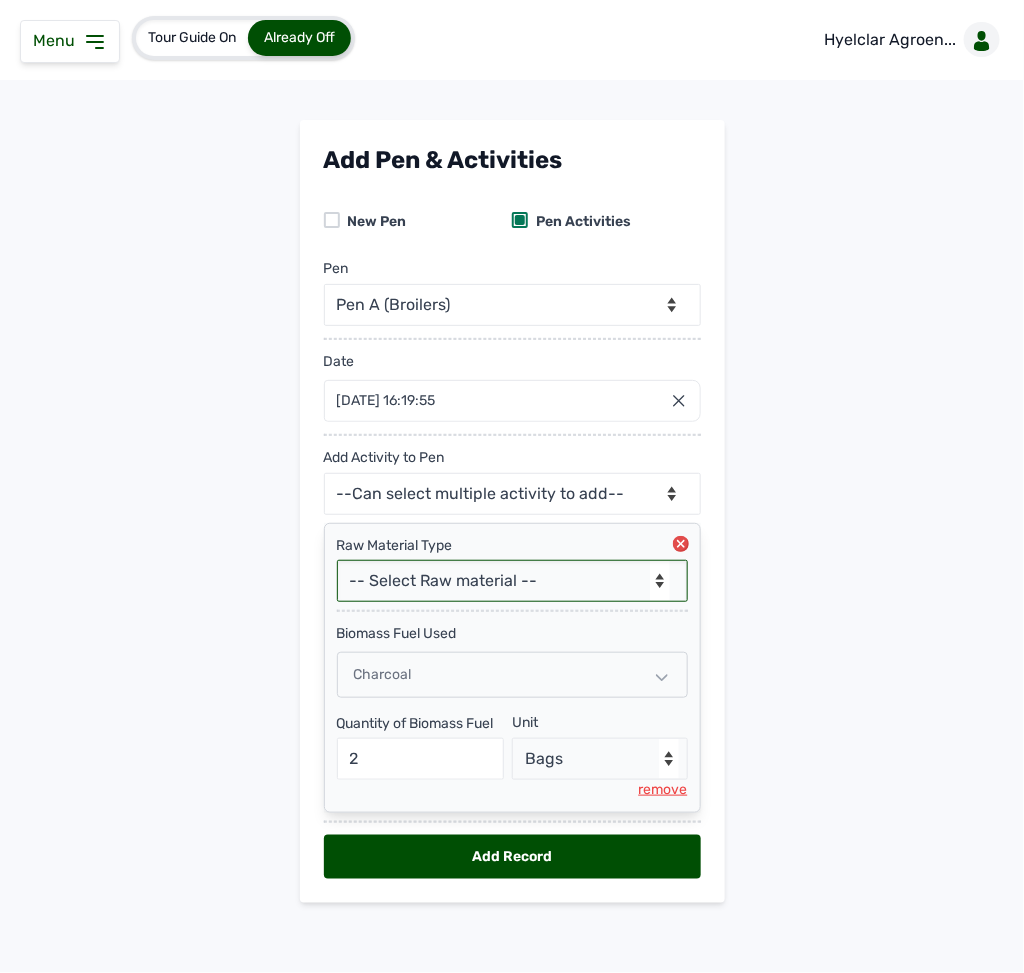 click on "-- Select Raw material -- Biomass Fuel feeds medications vaccines" at bounding box center (512, 581) 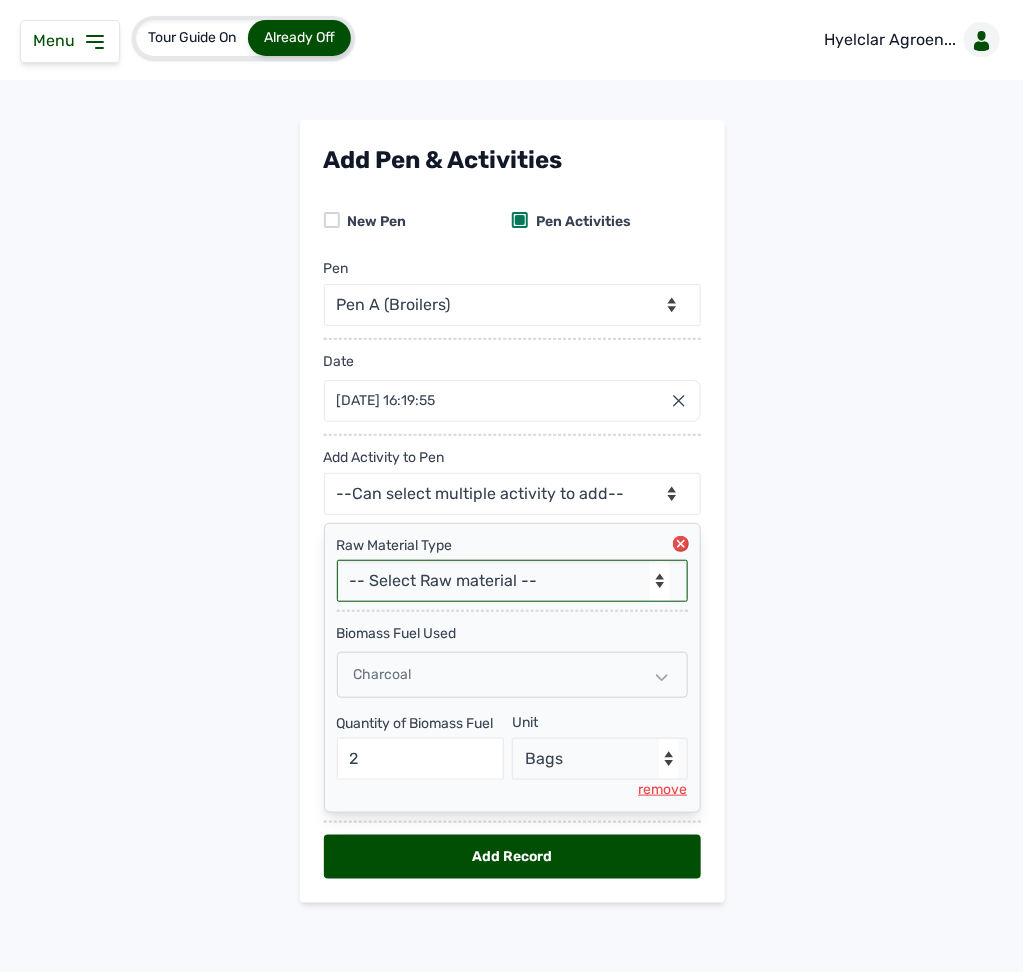 select on "feeds" 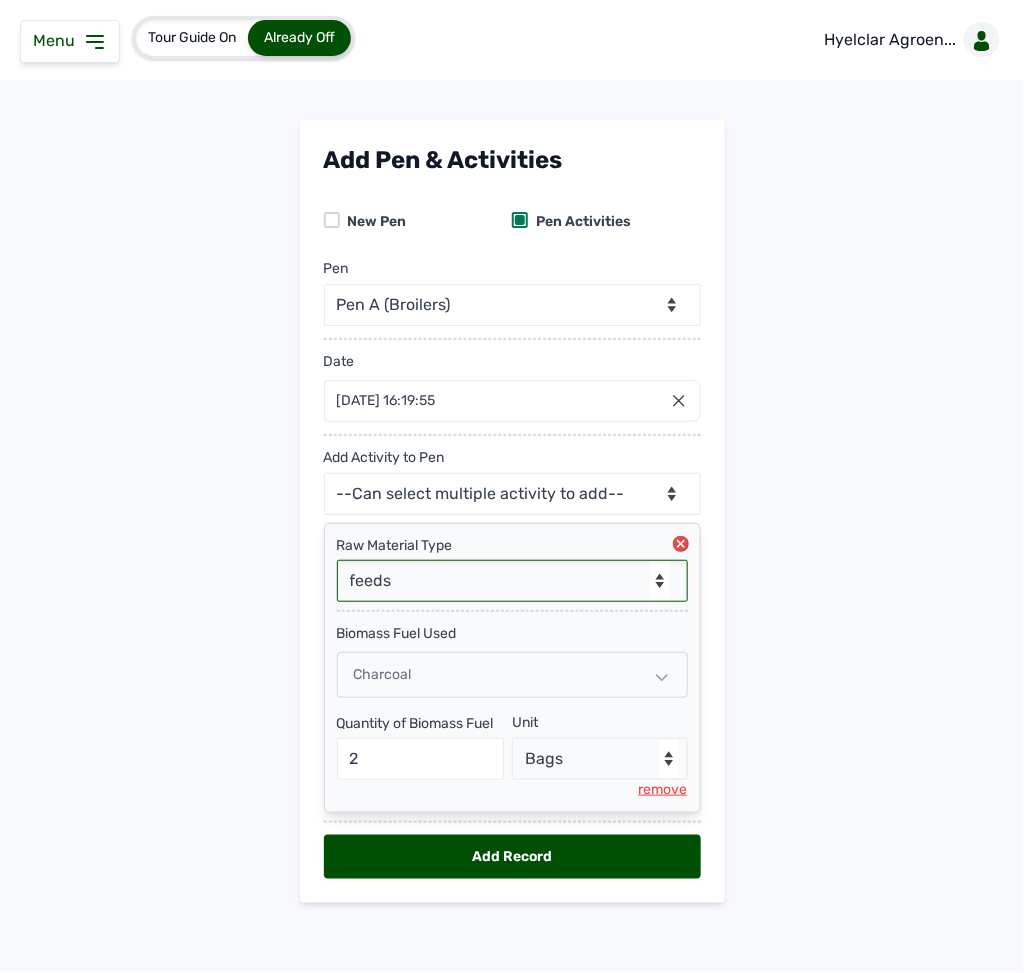 click on "-- Select Raw material -- Biomass Fuel feeds medications vaccines" at bounding box center (512, 581) 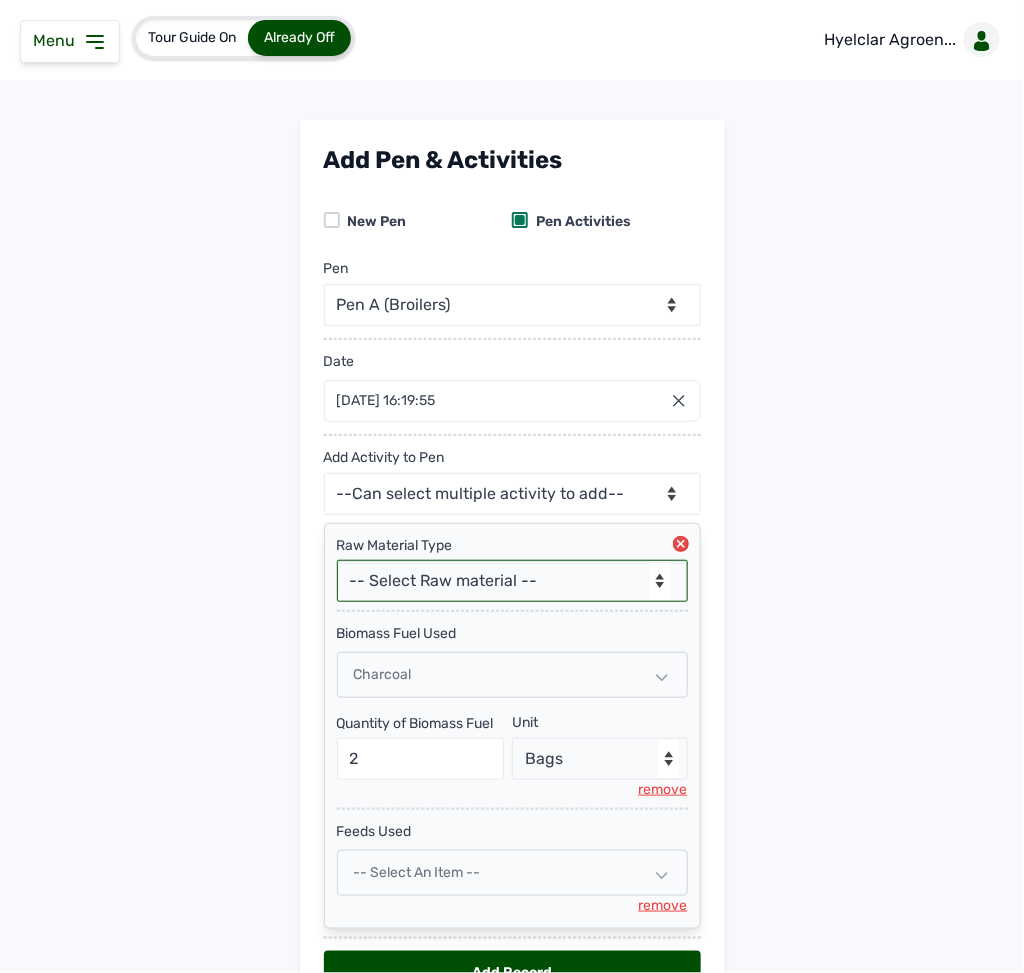 scroll, scrollTop: 132, scrollLeft: 0, axis: vertical 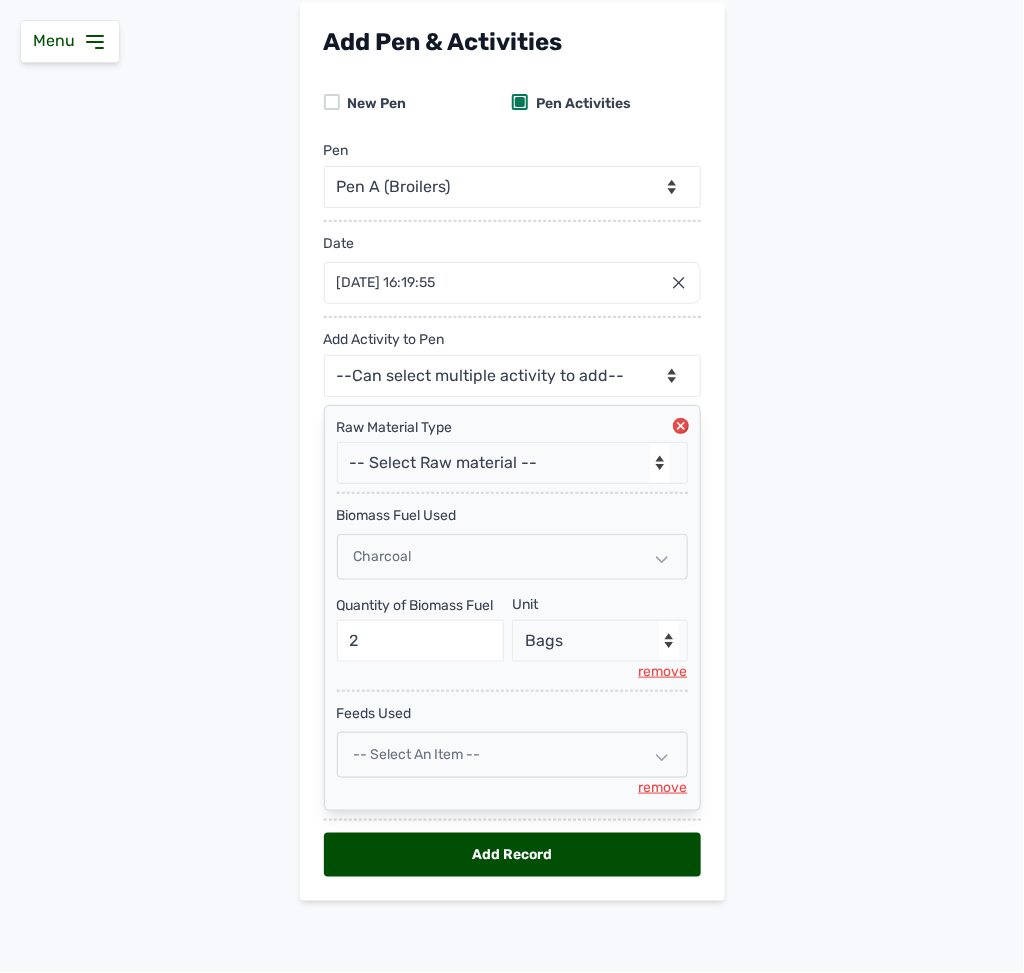 click on "-- Select an Item --" at bounding box center [512, 755] 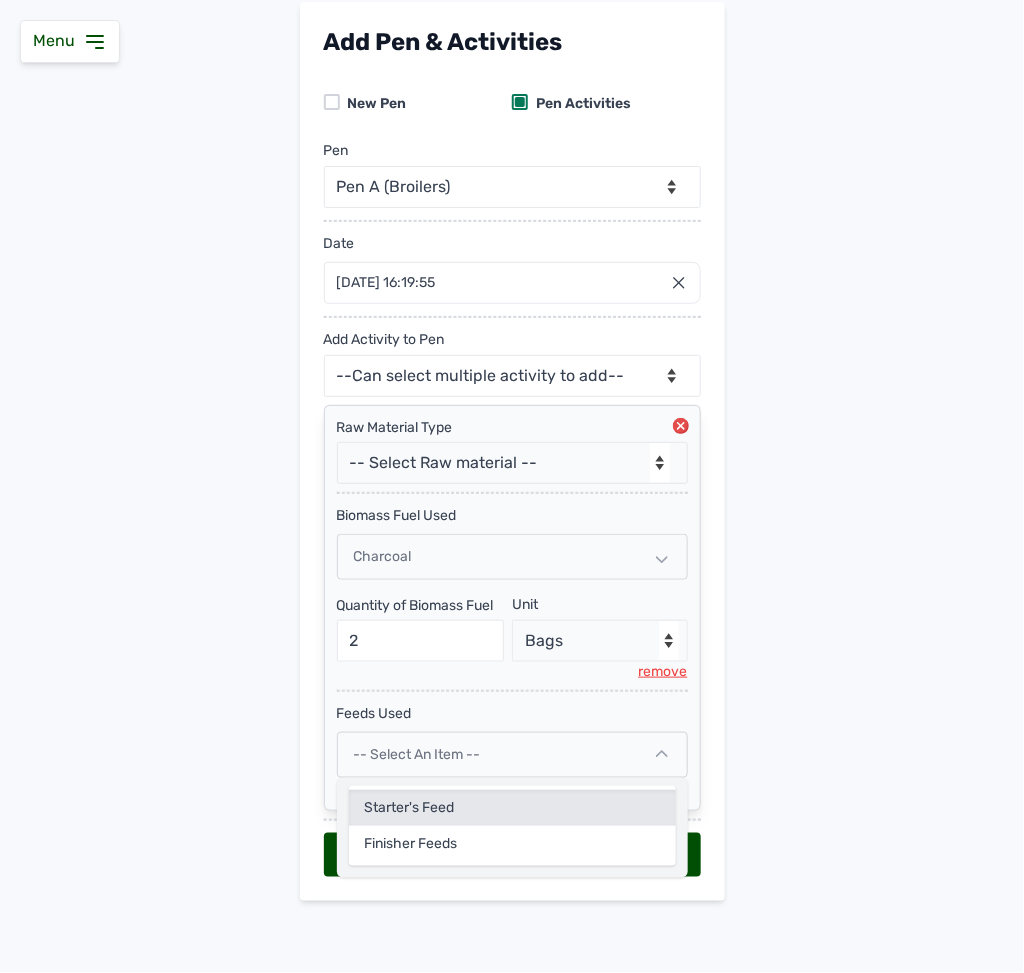 click on "Starter's Feed" 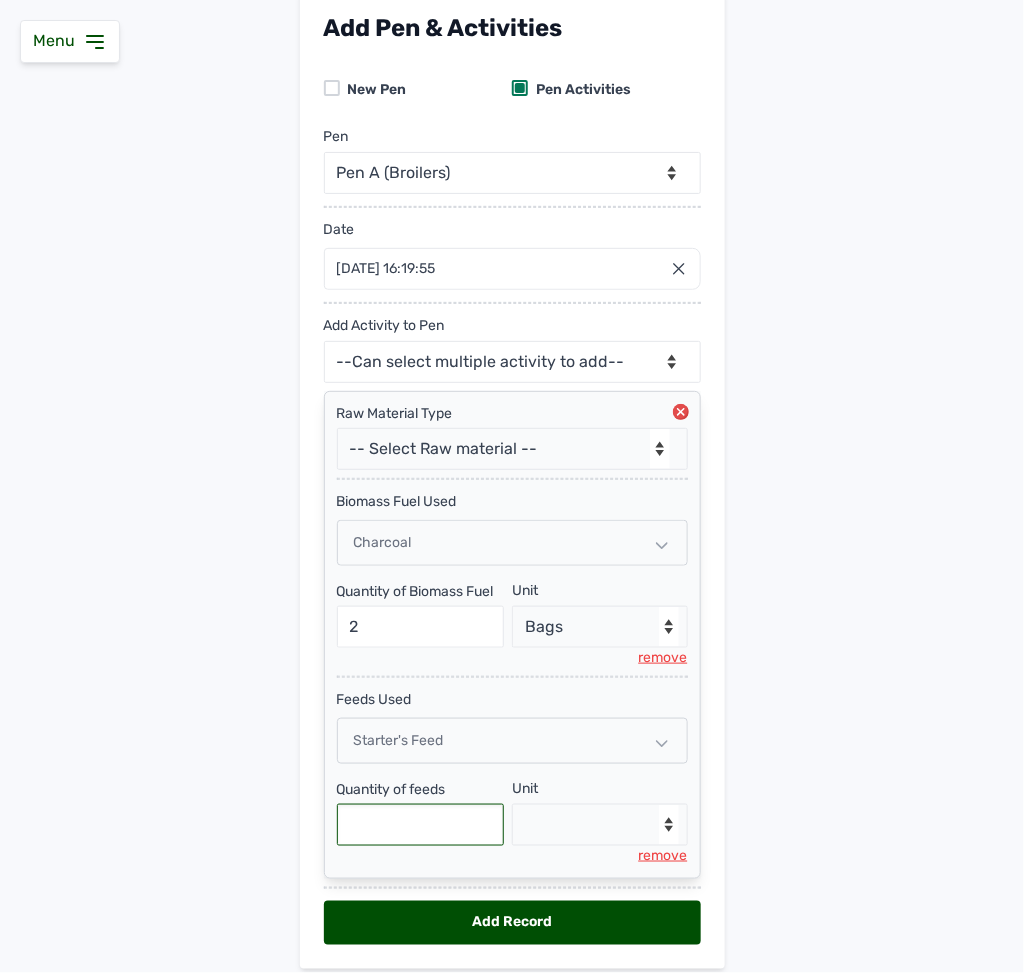 click at bounding box center [421, 825] 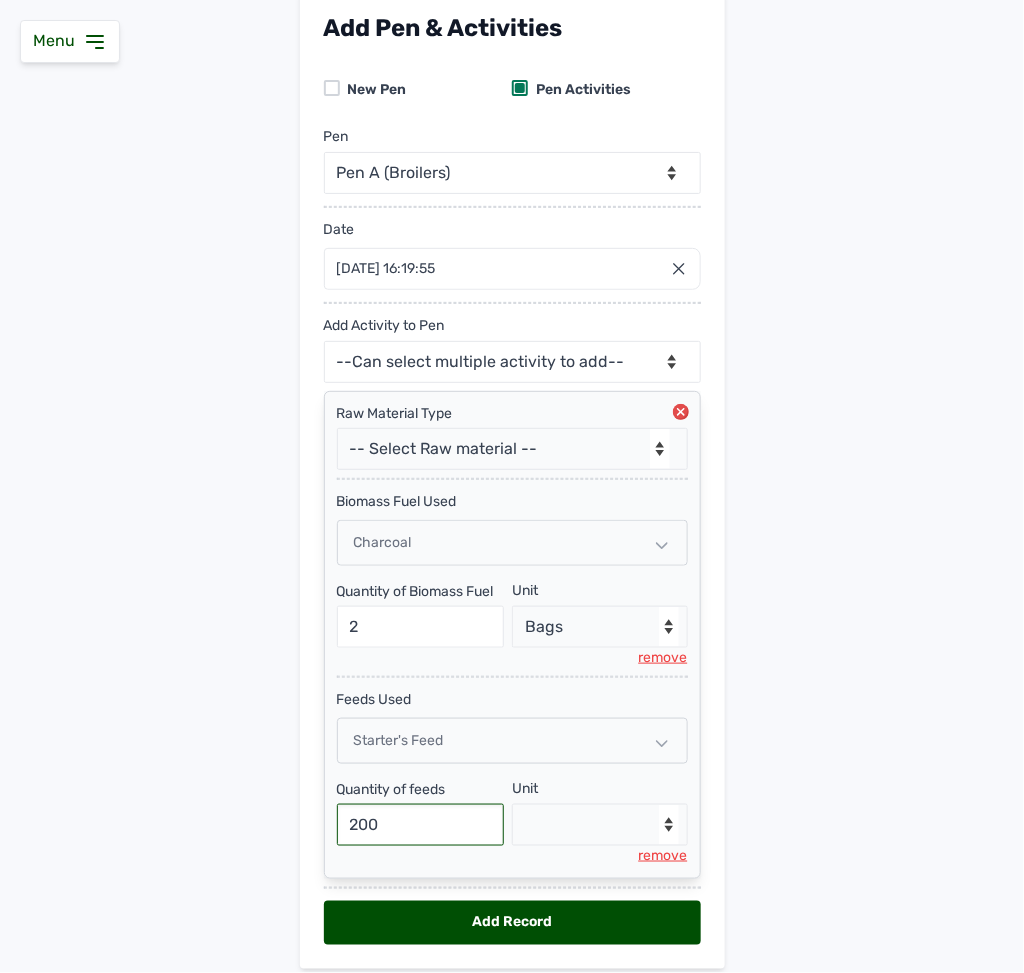 type on "200" 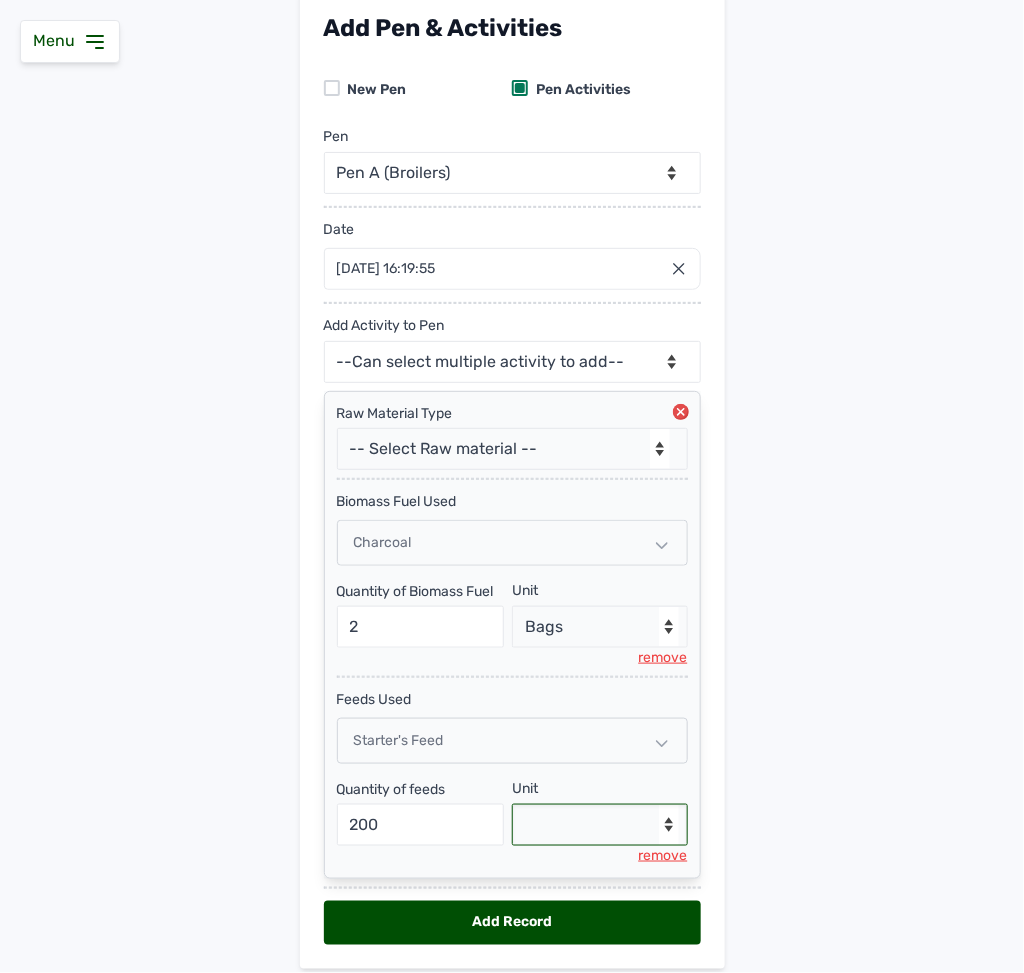 click on "--Select unit-- Bag(s) Kg" at bounding box center [600, 825] 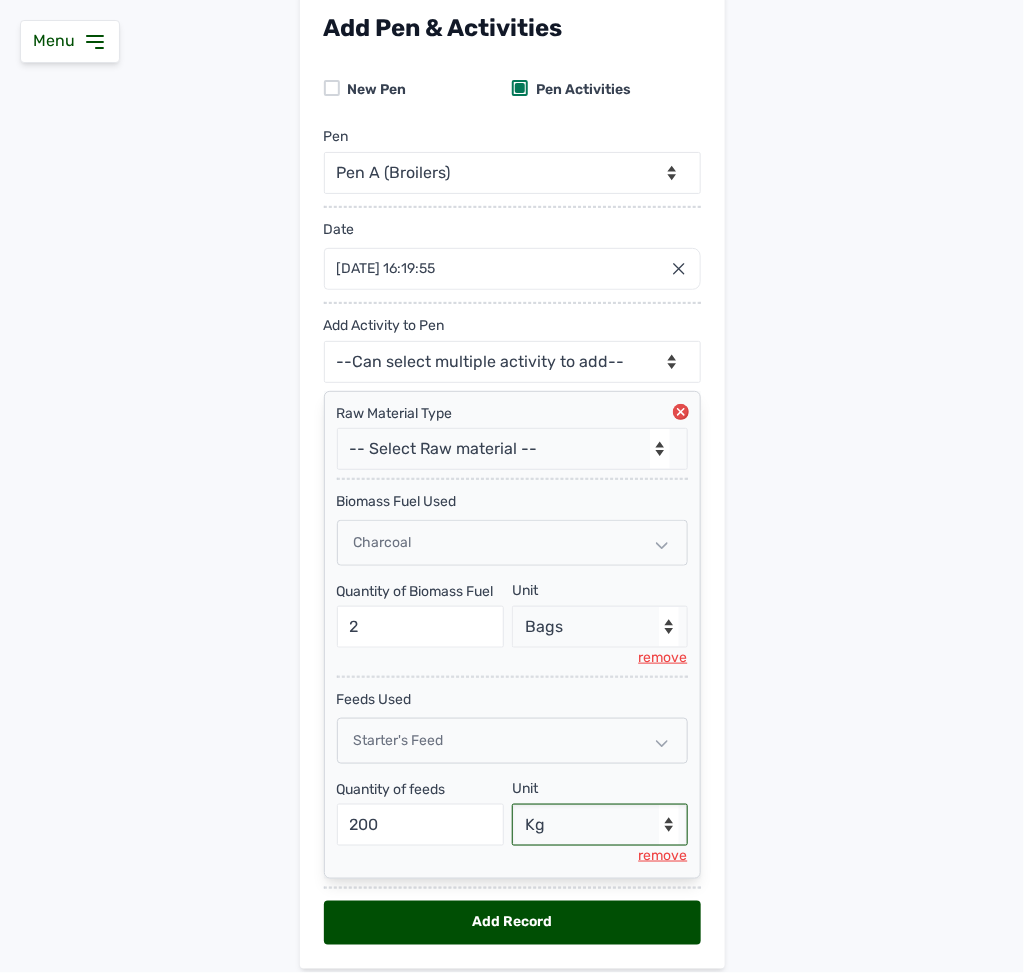 click on "--Select unit-- Bag(s) Kg" at bounding box center [600, 825] 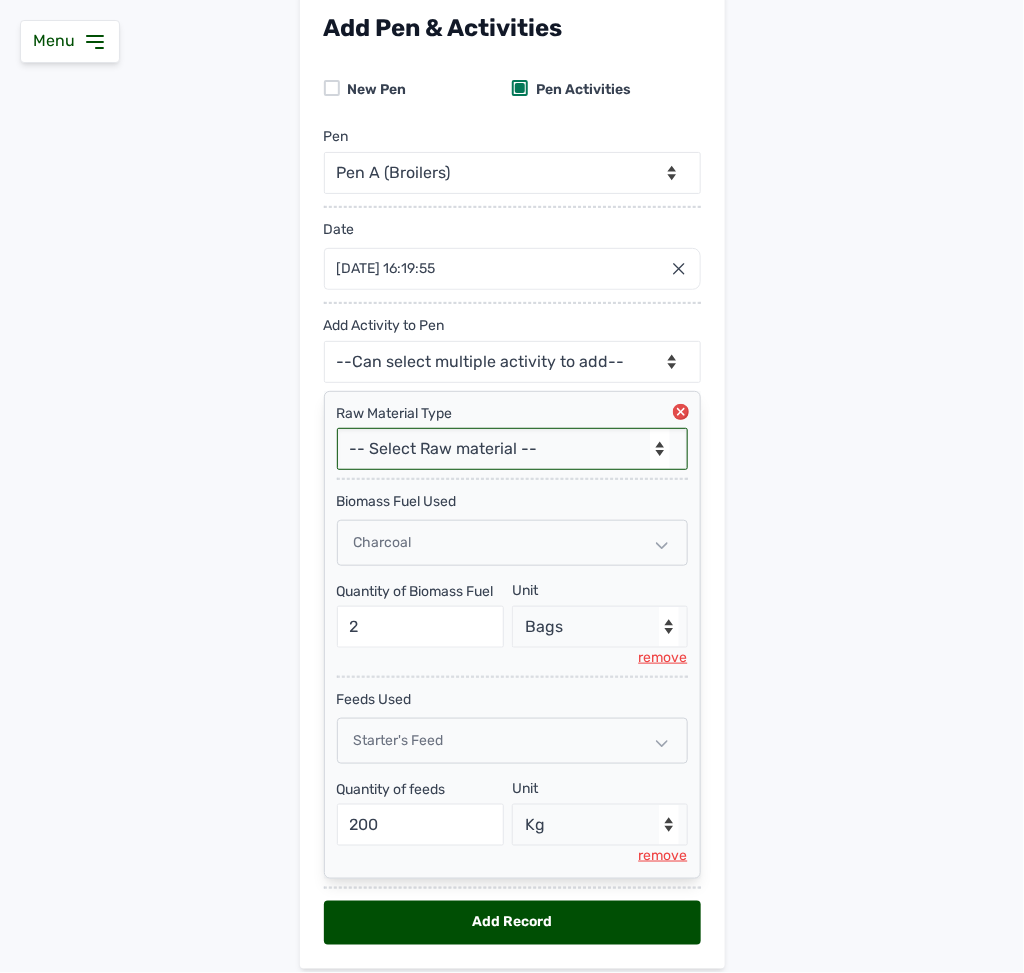 click on "-- Select Raw material -- Biomass Fuel feeds medications vaccines" at bounding box center (512, 449) 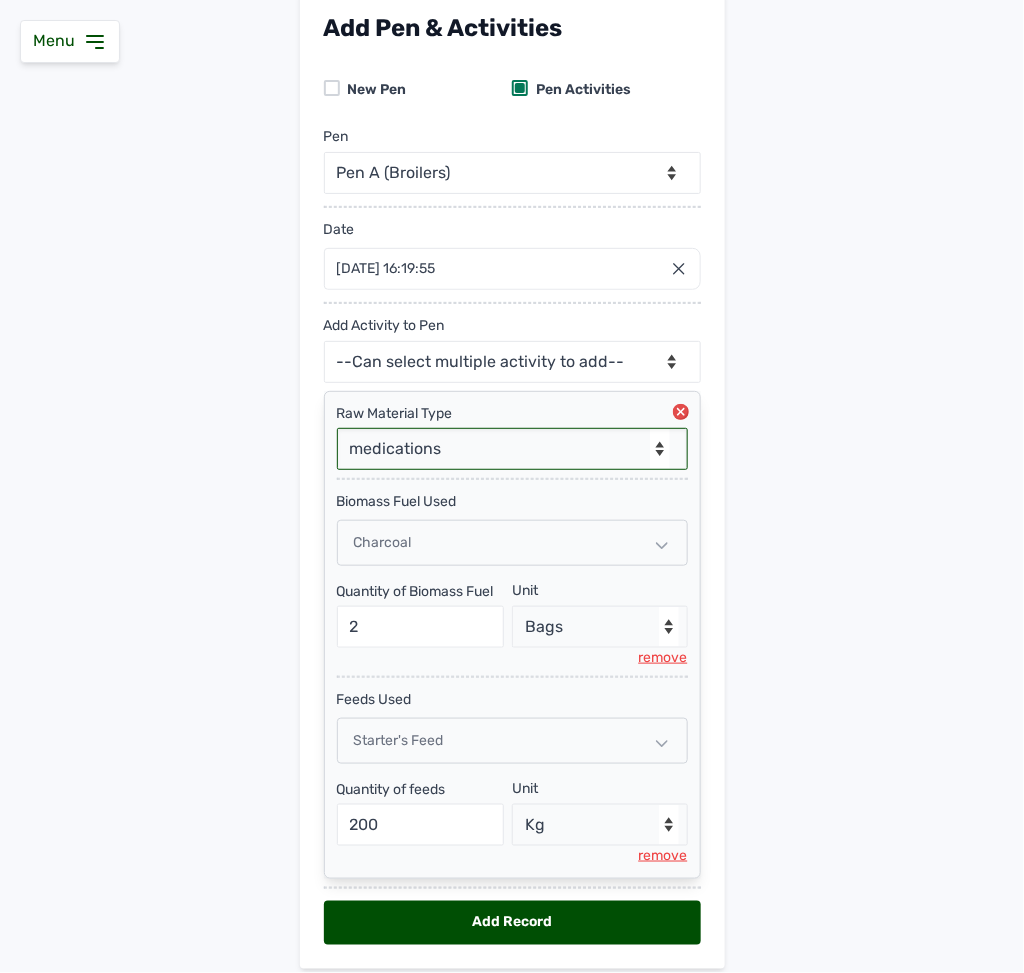 click on "-- Select Raw material -- Biomass Fuel feeds medications vaccines" at bounding box center (512, 449) 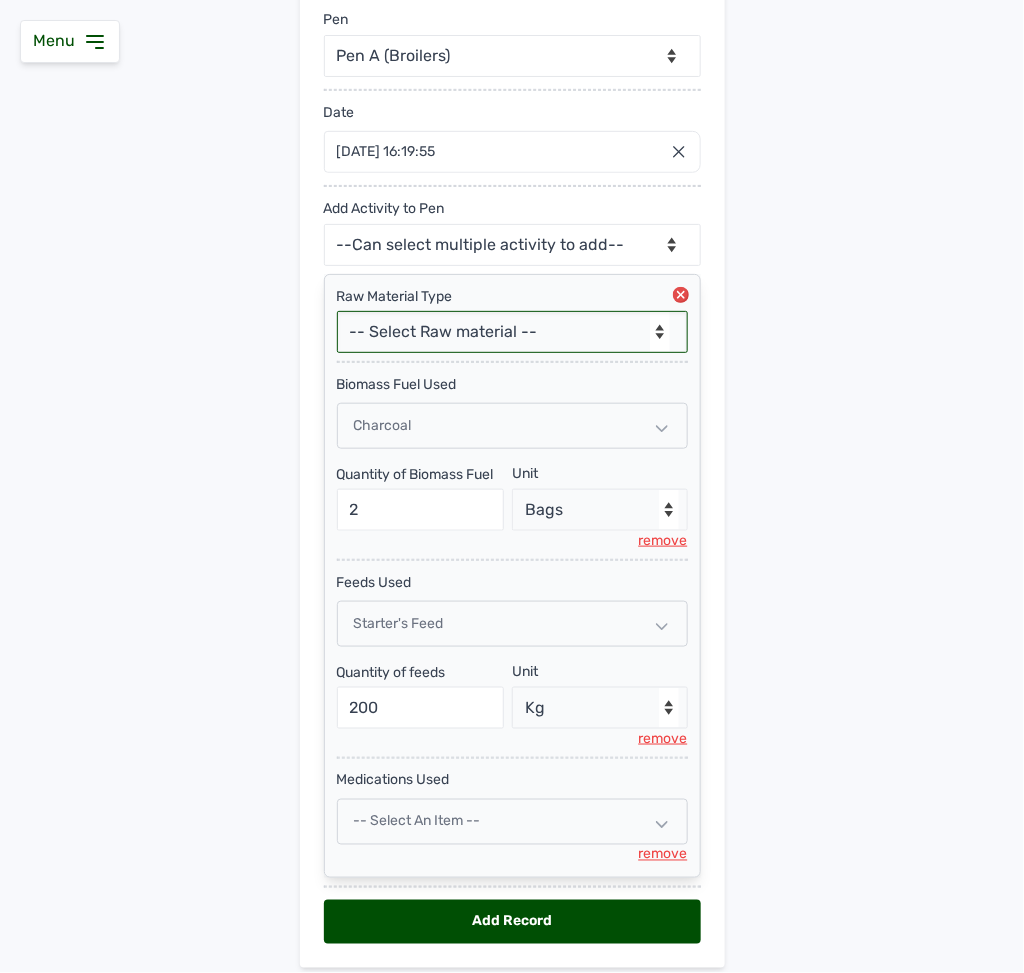 scroll, scrollTop: 333, scrollLeft: 0, axis: vertical 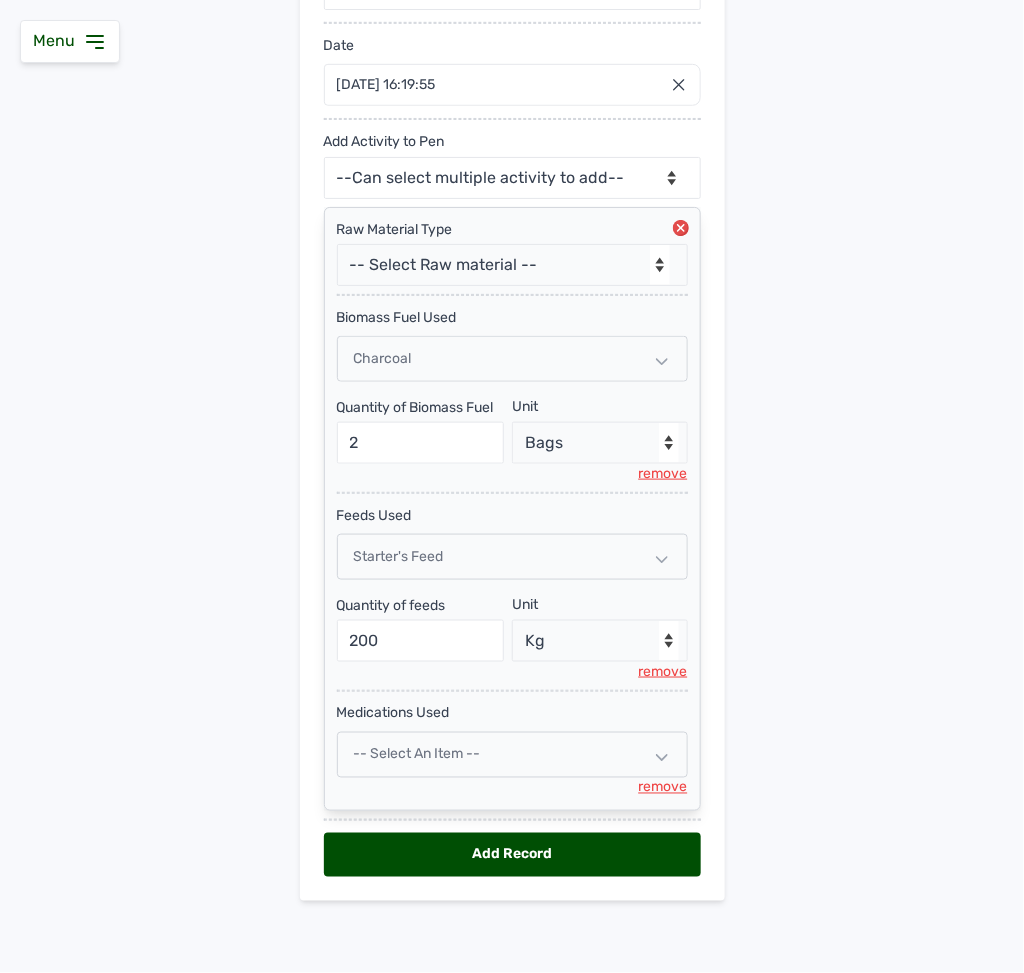 click on "-- Select an Item --" at bounding box center [512, 755] 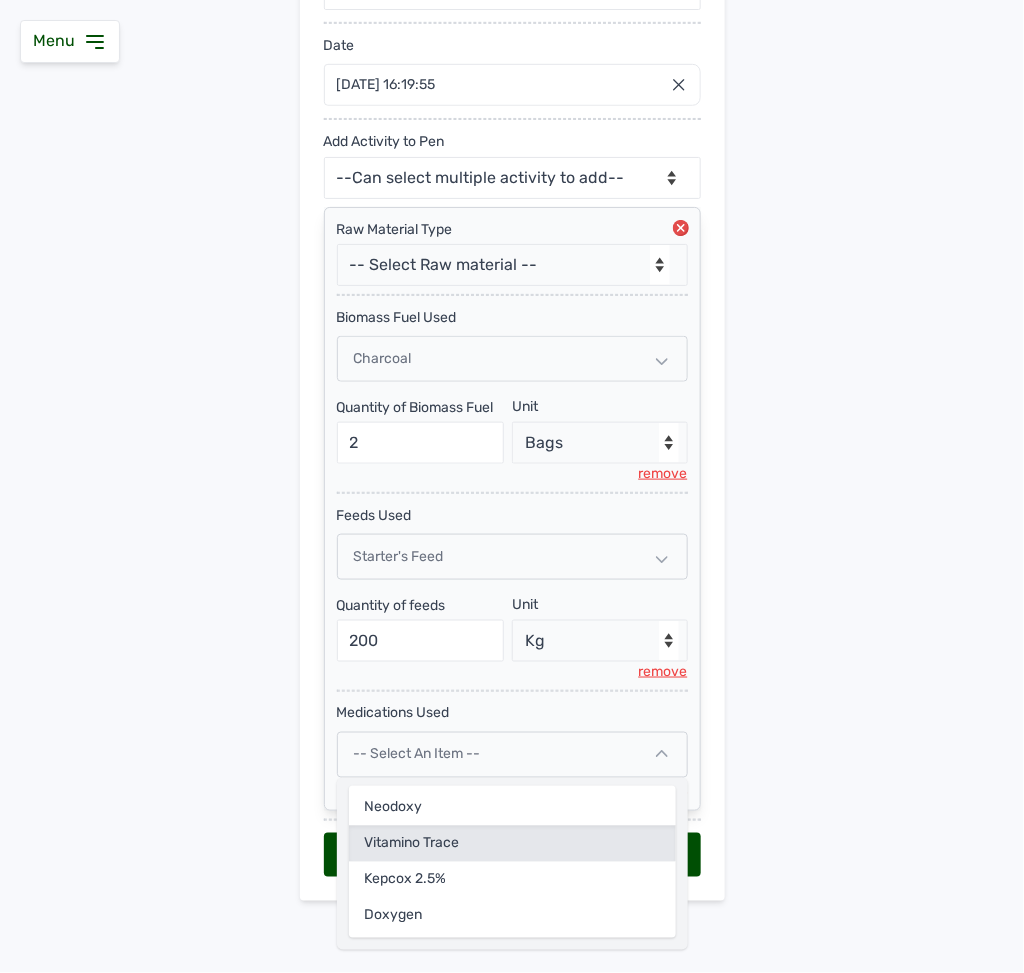 click on "Vitamino Trace" 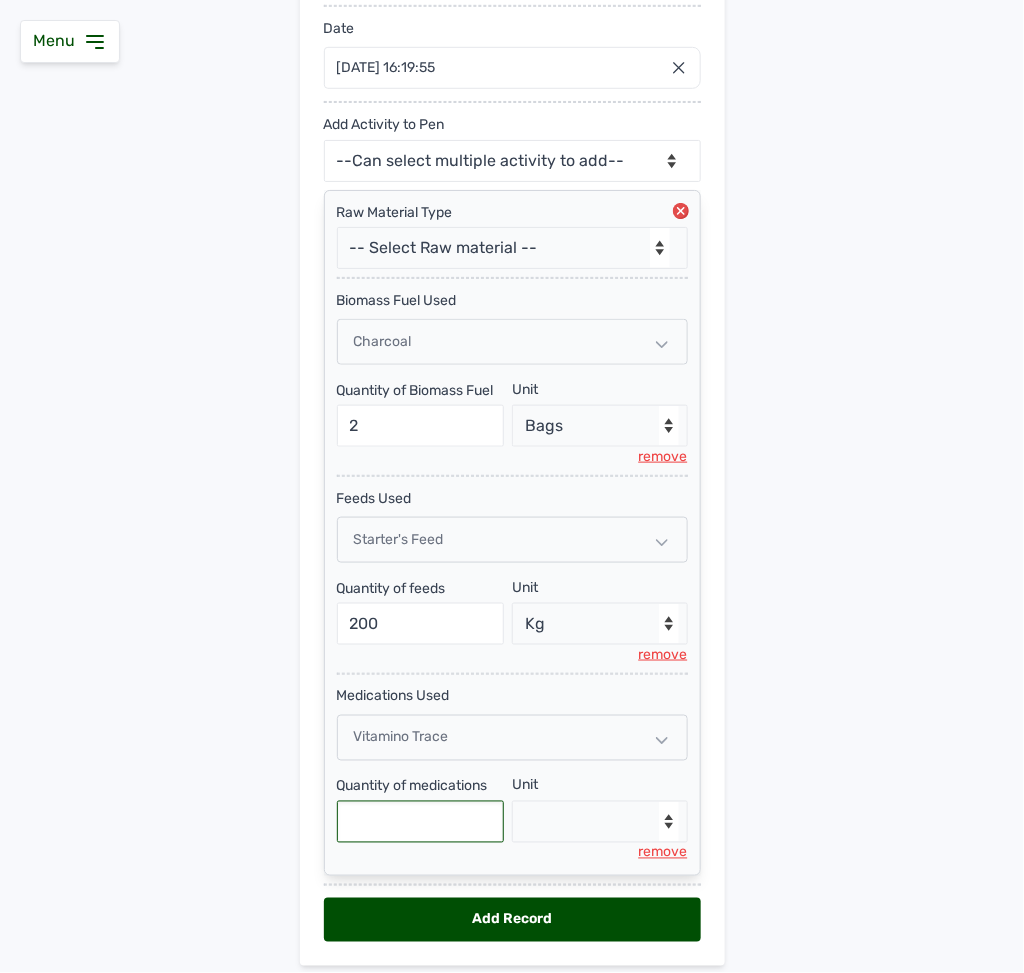 click at bounding box center (421, 822) 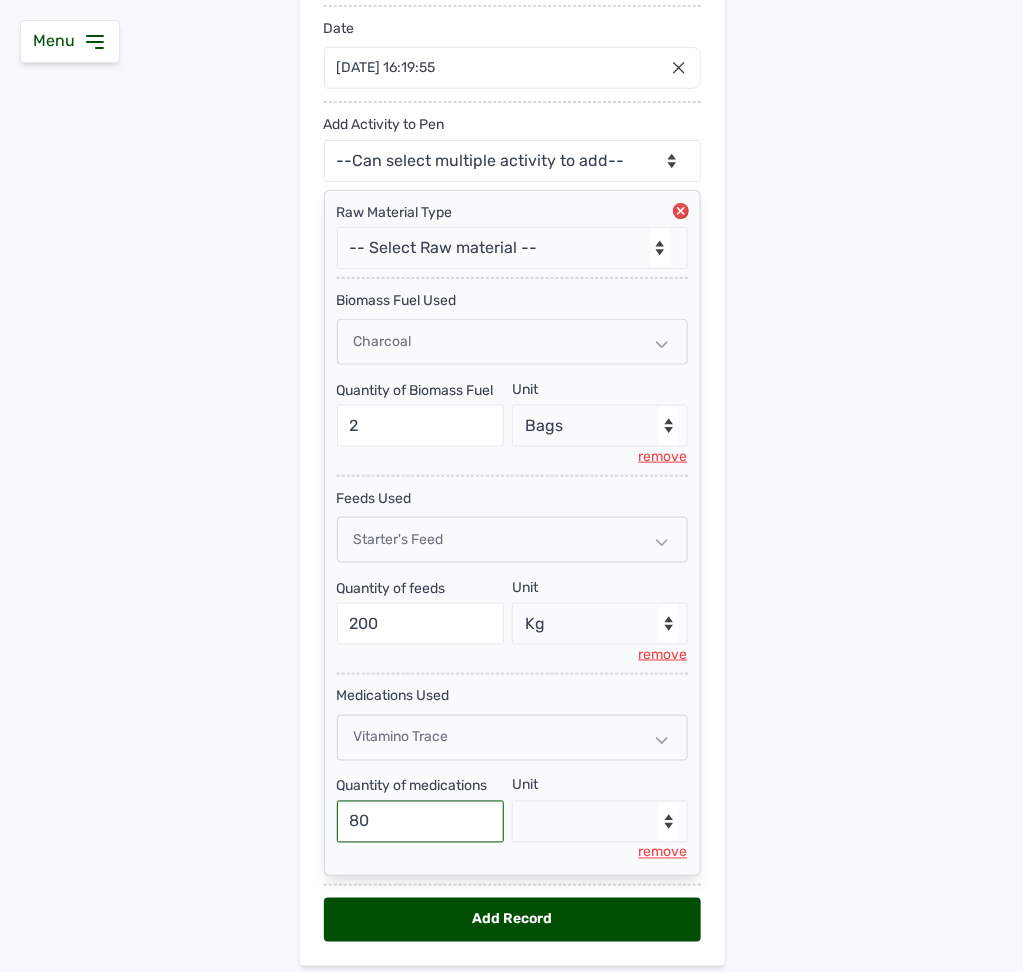 type on "80" 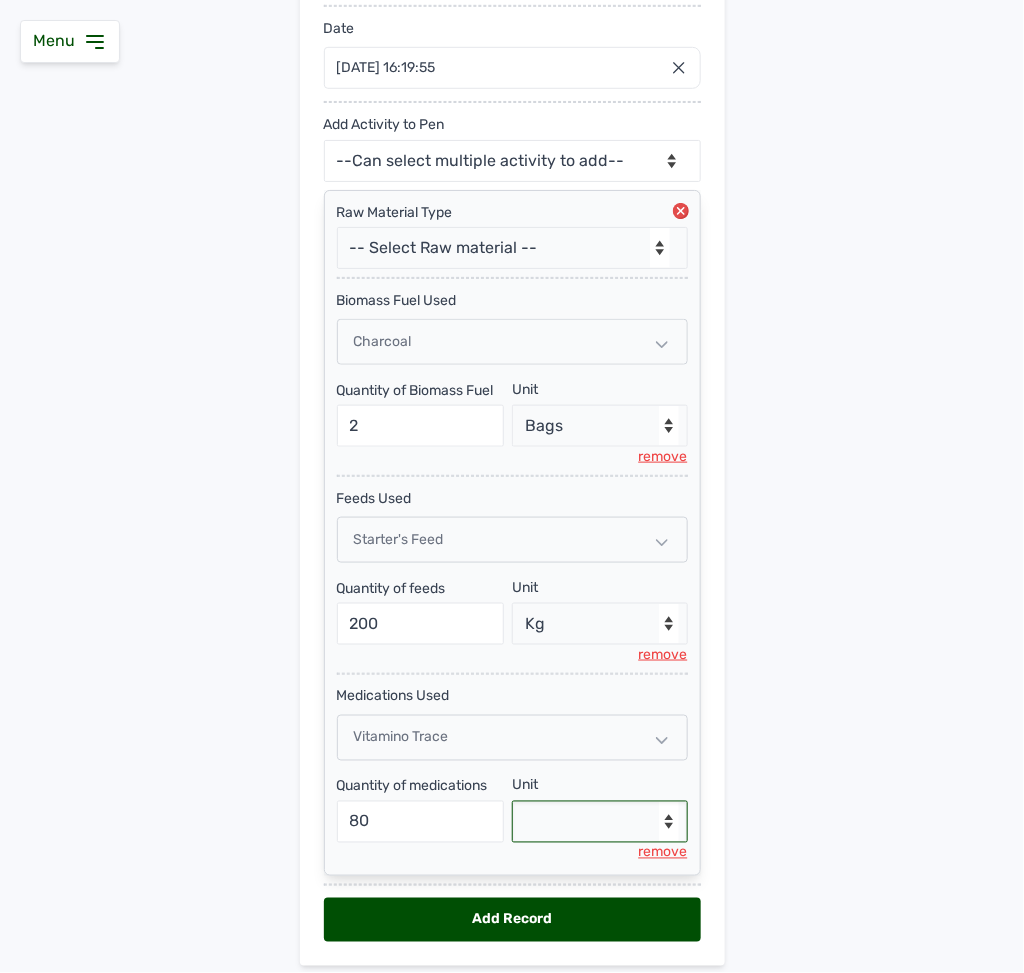 click on "--Select unit-- Litre mls" at bounding box center (600, 822) 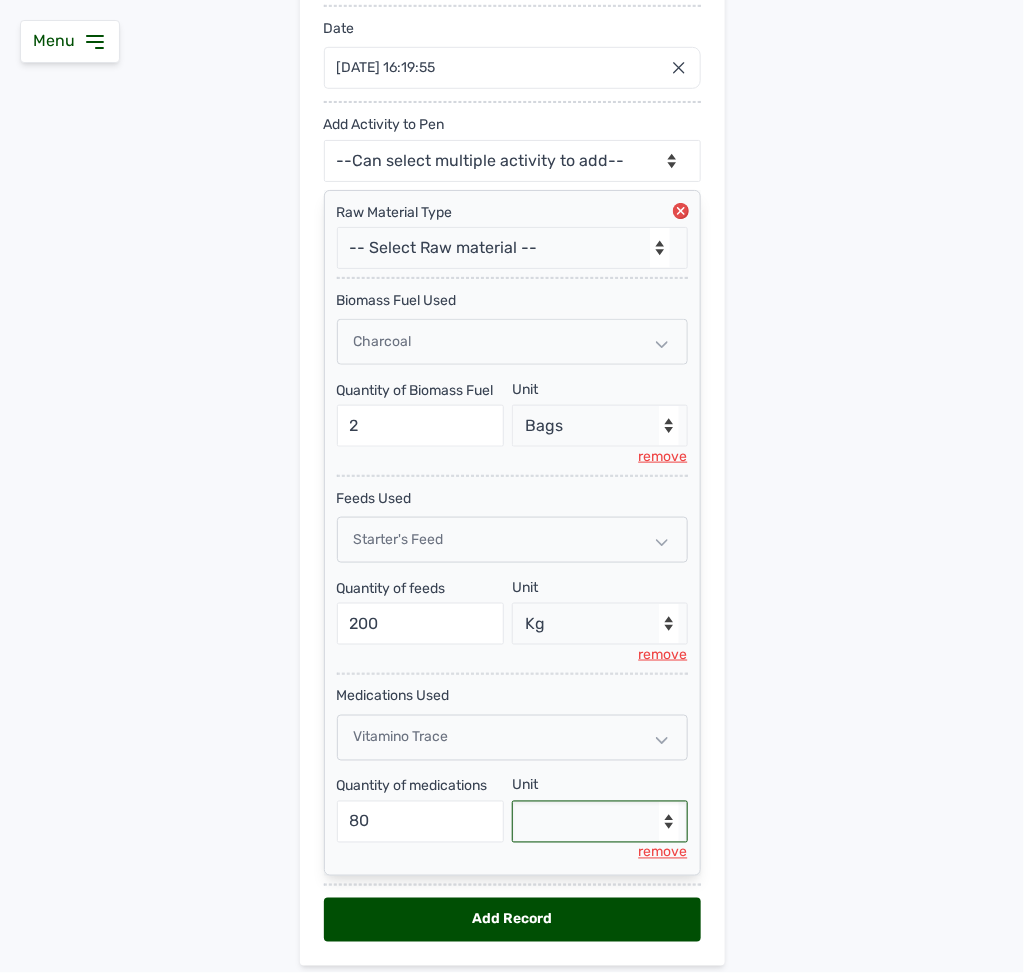 select on "mls" 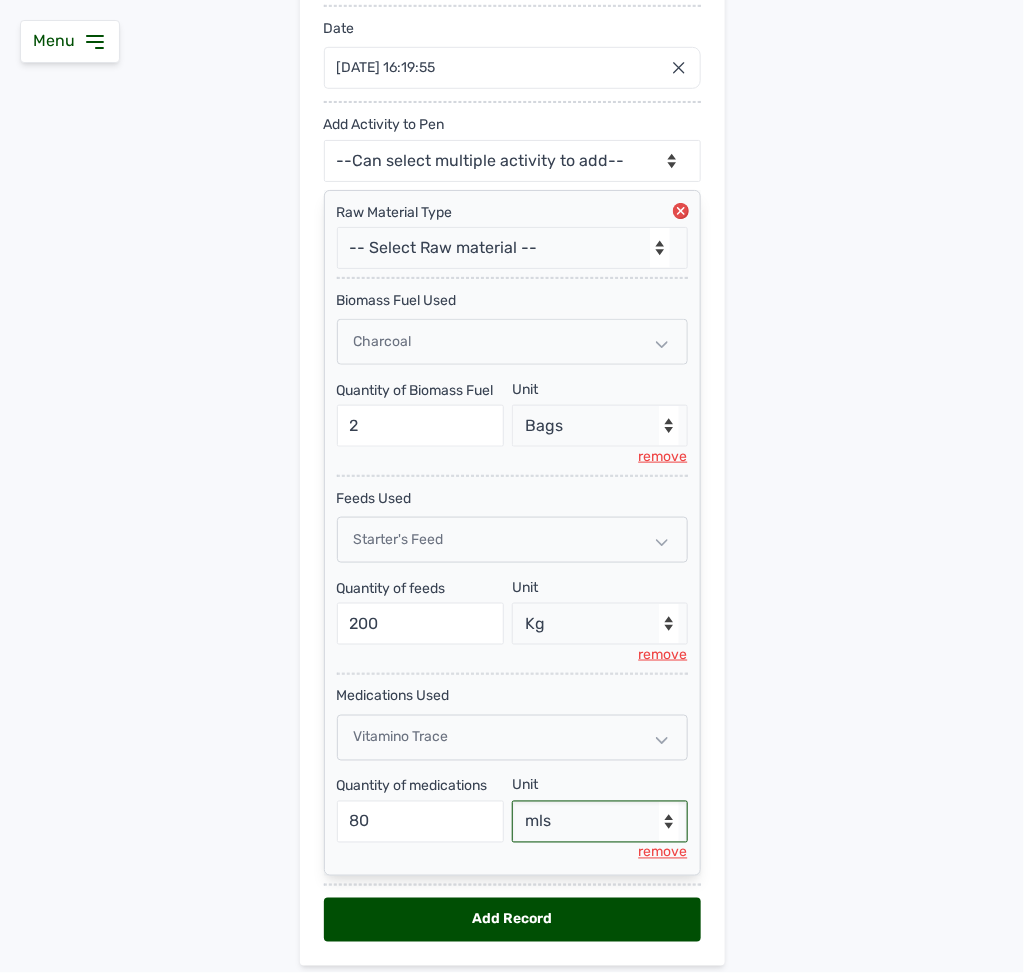 click on "--Select unit-- Litre mls" at bounding box center (600, 822) 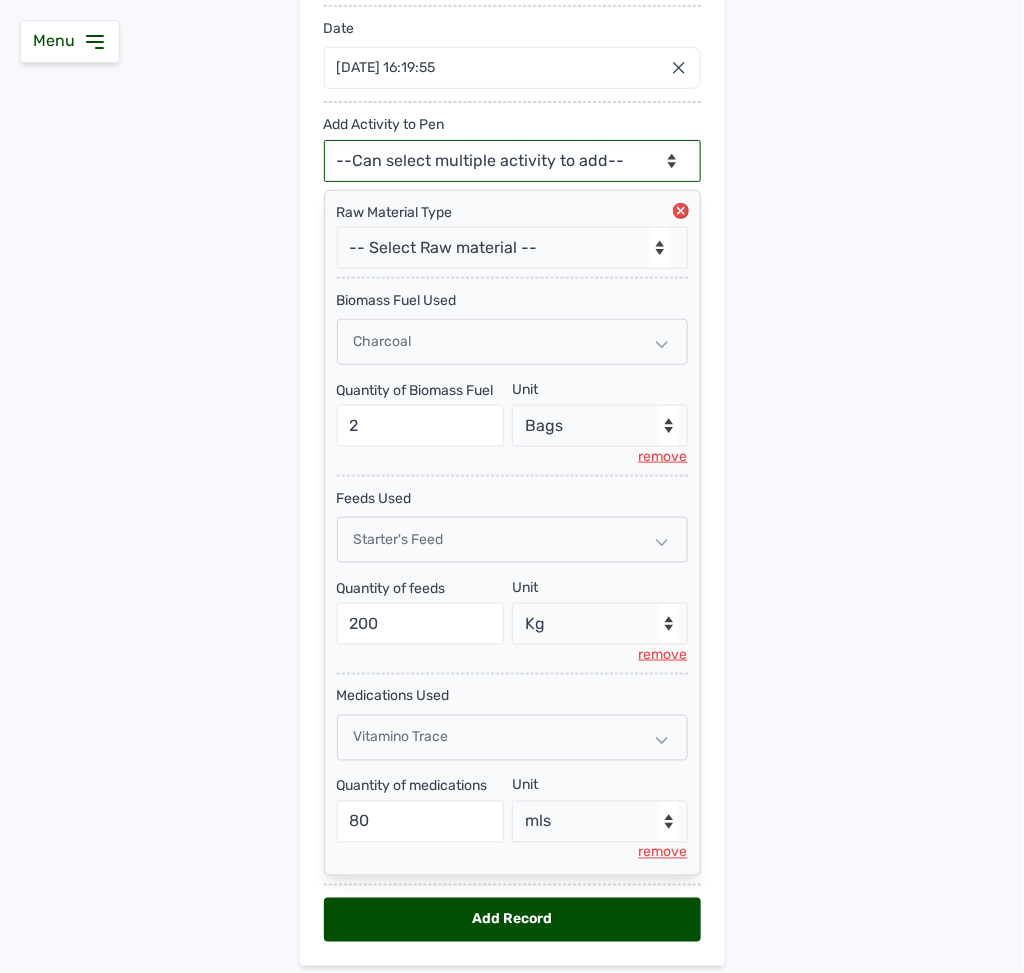 click on "--Can select multiple activity to add-- Raw Material Losses Weight" at bounding box center (512, 161) 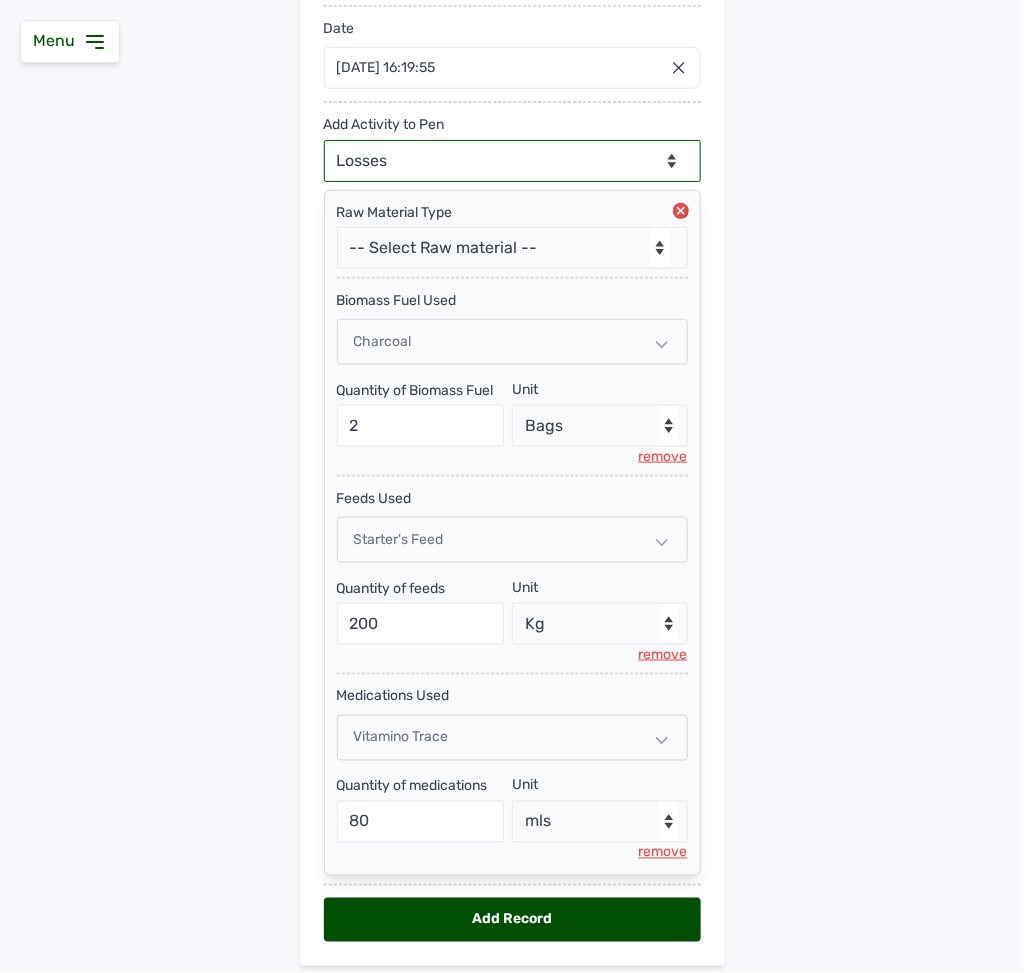 click on "--Can select multiple activity to add-- Raw Material Losses Weight" at bounding box center [512, 161] 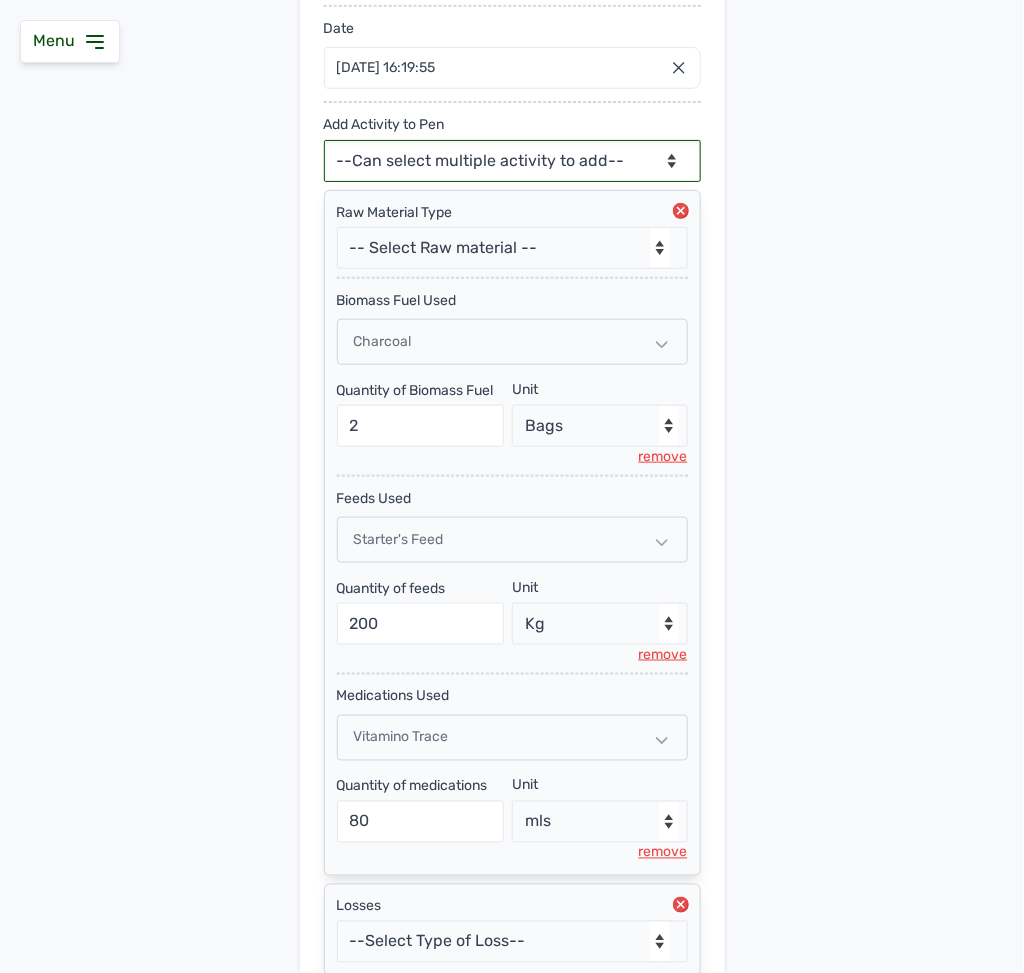 scroll, scrollTop: 517, scrollLeft: 0, axis: vertical 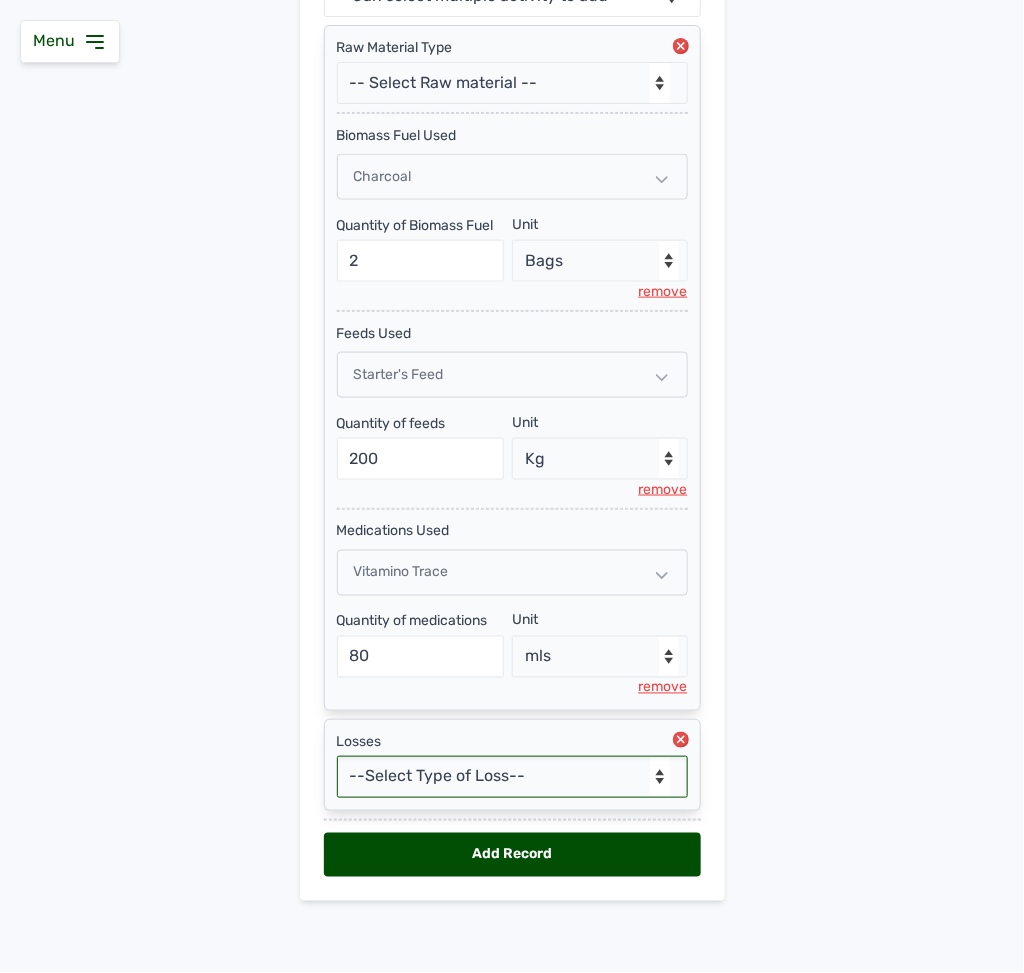 click on "--Select Type of Loss-- Mortality Culled Theft" at bounding box center (512, 777) 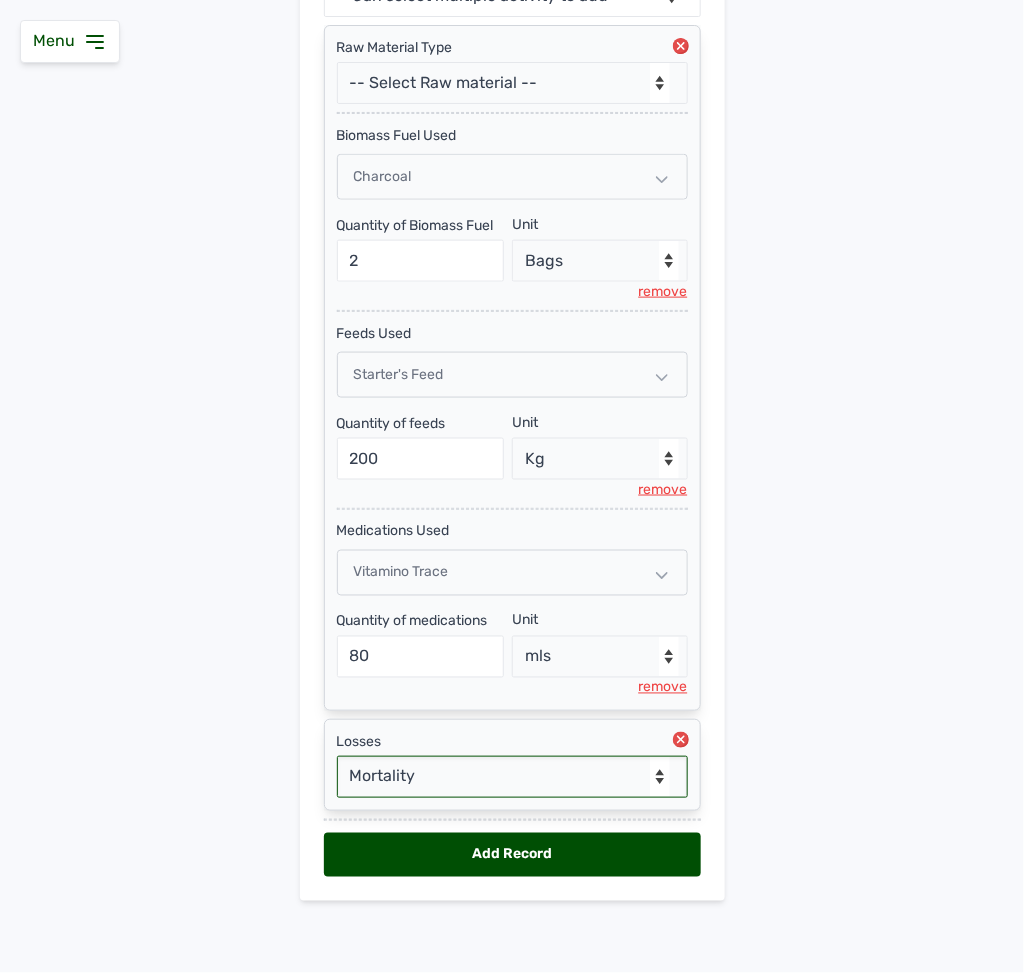 click on "--Select Type of Loss-- Mortality Culled Theft" at bounding box center (512, 777) 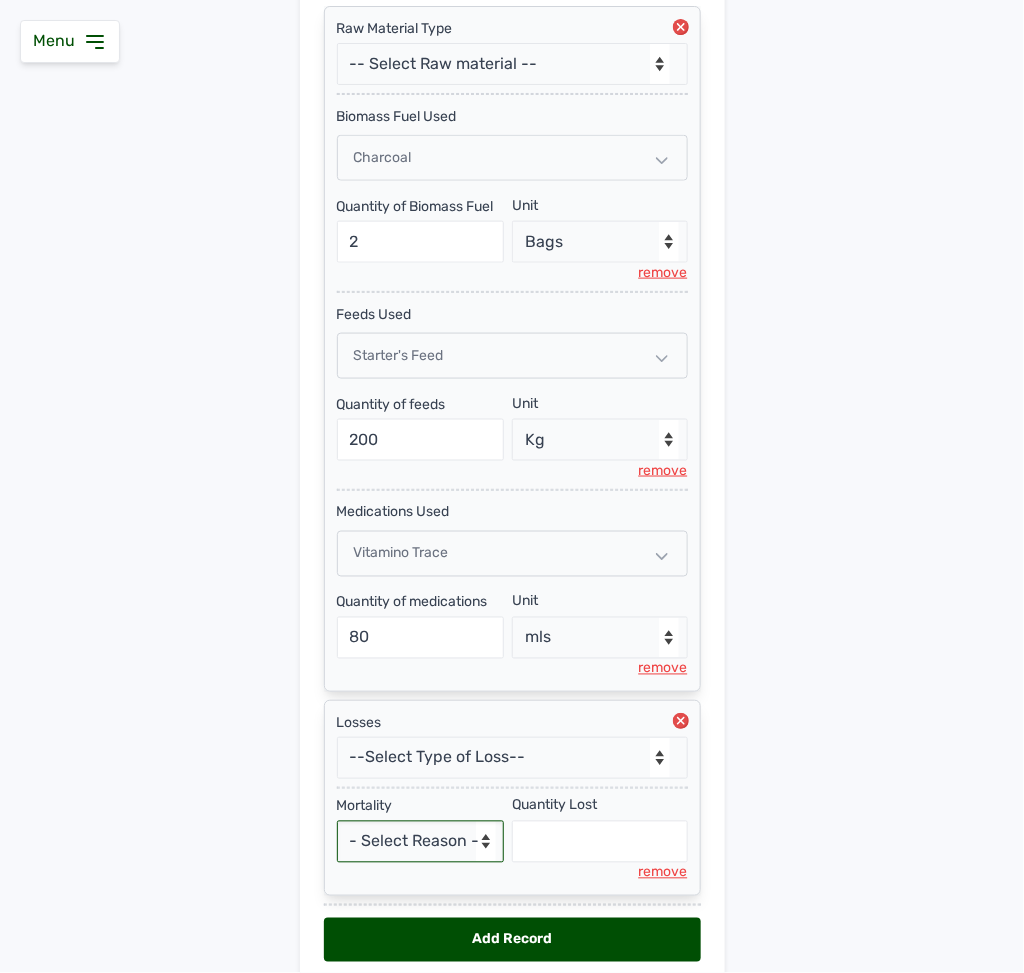click on "- Select Reason - Disease Late Vaccination Wrong Vaccination Heat [MEDICAL_DATA] Others" at bounding box center (421, 842) 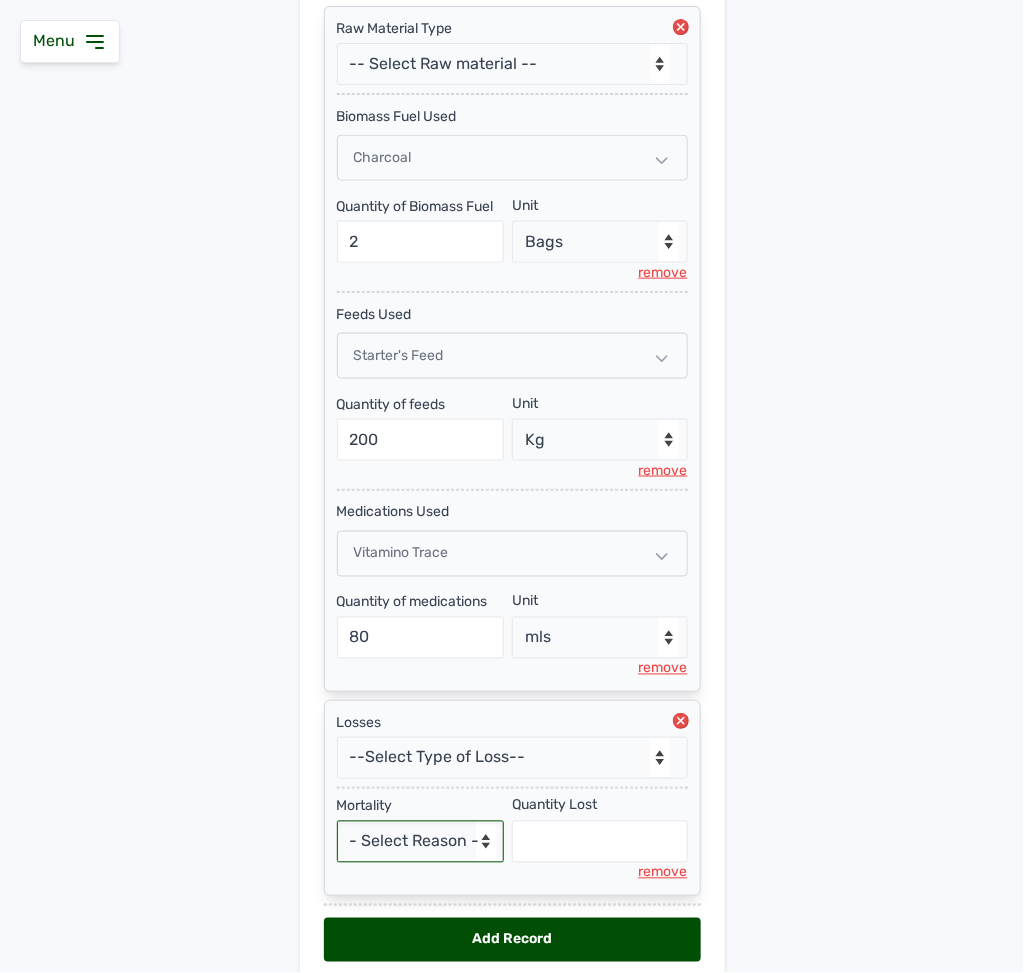 select on "Others" 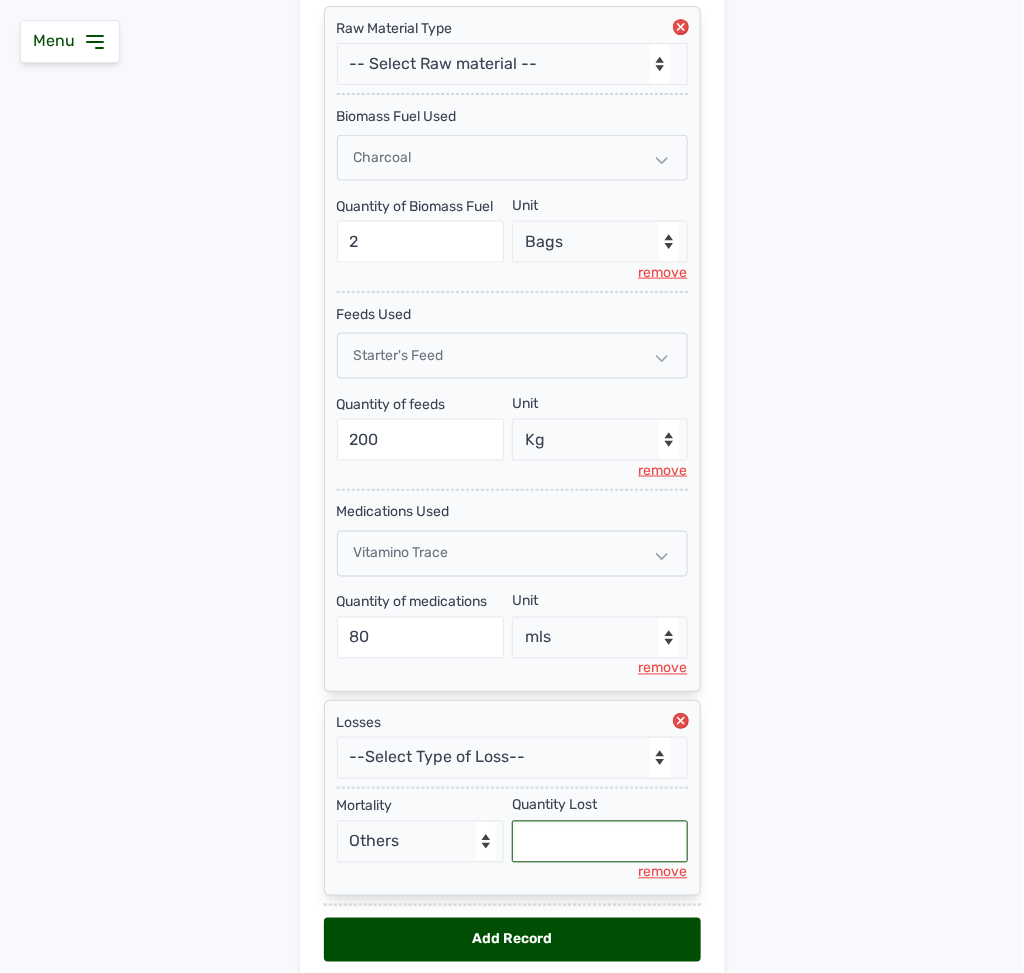 click at bounding box center [600, 842] 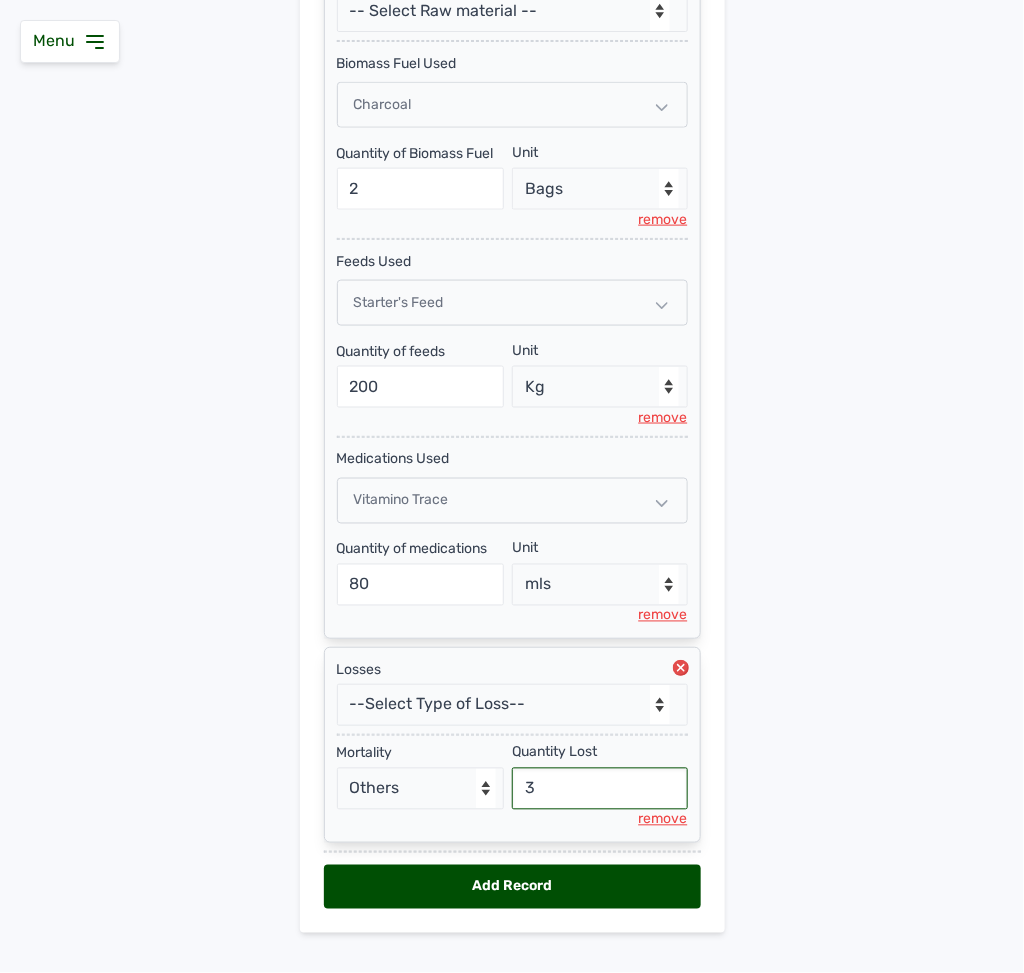 scroll, scrollTop: 624, scrollLeft: 0, axis: vertical 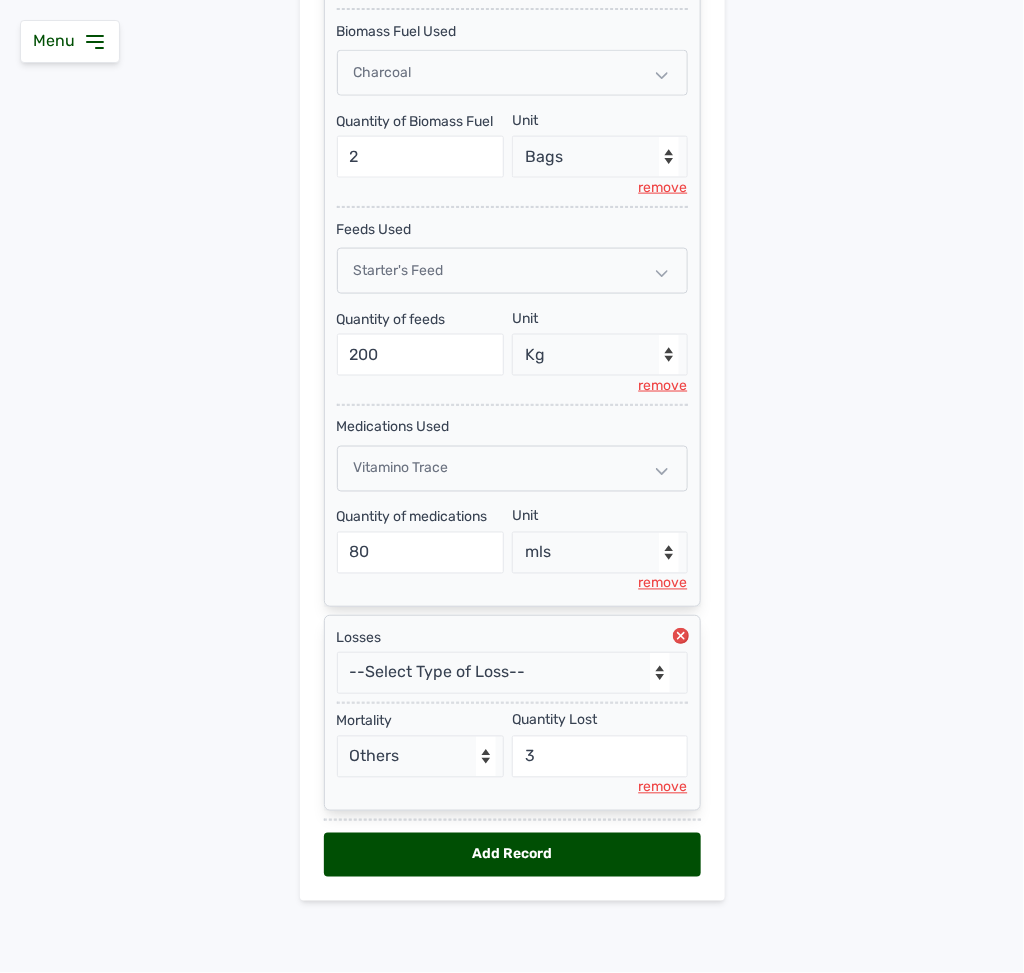 click on "Add Record" at bounding box center [512, 855] 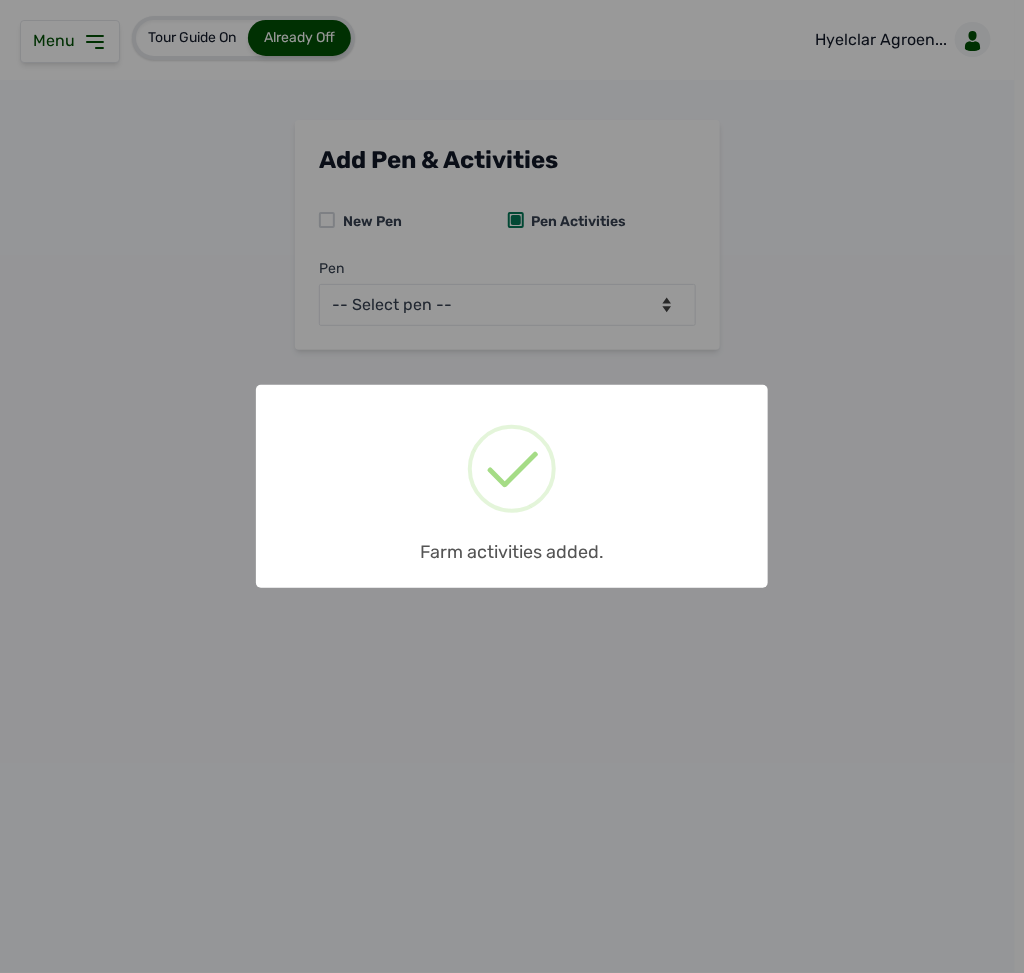 scroll, scrollTop: 0, scrollLeft: 0, axis: both 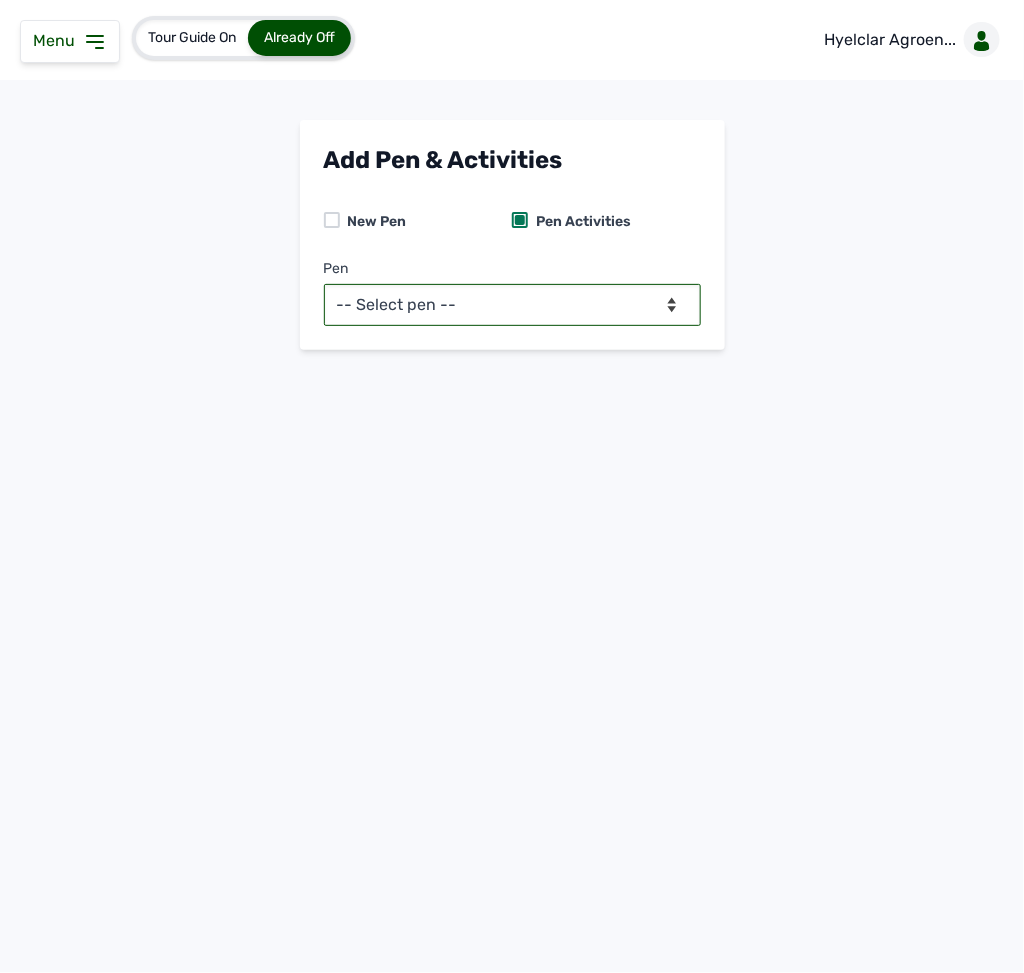 click on "-- Select pen -- Pen A (Broilers)" at bounding box center [512, 305] 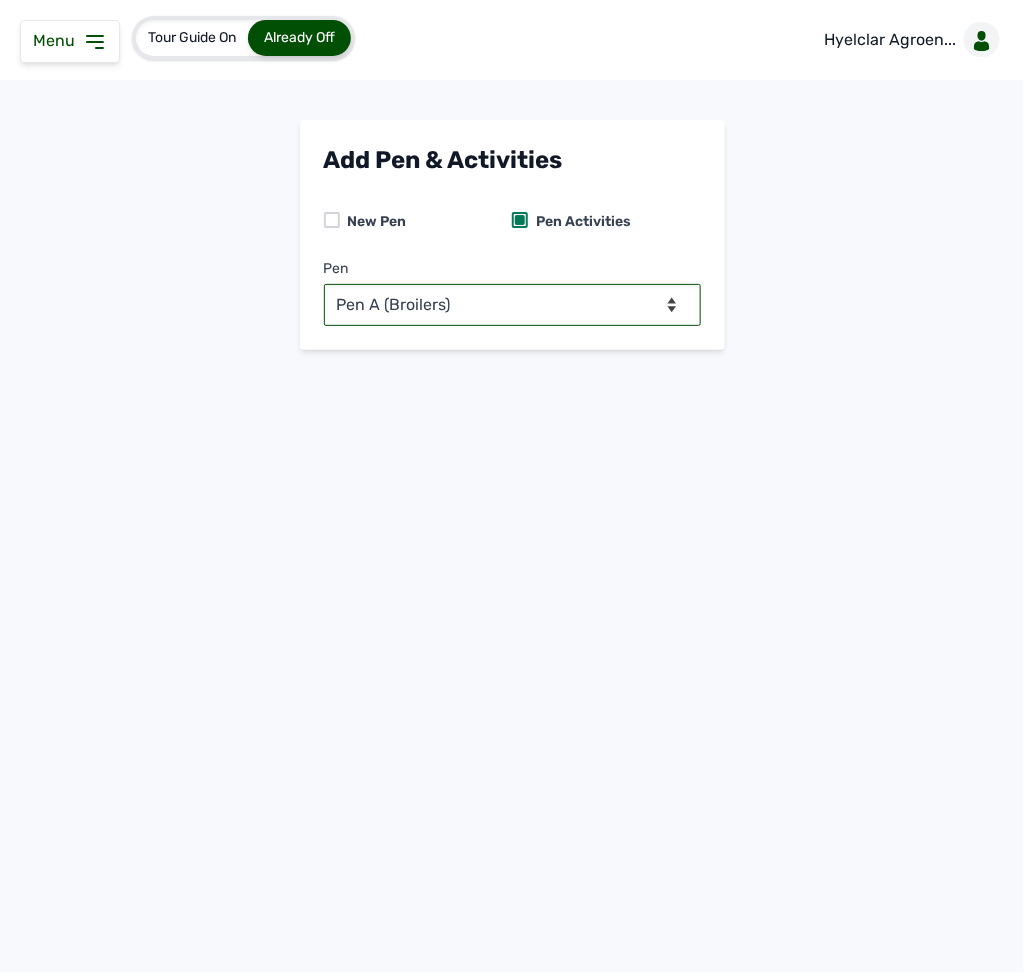 click on "-- Select pen -- Pen A (Broilers)" at bounding box center [512, 305] 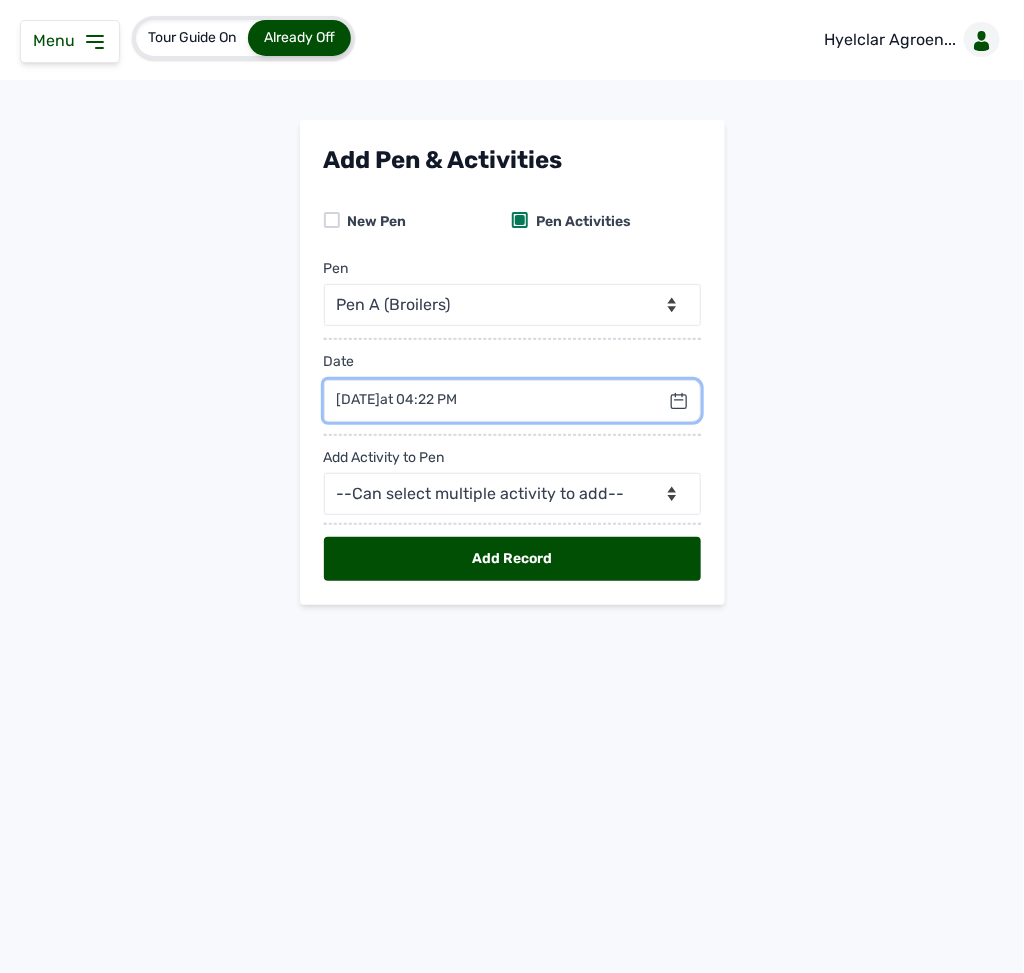 click at bounding box center (512, 401) 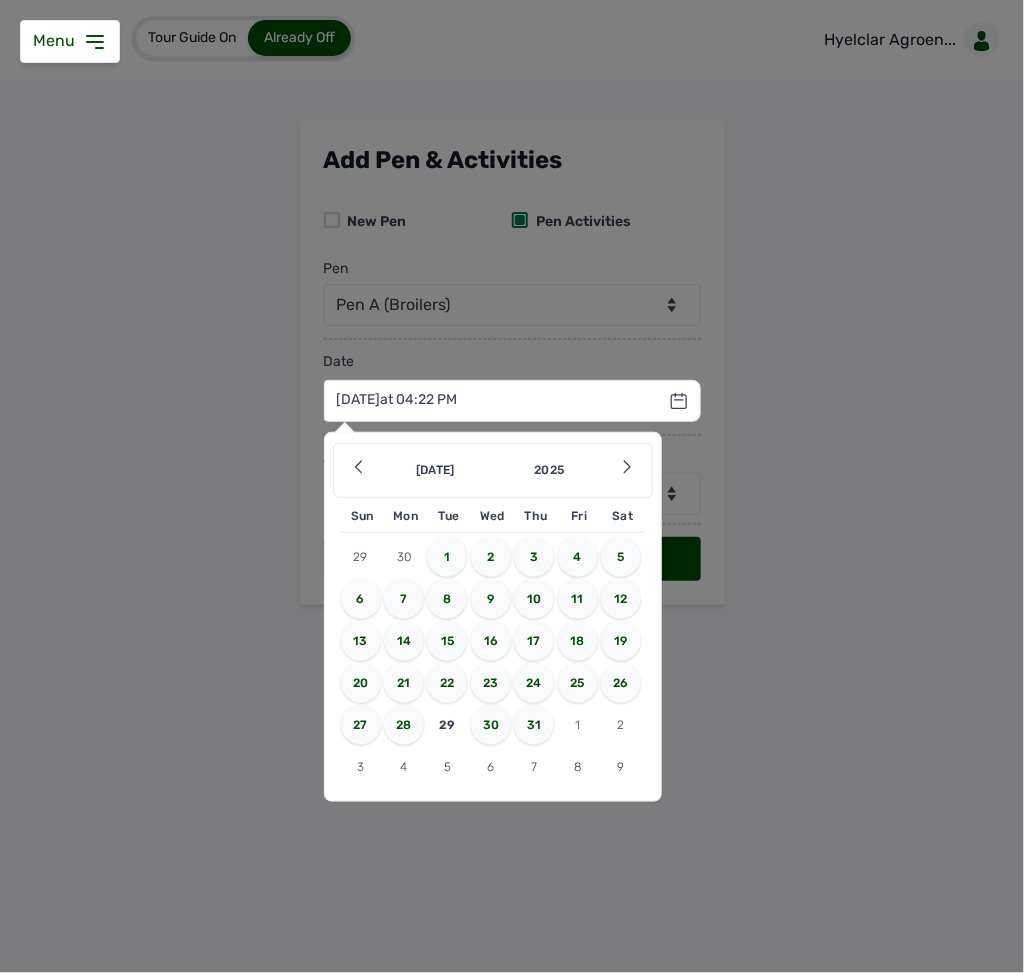 click on "13" at bounding box center (361, 641) 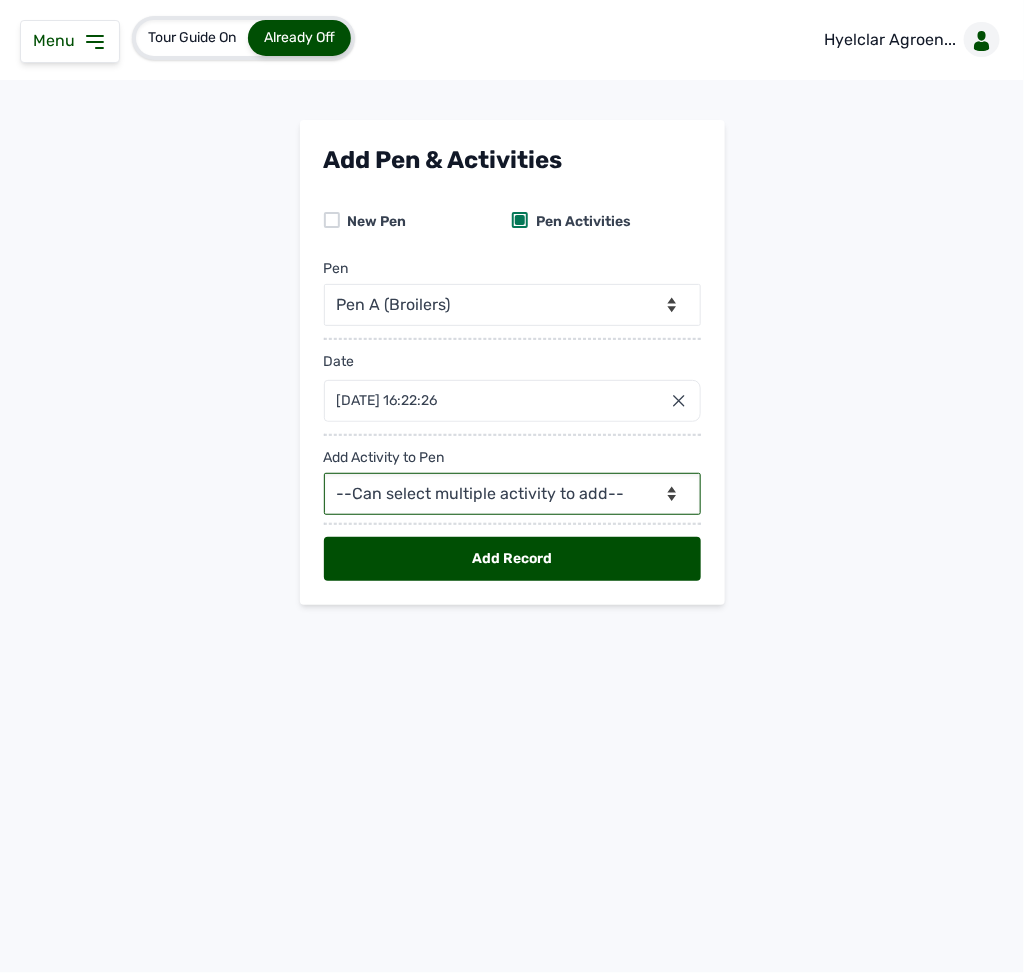 click on "--Can select multiple activity to add-- Raw Material Losses Weight" at bounding box center (512, 494) 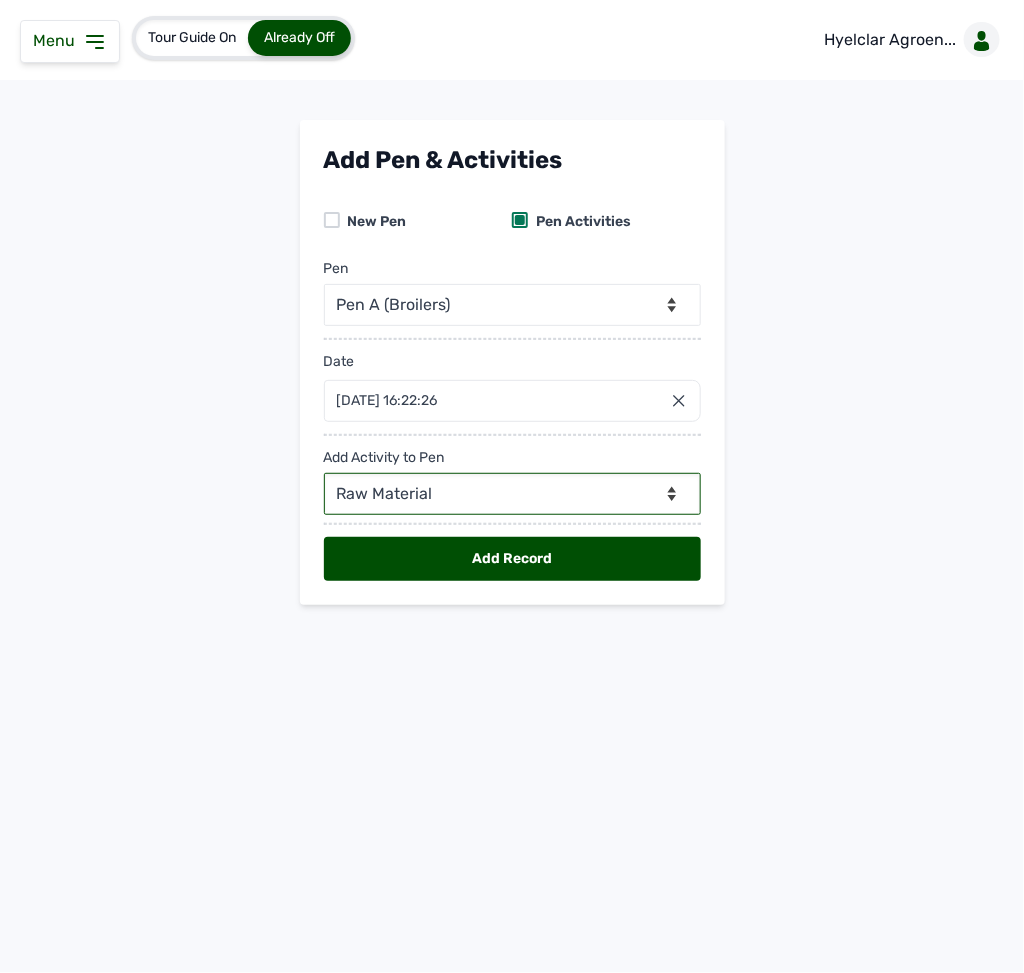click on "--Can select multiple activity to add-- Raw Material Losses Weight" at bounding box center [512, 494] 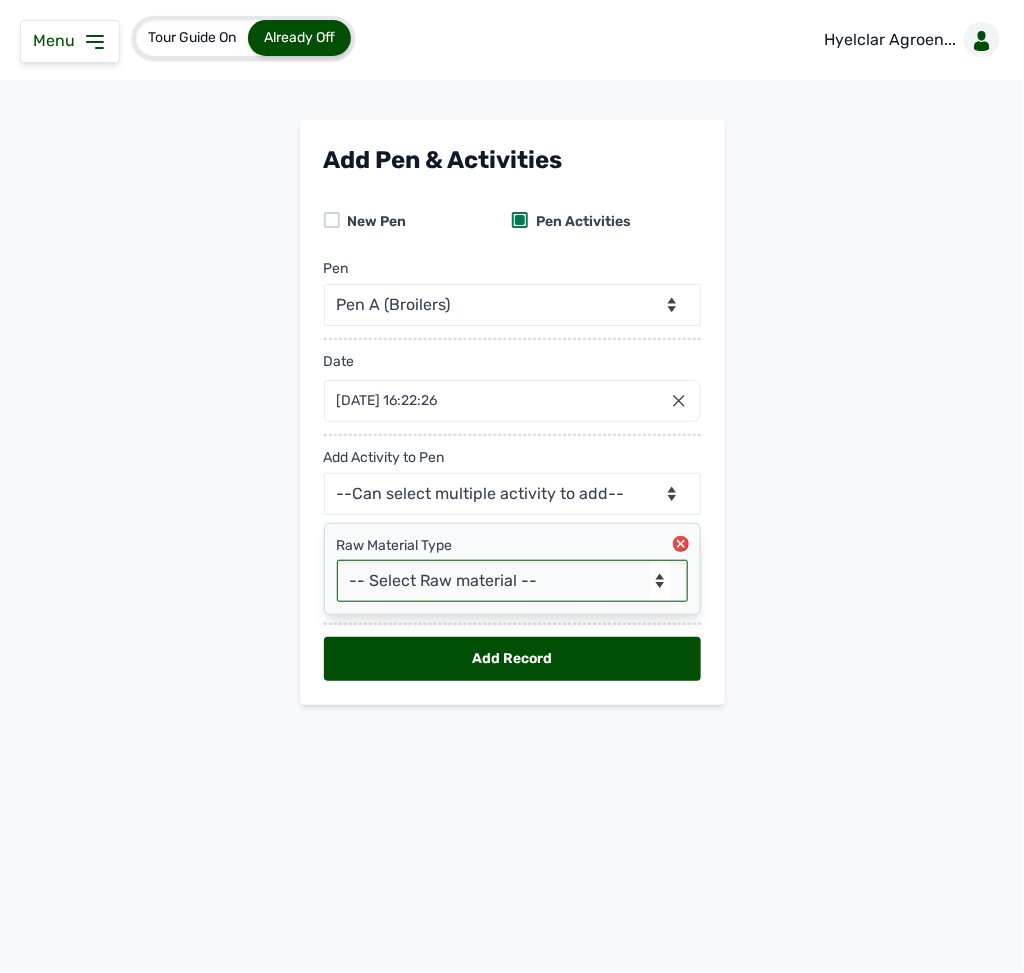 click on "-- Select Raw material -- Biomass Fuel feeds medications vaccines" at bounding box center [512, 581] 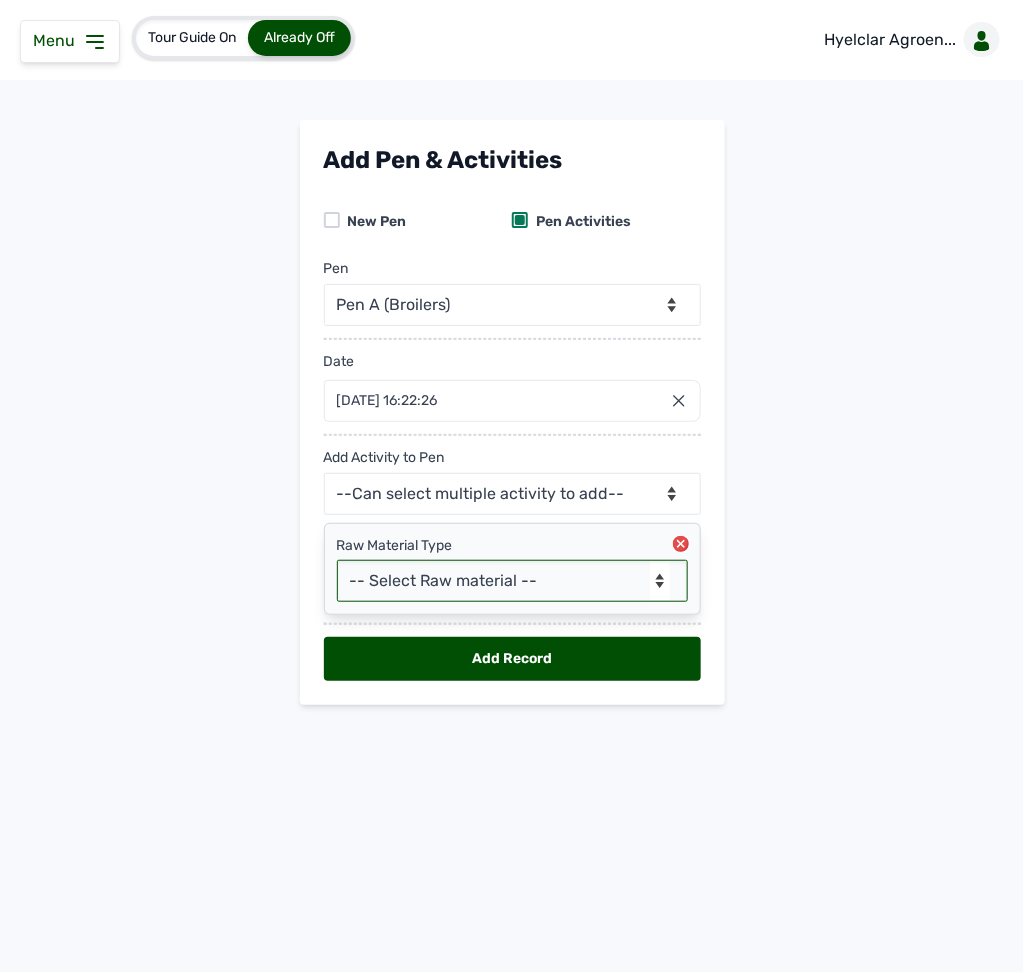 select on "Biomass Fuel" 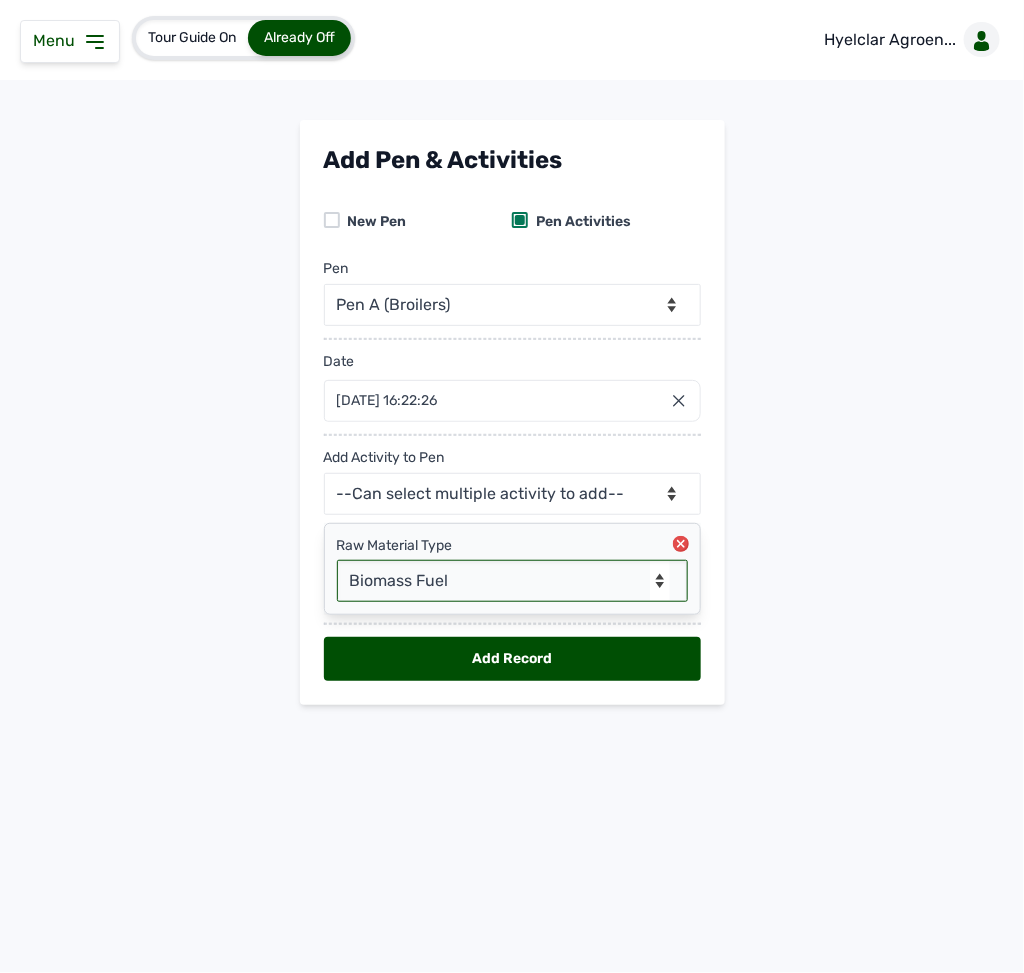 click on "-- Select Raw material -- Biomass Fuel feeds medications vaccines" at bounding box center [512, 581] 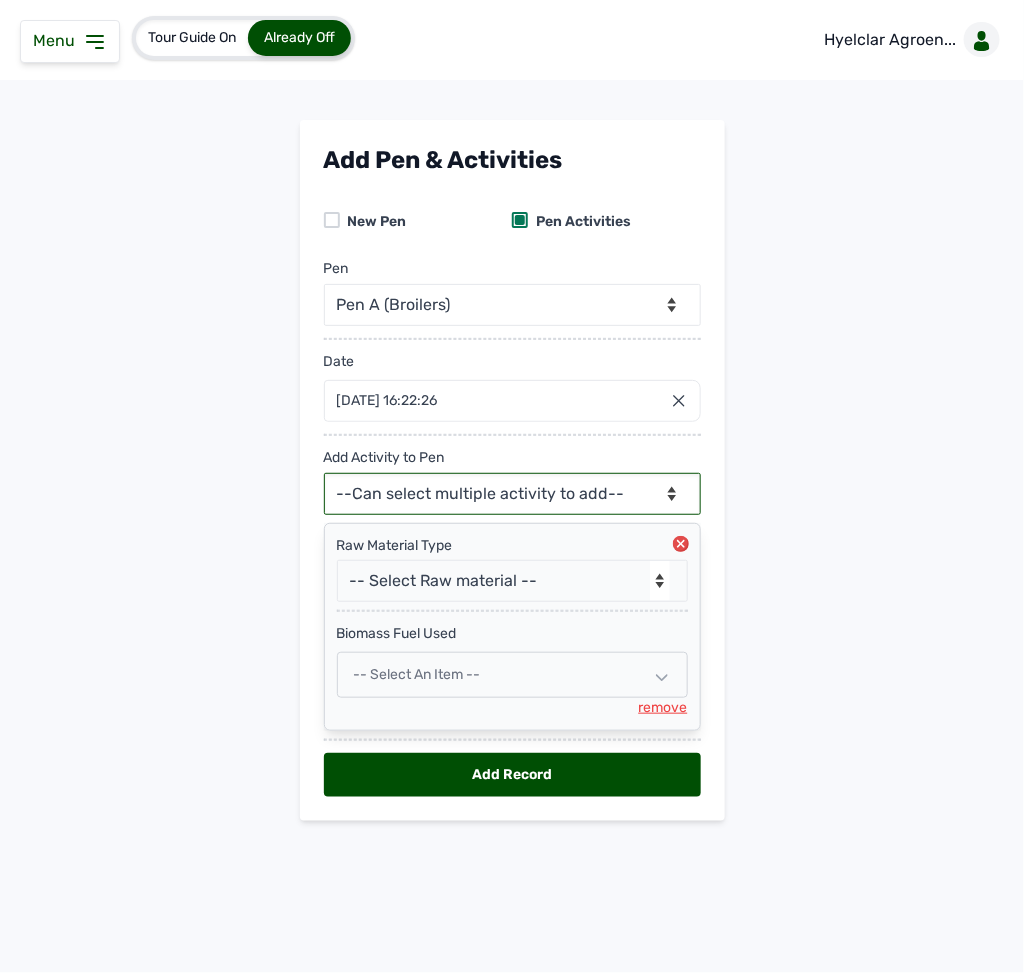 click on "--Can select multiple activity to add-- Raw Material Losses Weight" at bounding box center [512, 494] 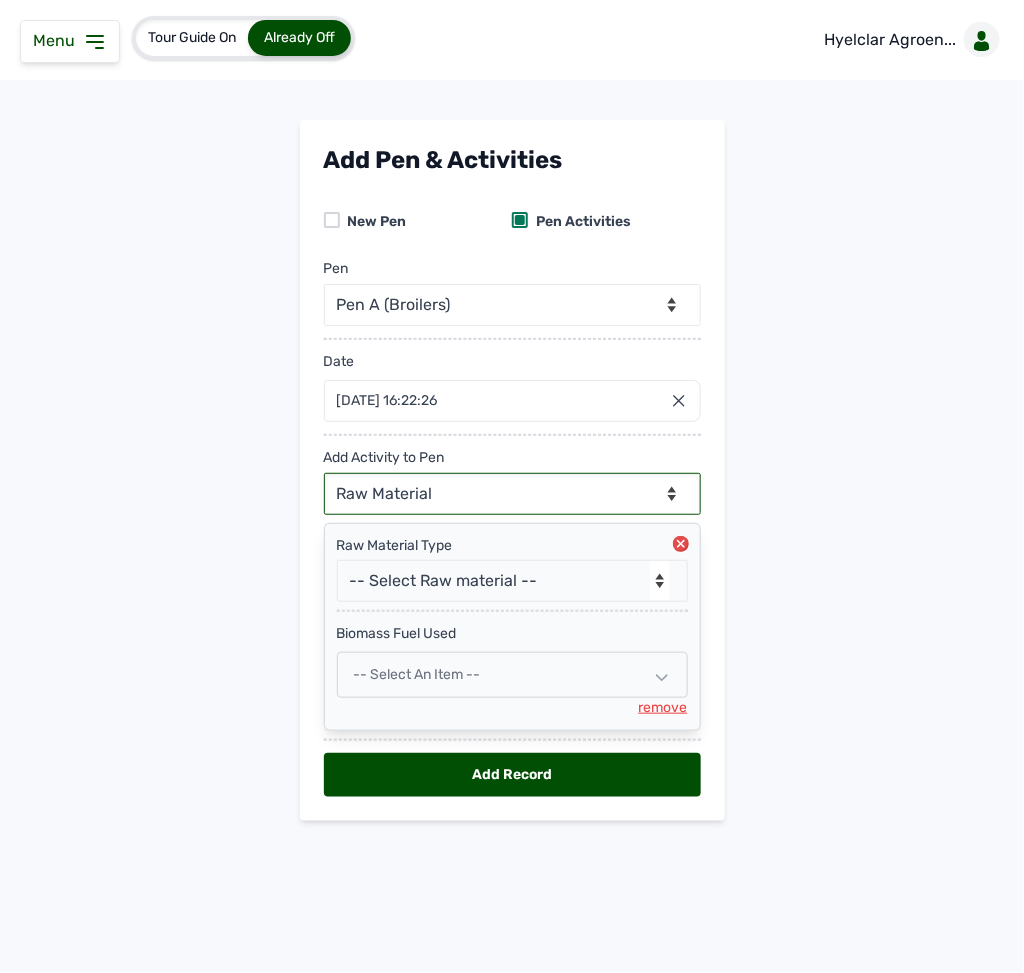 click on "--Can select multiple activity to add-- Raw Material Losses Weight" at bounding box center [512, 494] 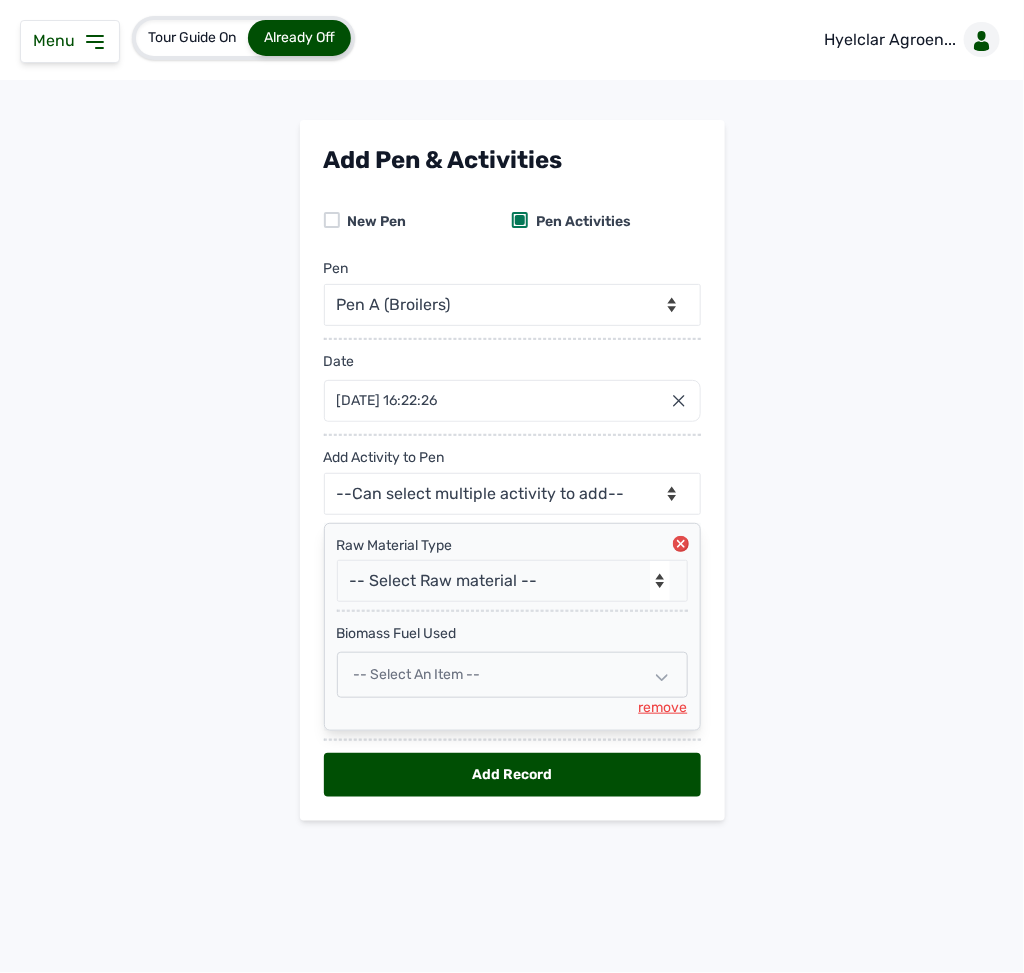 click on "-- Select an Item --" at bounding box center (417, 674) 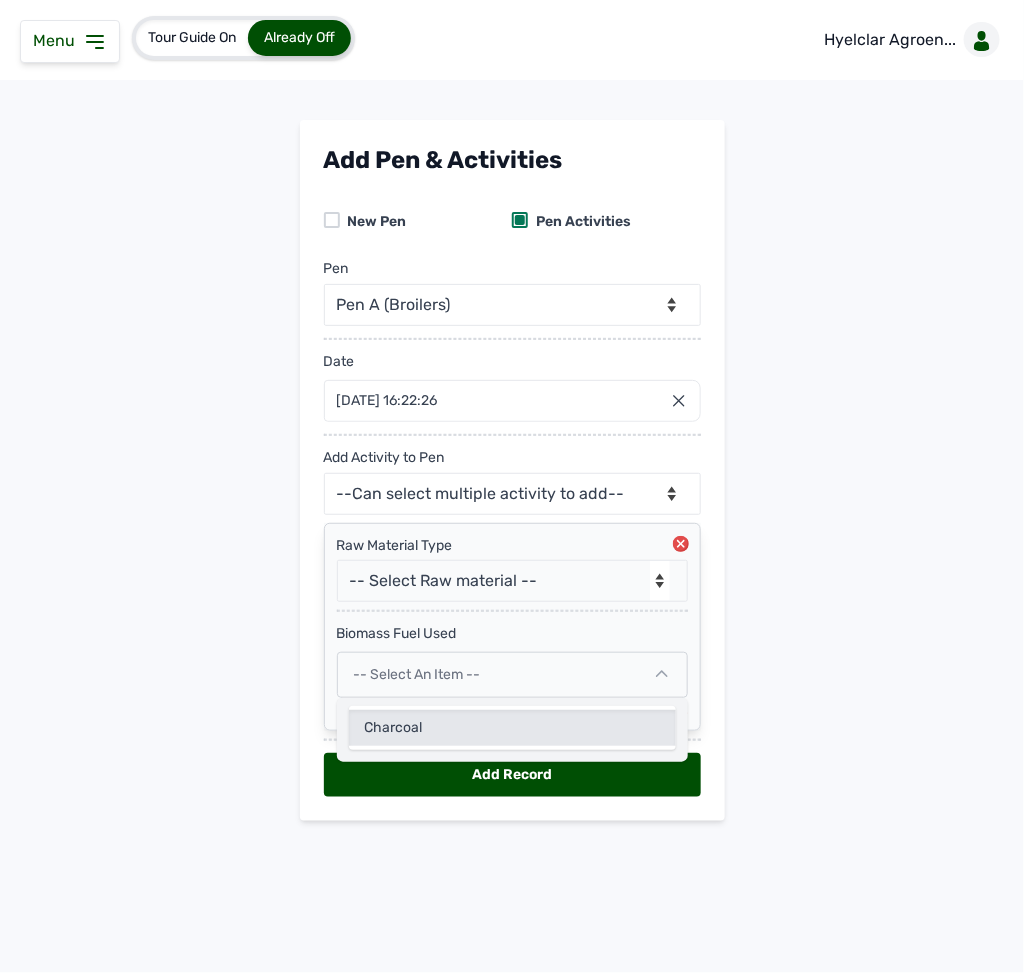 click on "Charcoal" 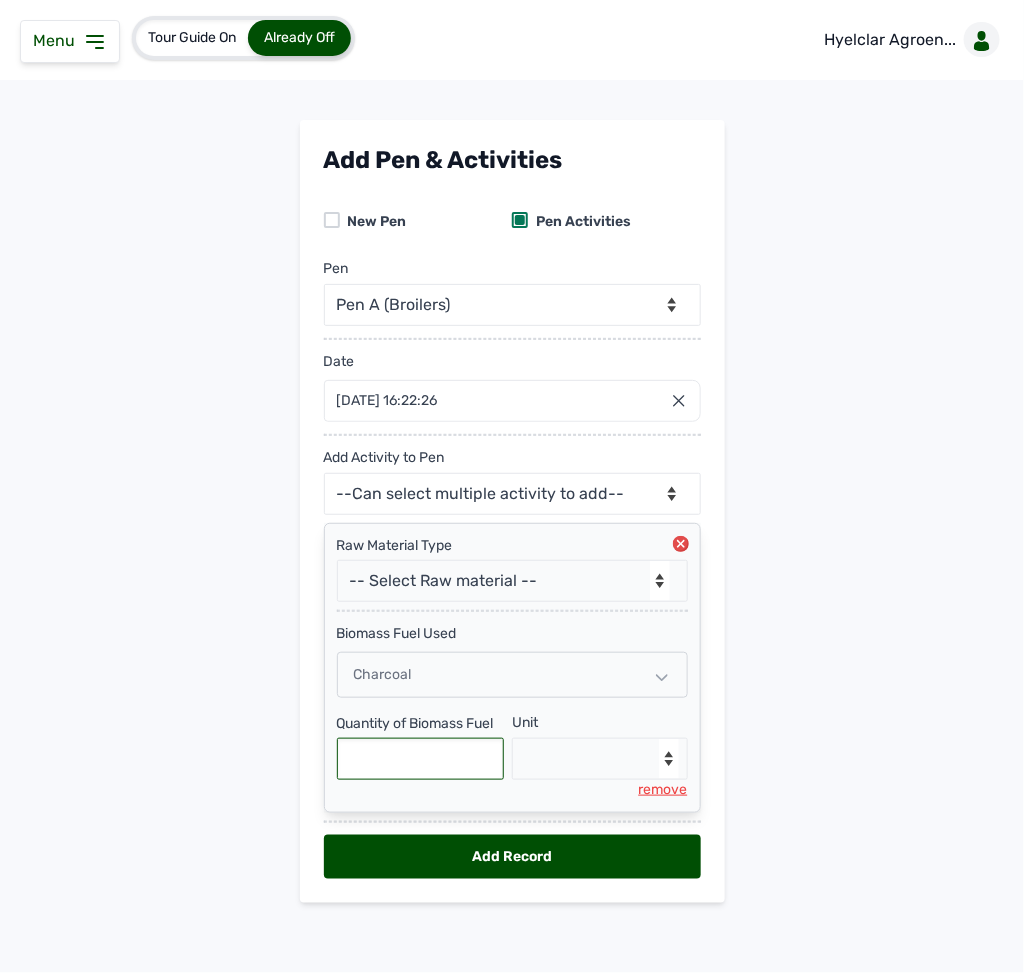 click at bounding box center (421, 759) 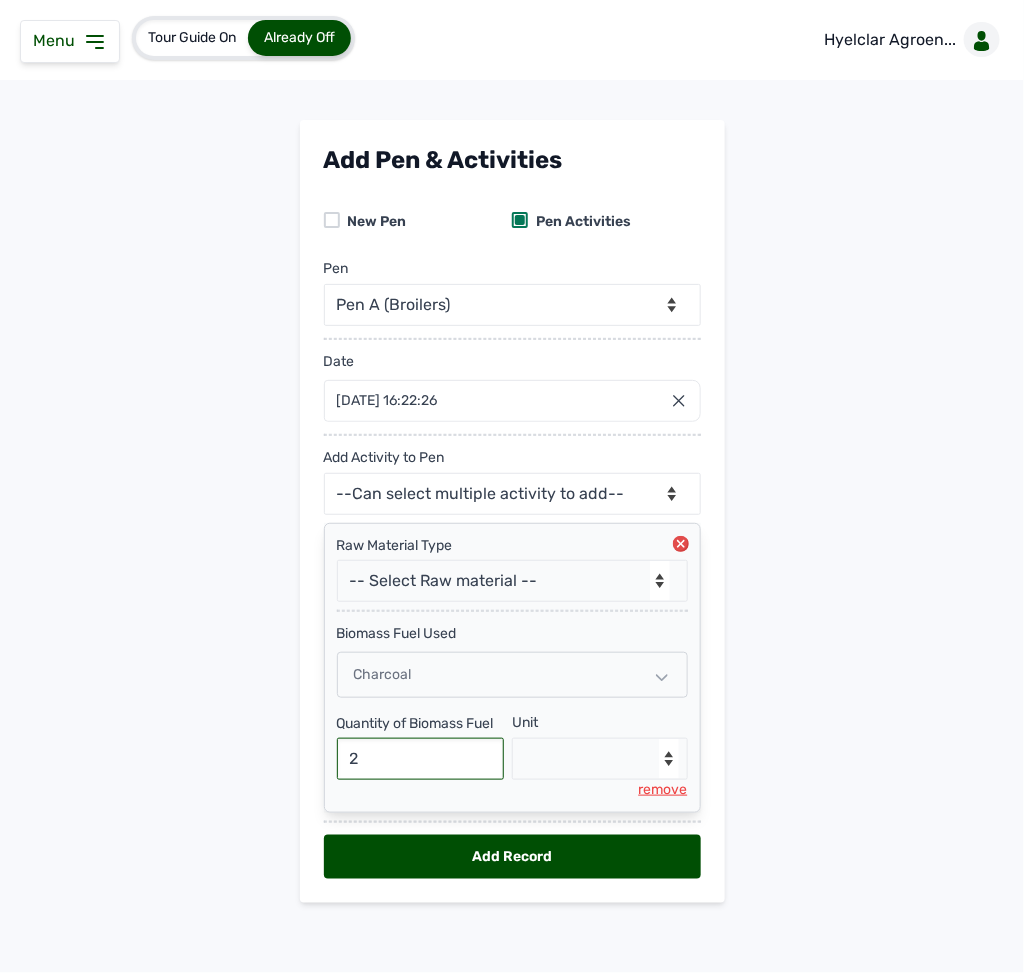 type on "2" 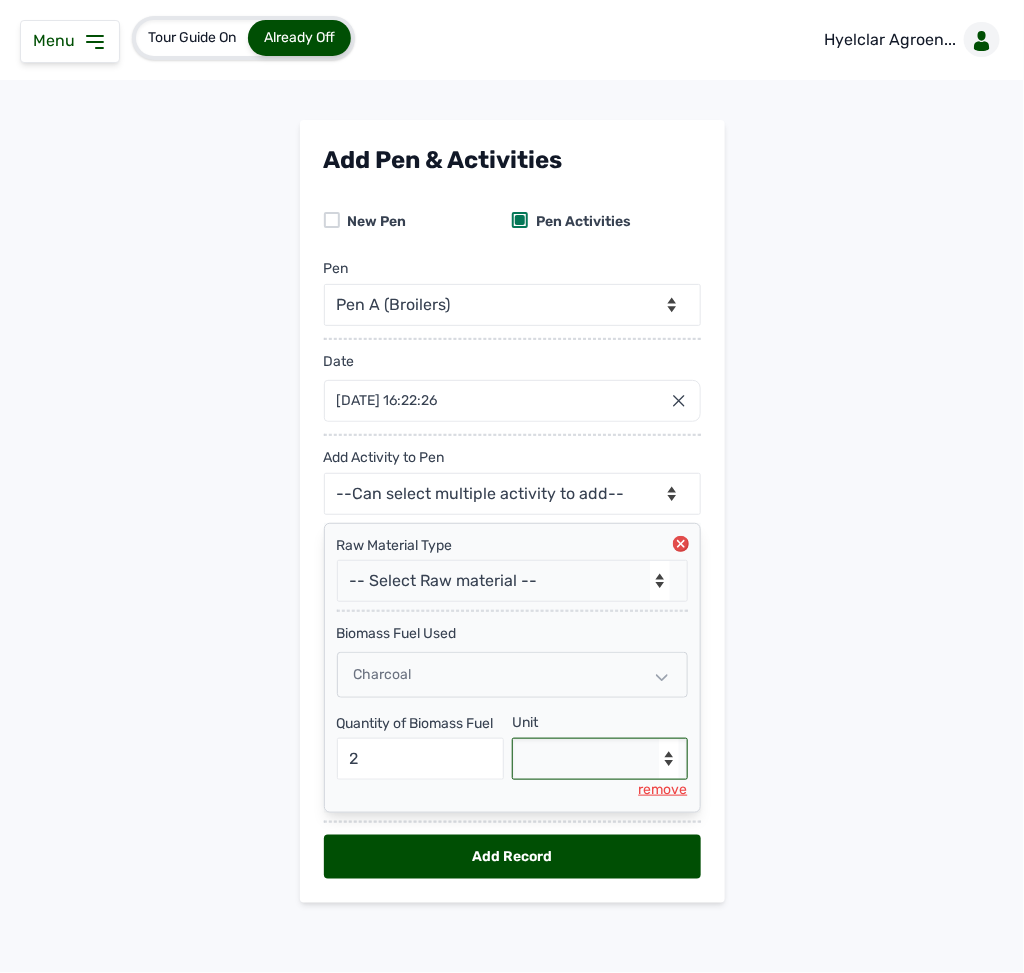 click on "--Select unit-- Bags" at bounding box center [600, 759] 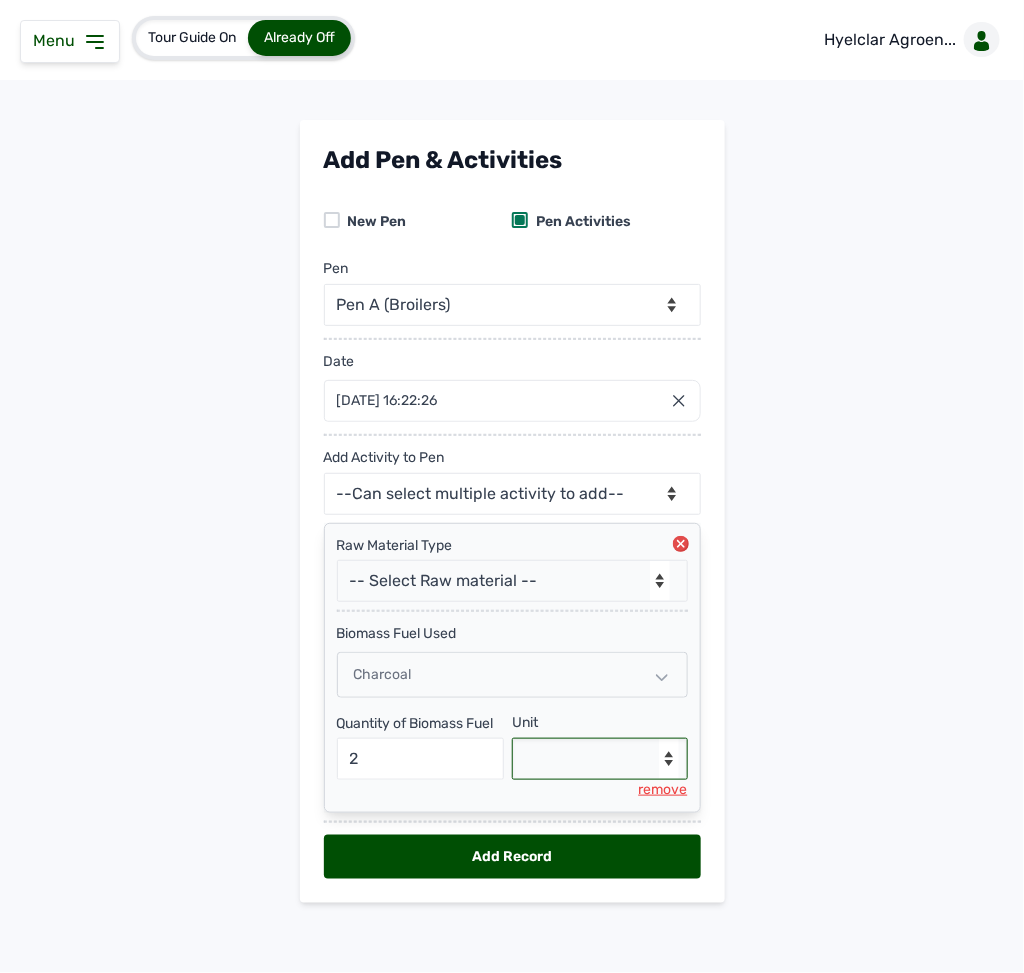 select on "Bags" 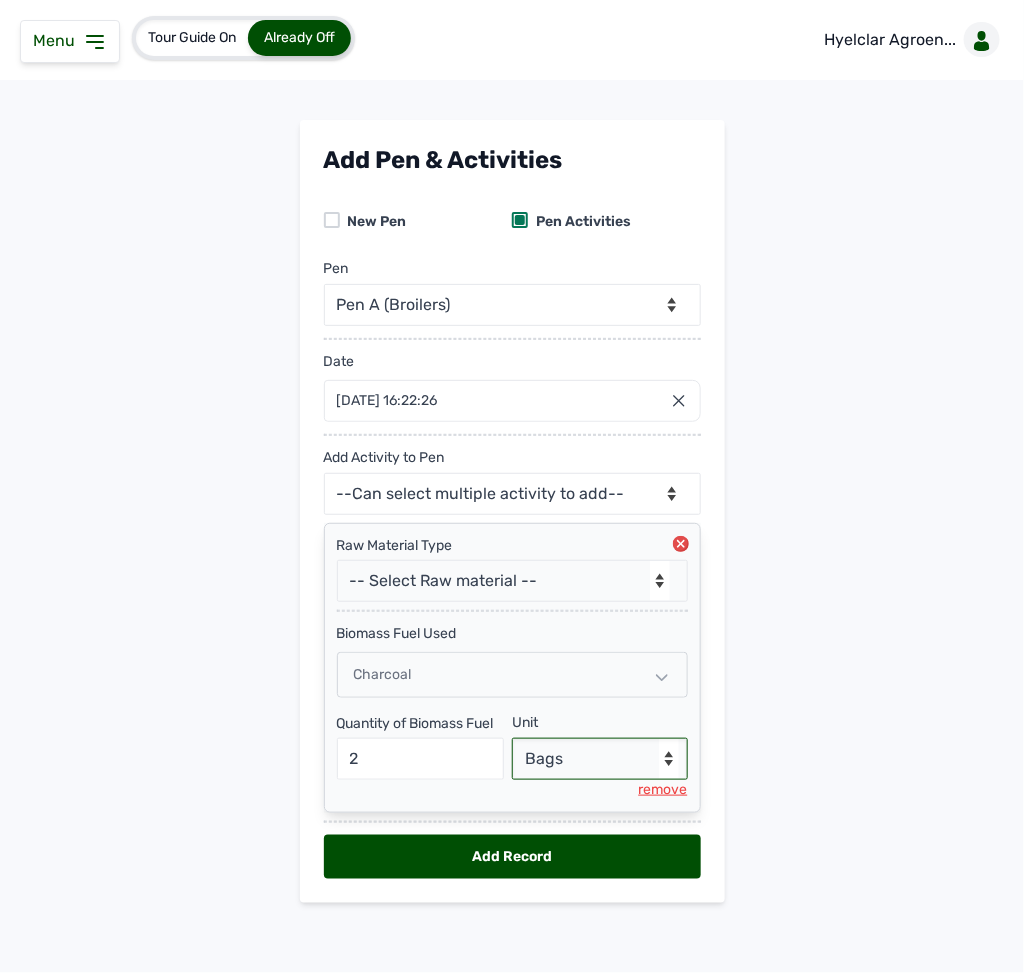 click on "--Select unit-- Bags" at bounding box center [600, 759] 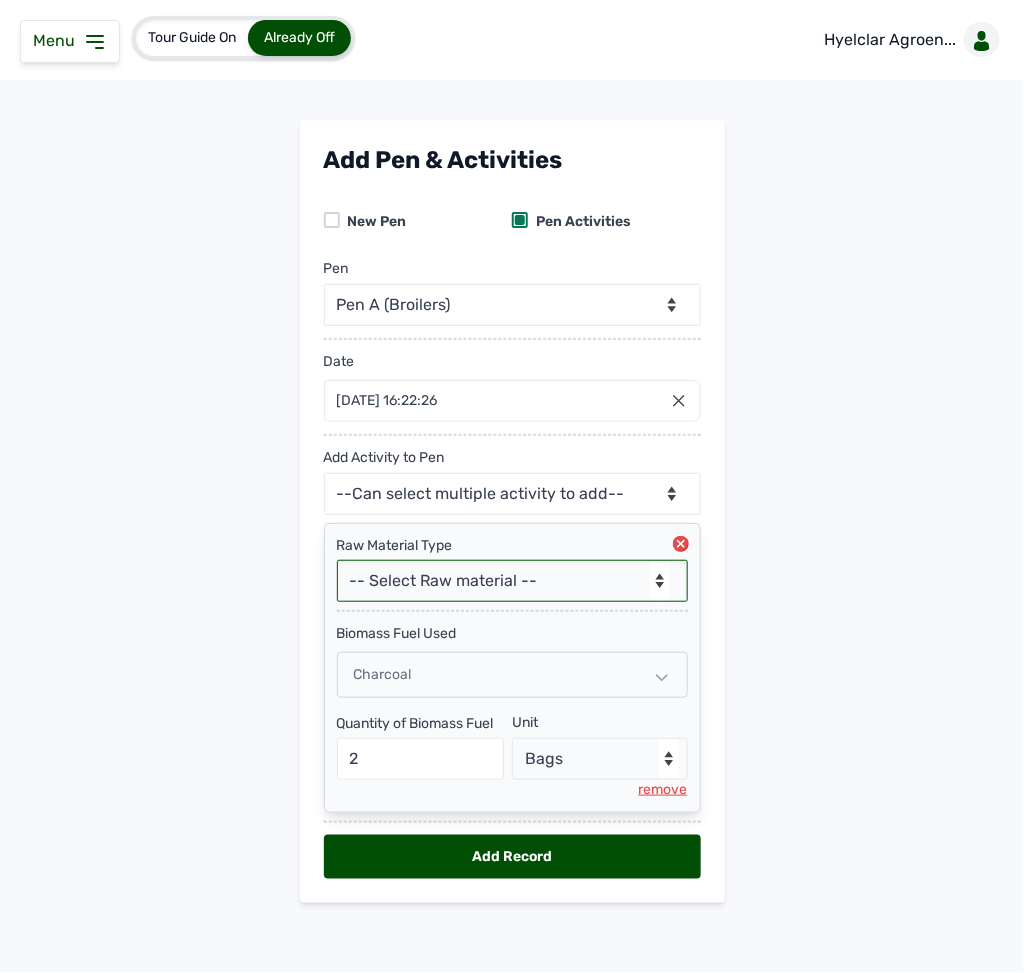 click on "-- Select Raw material -- Biomass Fuel feeds medications vaccines" at bounding box center (512, 581) 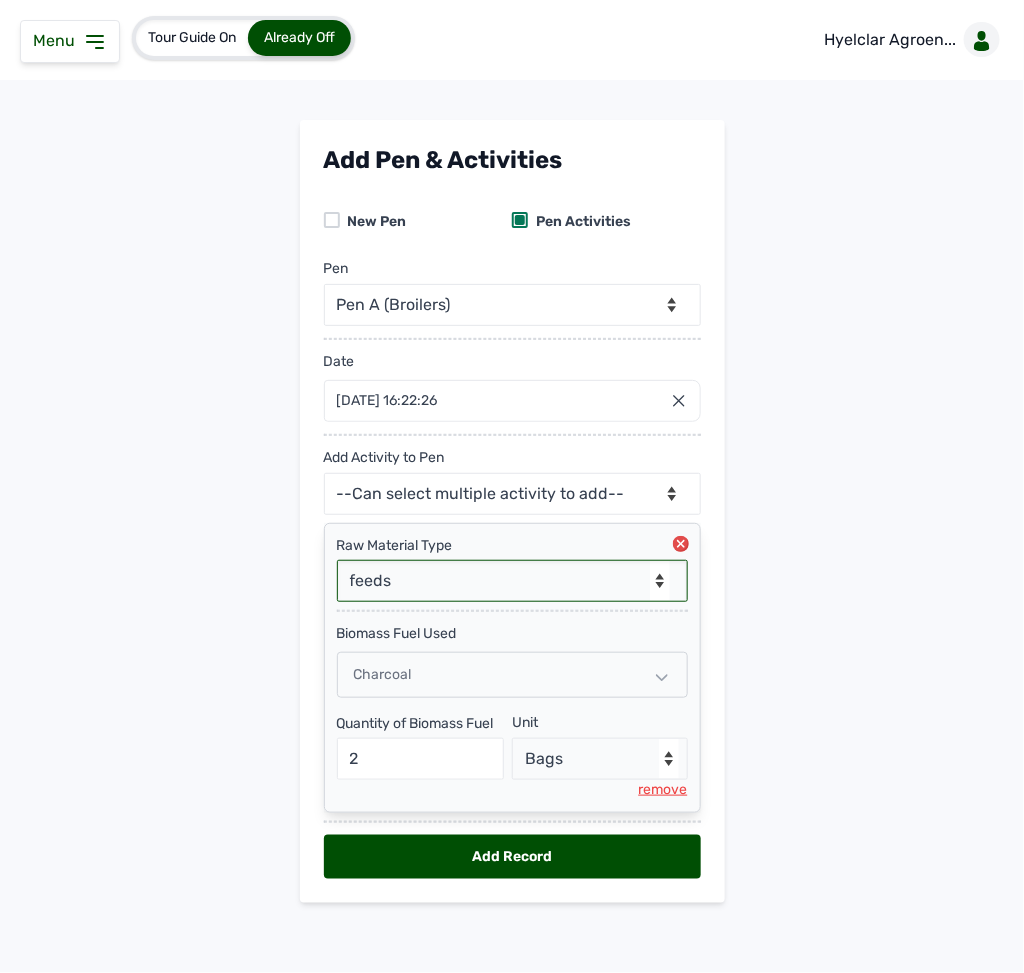 click on "-- Select Raw material -- Biomass Fuel feeds medications vaccines" at bounding box center [512, 581] 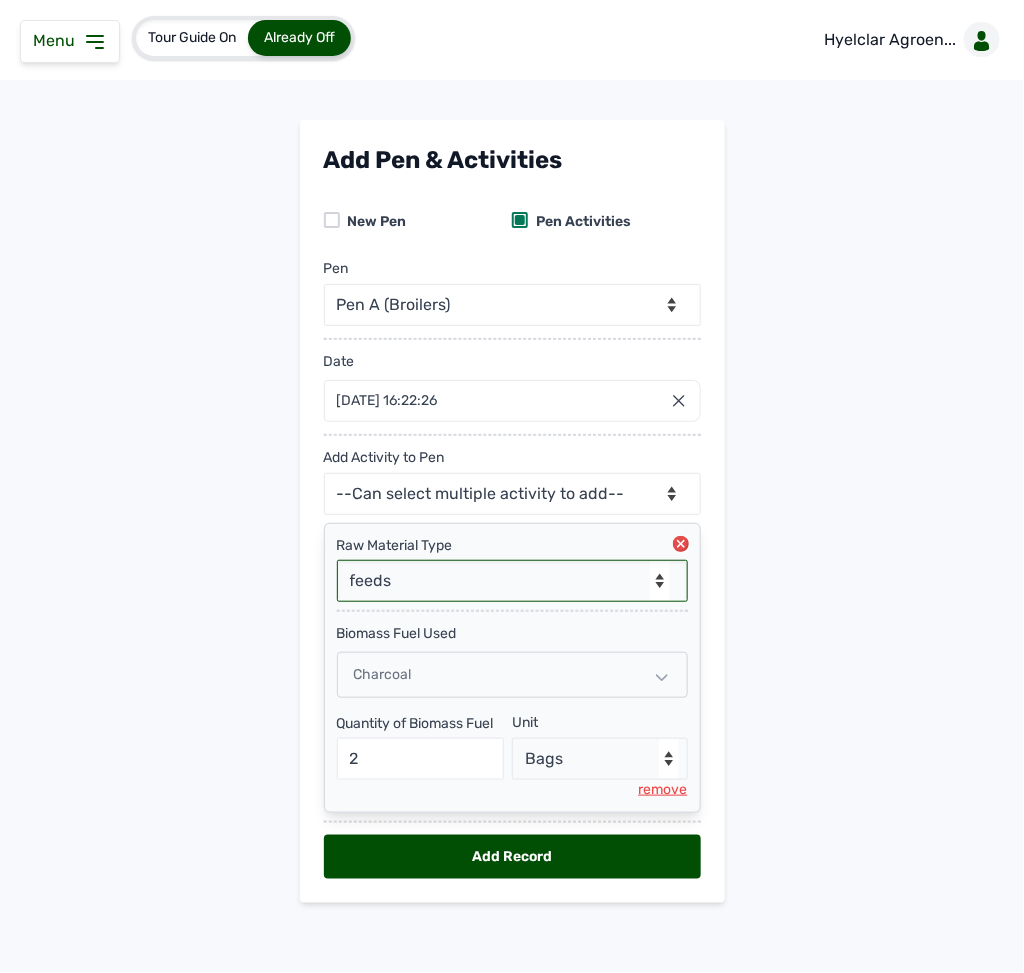 select 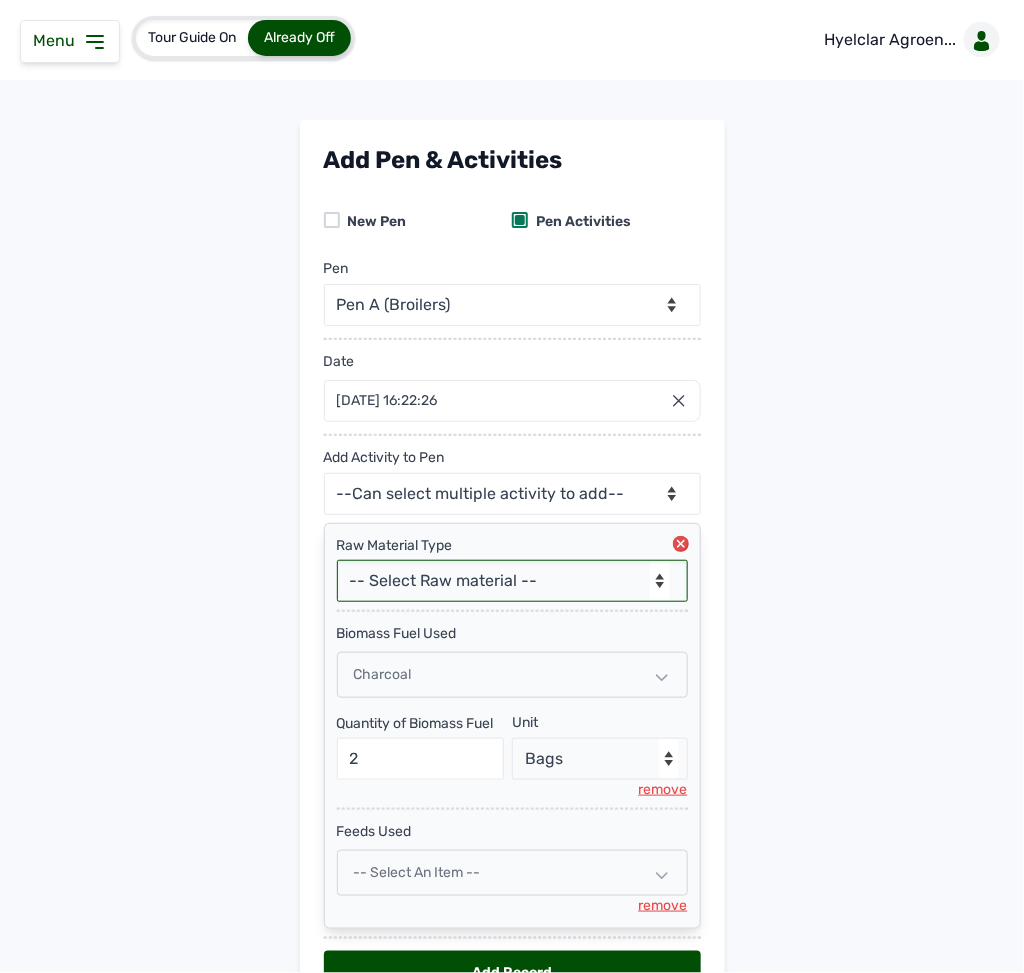 scroll, scrollTop: 132, scrollLeft: 0, axis: vertical 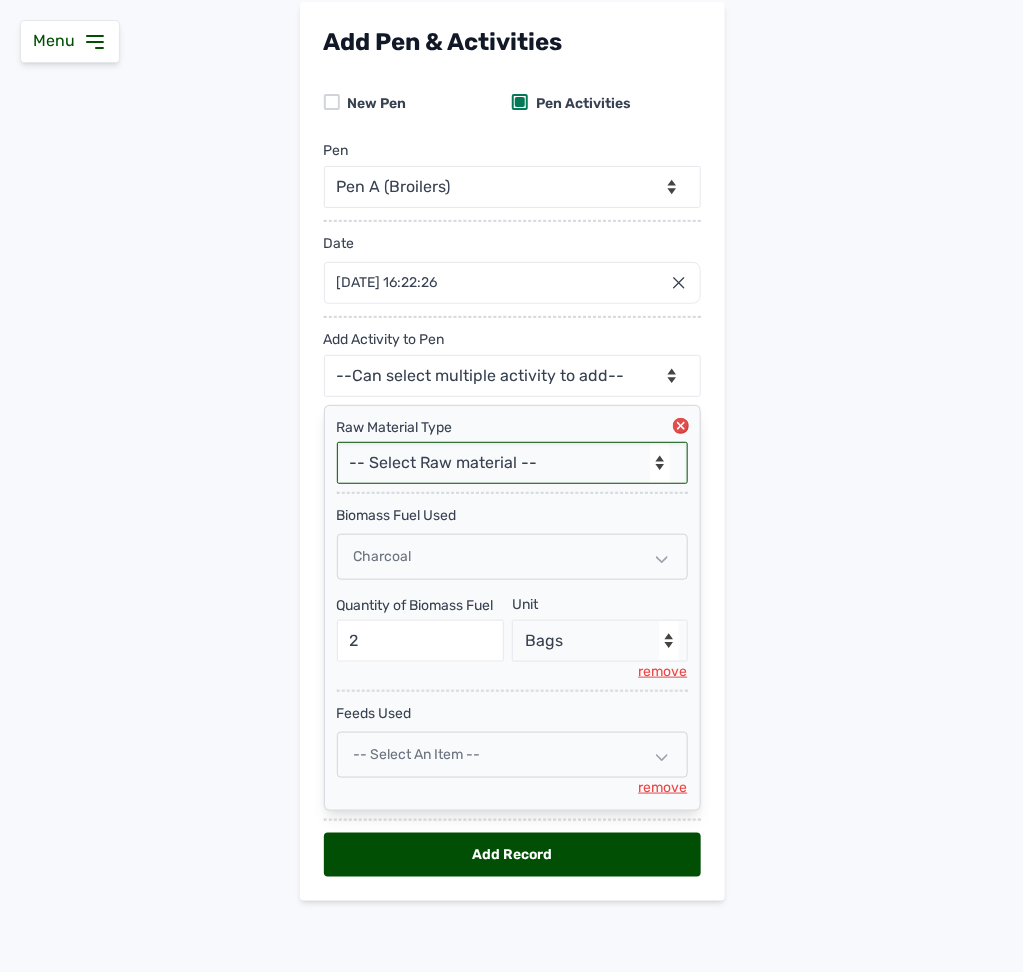 click on "-- Select an Item --" at bounding box center (512, 755) 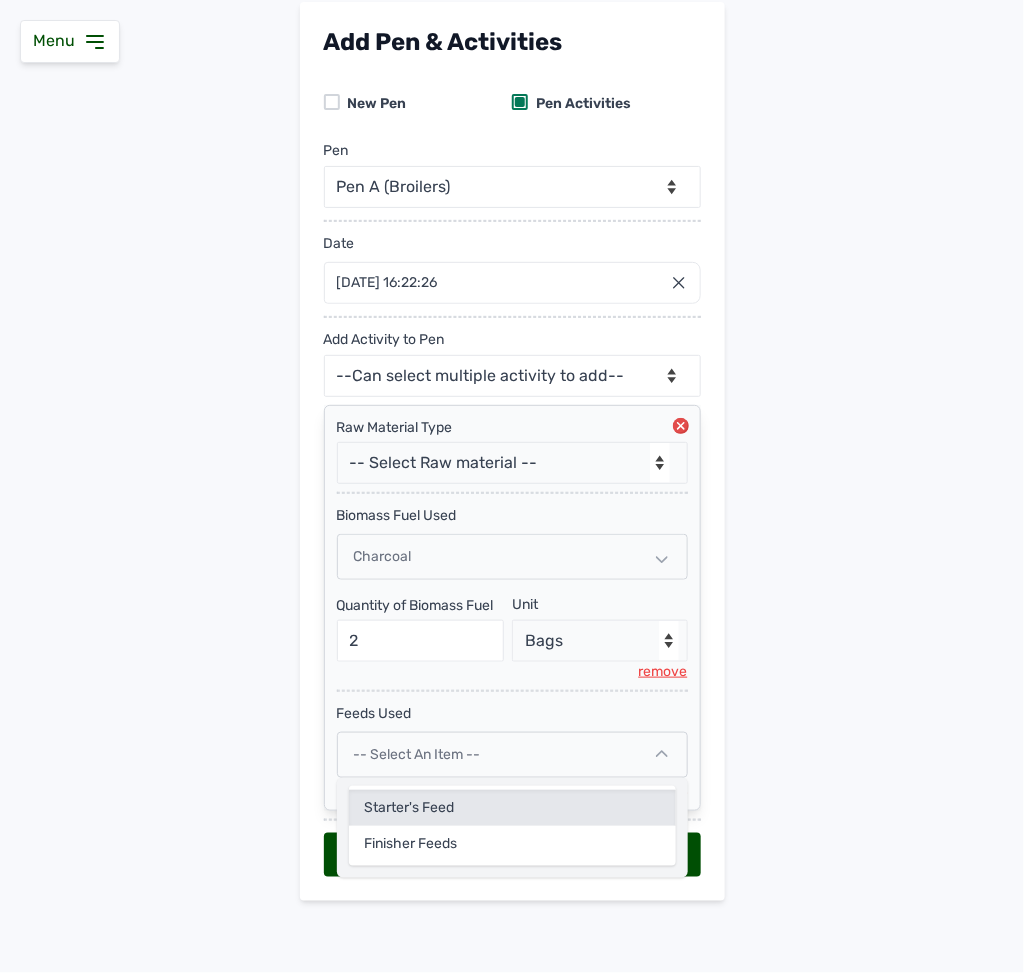 click on "Starter's Feed" 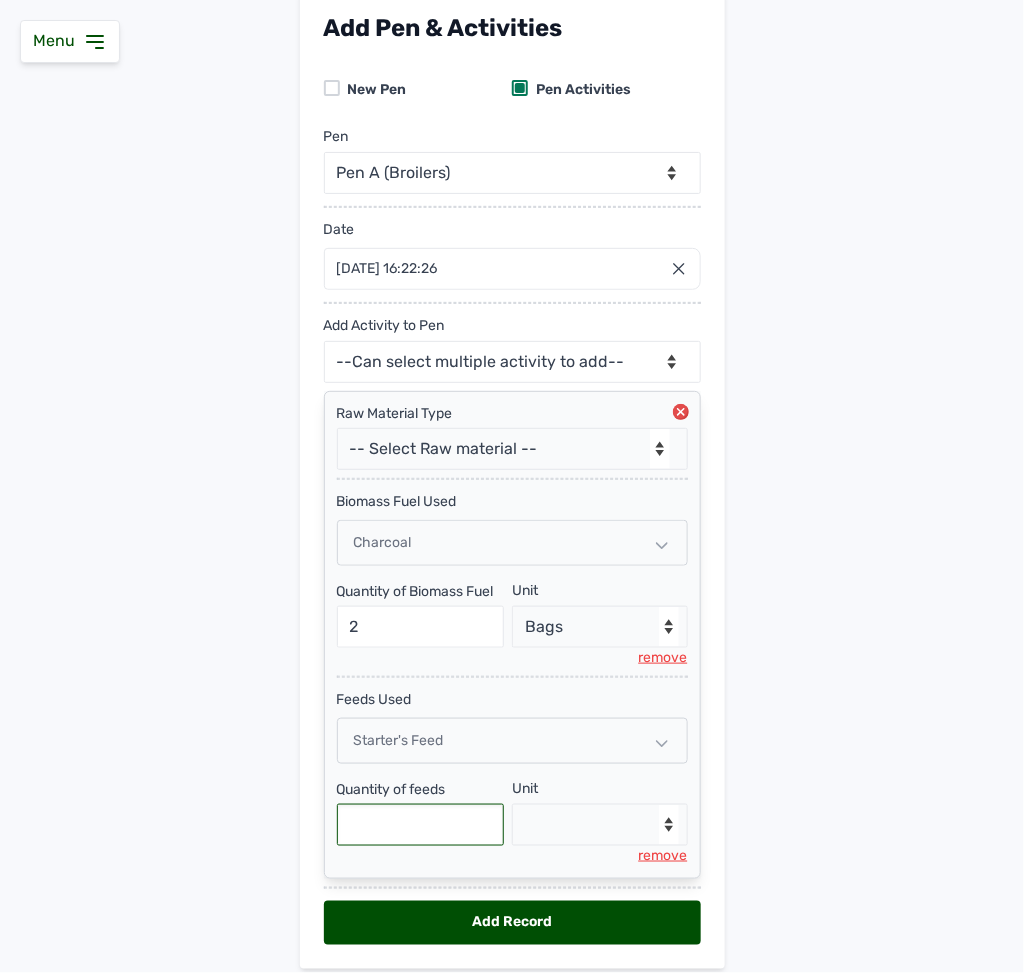 click at bounding box center [421, 825] 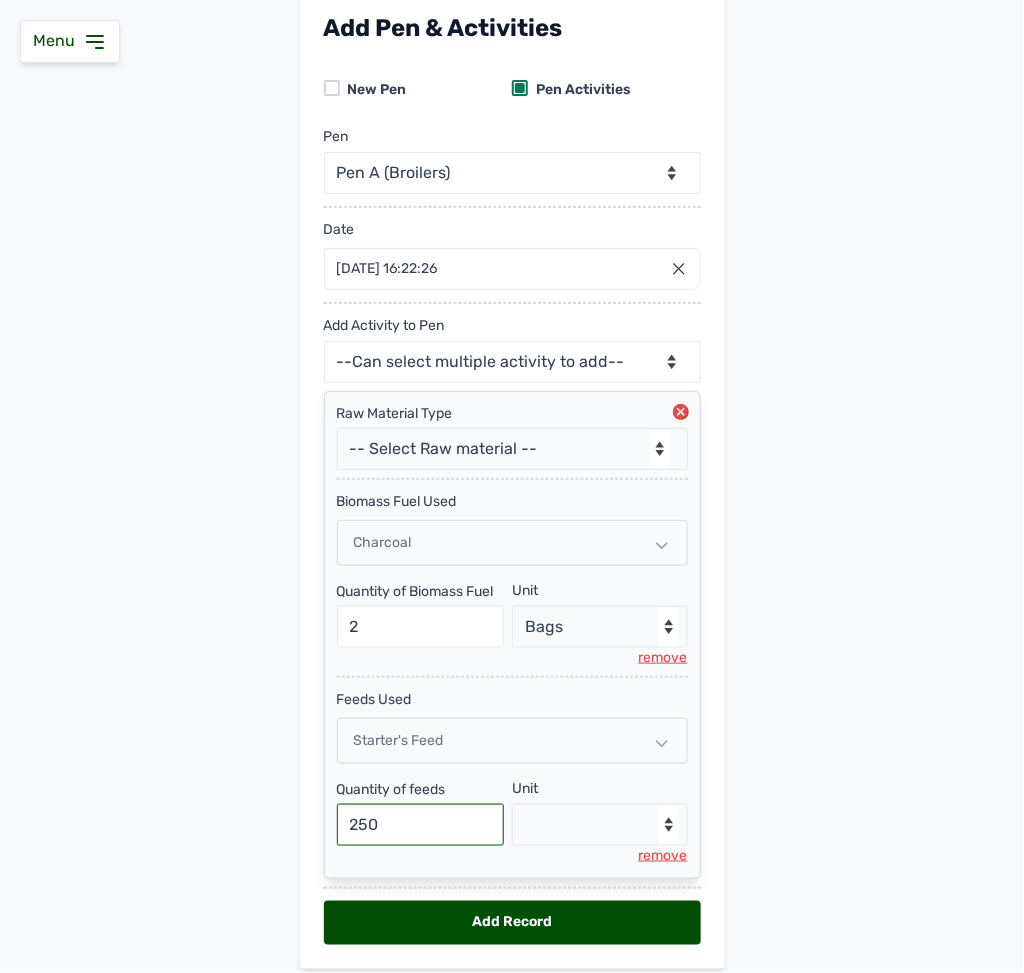 type on "250" 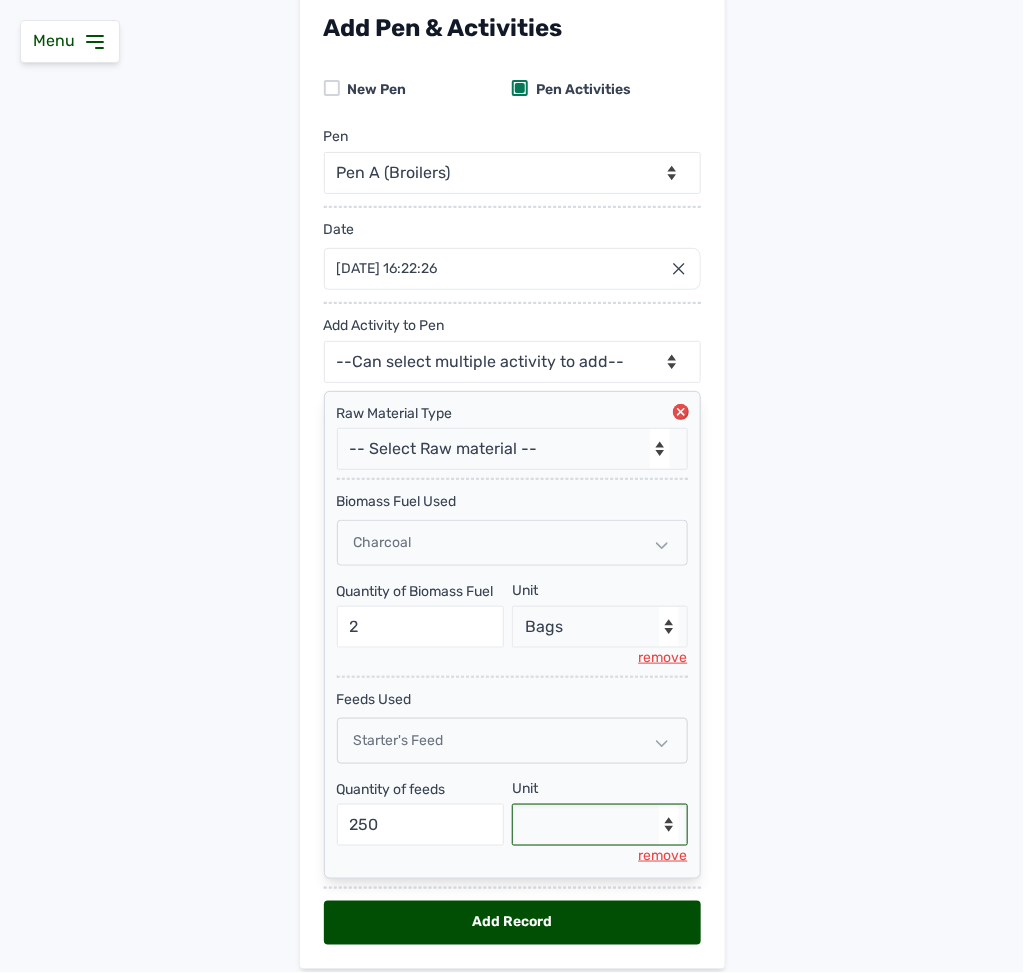 click on "--Select unit-- Bag(s) Kg" at bounding box center (600, 825) 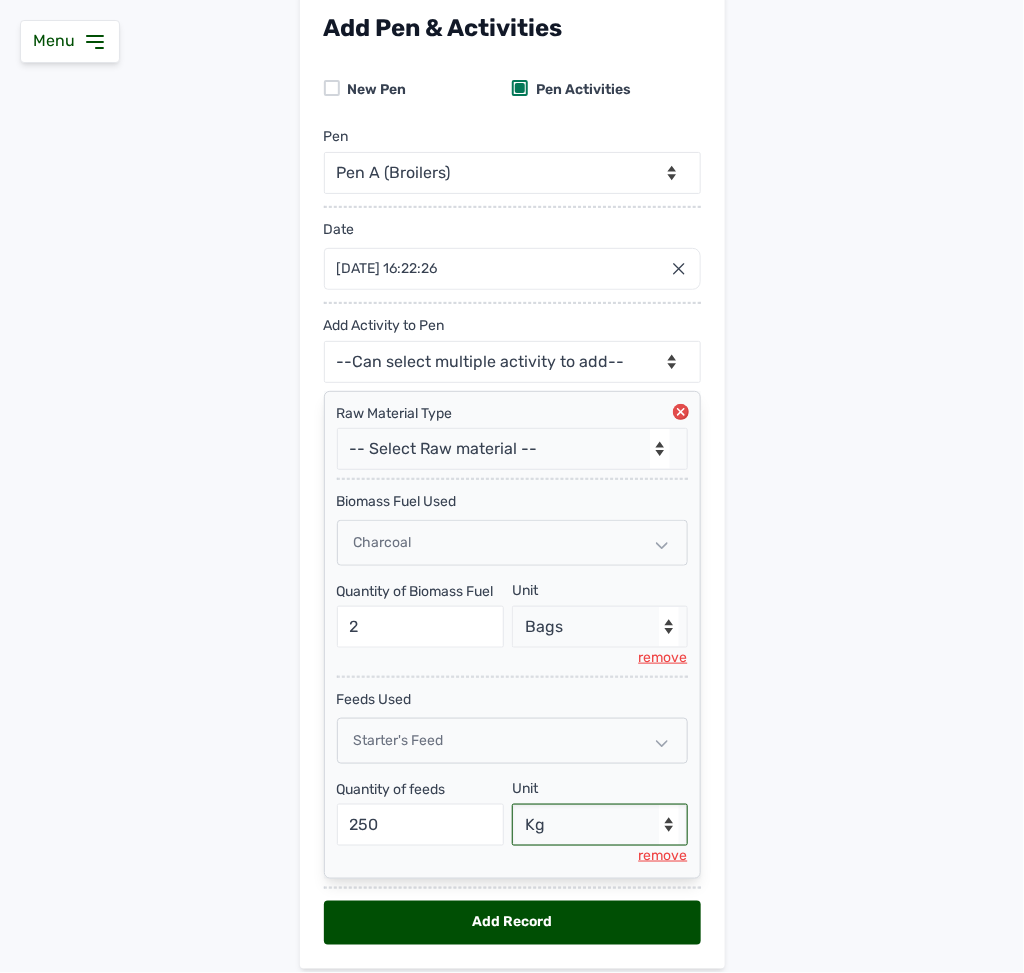 click on "--Select unit-- Bag(s) Kg" at bounding box center [600, 825] 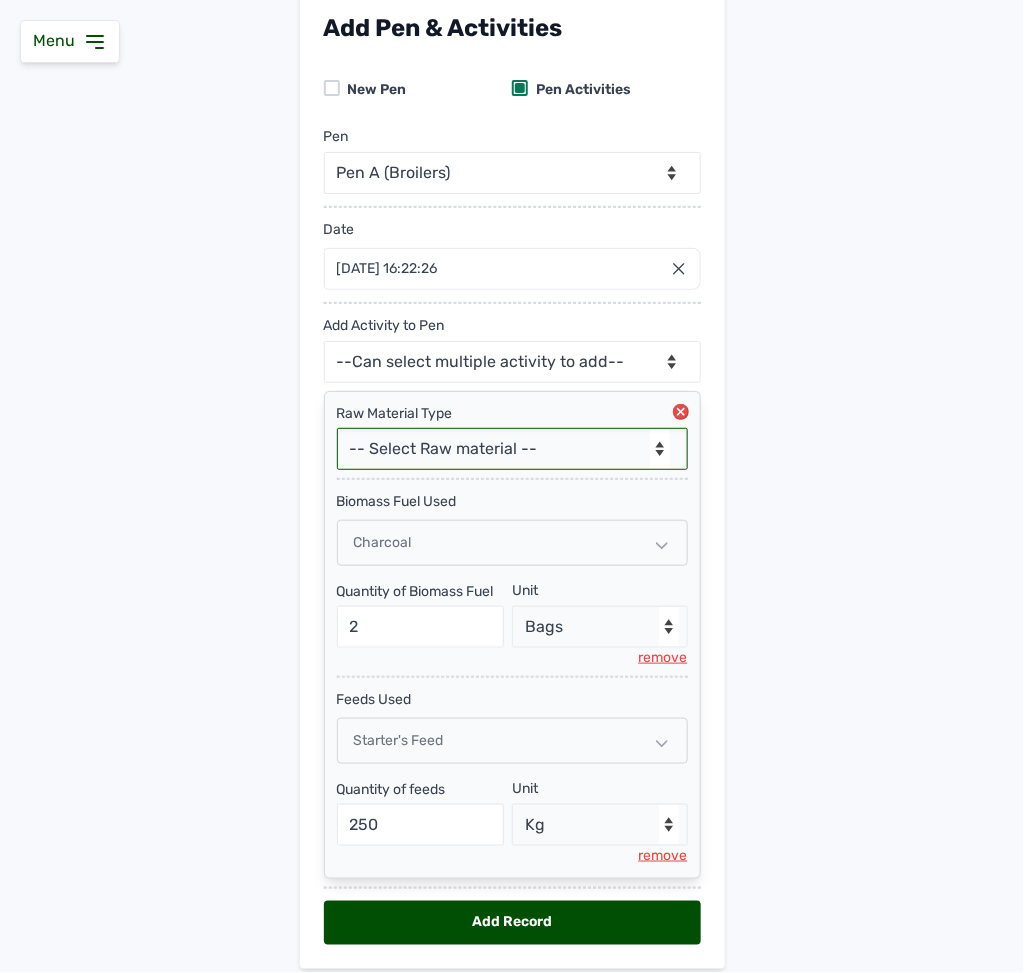 click on "-- Select Raw material -- Biomass Fuel feeds medications vaccines" at bounding box center (512, 449) 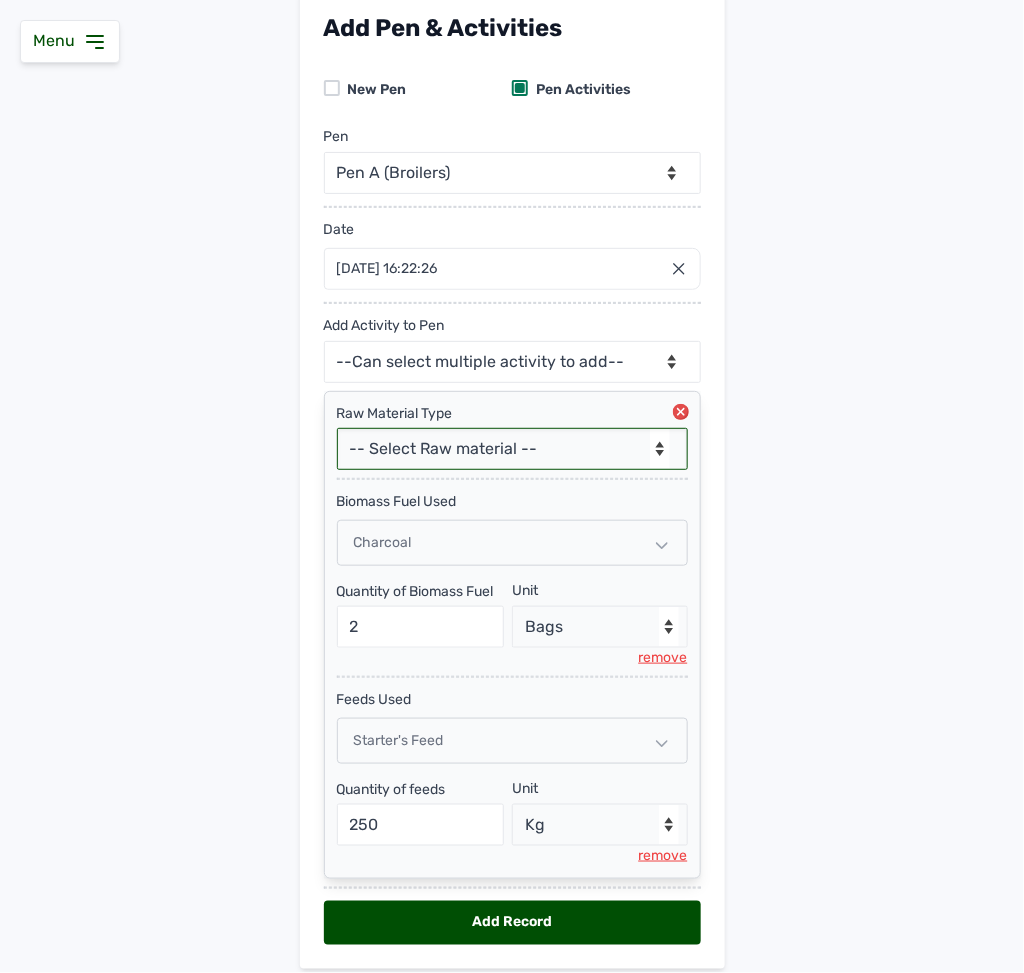 select on "medications" 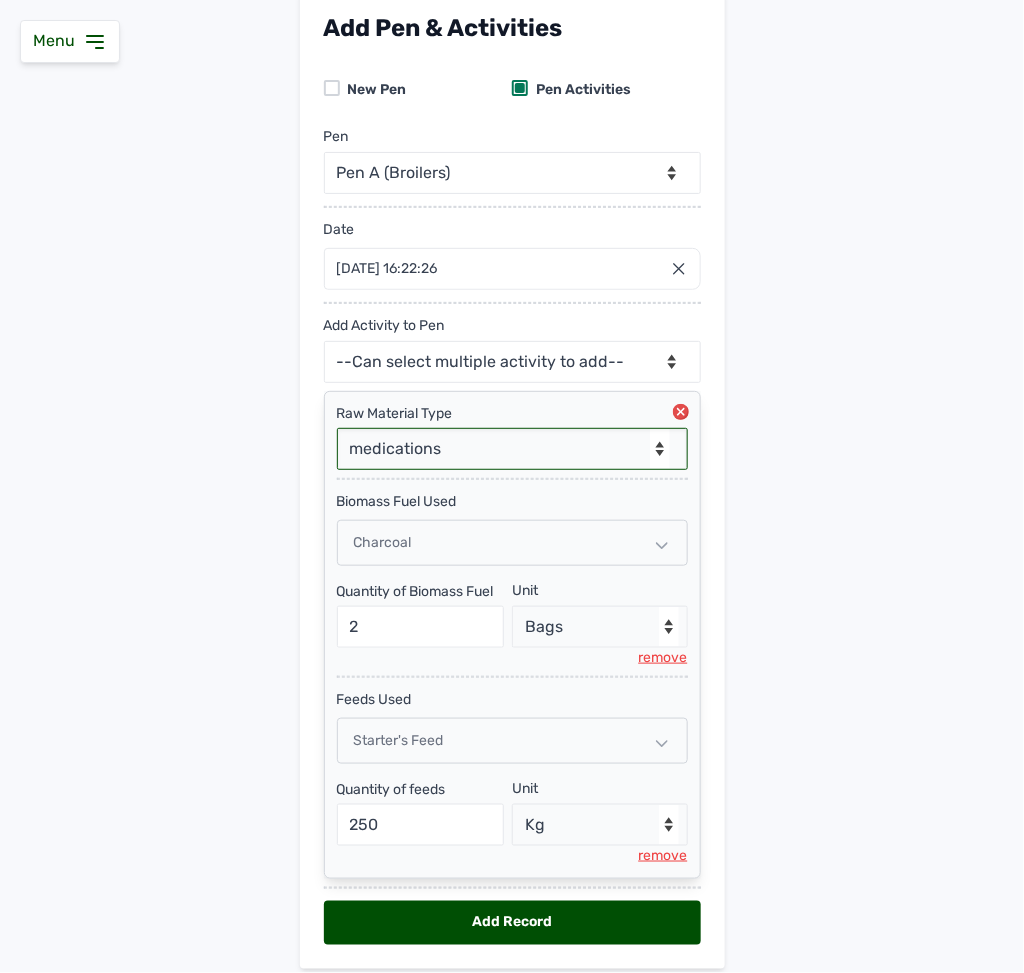 click on "-- Select Raw material -- Biomass Fuel feeds medications vaccines" at bounding box center (512, 449) 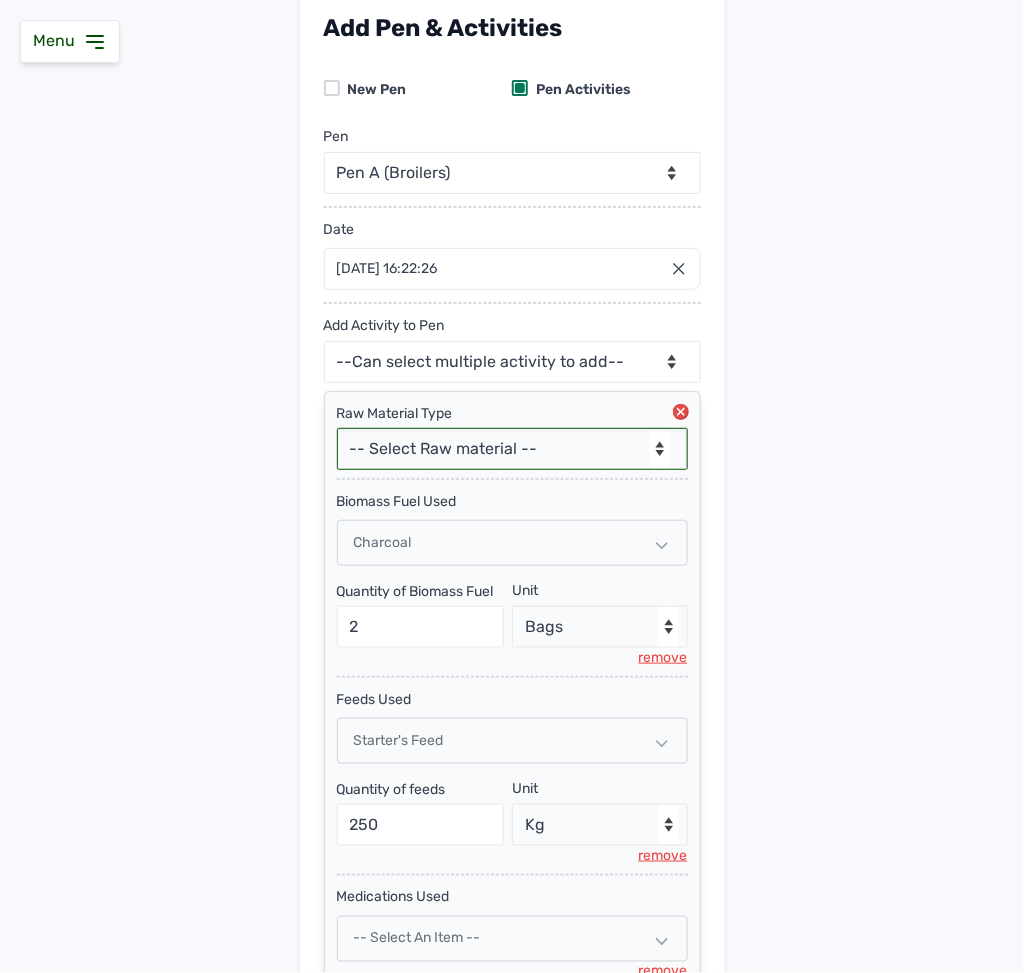 scroll, scrollTop: 333, scrollLeft: 0, axis: vertical 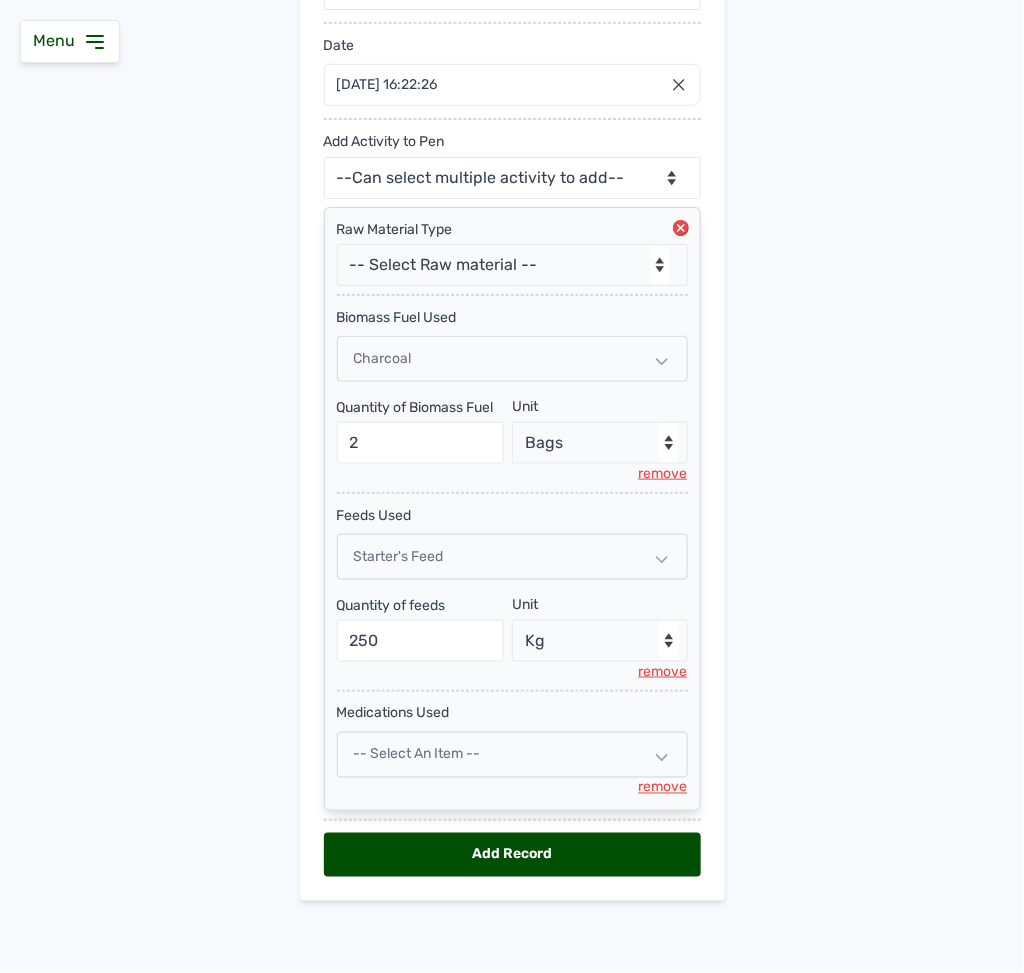 click on "-- Select an Item --" at bounding box center (512, 755) 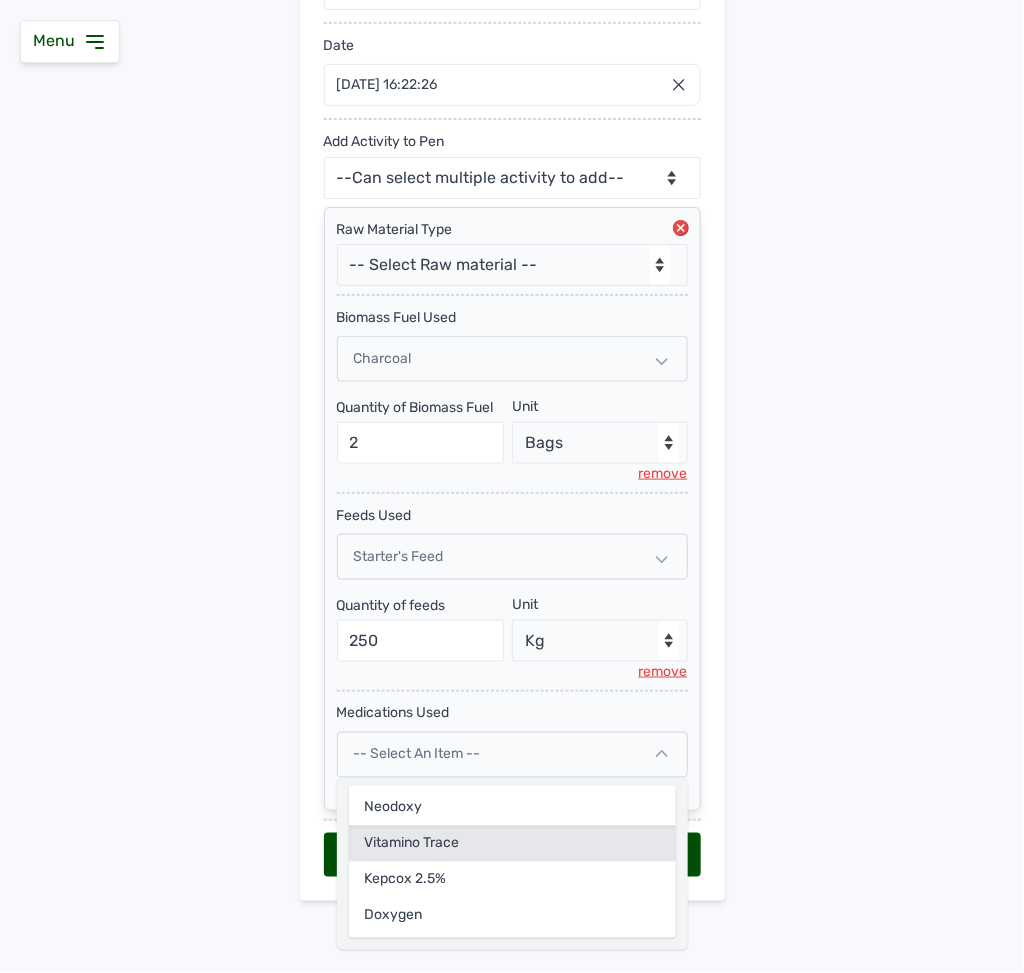 click on "Vitamino Trace" 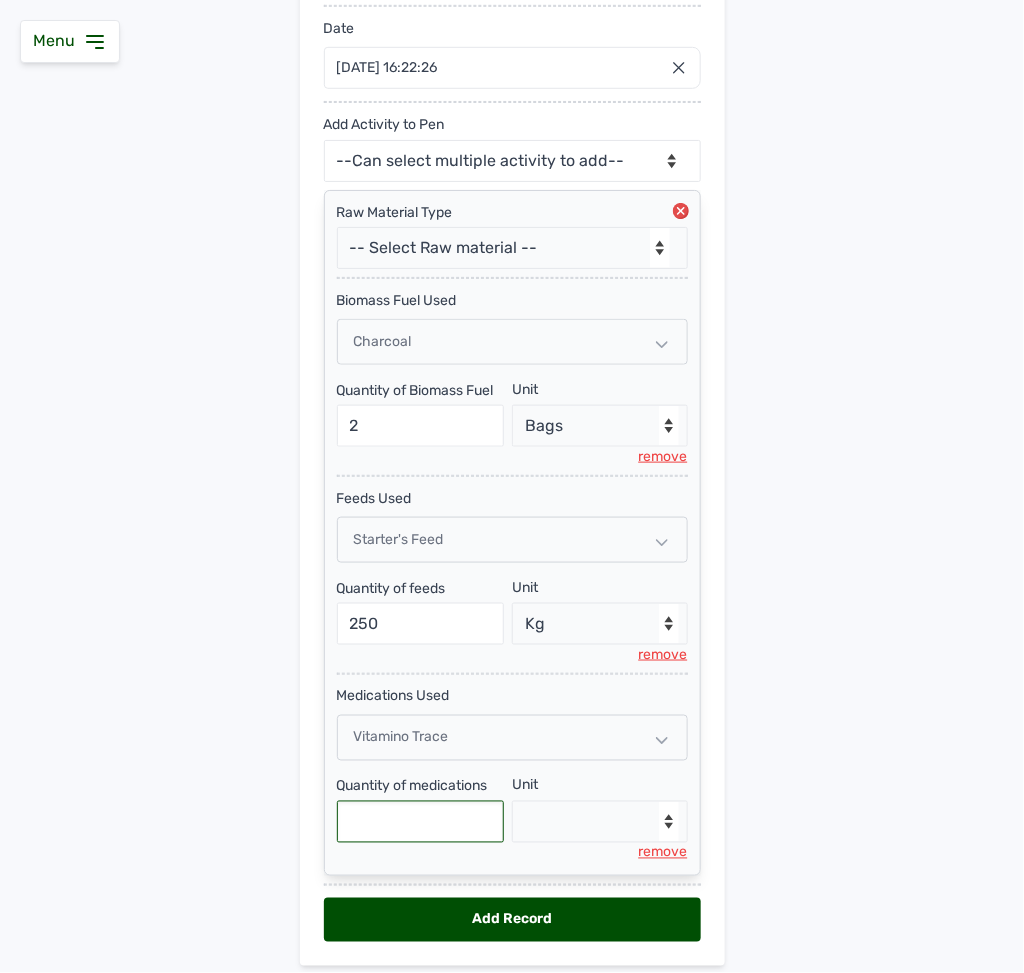 click at bounding box center (421, 822) 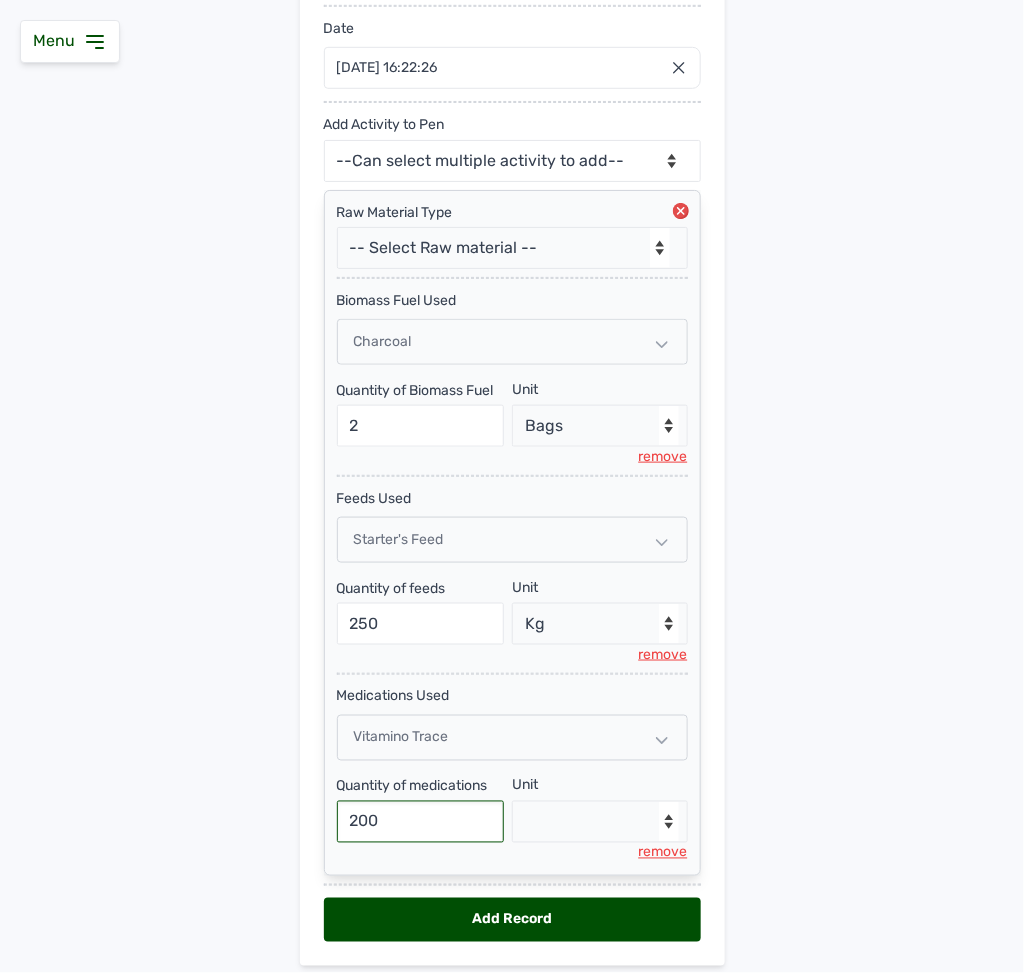type on "200" 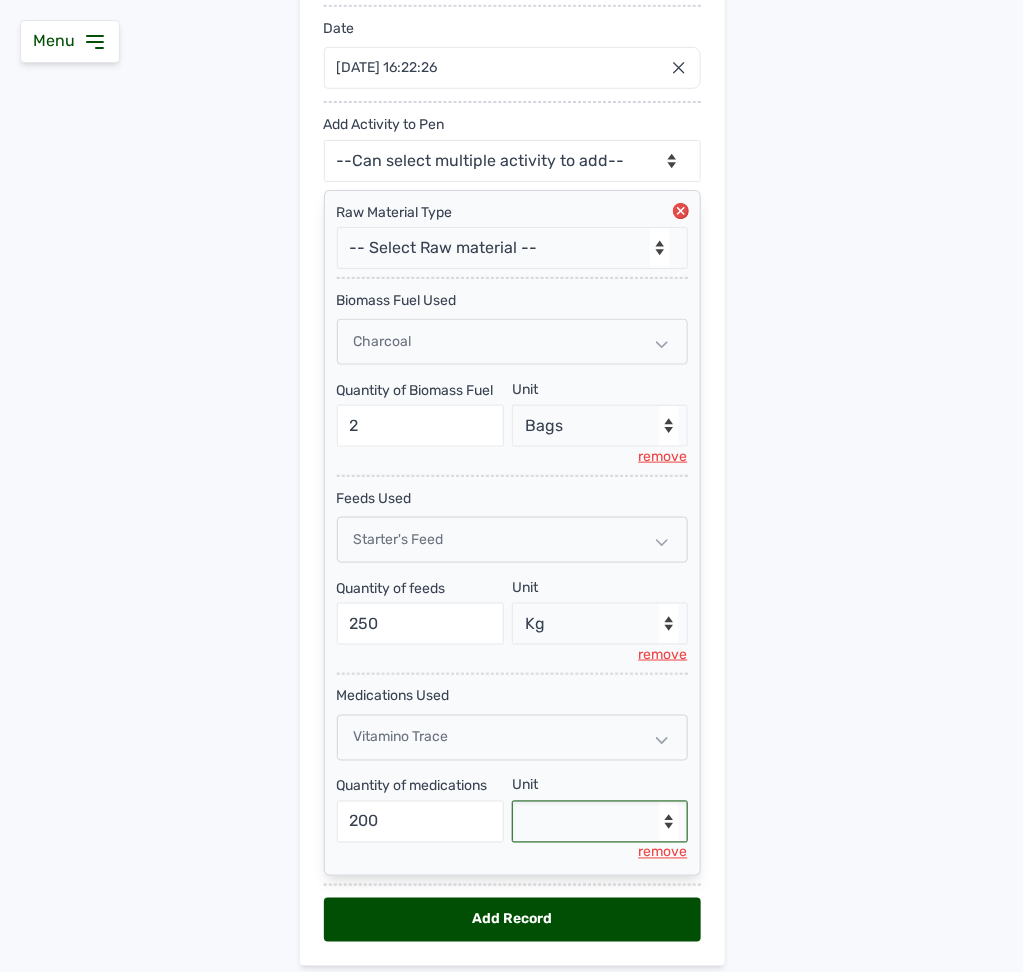 click on "--Select unit-- Litre mls" at bounding box center (600, 822) 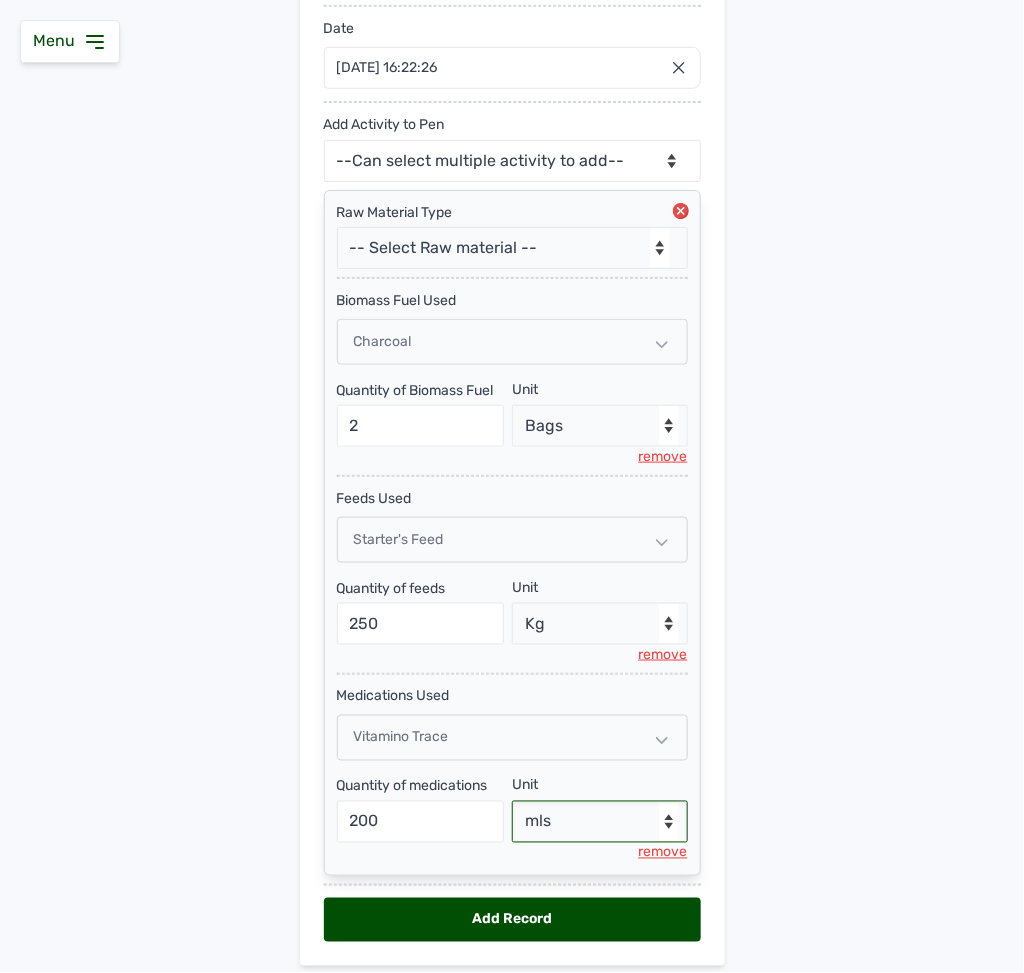 click on "--Select unit-- Litre mls" at bounding box center [600, 822] 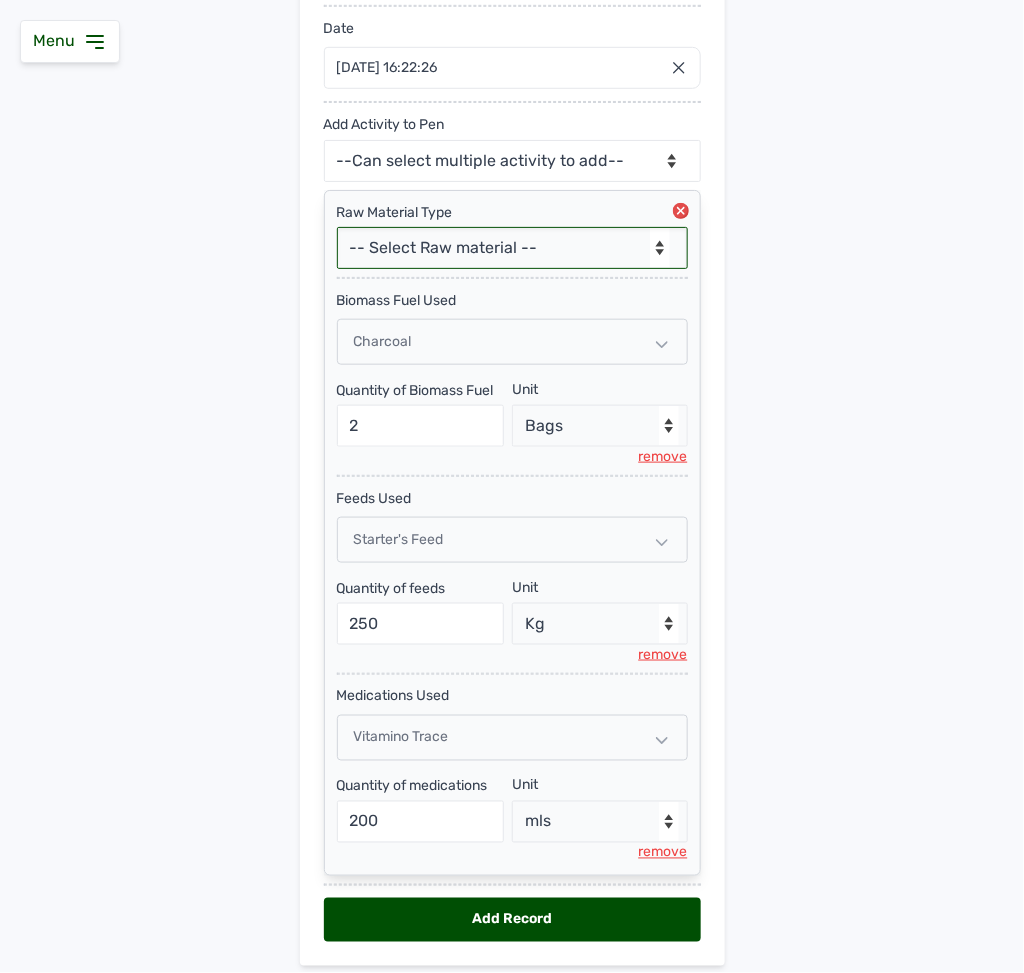 click on "-- Select Raw material -- Biomass Fuel feeds medications vaccines" at bounding box center [512, 248] 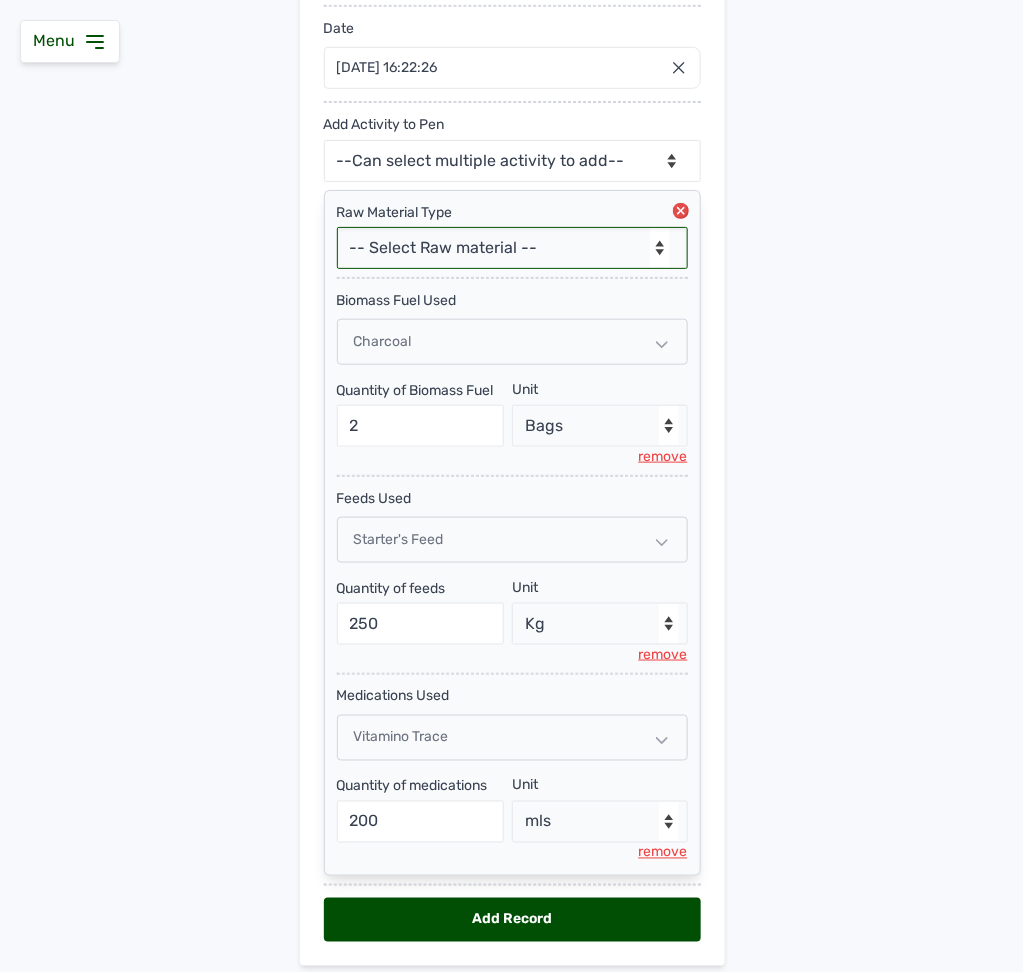 click on "-- Select Raw material -- Biomass Fuel feeds medications vaccines" at bounding box center (512, 248) 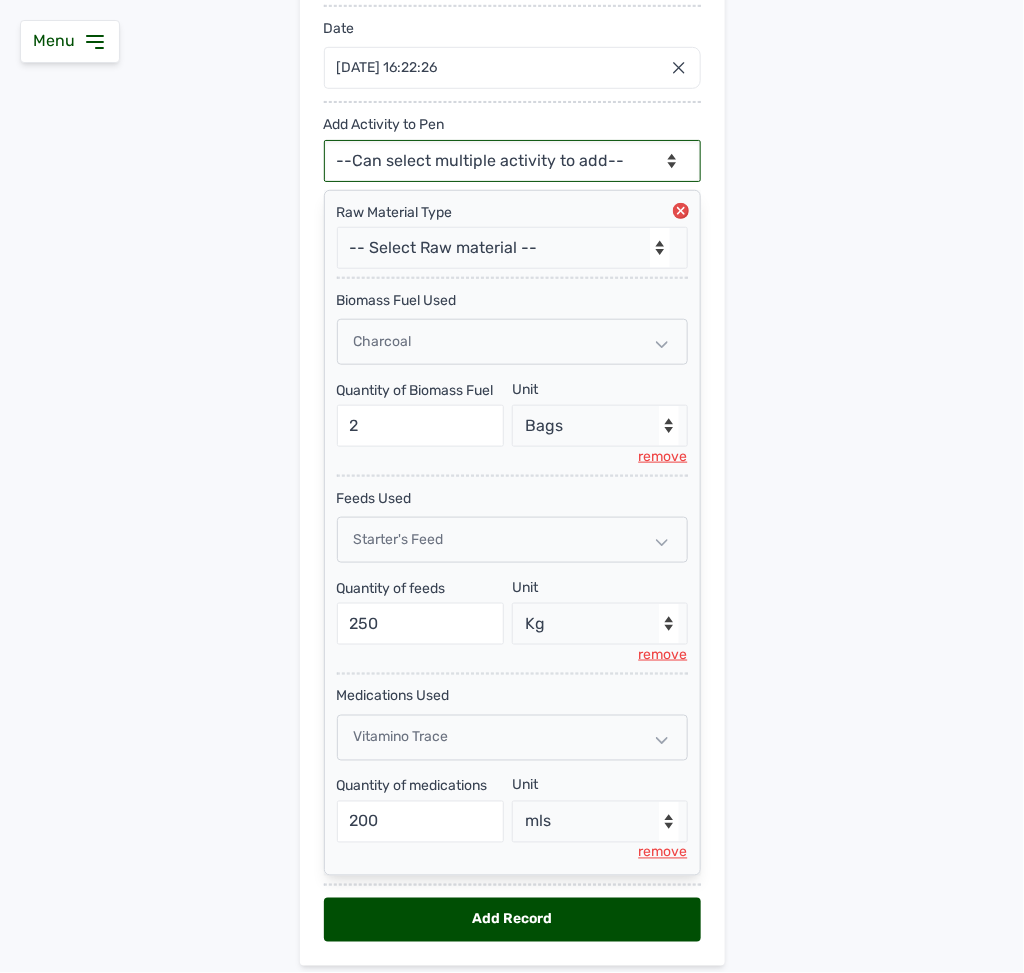 click on "--Can select multiple activity to add-- Raw Material Losses Weight" at bounding box center (512, 161) 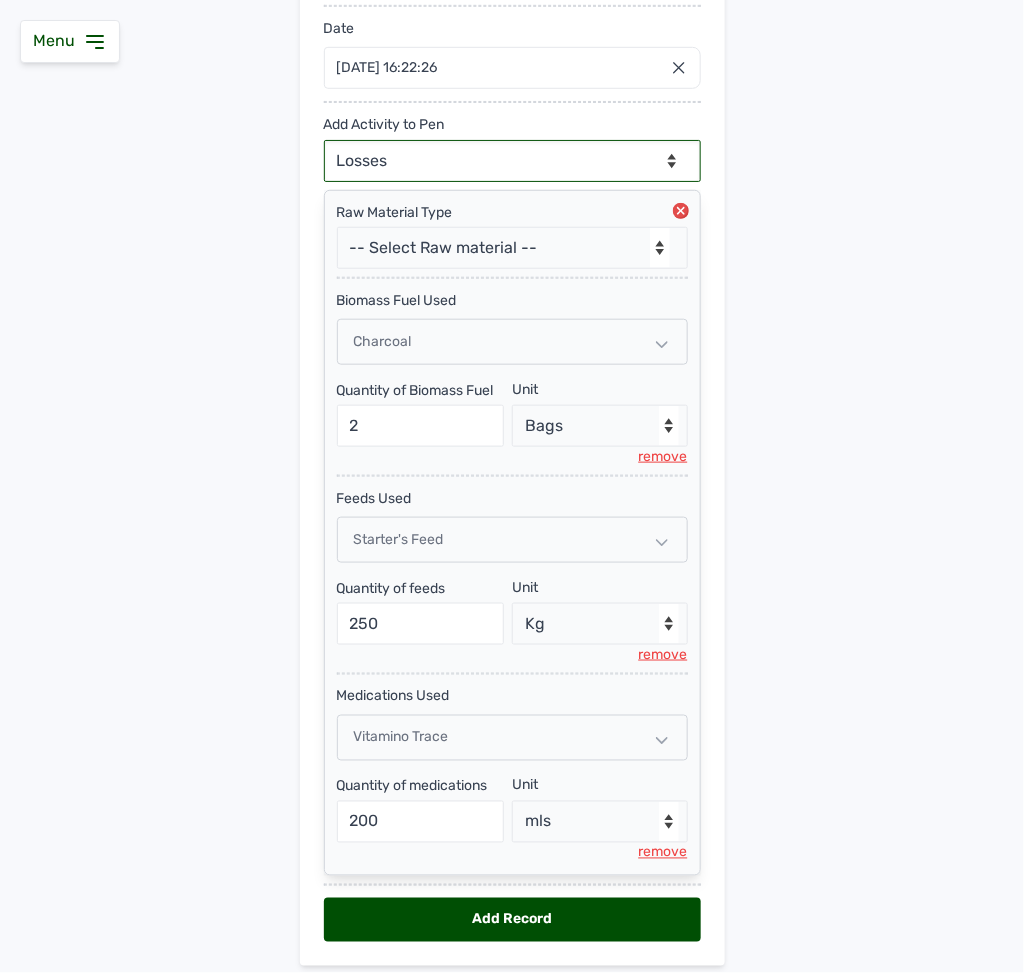 click on "--Can select multiple activity to add-- Raw Material Losses Weight" at bounding box center [512, 161] 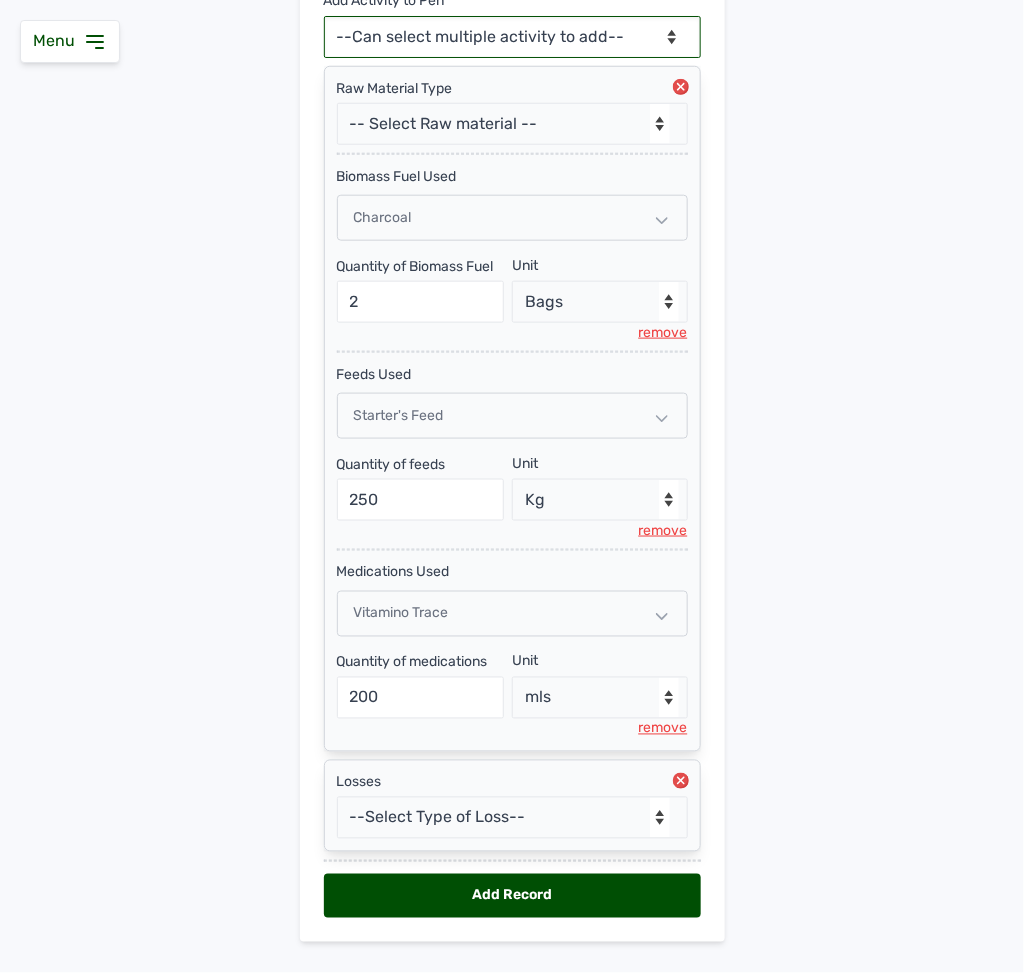 scroll, scrollTop: 517, scrollLeft: 0, axis: vertical 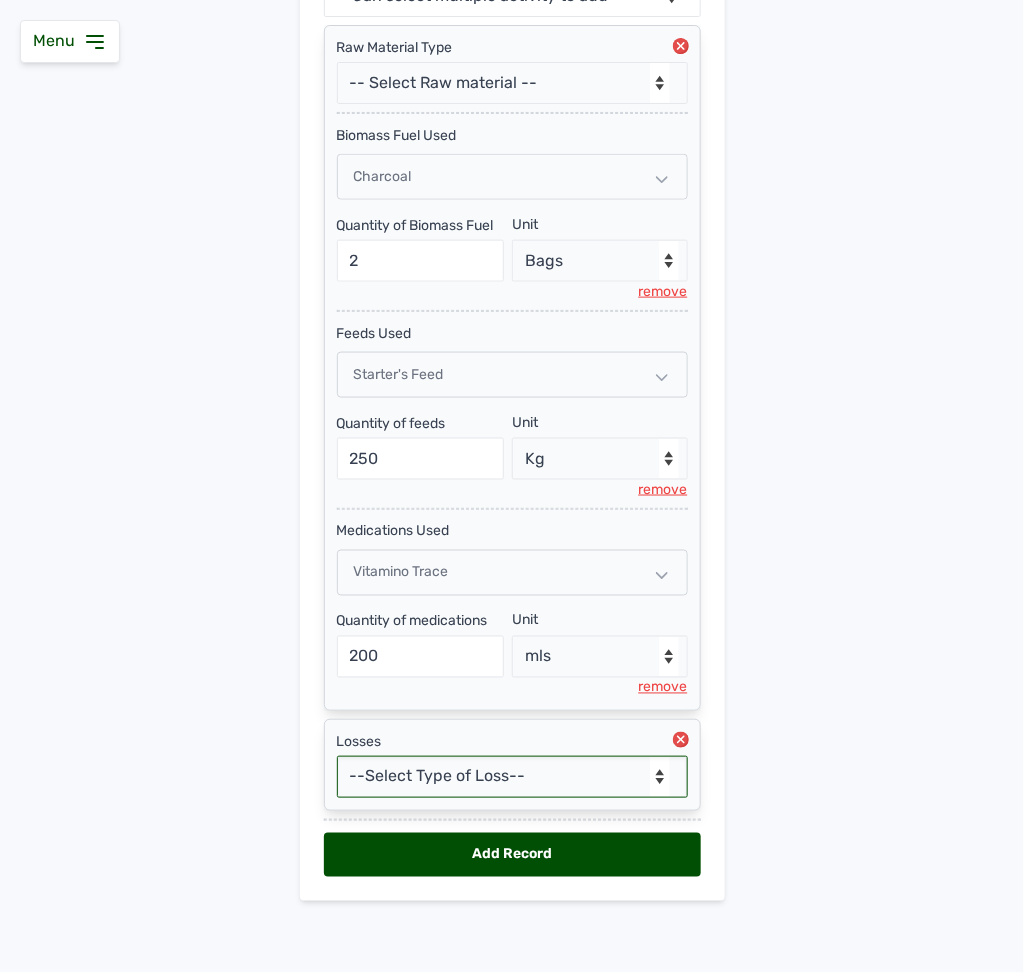 click on "--Select Type of Loss-- Mortality Culled Theft" at bounding box center (512, 777) 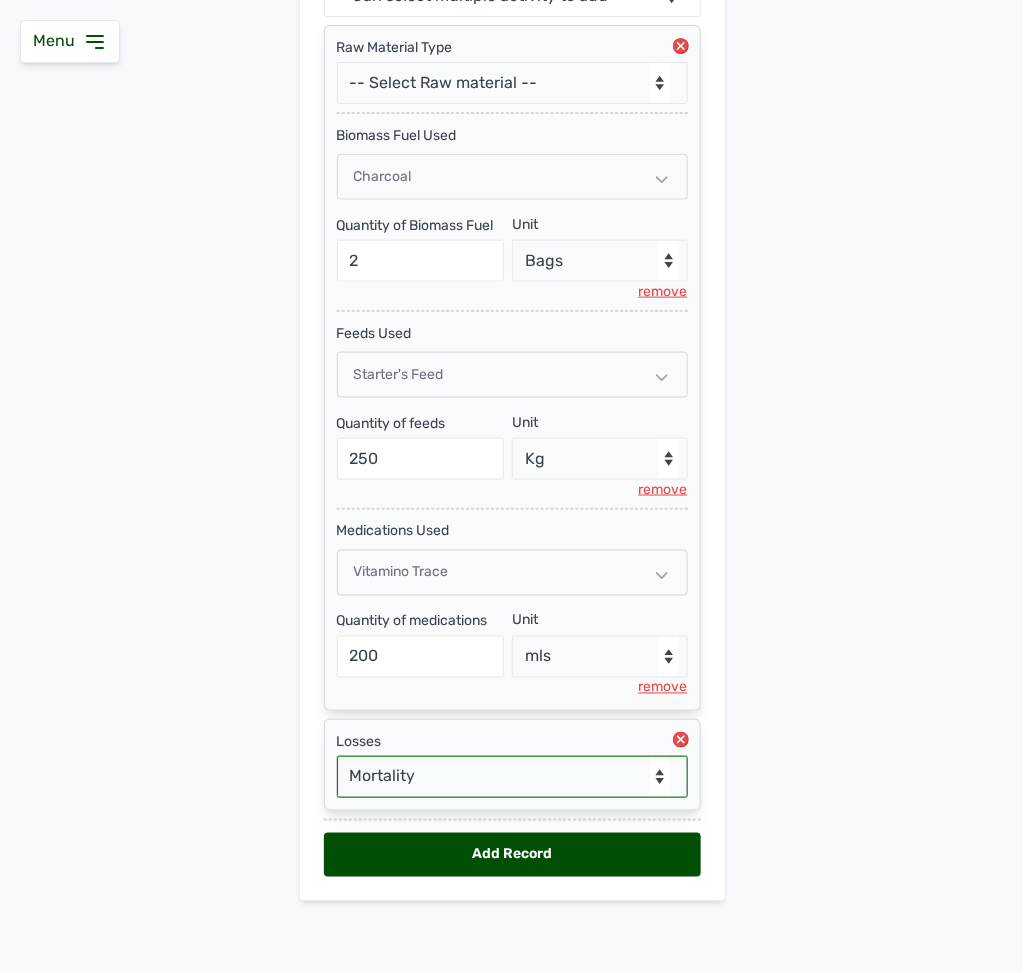 click on "--Select Type of Loss-- Mortality Culled Theft" at bounding box center [512, 777] 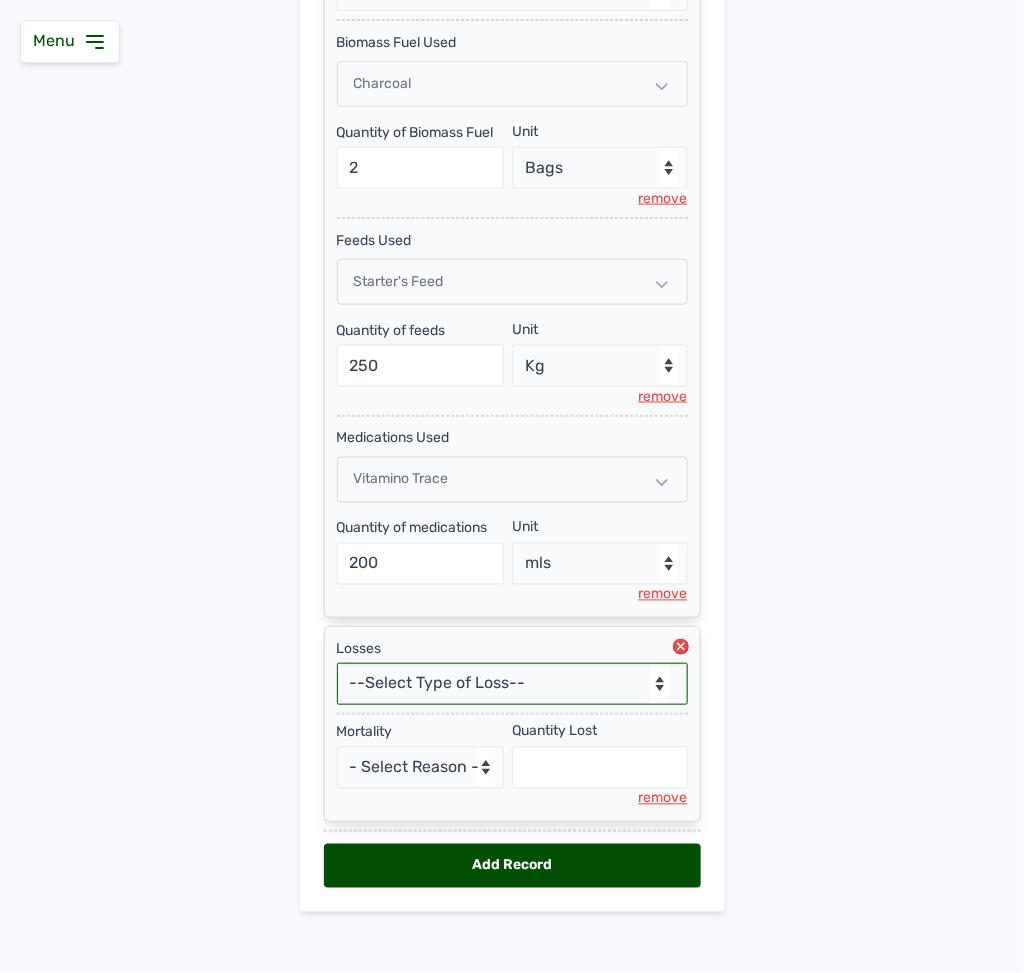 scroll, scrollTop: 624, scrollLeft: 0, axis: vertical 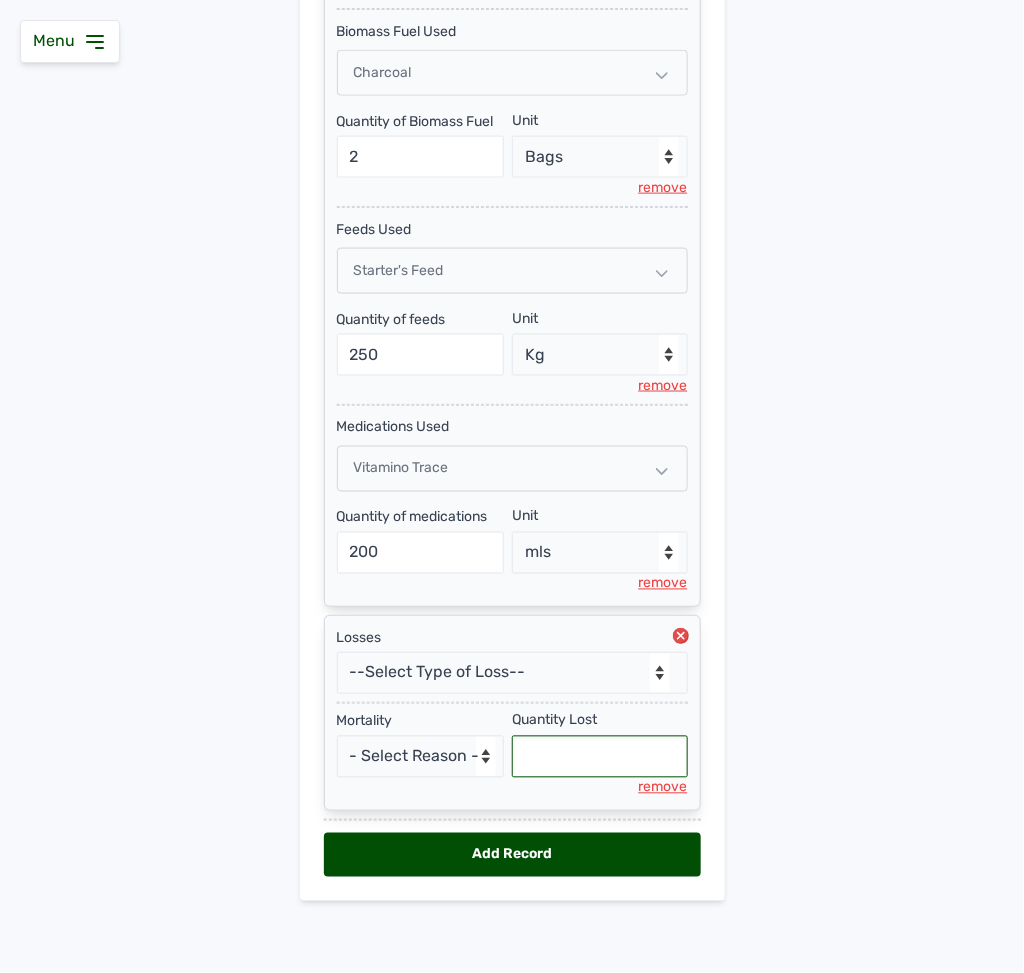 click at bounding box center (600, 757) 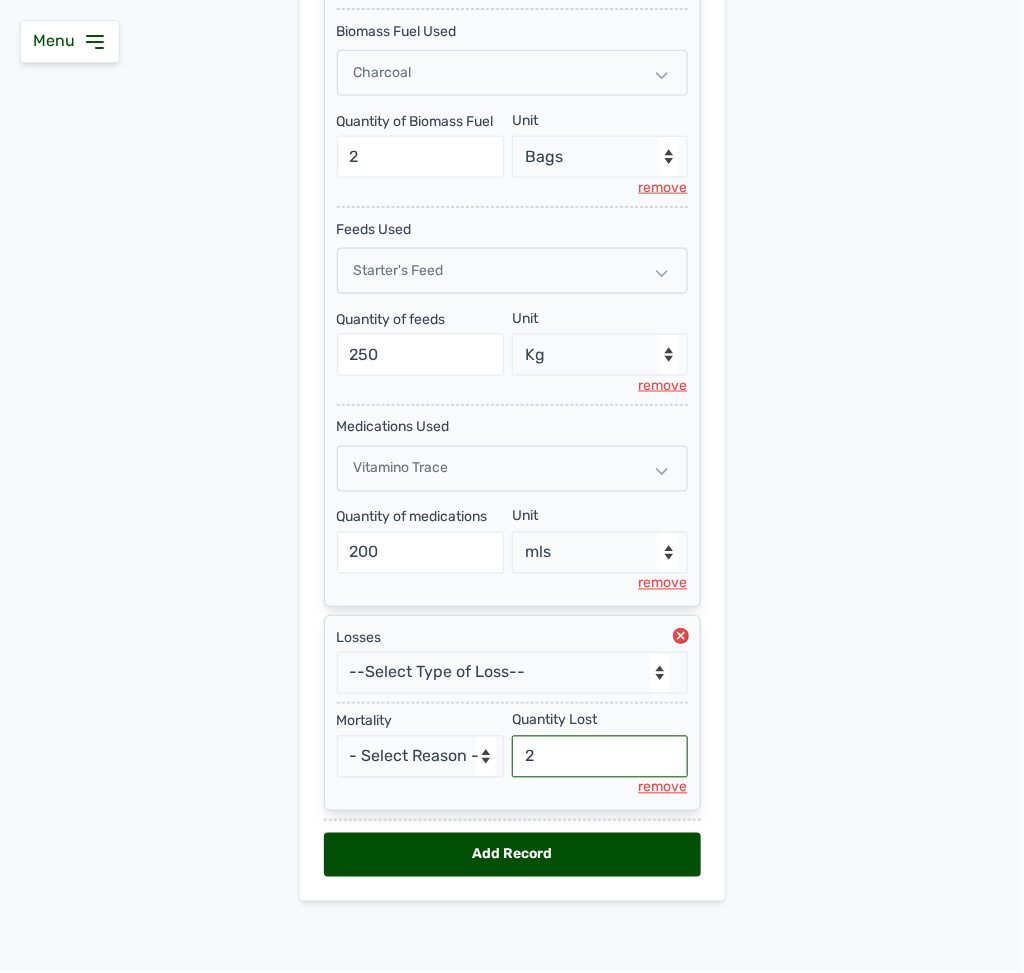 type on "2" 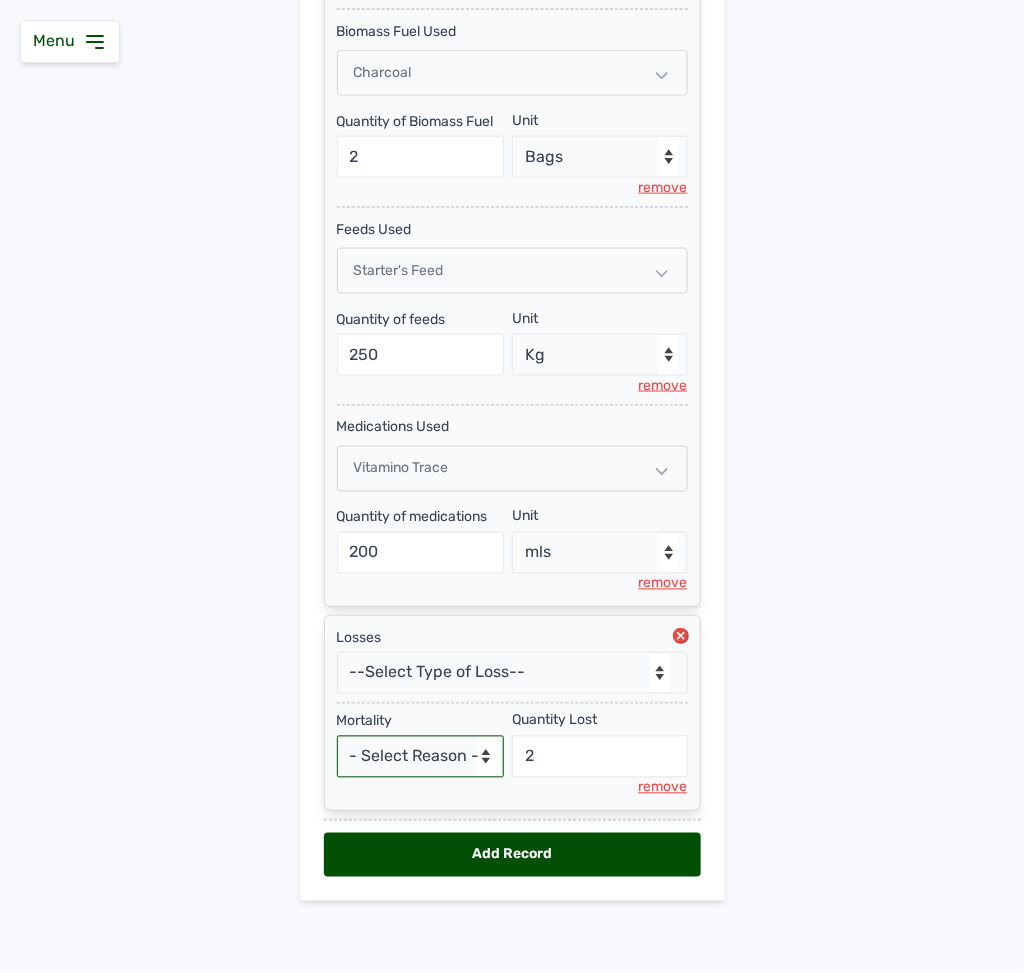 click on "- Select Reason - Disease Late Vaccination Wrong Vaccination Heat [MEDICAL_DATA] Others" at bounding box center (421, 757) 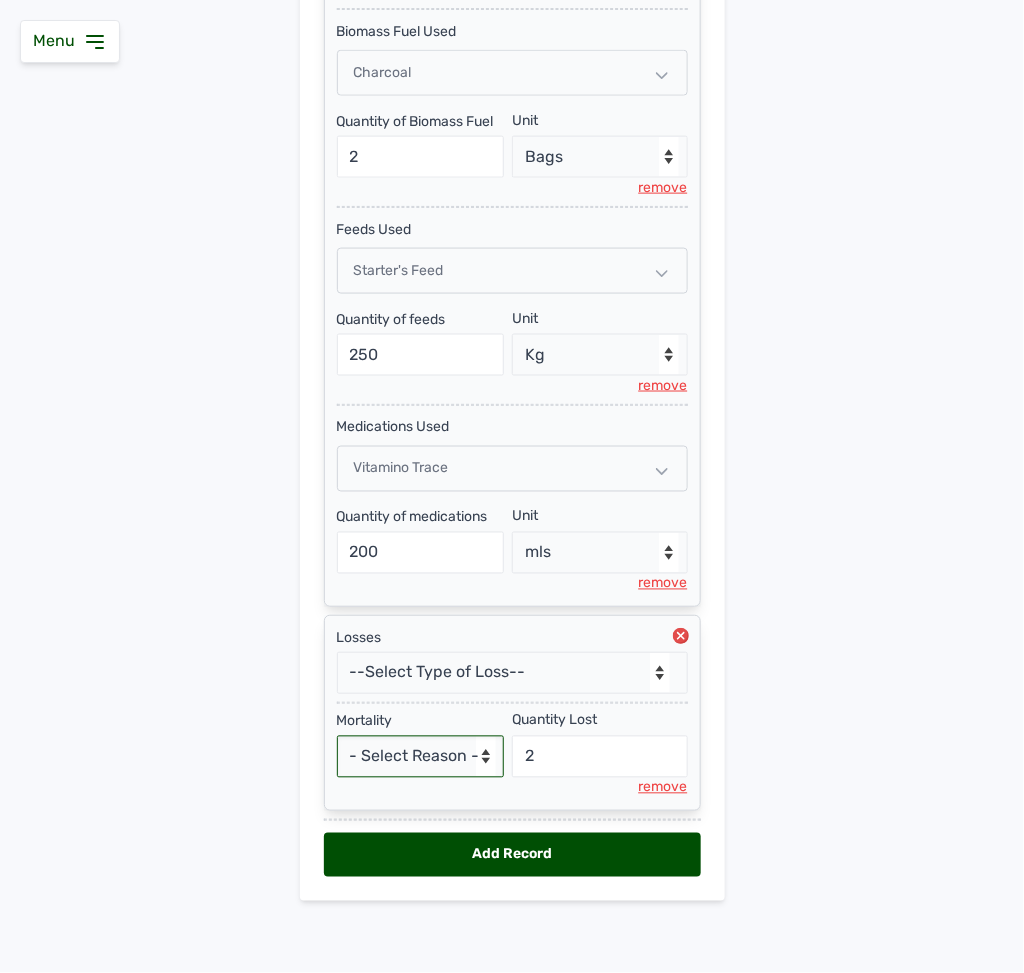 select on "Others" 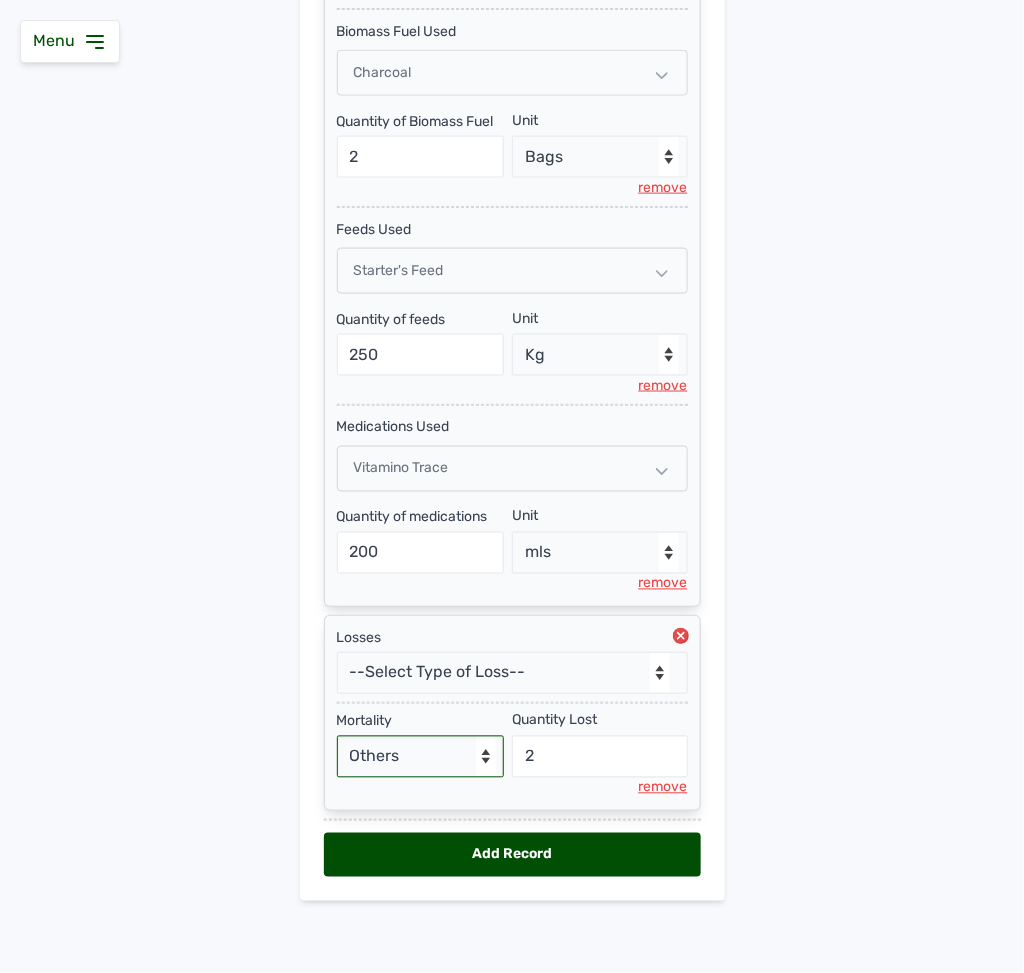 click on "- Select Reason - Disease Late Vaccination Wrong Vaccination Heat [MEDICAL_DATA] Others" at bounding box center (421, 757) 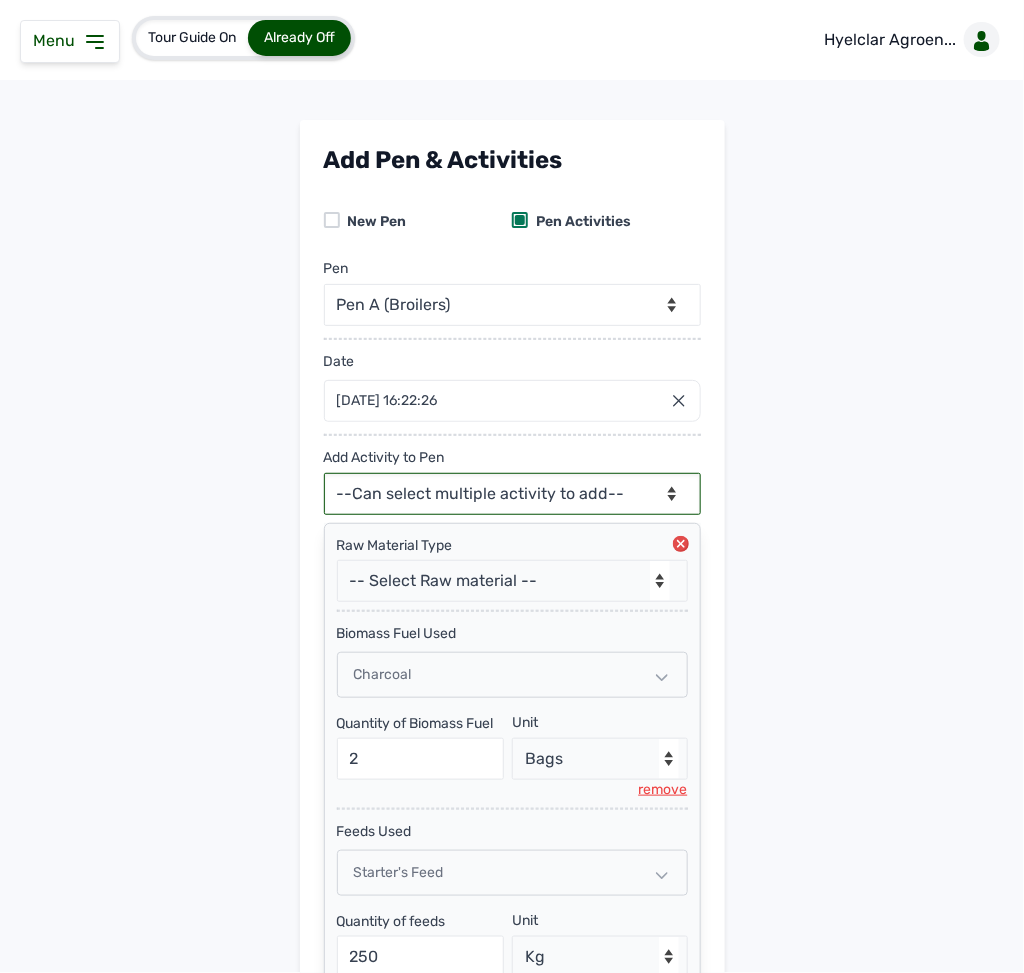 click on "--Can select multiple activity to add-- Raw Material Losses Weight" at bounding box center (512, 494) 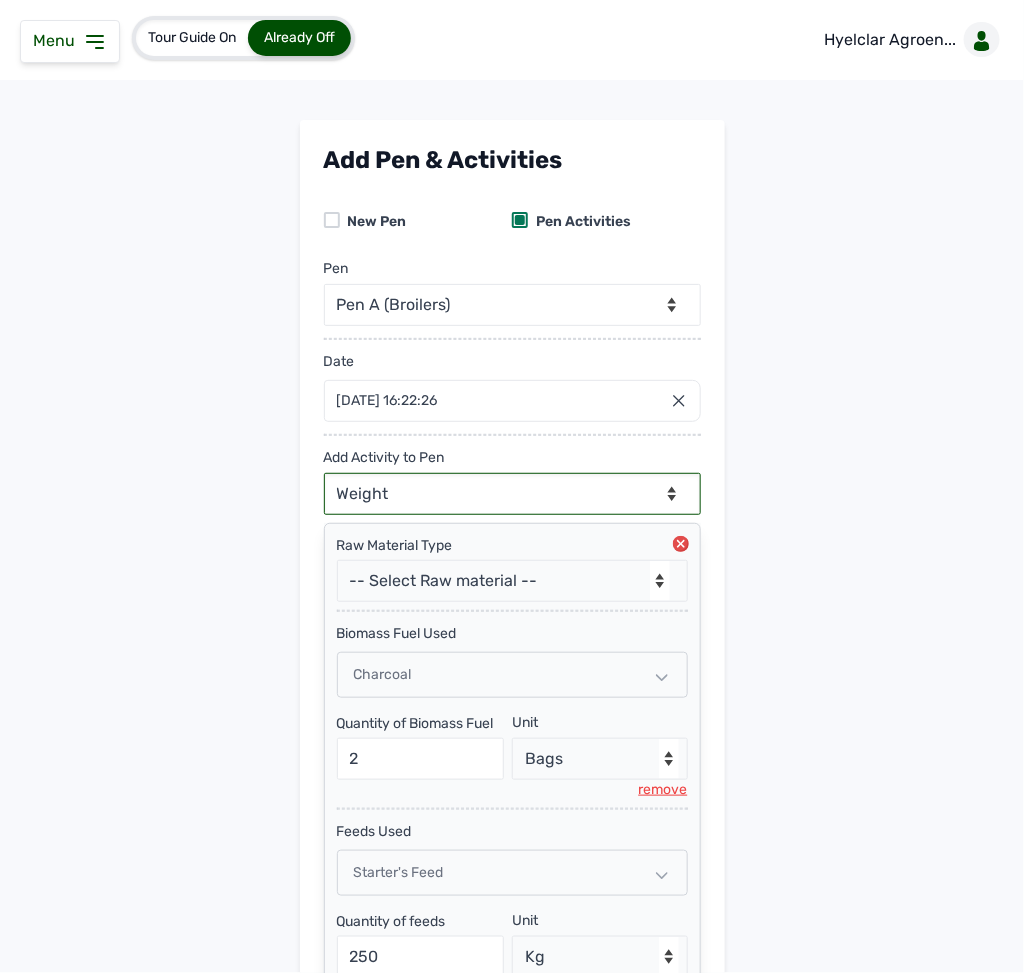 click on "--Can select multiple activity to add-- Raw Material Losses Weight" at bounding box center (512, 494) 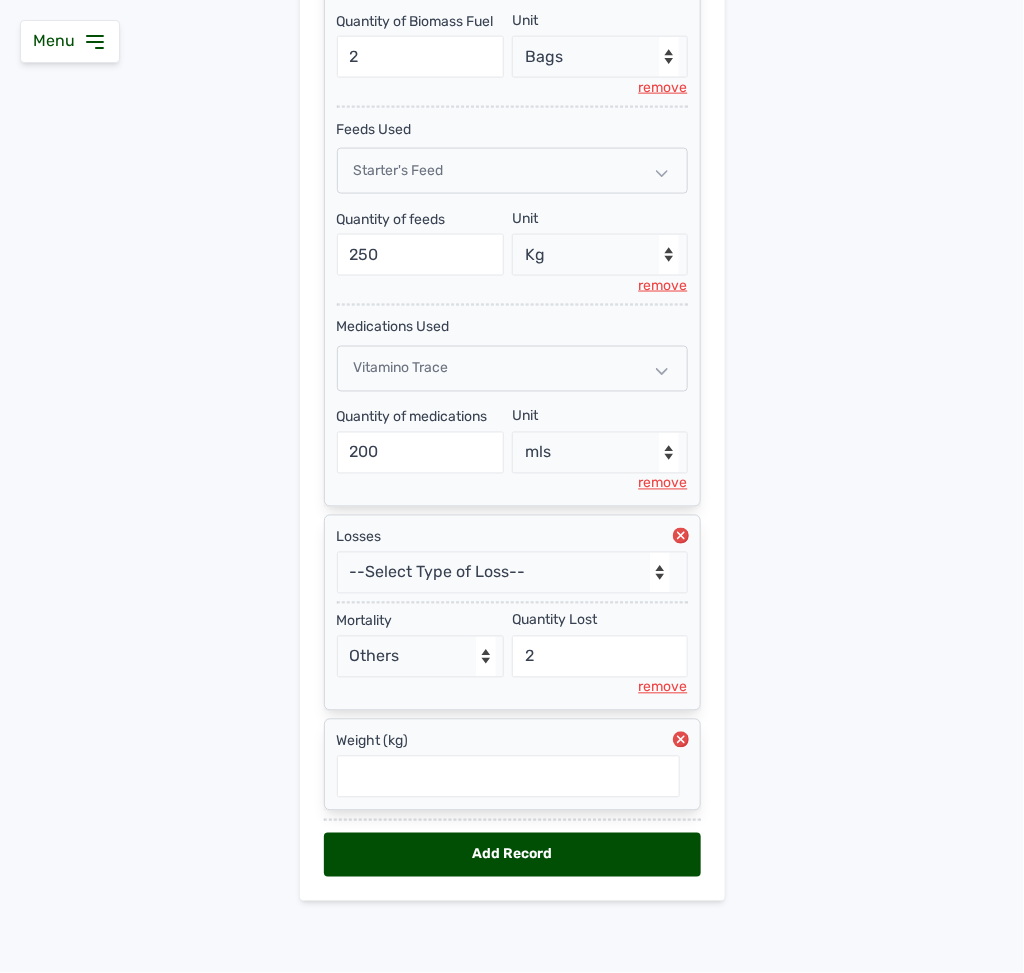 scroll, scrollTop: 726, scrollLeft: 0, axis: vertical 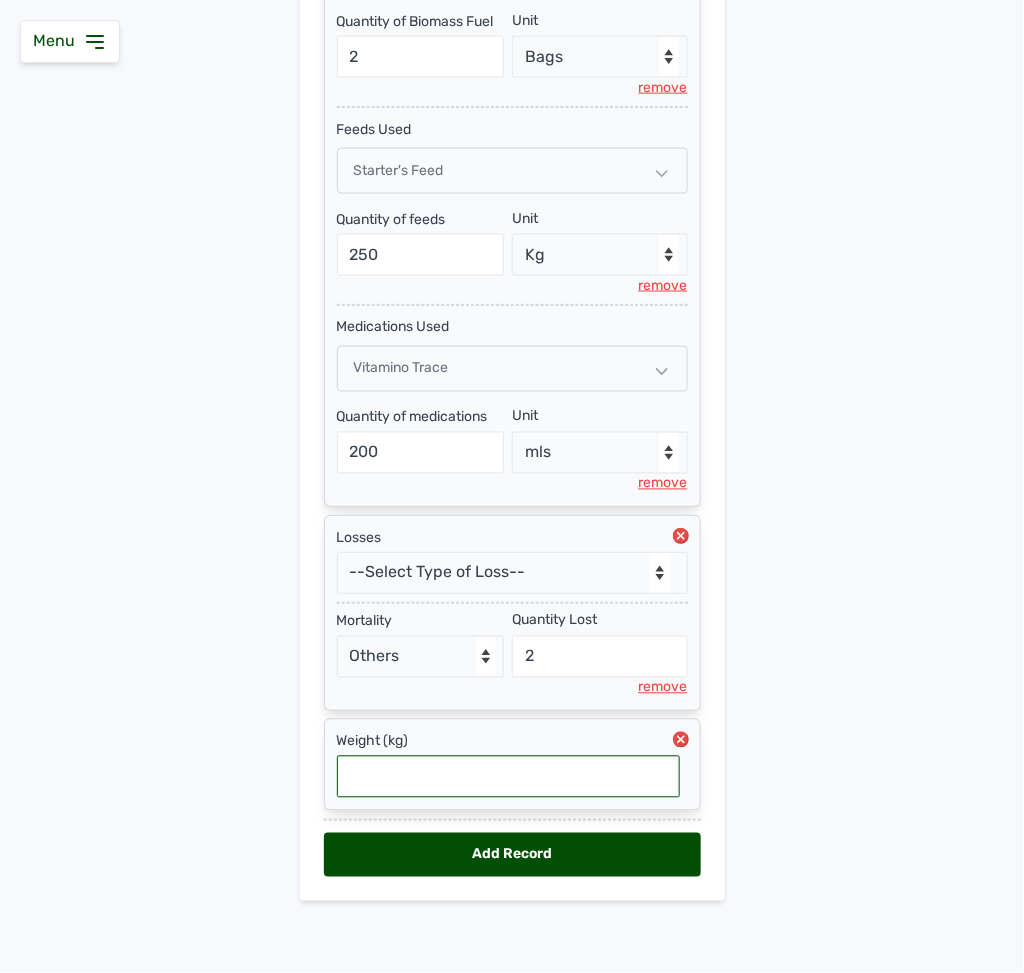 click at bounding box center (508, 777) 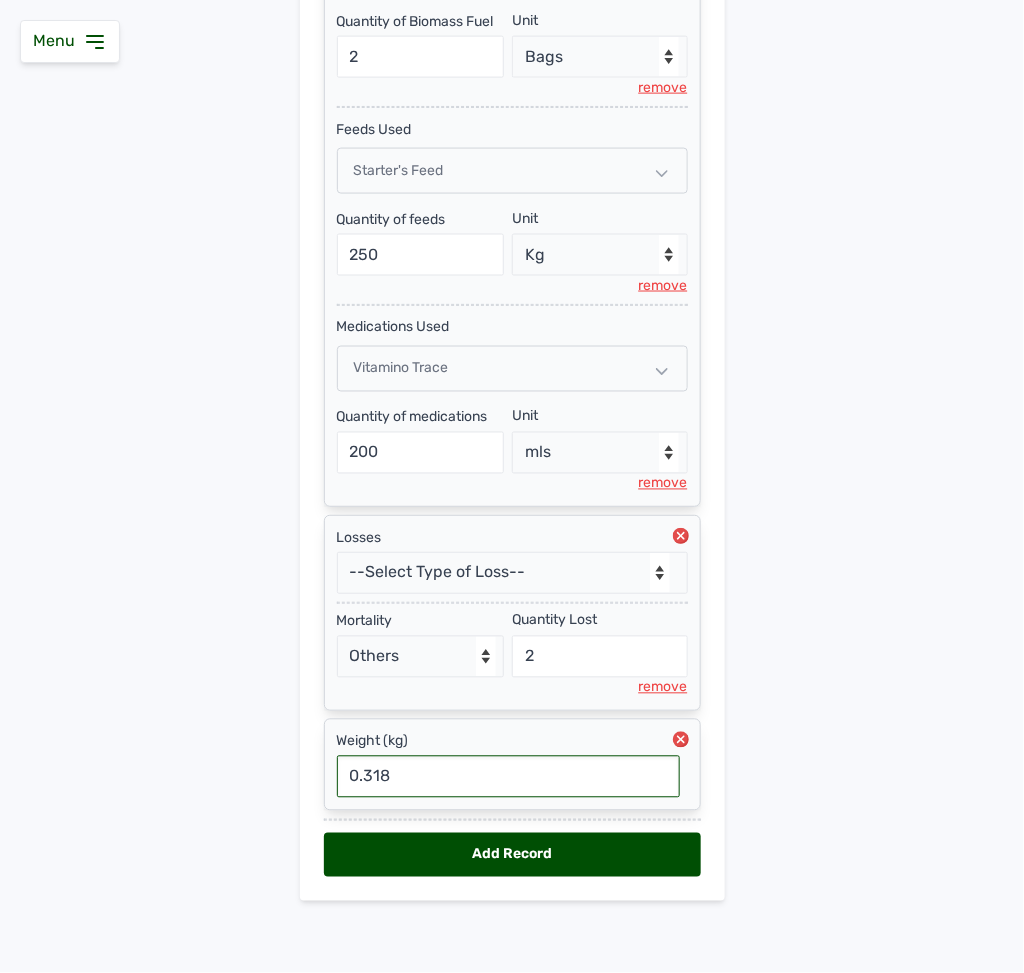 click on "0.318" at bounding box center [508, 777] 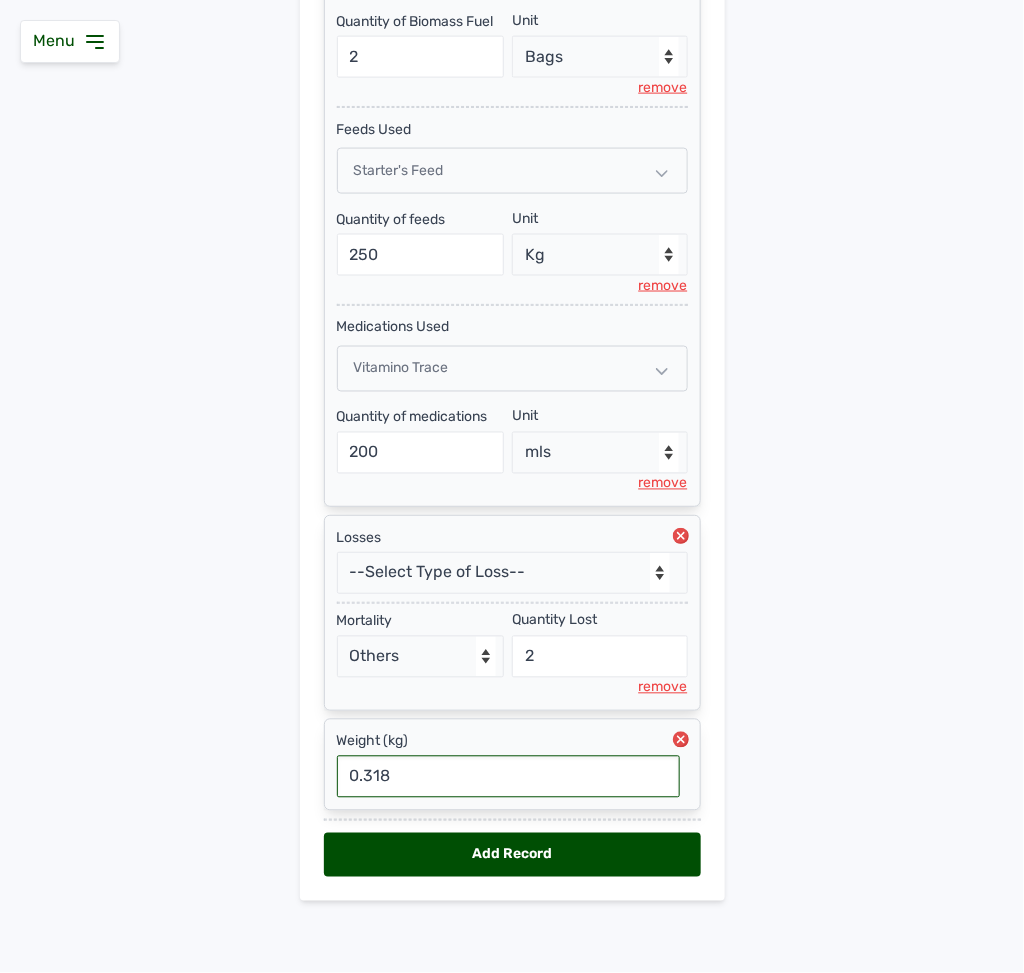 type on "0.3108" 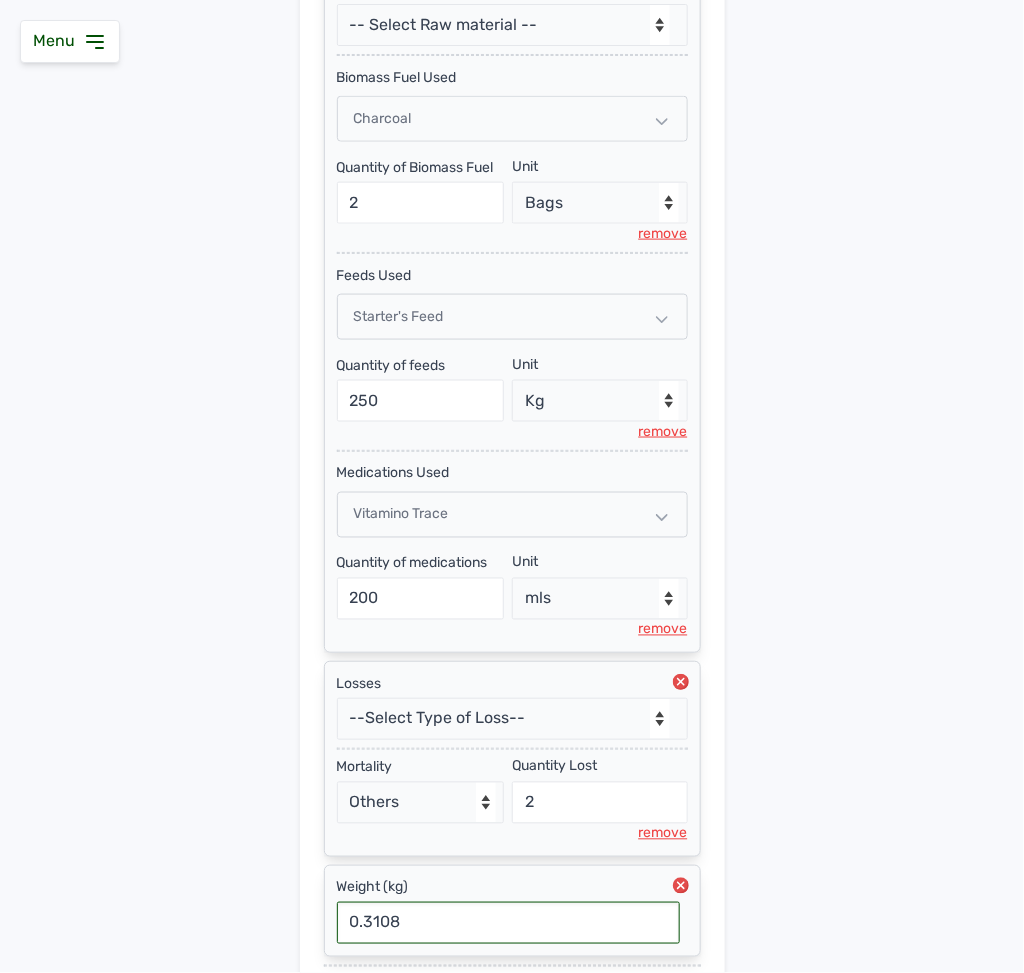 scroll, scrollTop: 726, scrollLeft: 0, axis: vertical 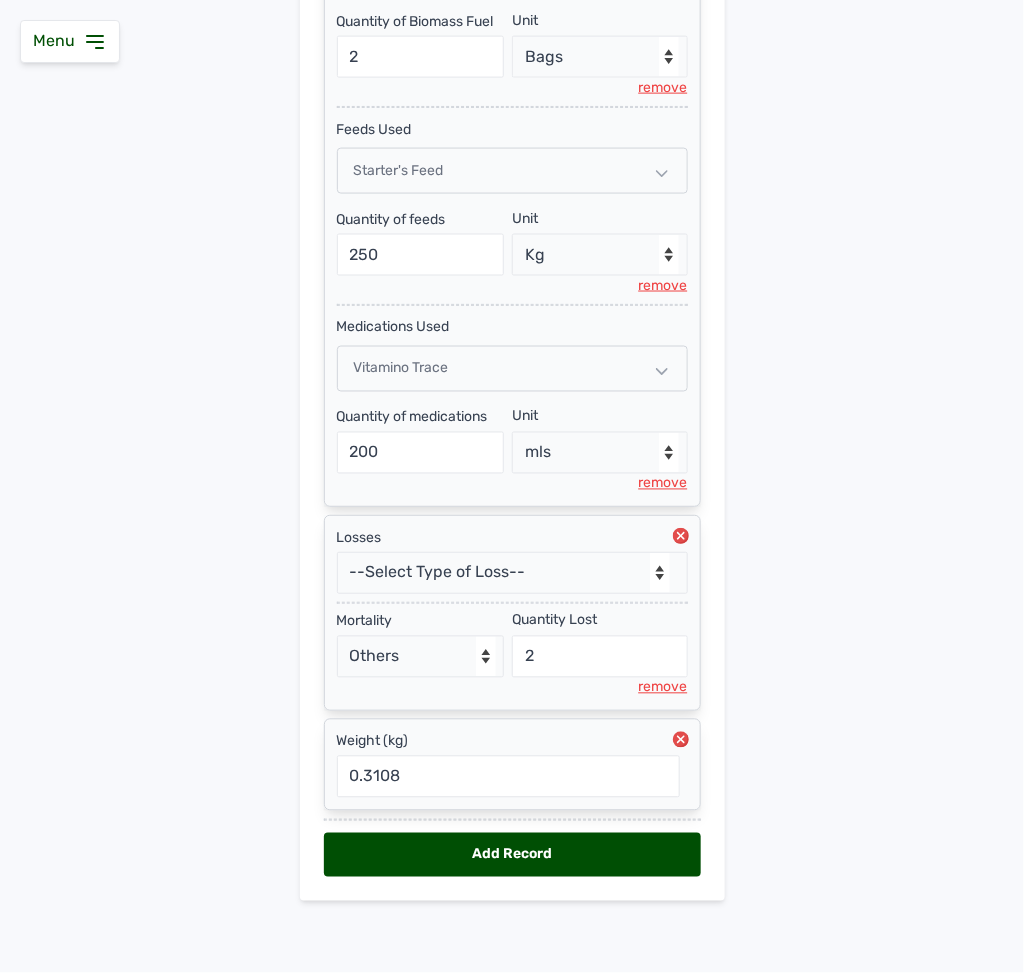 click on "Add Record" at bounding box center (512, 855) 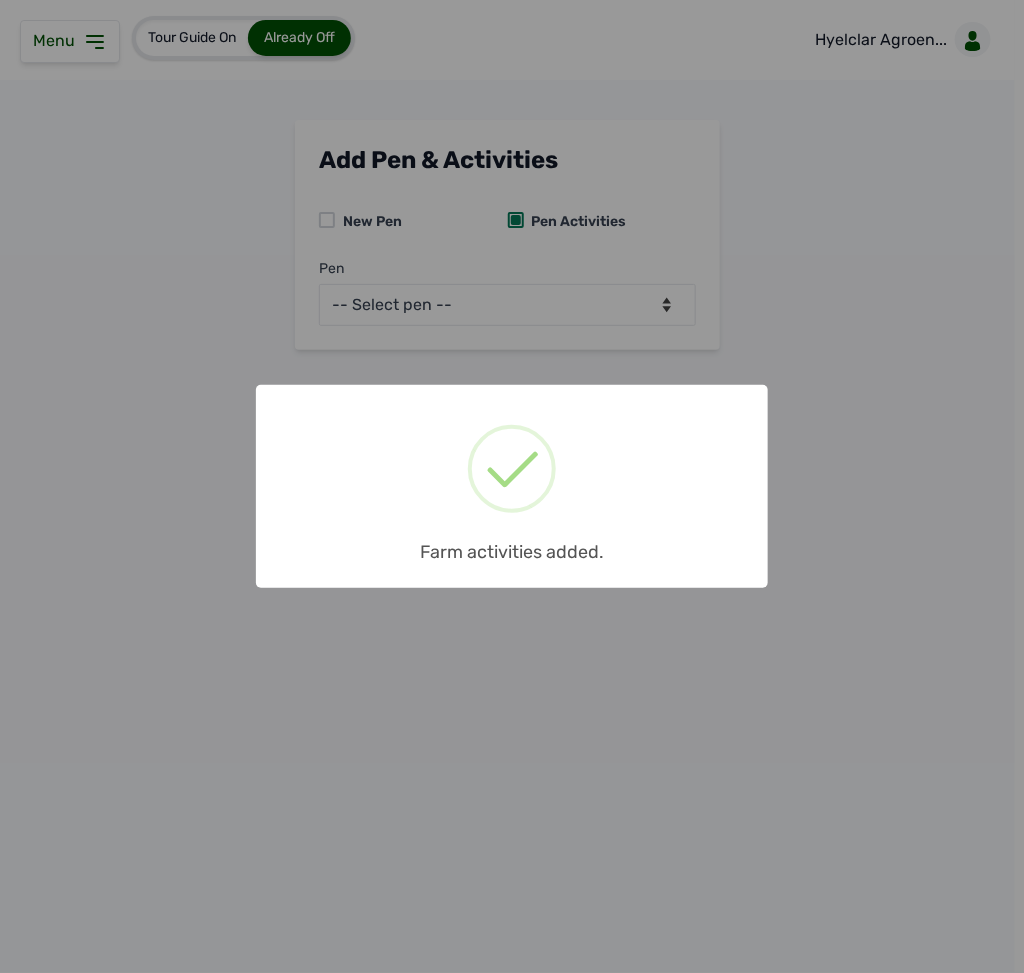 click on "×
Farm activities added. OK No Cancel" at bounding box center [512, 486] 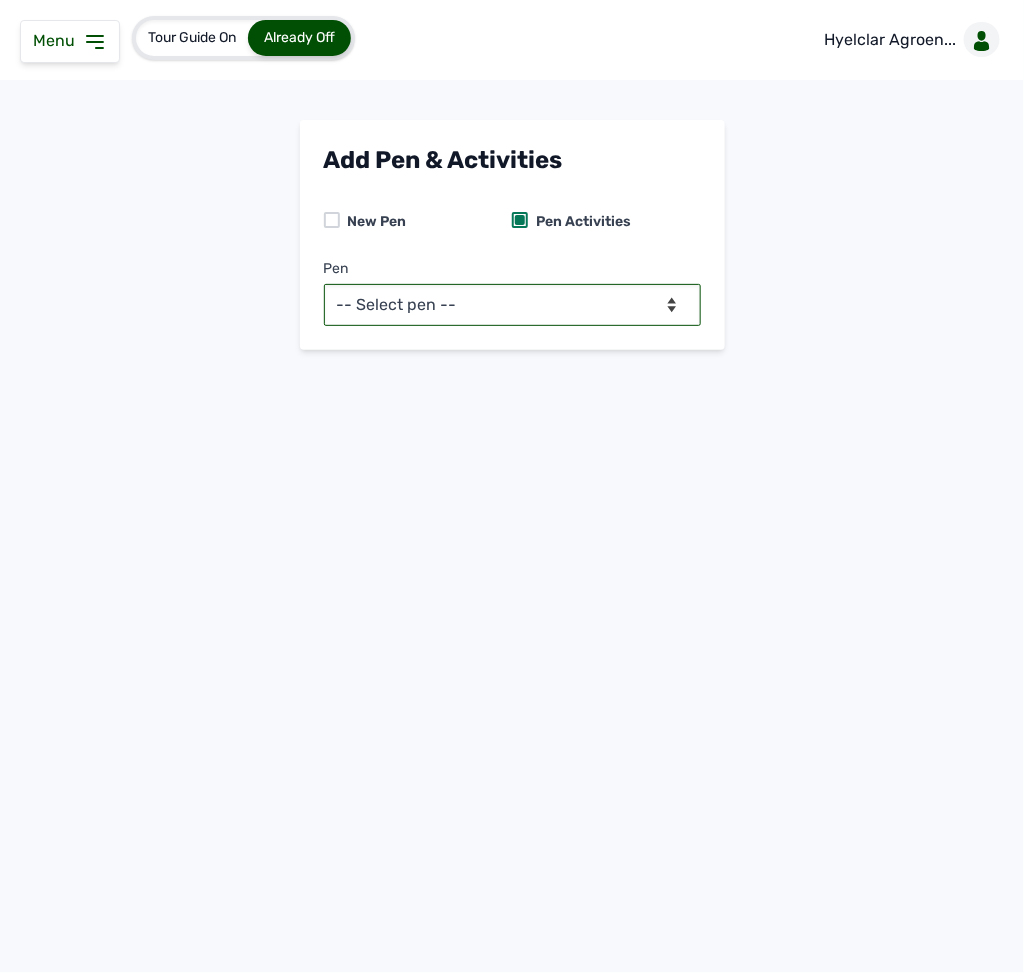 click on "-- Select pen -- Pen A (Broilers)" at bounding box center [512, 305] 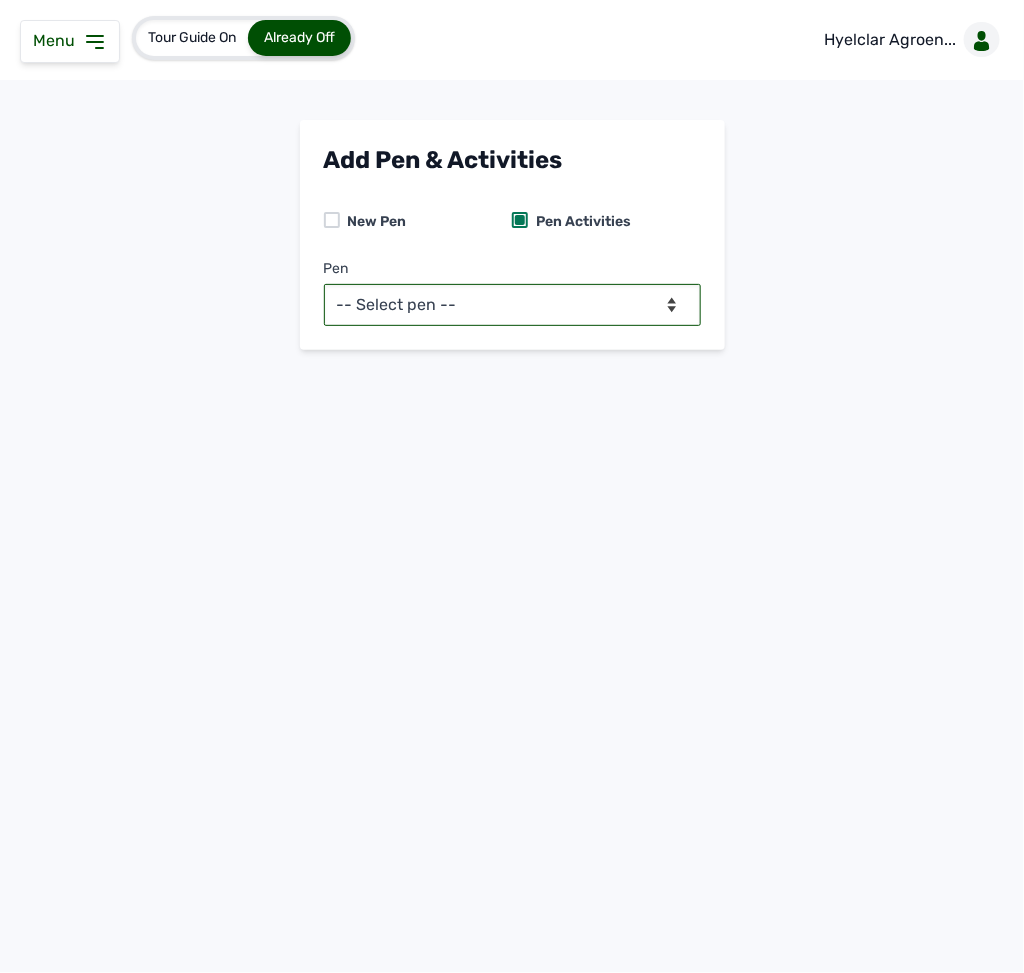 select on "mdogo7hx0720" 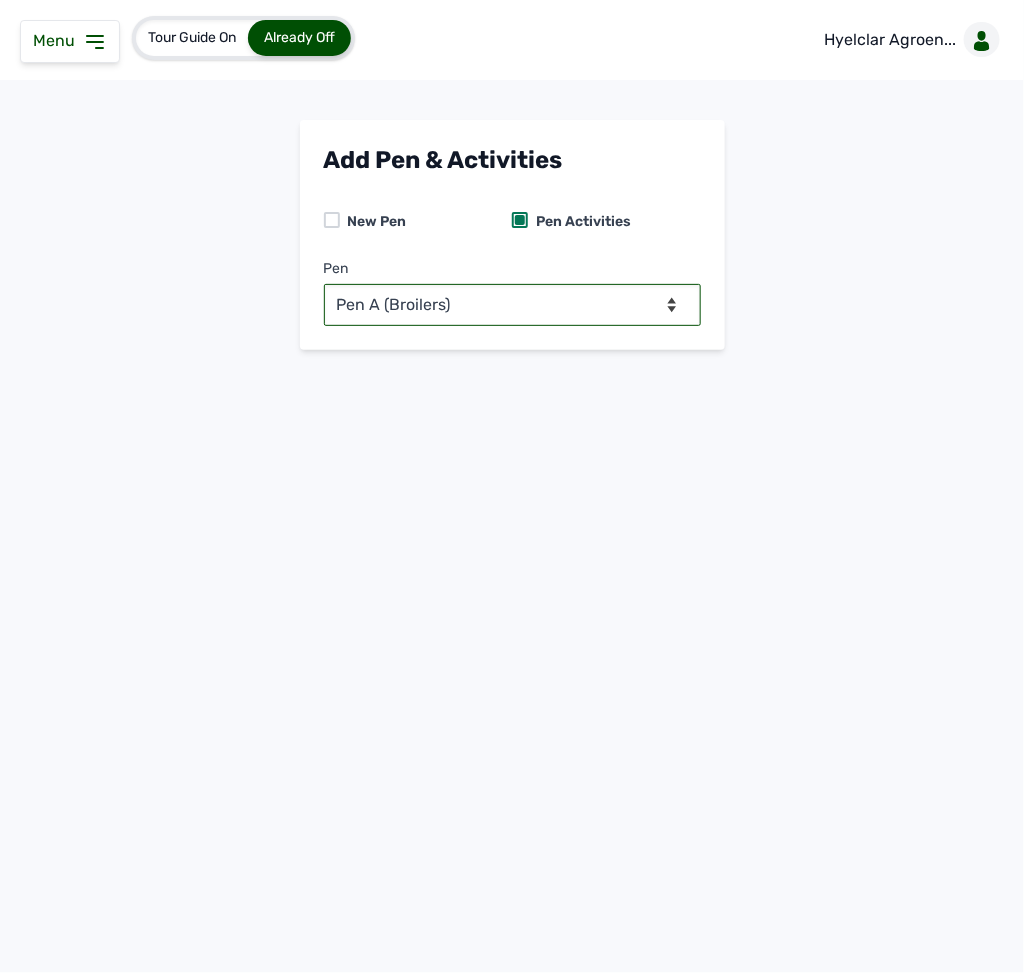 click on "-- Select pen -- Pen A (Broilers)" at bounding box center (512, 305) 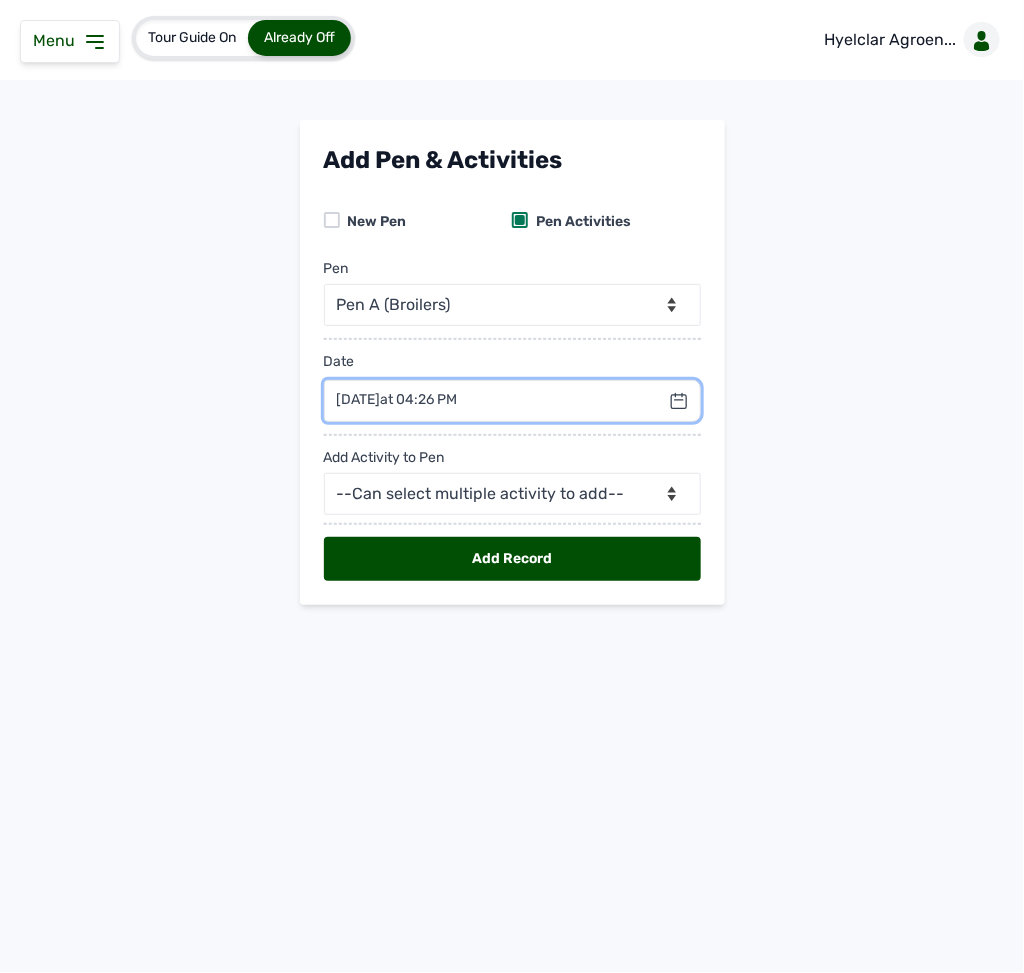click at bounding box center (512, 401) 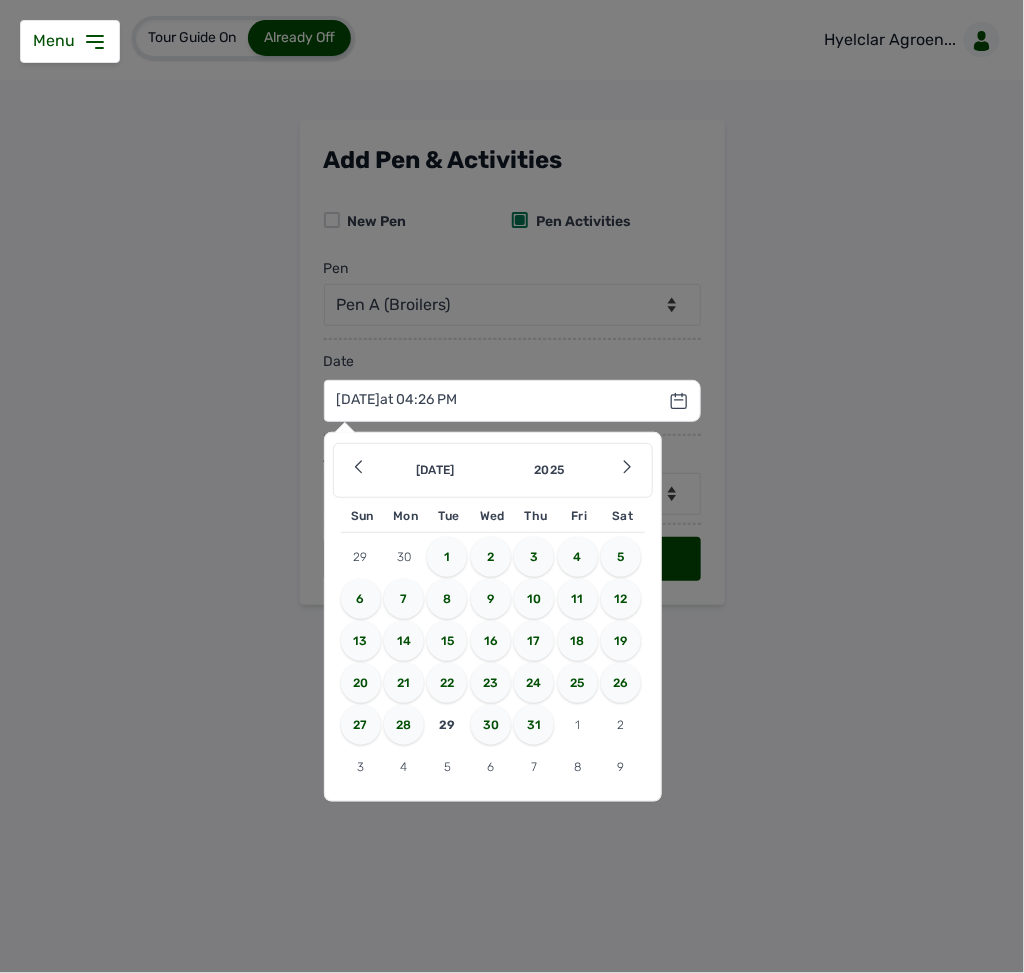 click on "14" at bounding box center (404, 641) 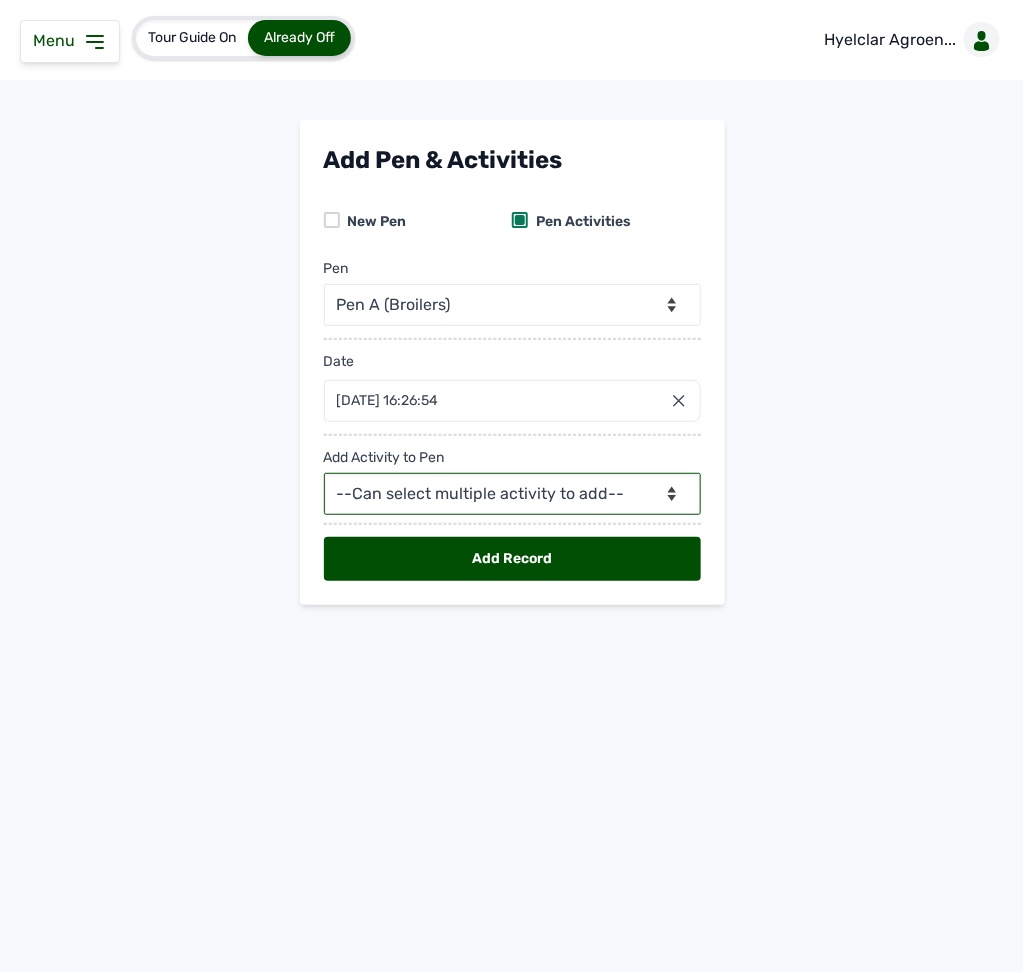 click on "--Can select multiple activity to add-- Raw Material Losses Weight" at bounding box center [512, 494] 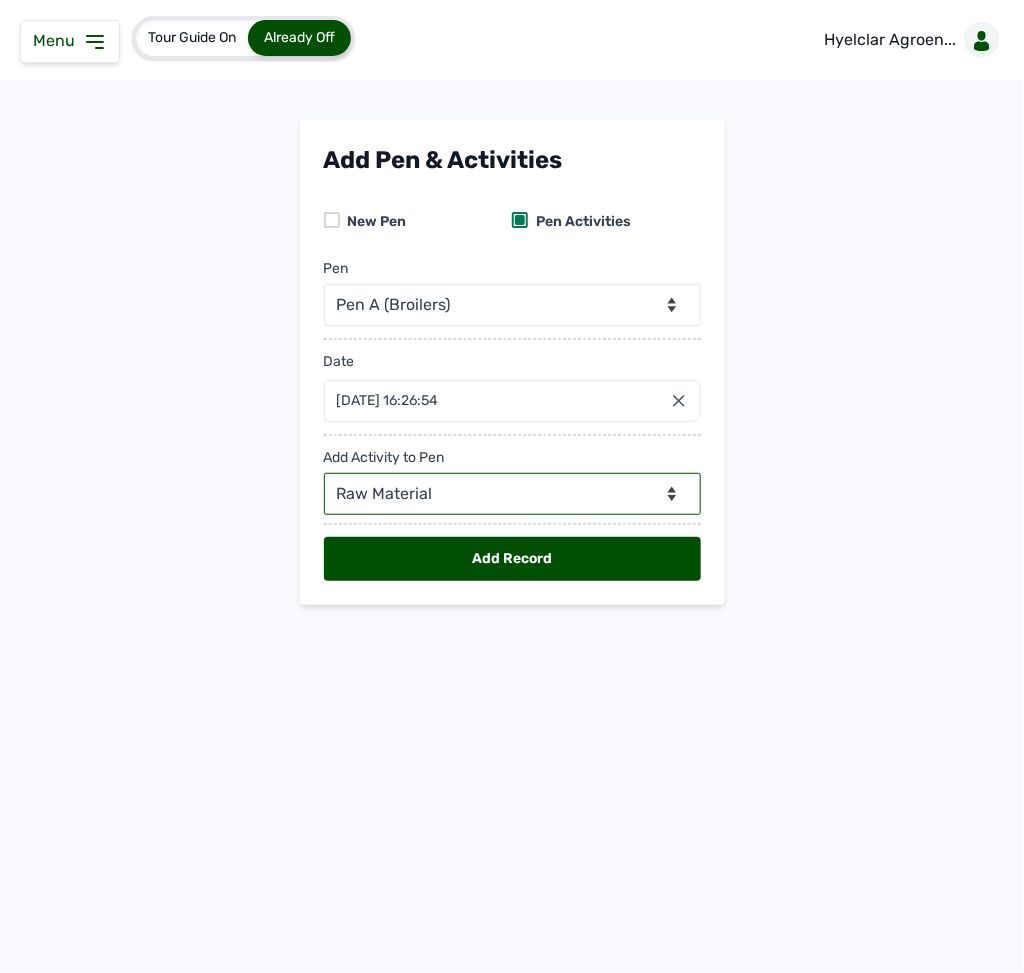 click on "--Can select multiple activity to add-- Raw Material Losses Weight" at bounding box center (512, 494) 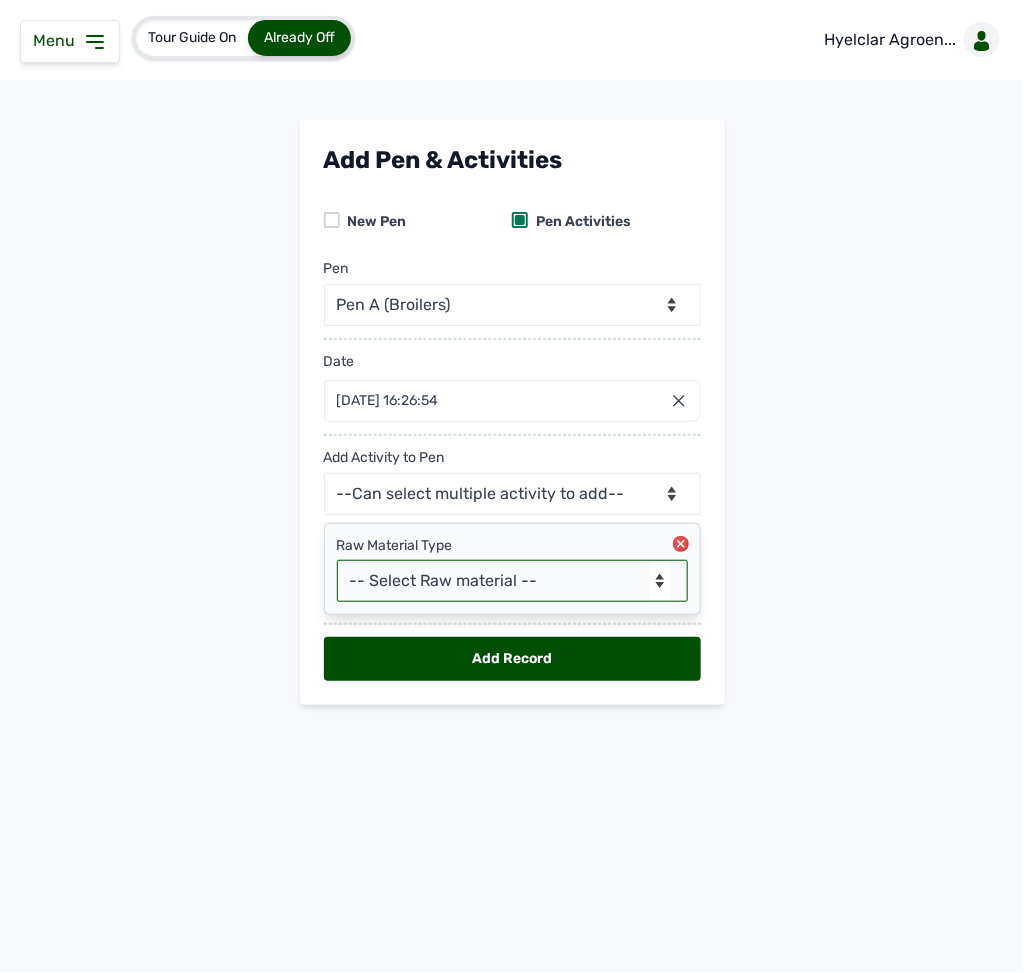 click on "-- Select Raw material -- Biomass Fuel feeds medications vaccines" at bounding box center (512, 581) 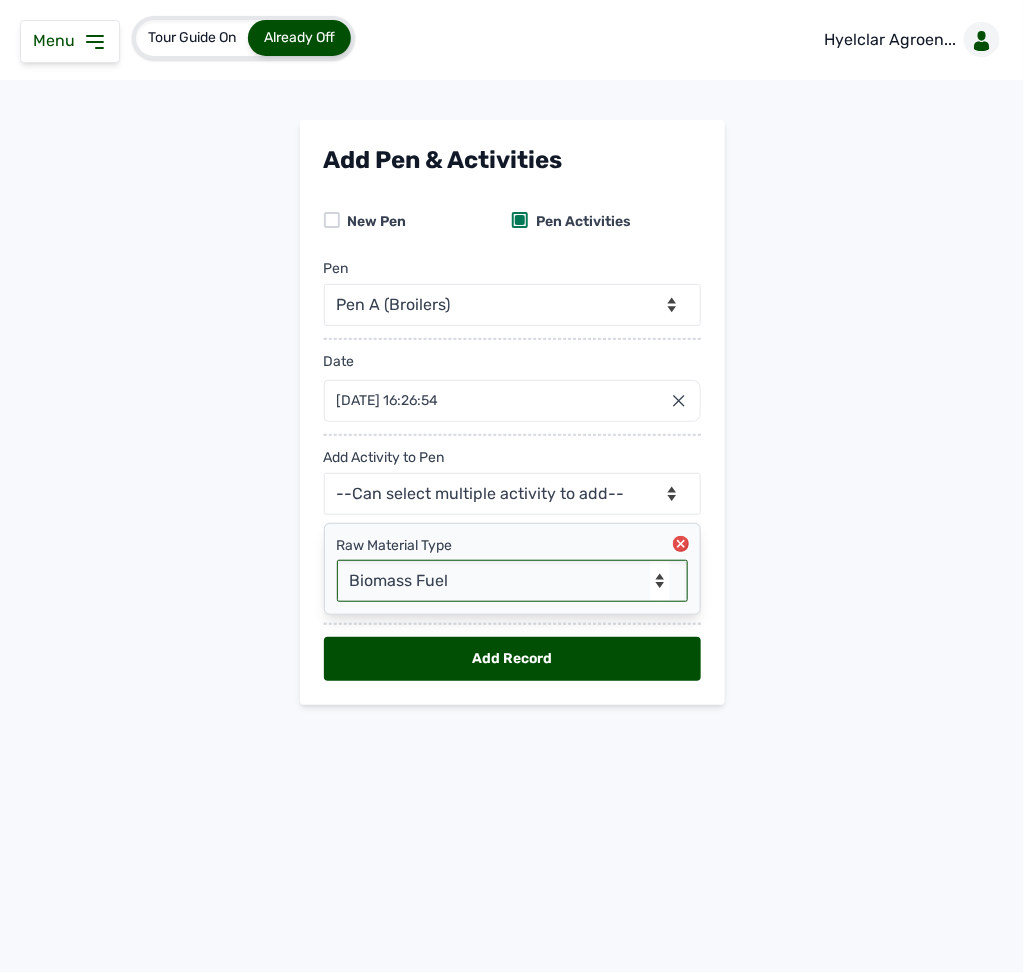 click on "-- Select Raw material -- Biomass Fuel feeds medications vaccines" at bounding box center (512, 581) 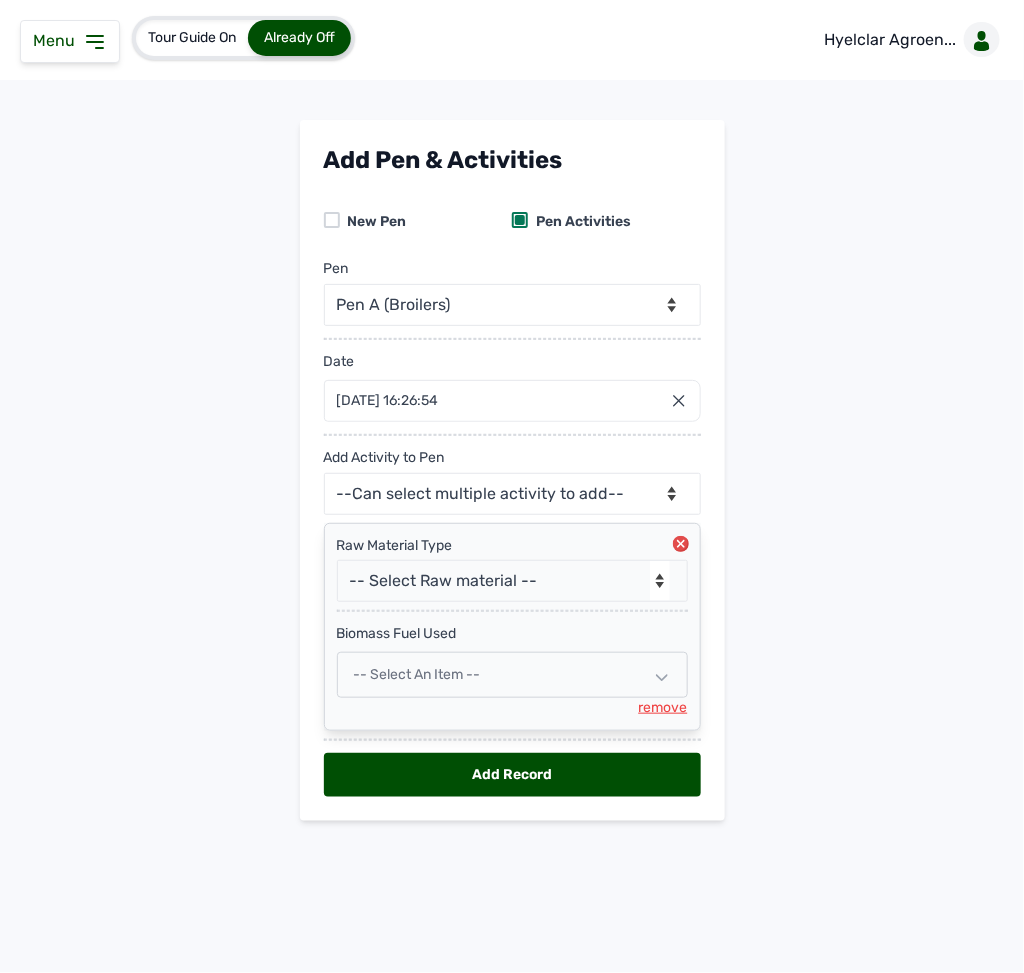 click on "remove" at bounding box center [663, 708] 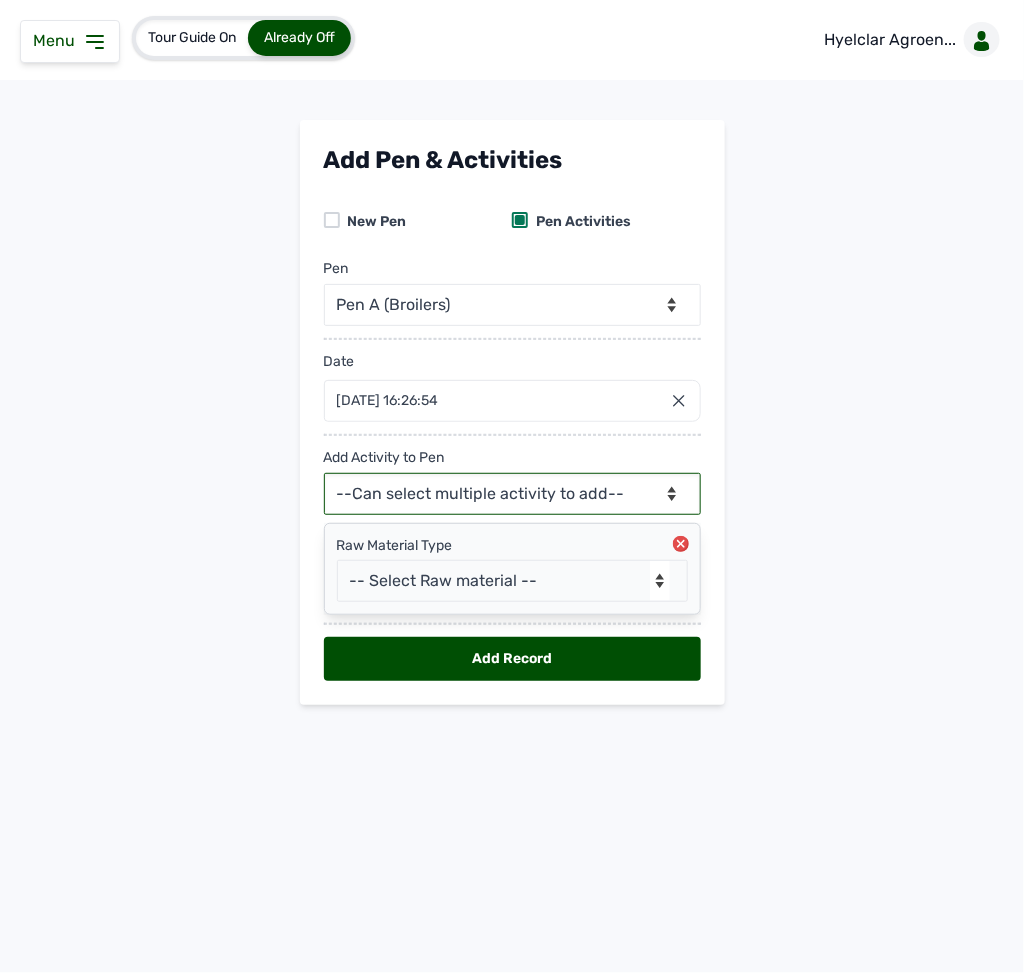 click on "--Can select multiple activity to add-- Raw Material Losses Weight" at bounding box center (512, 494) 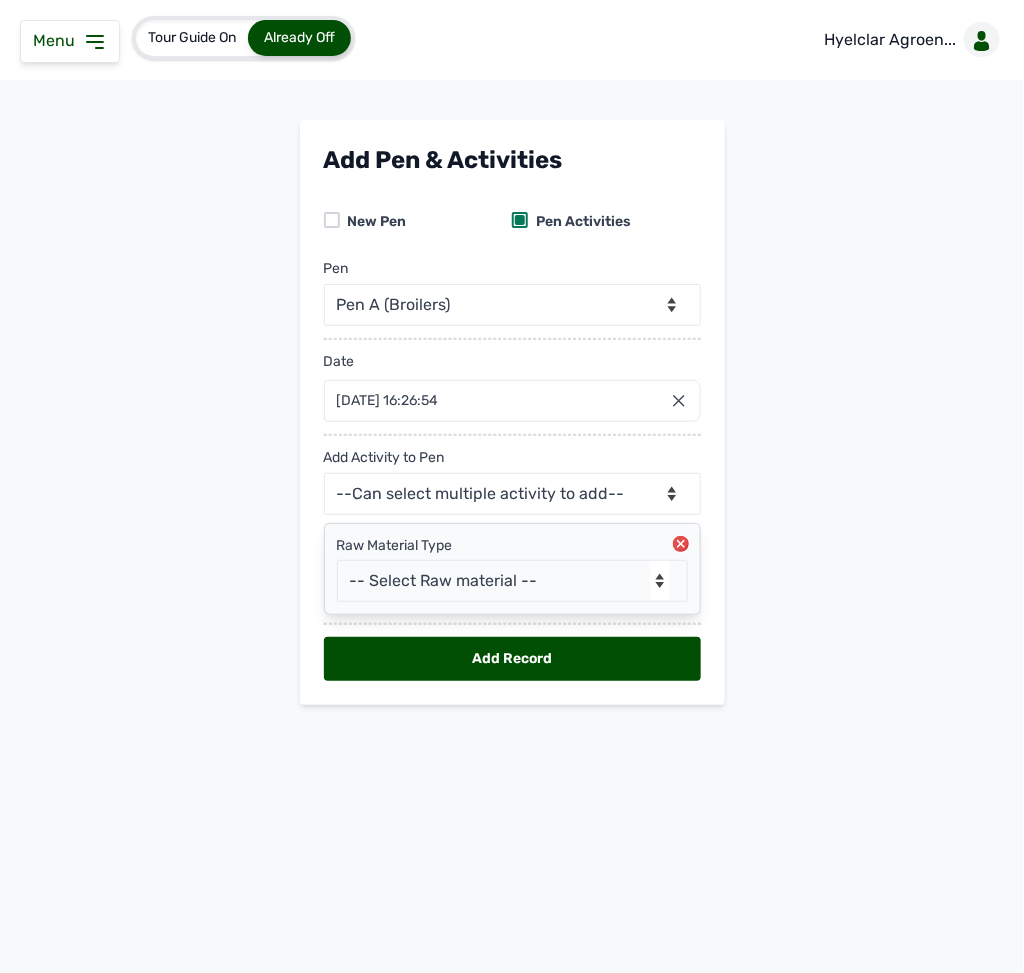 click on "Add Pen & Activities New Pen Pen Activities Pen -- Select pen -- Pen A (Broilers) Date 14 Jul 2025 16:26:54 Jul 2025 Jan Feb Mar Apr May Jun Jul Aug Sep Oct Nov Dec 2025 2026 2027 2028 2029 2030 2031 2032 2033 2034 2035 2036 Sun Mon Tue Wed Thu Fri Sat 29 30 1 2 3 4 5 6 7 8 9 10 11 12 13 14 15 16 17 18 19 20 21 22 23 24 25 26 27 28 29 30 31 1 2 3 4 5 6 7 8 9 Cancel Add Activity to Pen --Can select multiple activity to add-- Raw Material Losses Weight Raw Material Type -- Select Raw material -- Biomass Fuel feeds medications vaccines  Add Record" at bounding box center [512, 428] 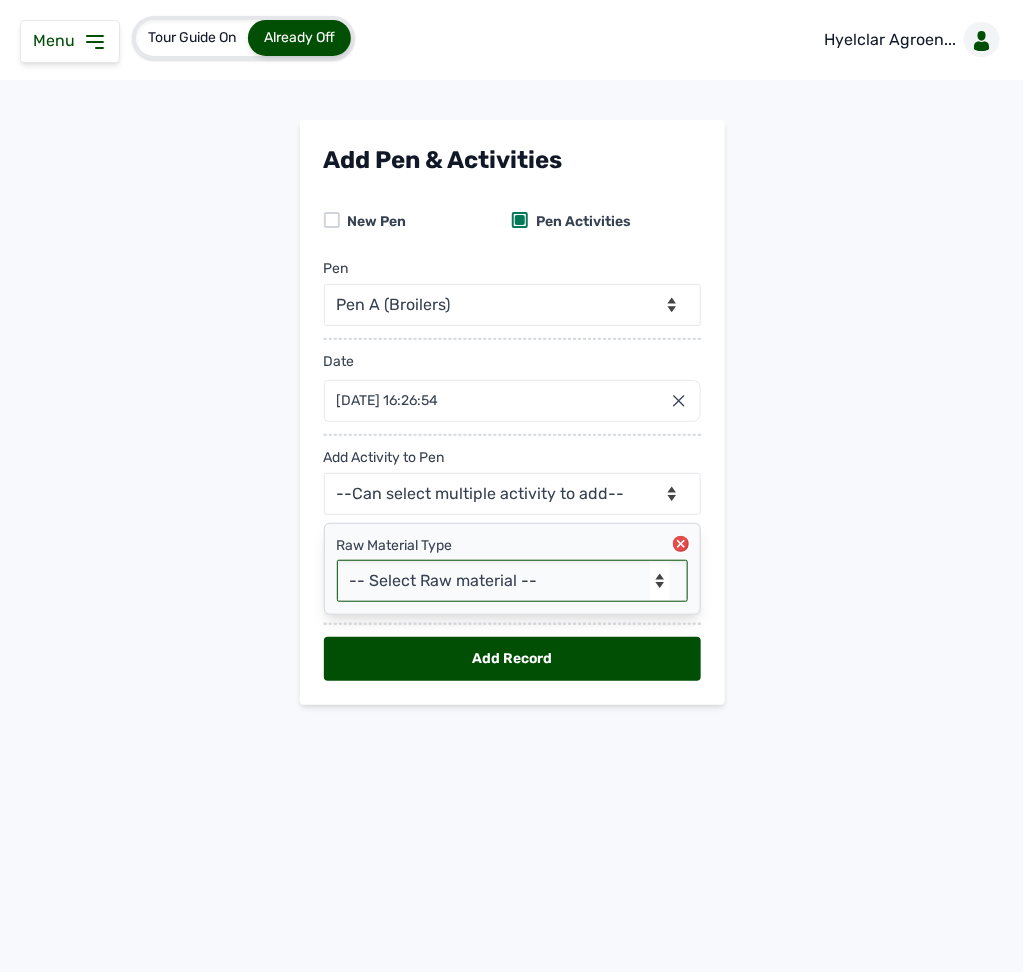 click on "-- Select Raw material -- Biomass Fuel feeds medications vaccines" at bounding box center (512, 581) 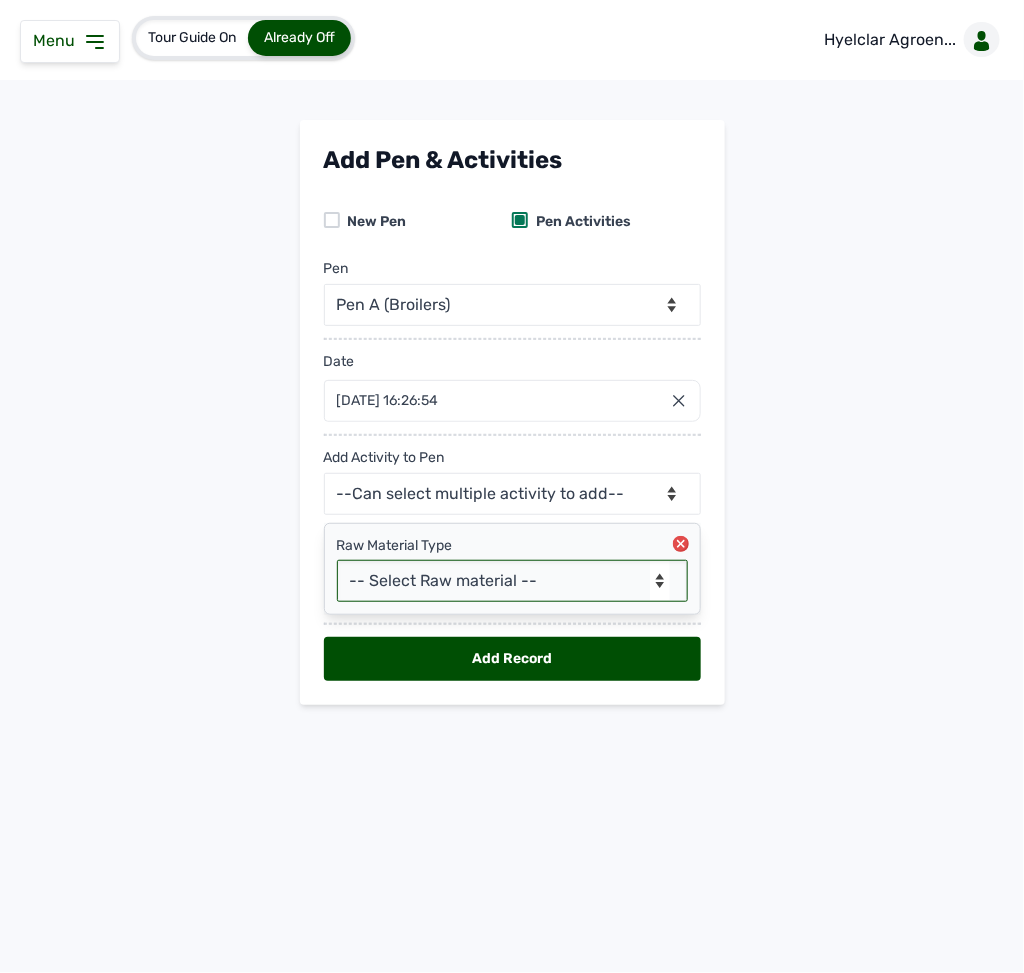 select on "feeds" 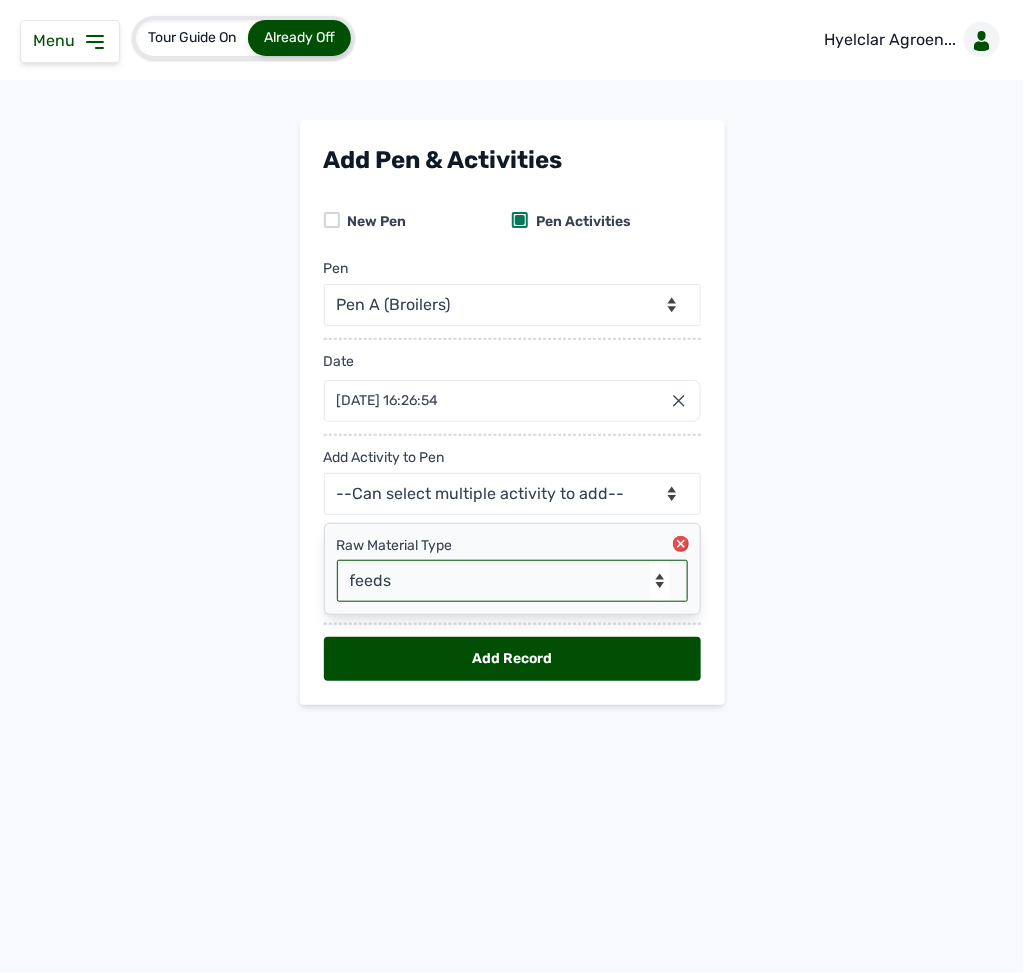 click on "-- Select Raw material -- Biomass Fuel feeds medications vaccines" at bounding box center [512, 581] 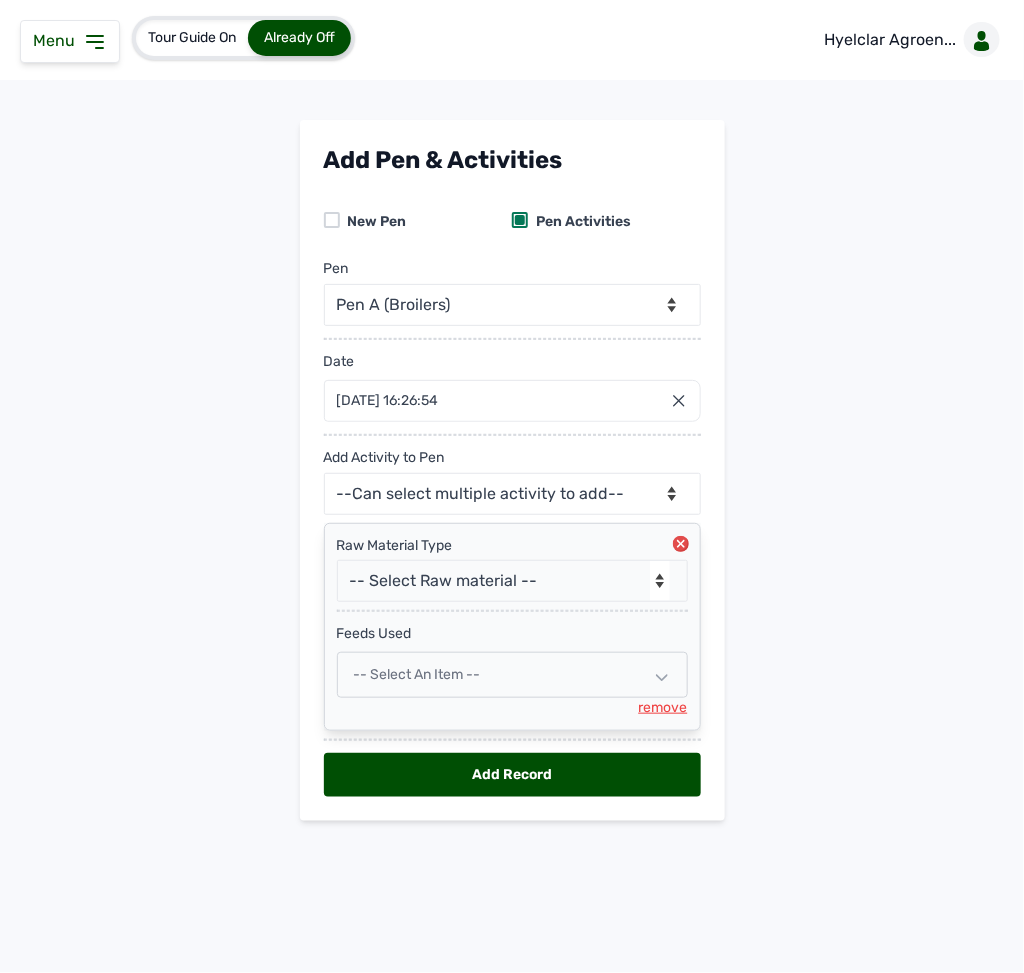 click on "-- Select an Item --" at bounding box center (512, 675) 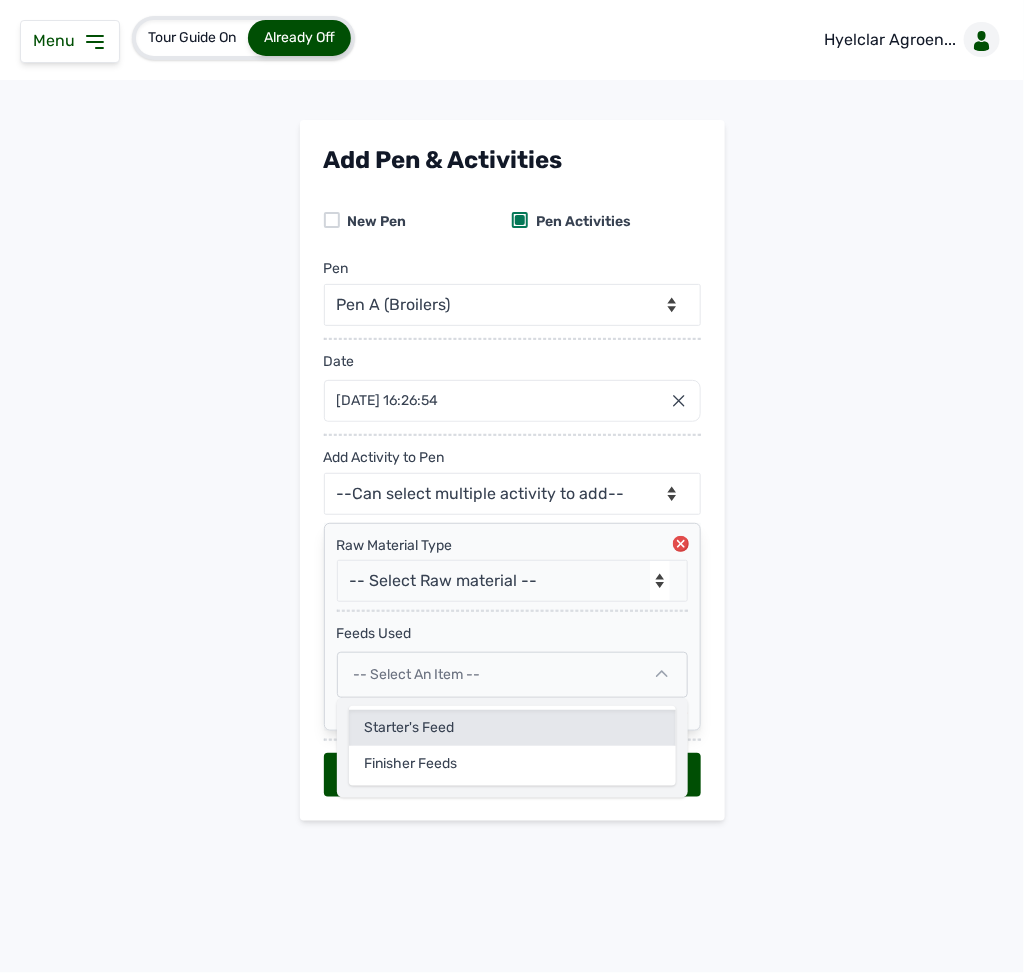 click on "Starter's Feed" 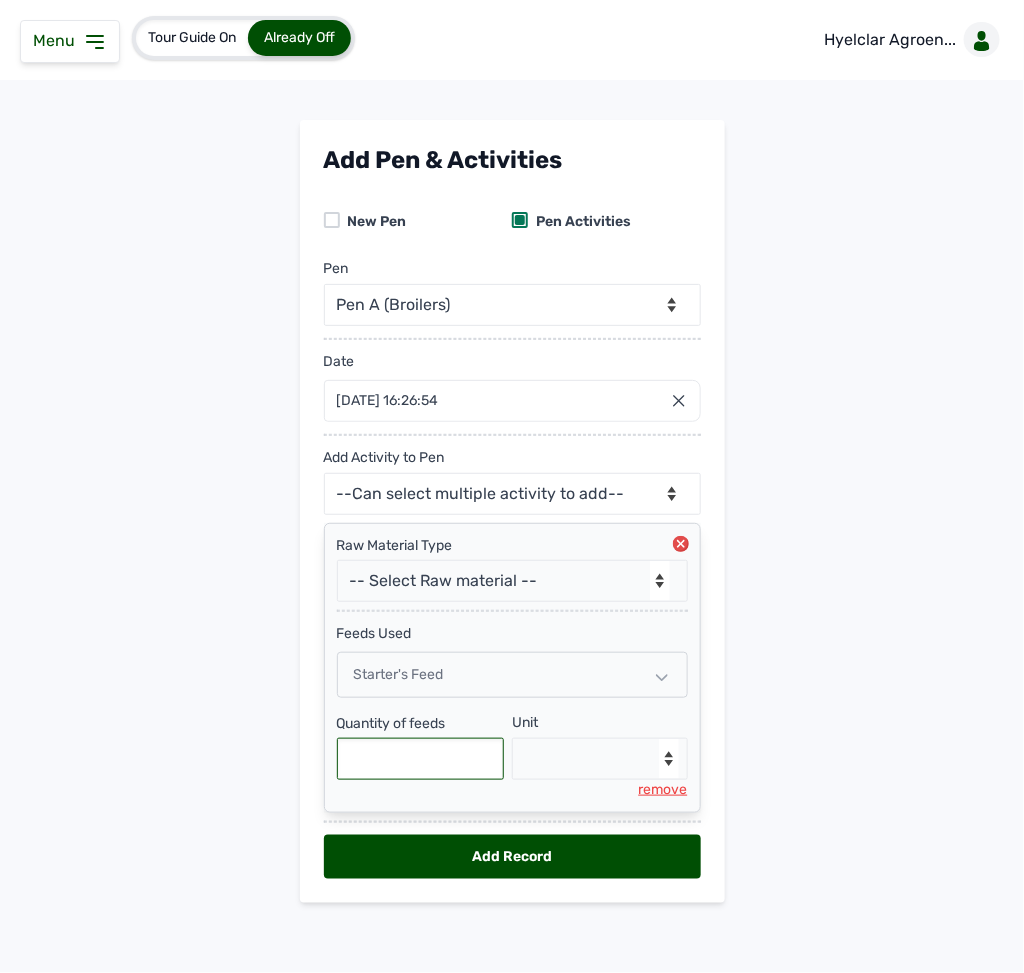 click at bounding box center [421, 759] 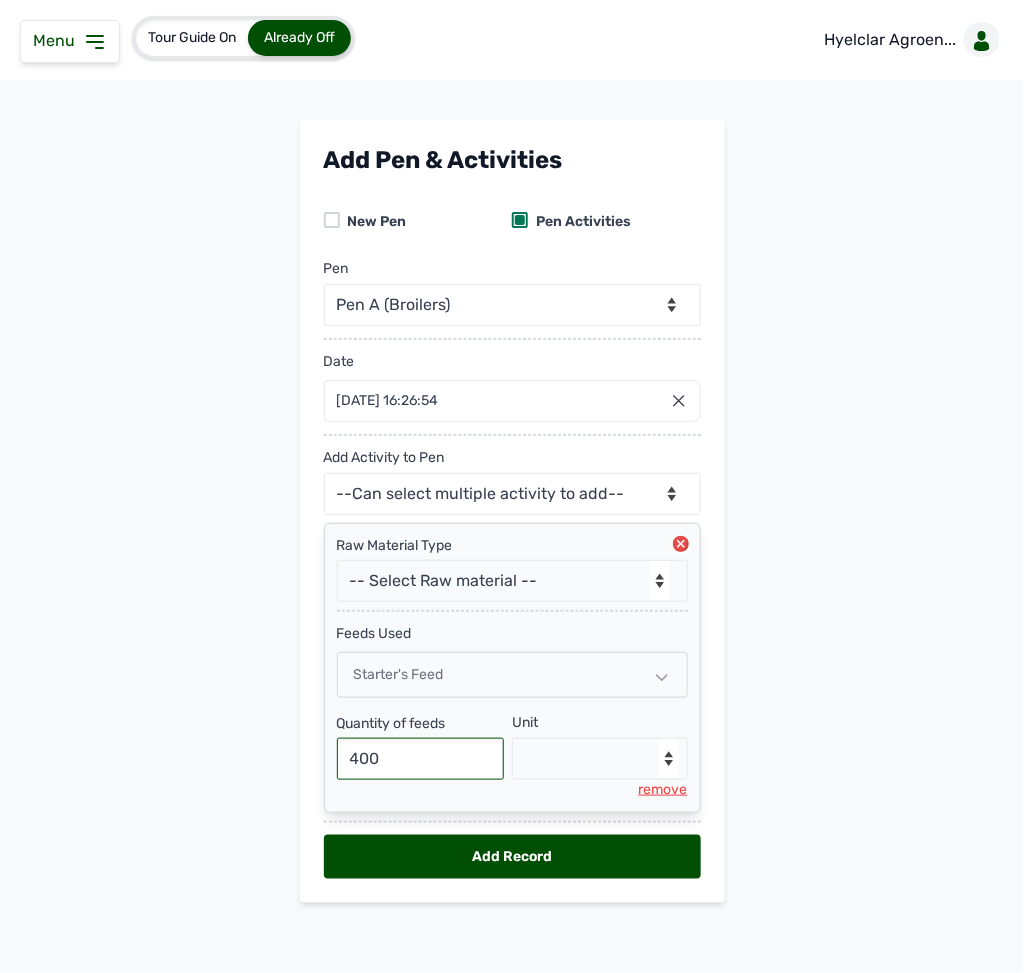 type on "400" 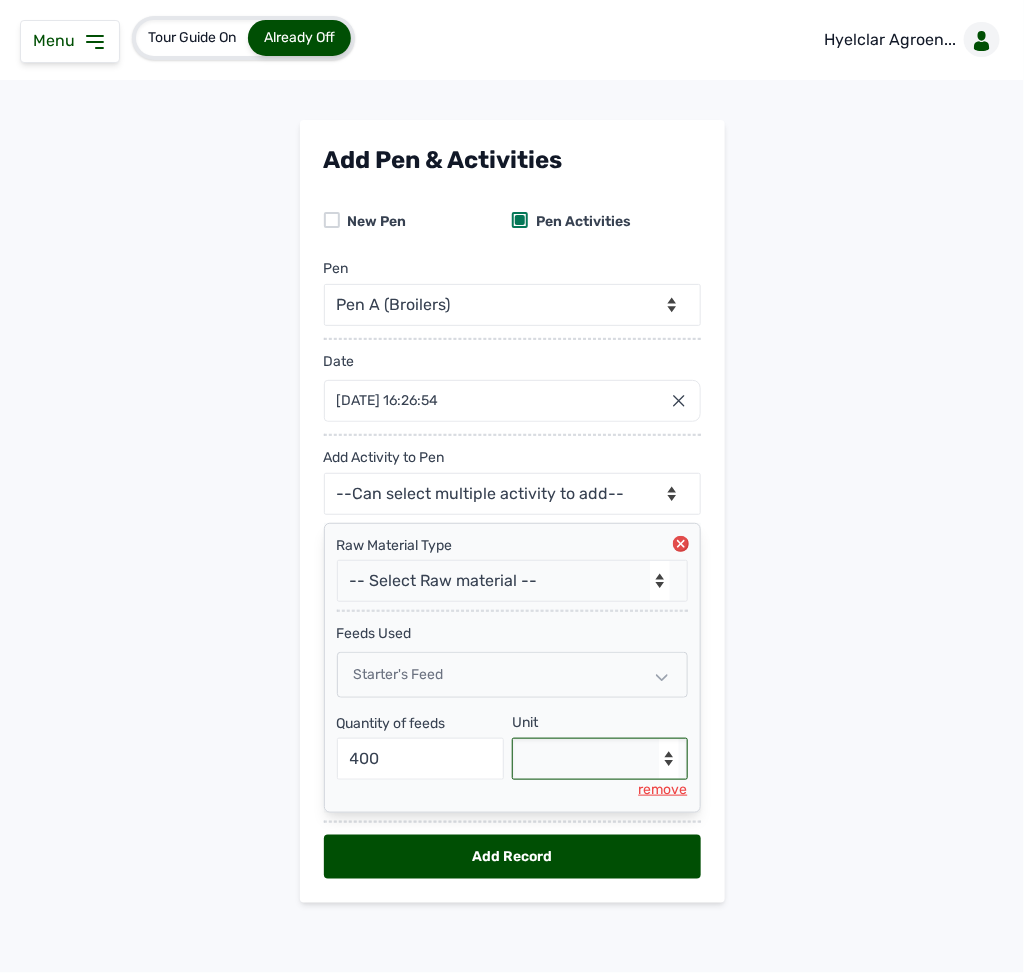click on "--Select unit-- Bag(s) Kg" at bounding box center (600, 759) 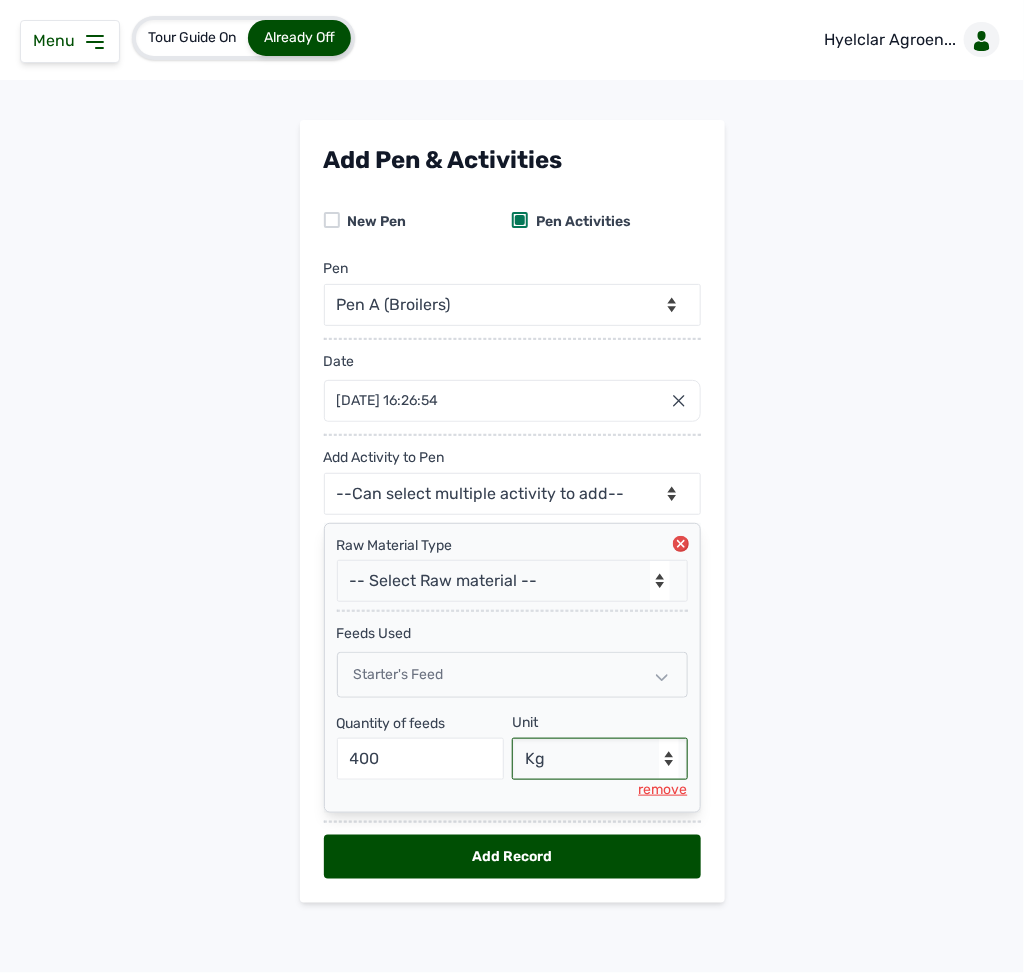 click on "--Select unit-- Bag(s) Kg" at bounding box center (600, 759) 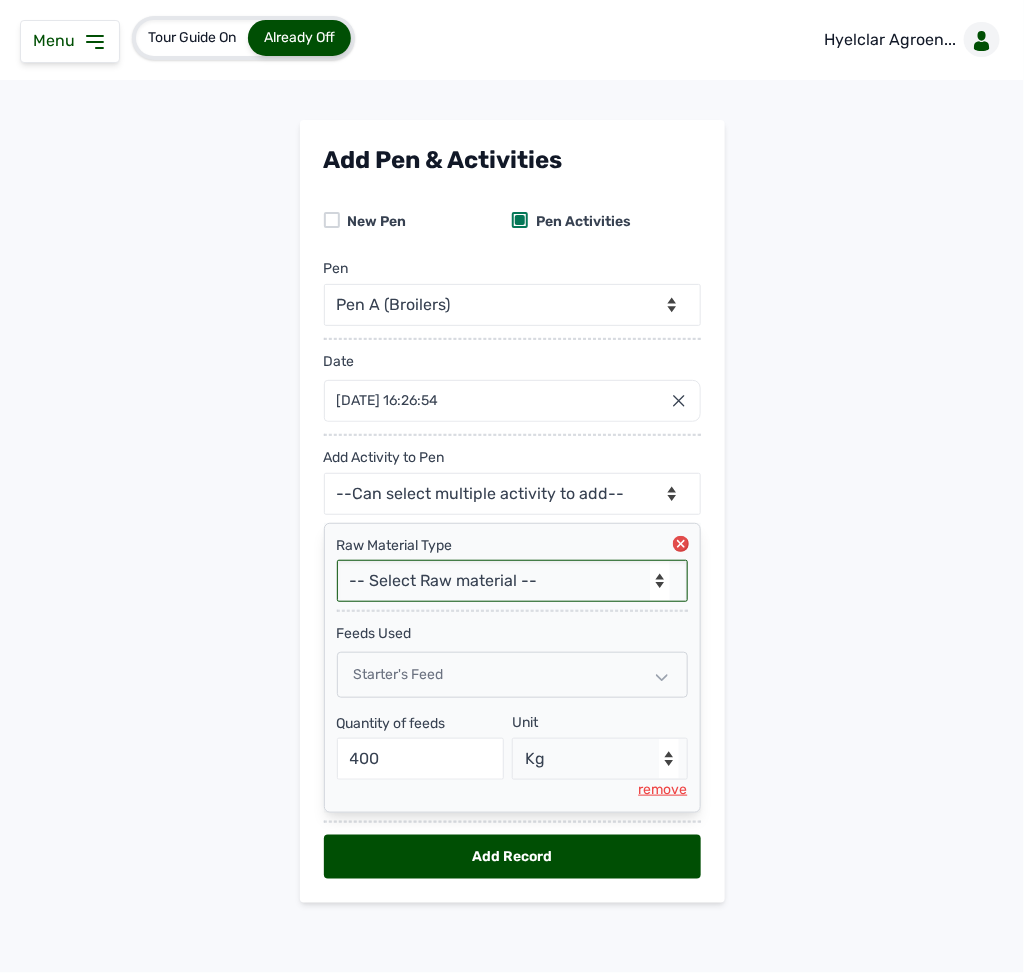 click on "-- Select Raw material -- Biomass Fuel feeds medications vaccines" at bounding box center [512, 581] 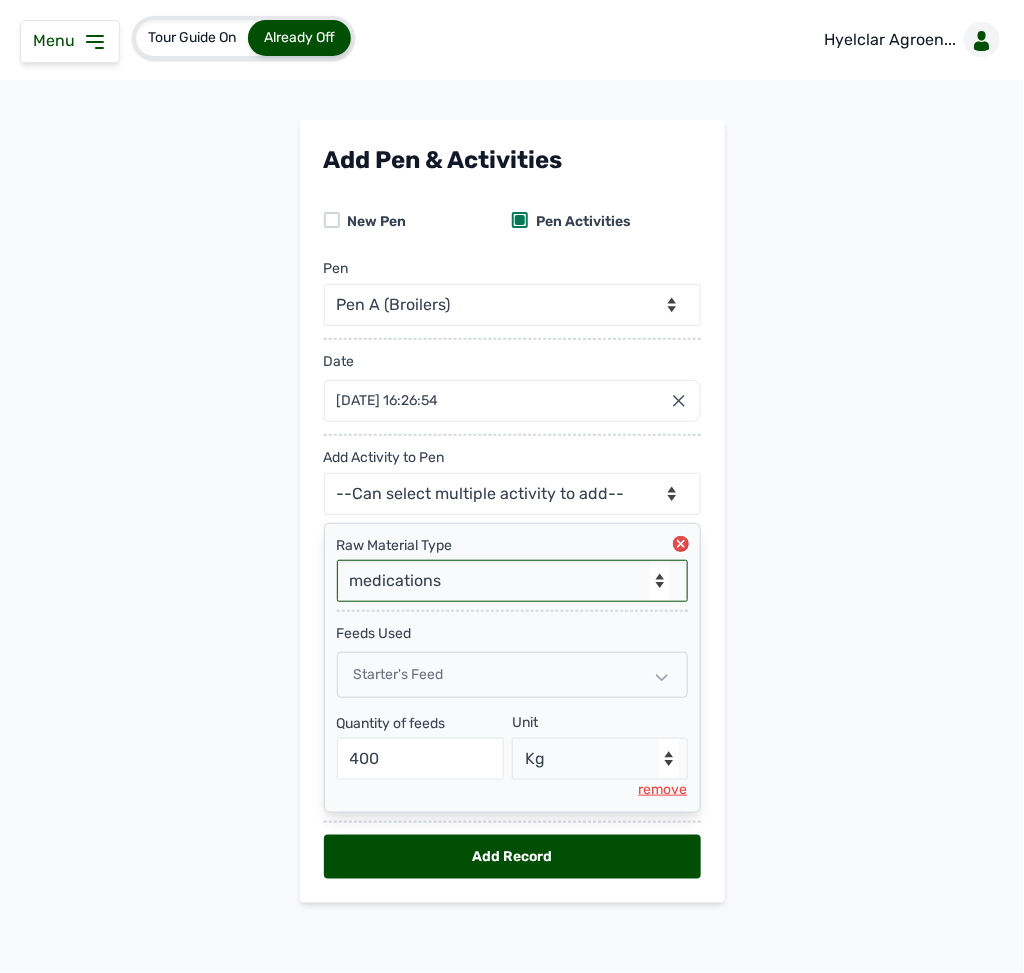 click on "-- Select Raw material -- Biomass Fuel feeds medications vaccines" at bounding box center (512, 581) 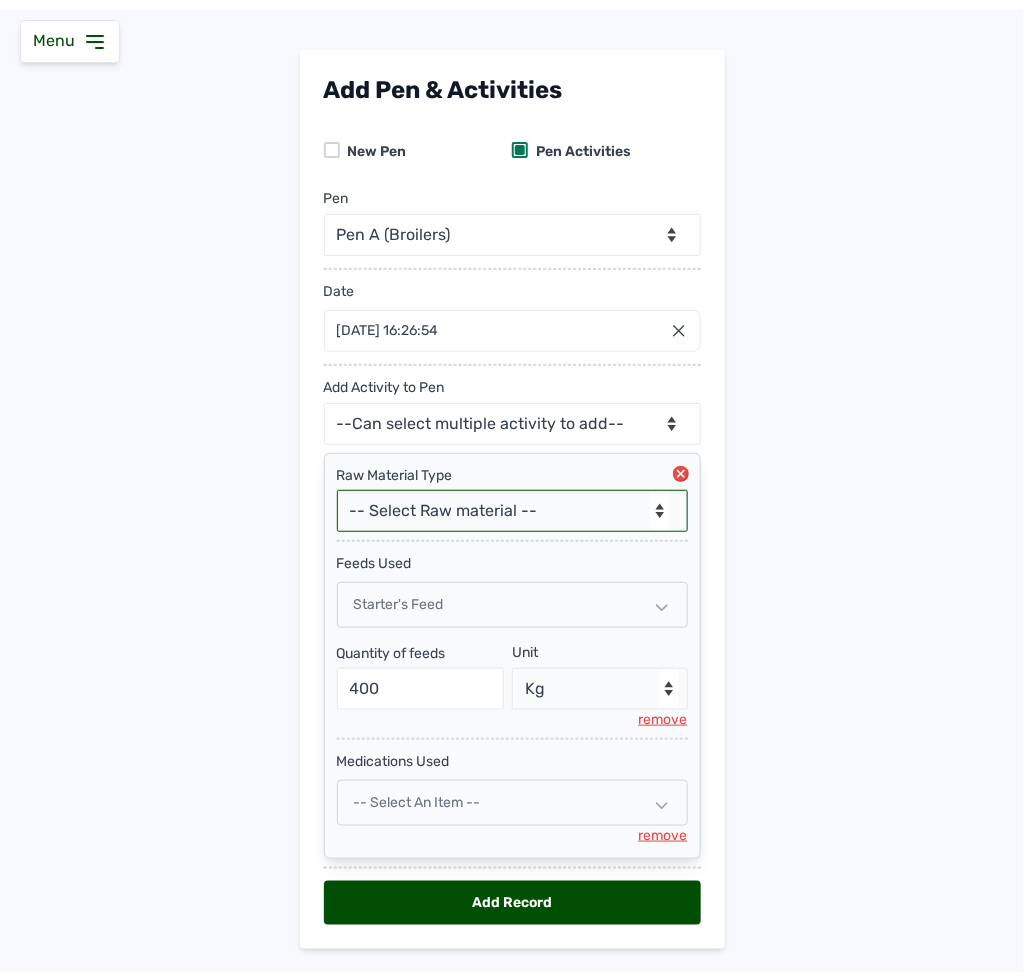 scroll, scrollTop: 132, scrollLeft: 0, axis: vertical 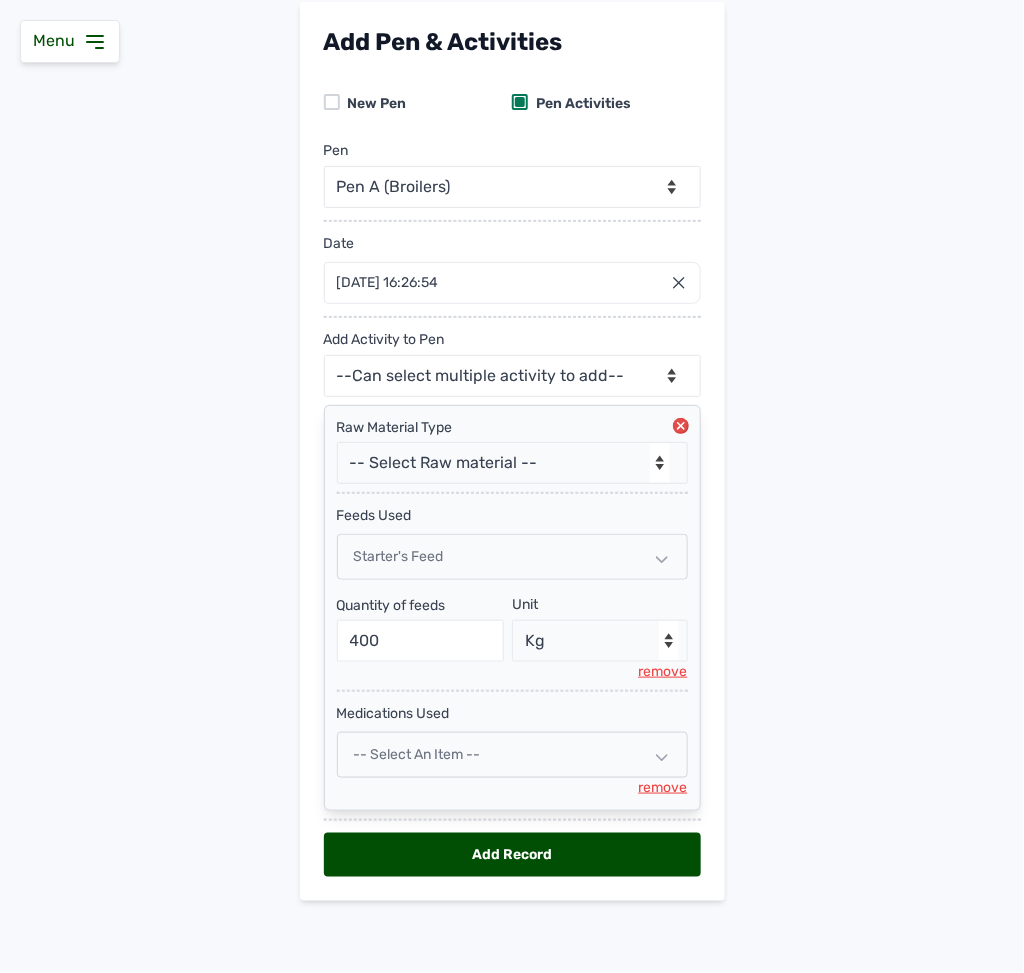 click on "-- Select an Item --" at bounding box center (512, 755) 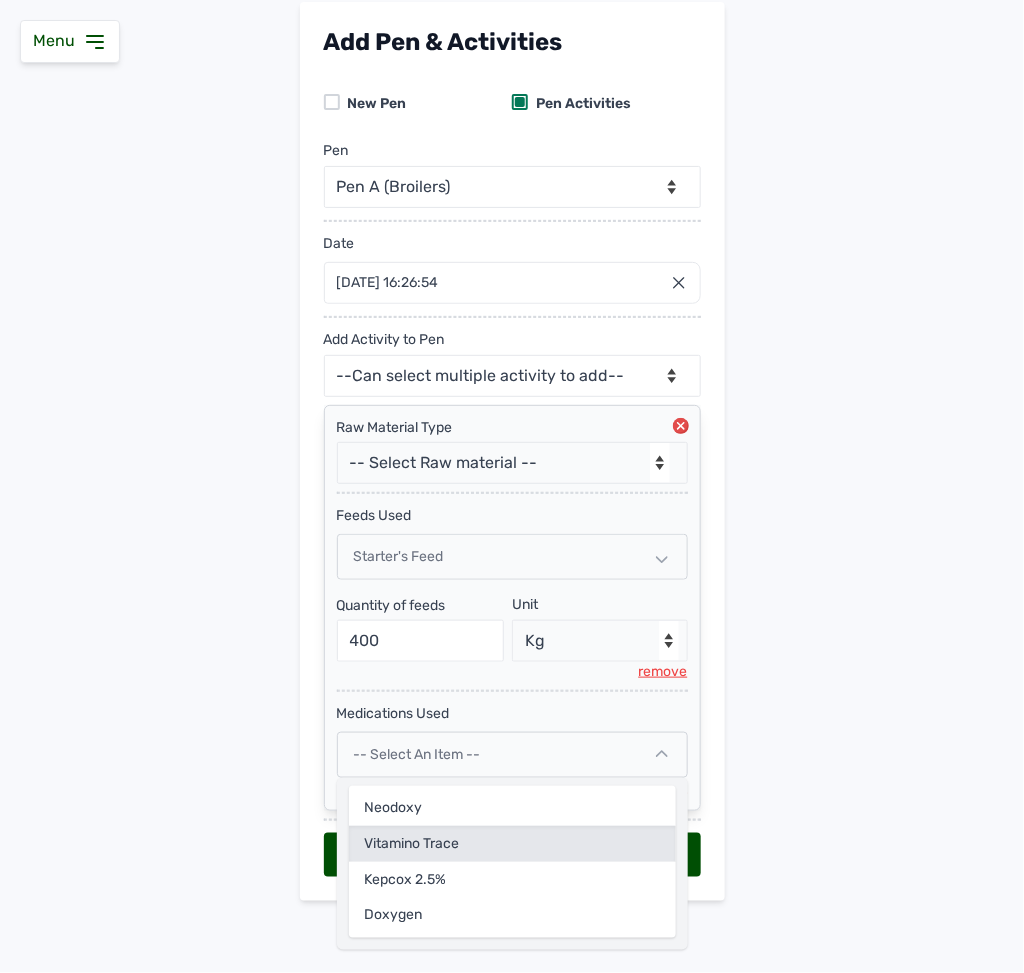 click on "Vitamino Trace" 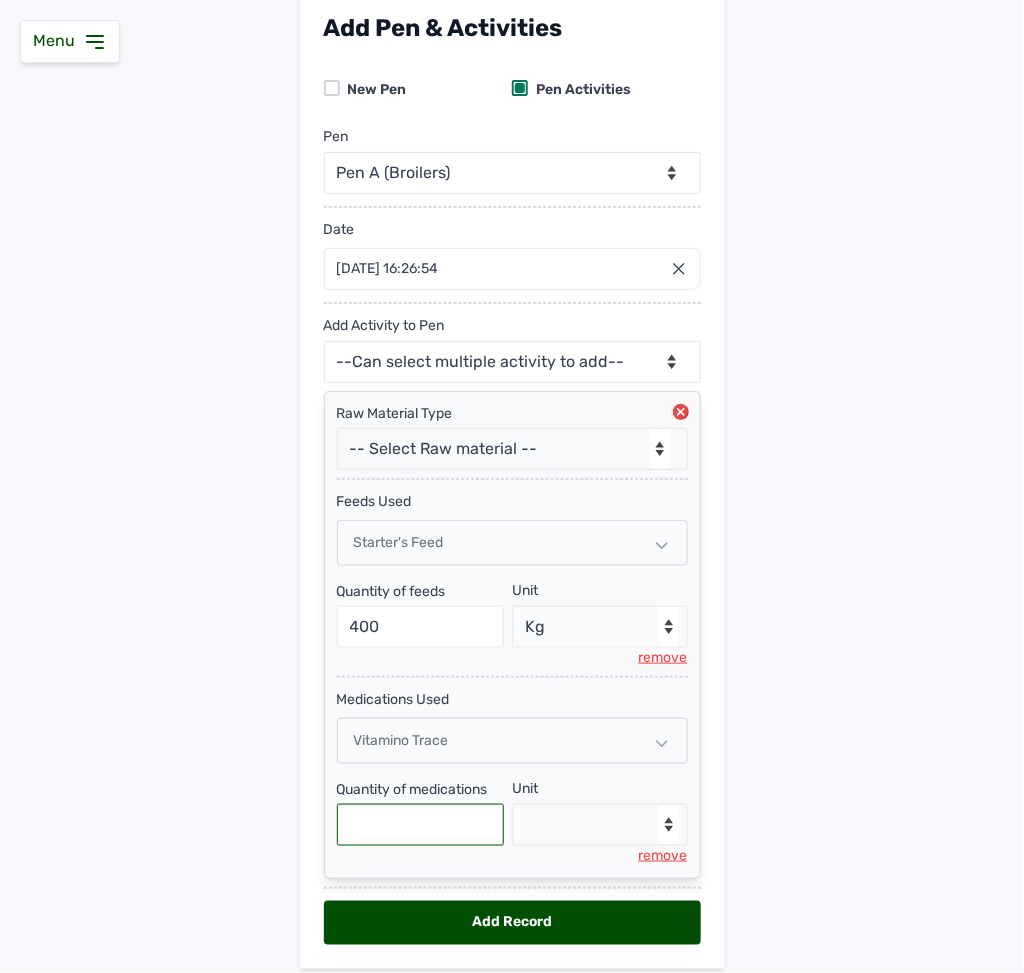 click at bounding box center (421, 825) 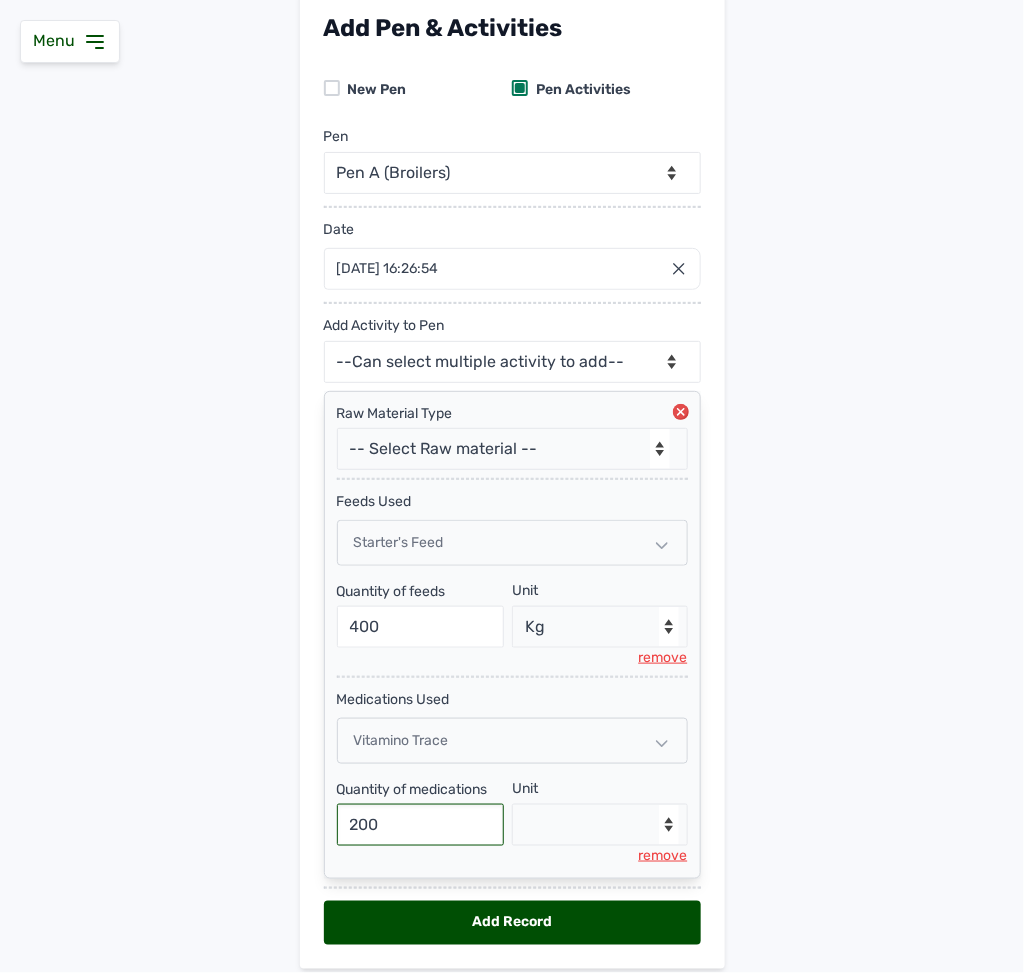 type on "200" 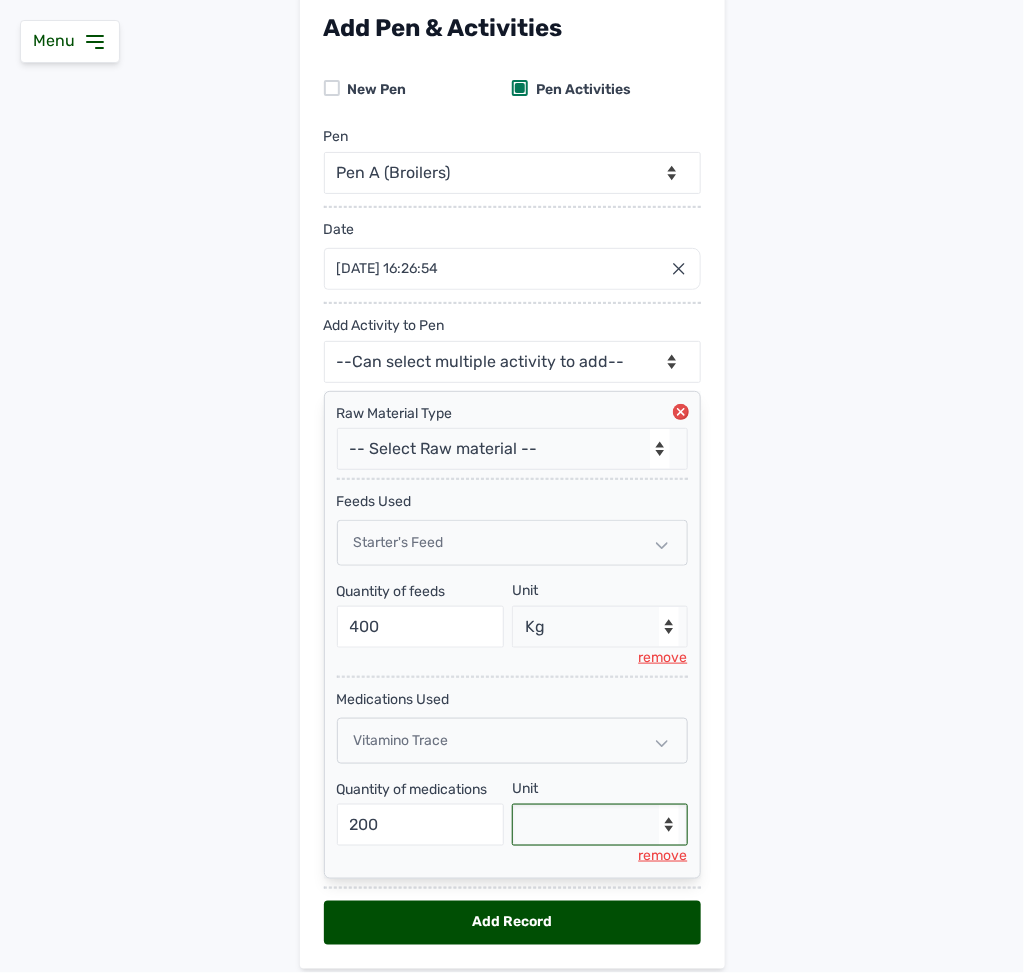 click on "--Select unit-- Litre mls" at bounding box center (600, 825) 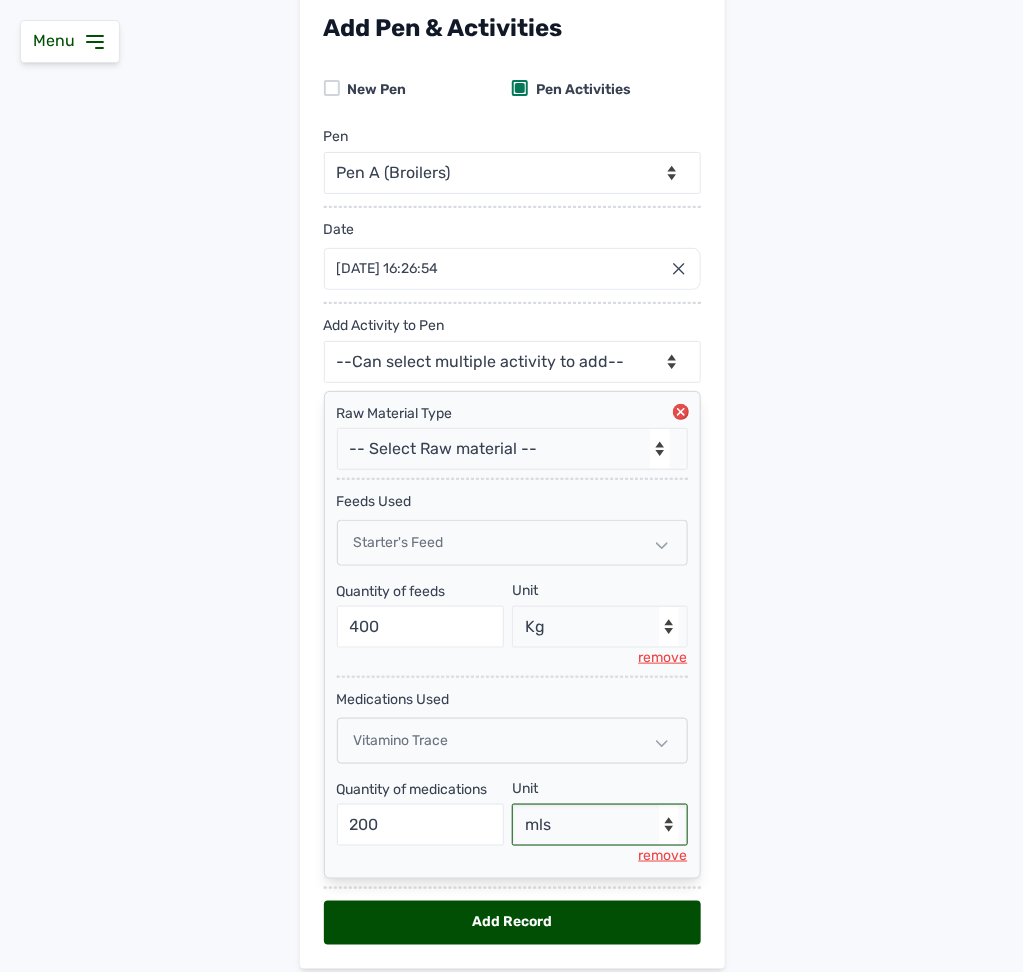 click on "--Select unit-- Litre mls" at bounding box center [600, 825] 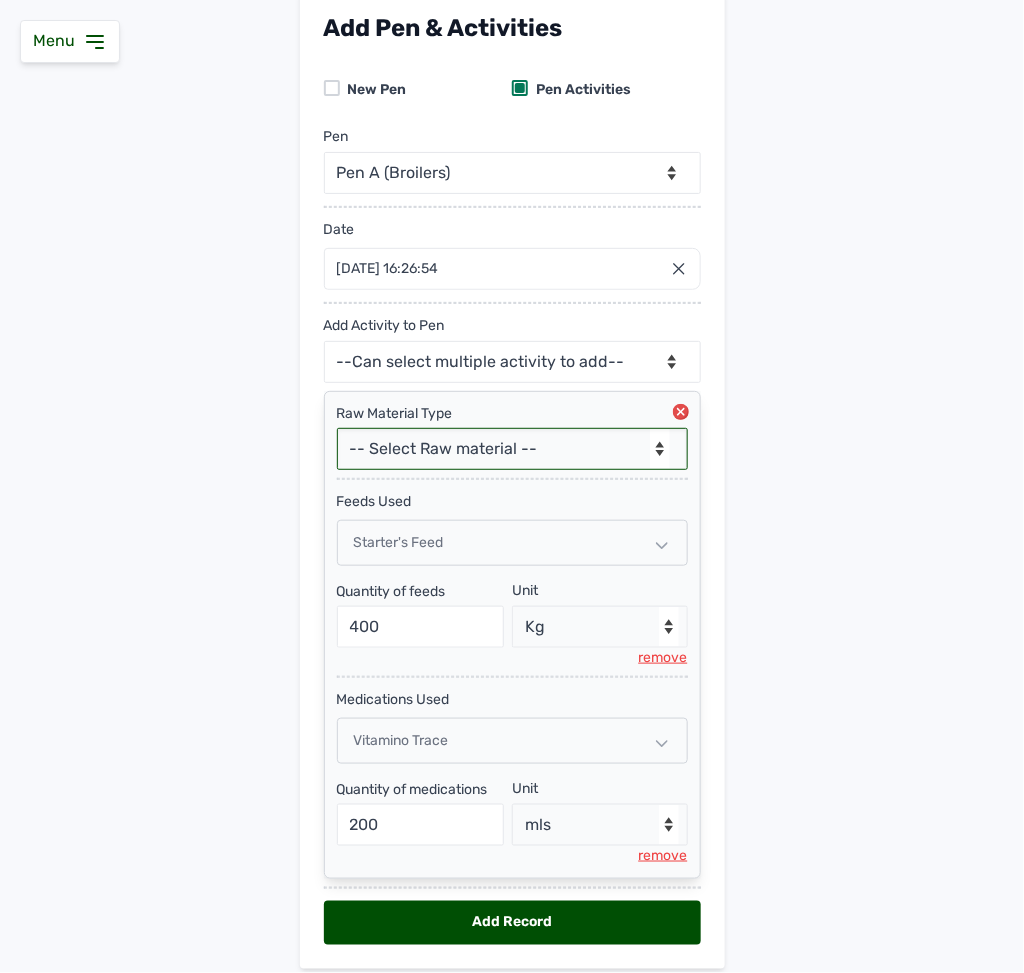 click on "-- Select Raw material -- Biomass Fuel feeds medications vaccines" at bounding box center [512, 449] 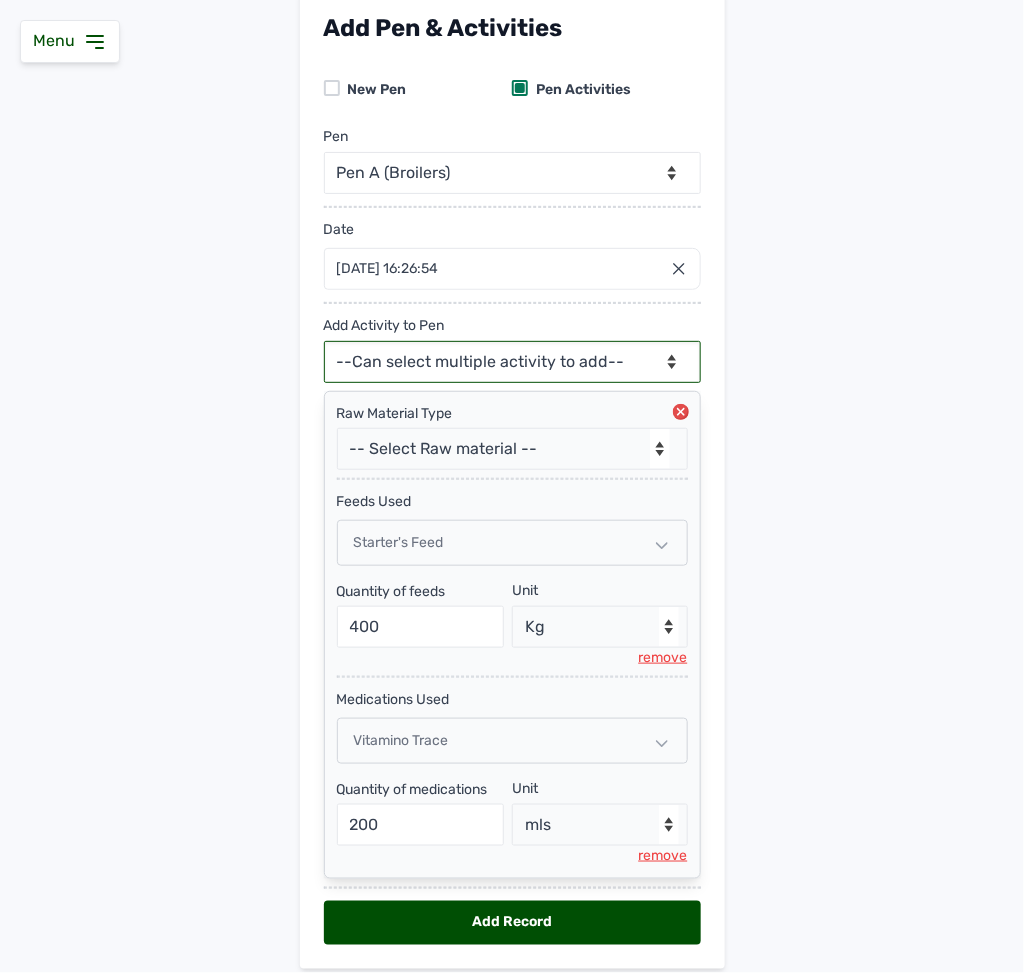 click on "--Can select multiple activity to add-- Raw Material Losses Weight" at bounding box center [512, 362] 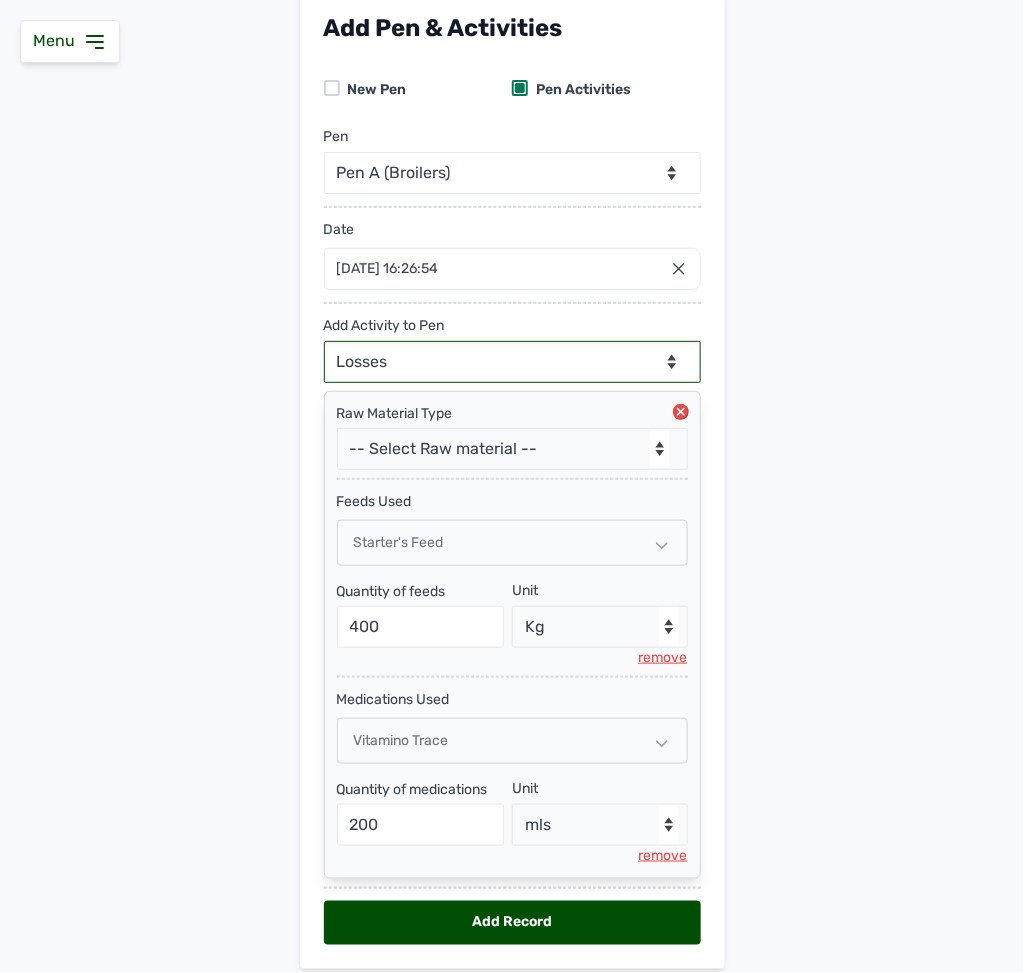 click on "--Can select multiple activity to add-- Raw Material Losses Weight" at bounding box center (512, 362) 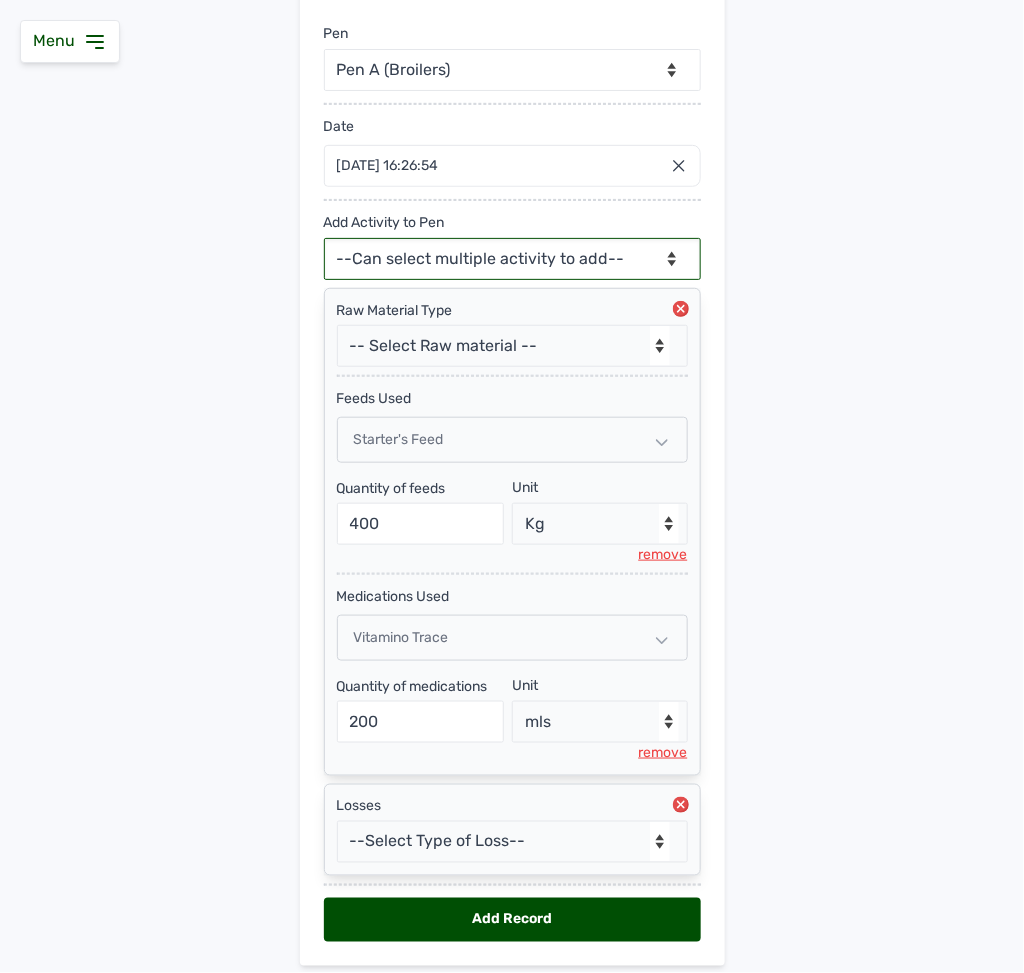 scroll, scrollTop: 316, scrollLeft: 0, axis: vertical 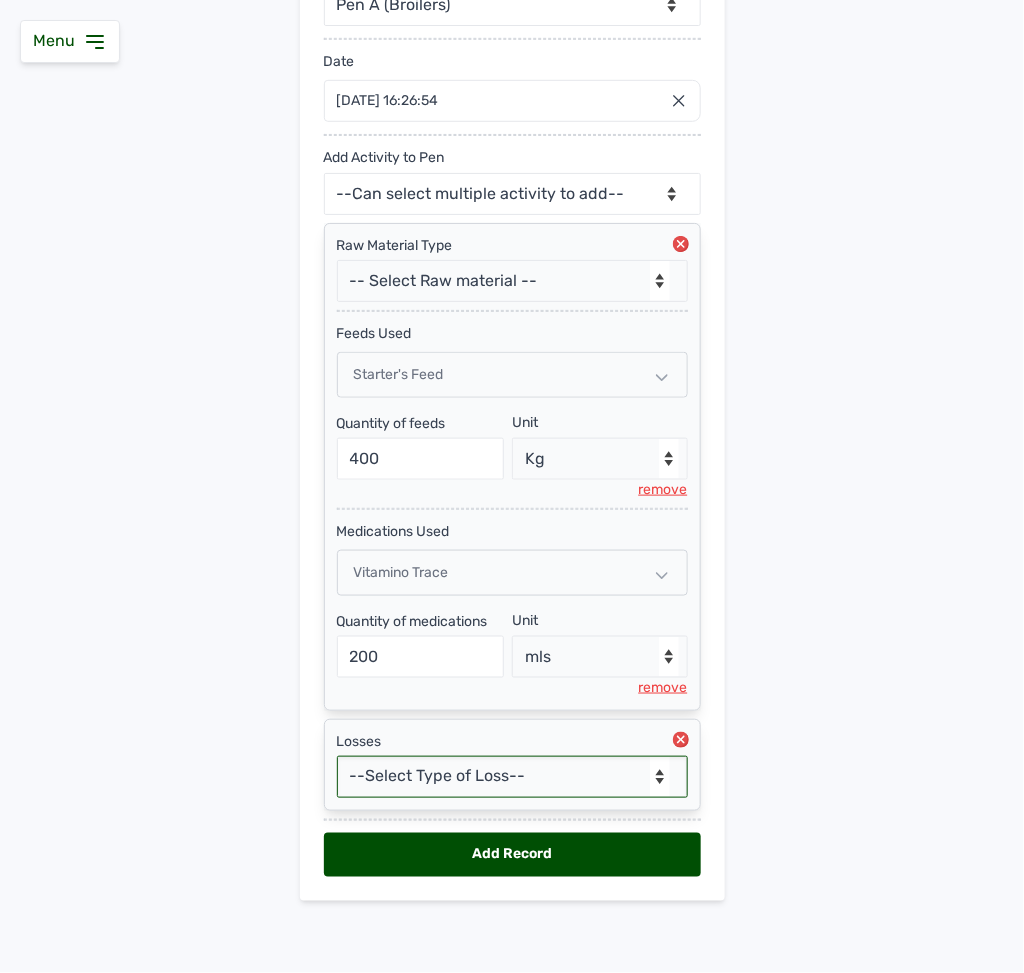 click on "--Select Type of Loss-- Mortality Culled Theft" at bounding box center (512, 777) 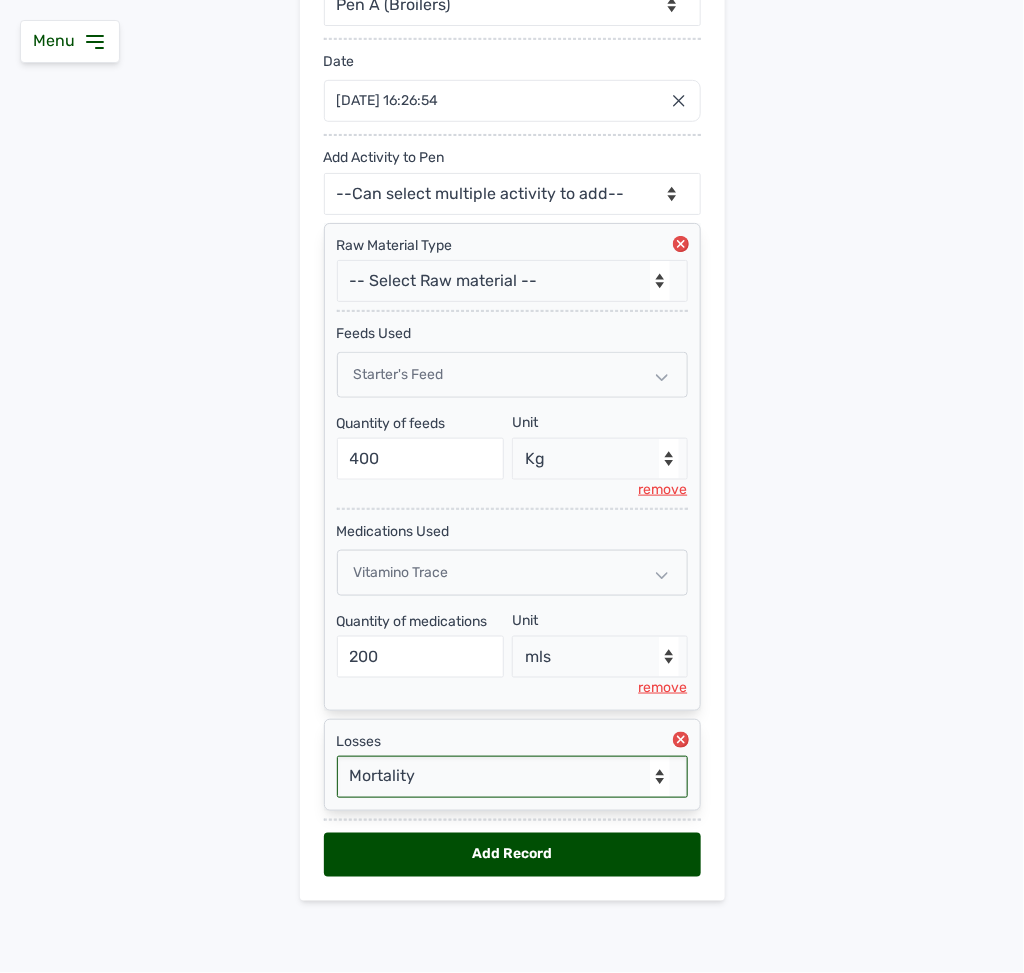 click on "--Select Type of Loss-- Mortality Culled Theft" at bounding box center (512, 777) 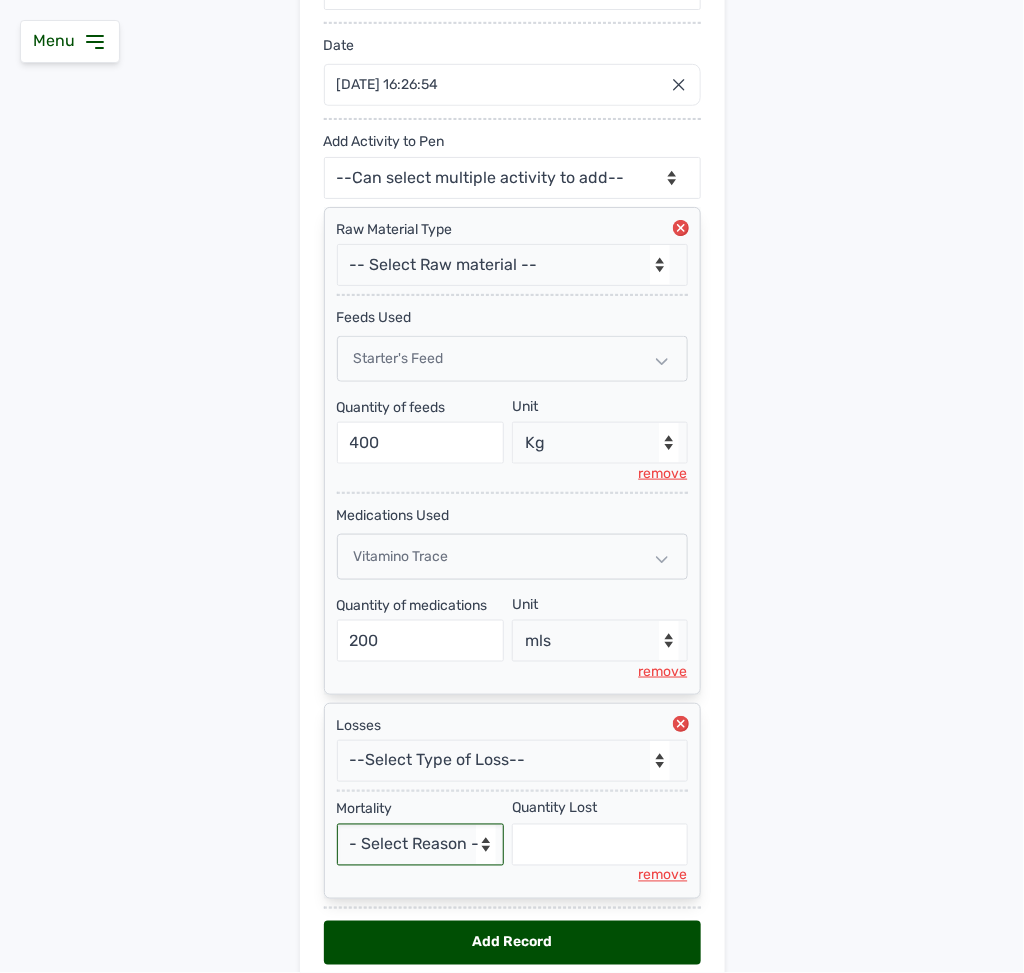 click on "- Select Reason - Disease Late Vaccination Wrong Vaccination Heat [MEDICAL_DATA] Others" at bounding box center [421, 845] 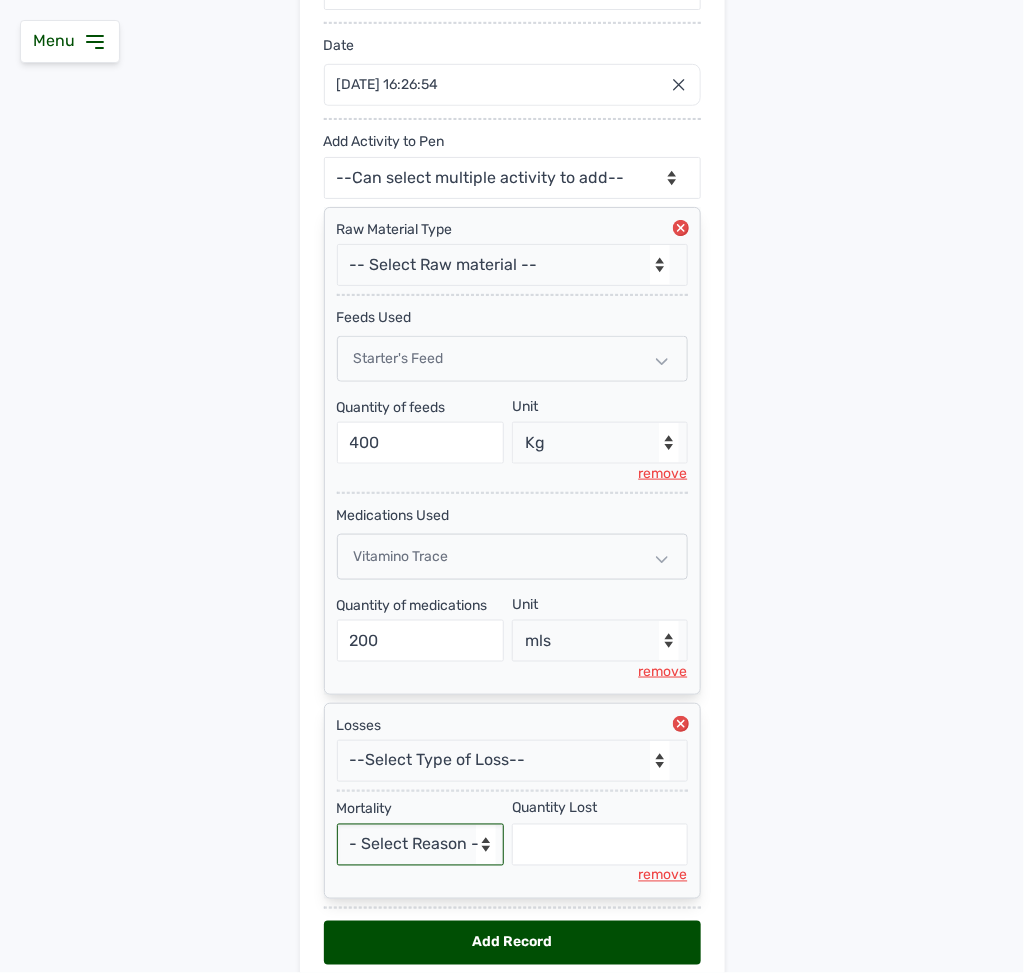 select on "Others" 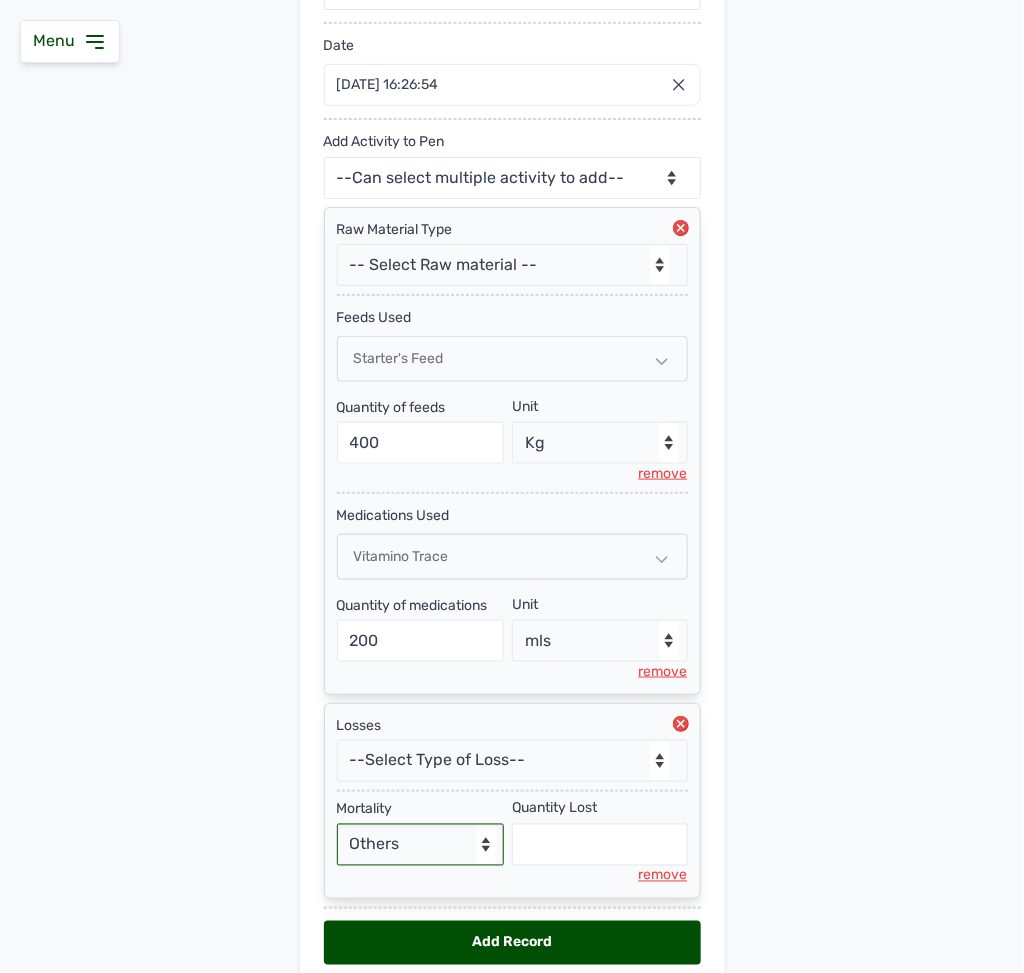 click on "- Select Reason - Disease Late Vaccination Wrong Vaccination Heat [MEDICAL_DATA] Others" at bounding box center (421, 845) 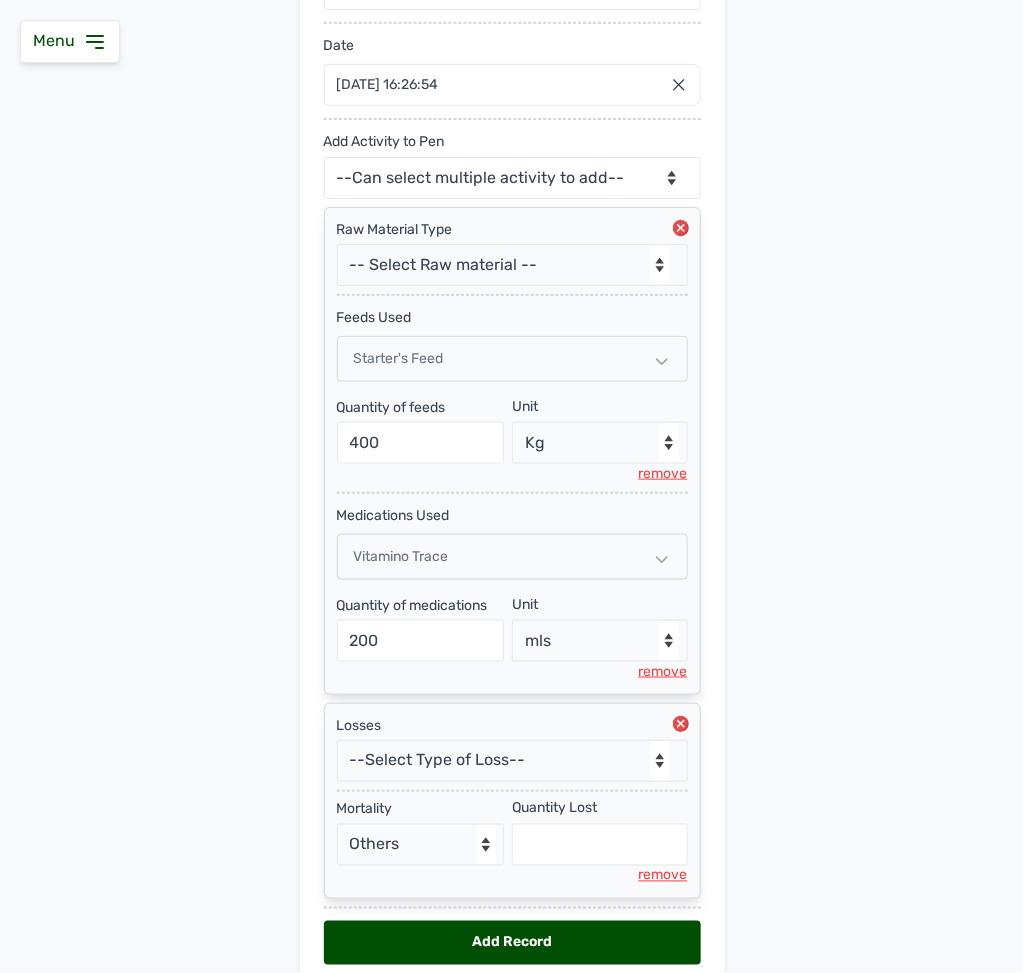 click on "Quantity Lost" at bounding box center [600, 831] 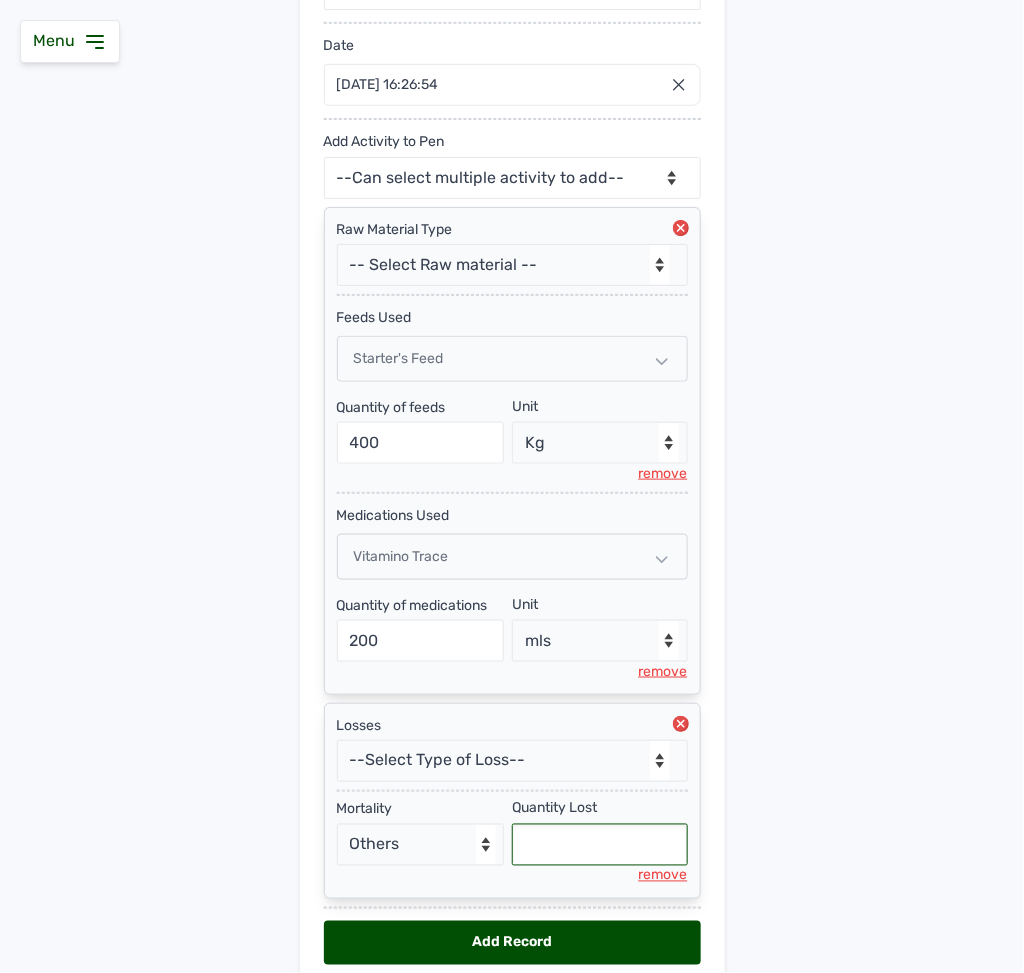 click at bounding box center (600, 845) 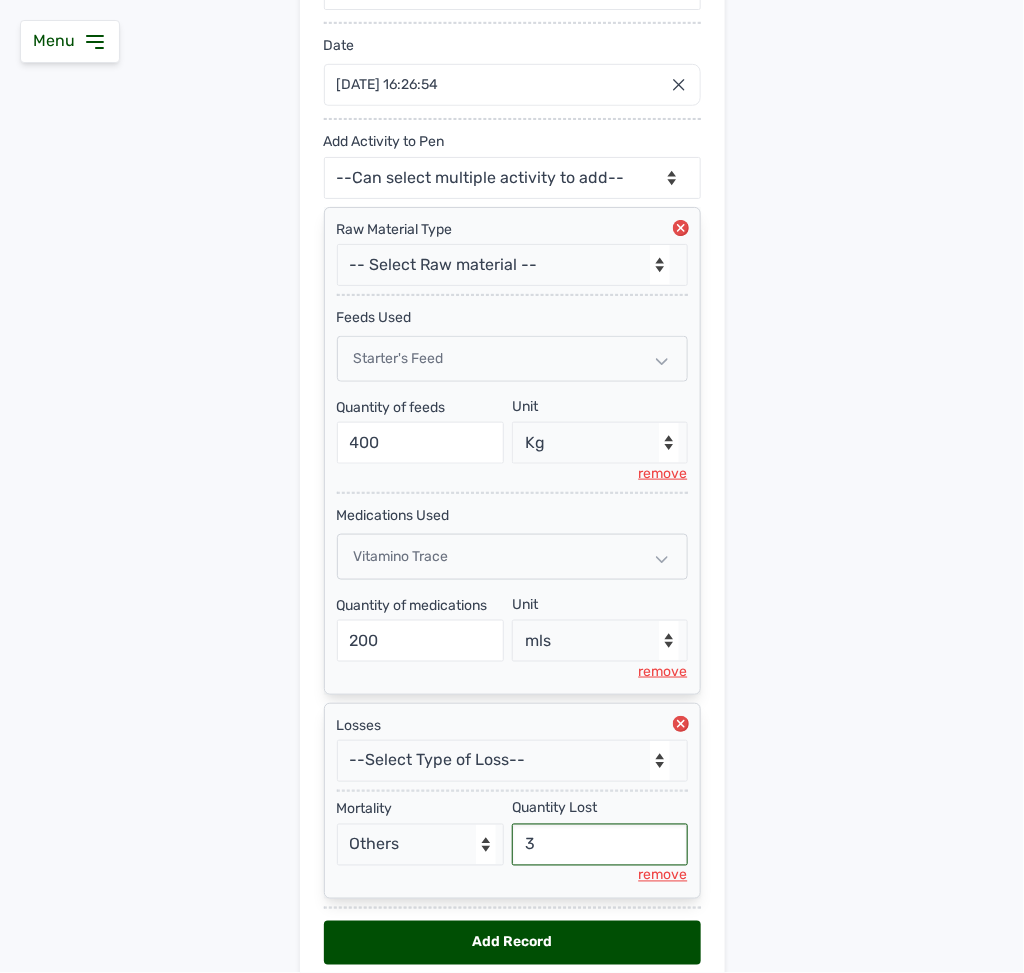 type on "3" 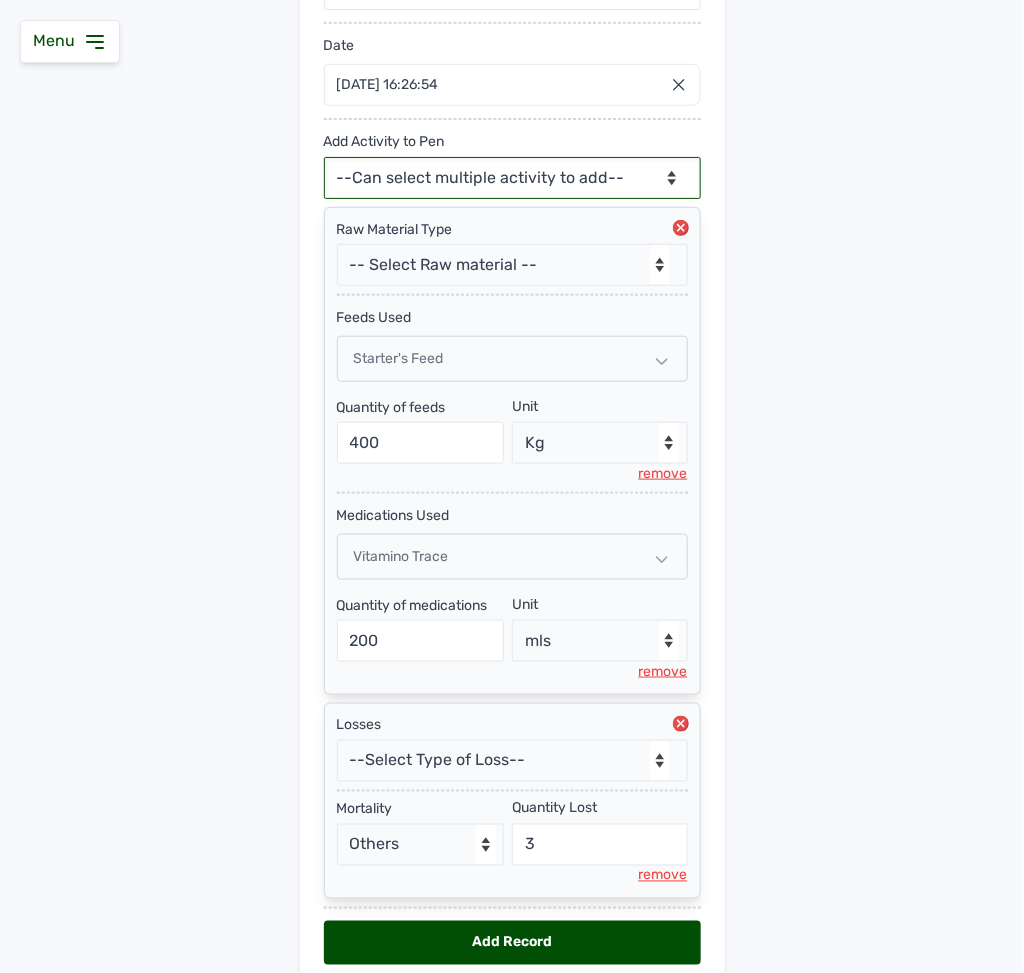 click on "--Can select multiple activity to add-- Raw Material Losses Weight" at bounding box center (512, 178) 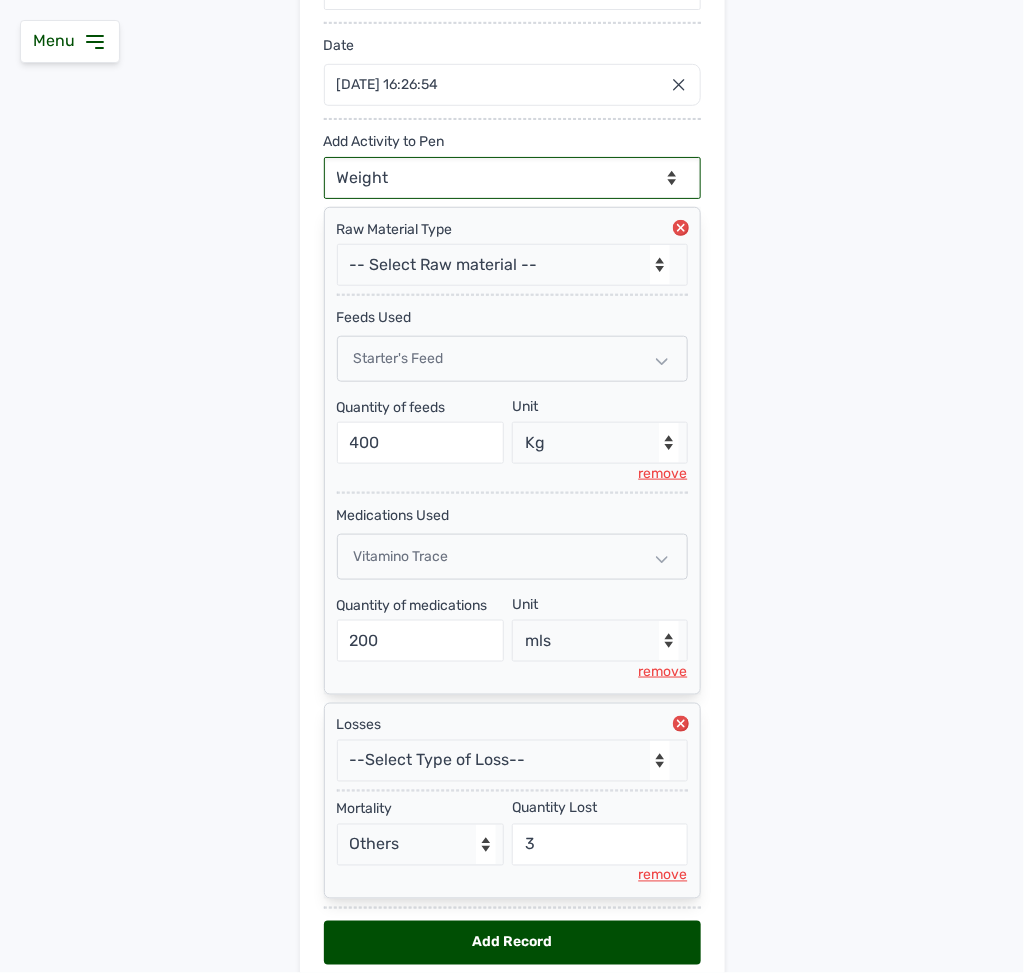 click on "--Can select multiple activity to add-- Raw Material Losses Weight" at bounding box center [512, 178] 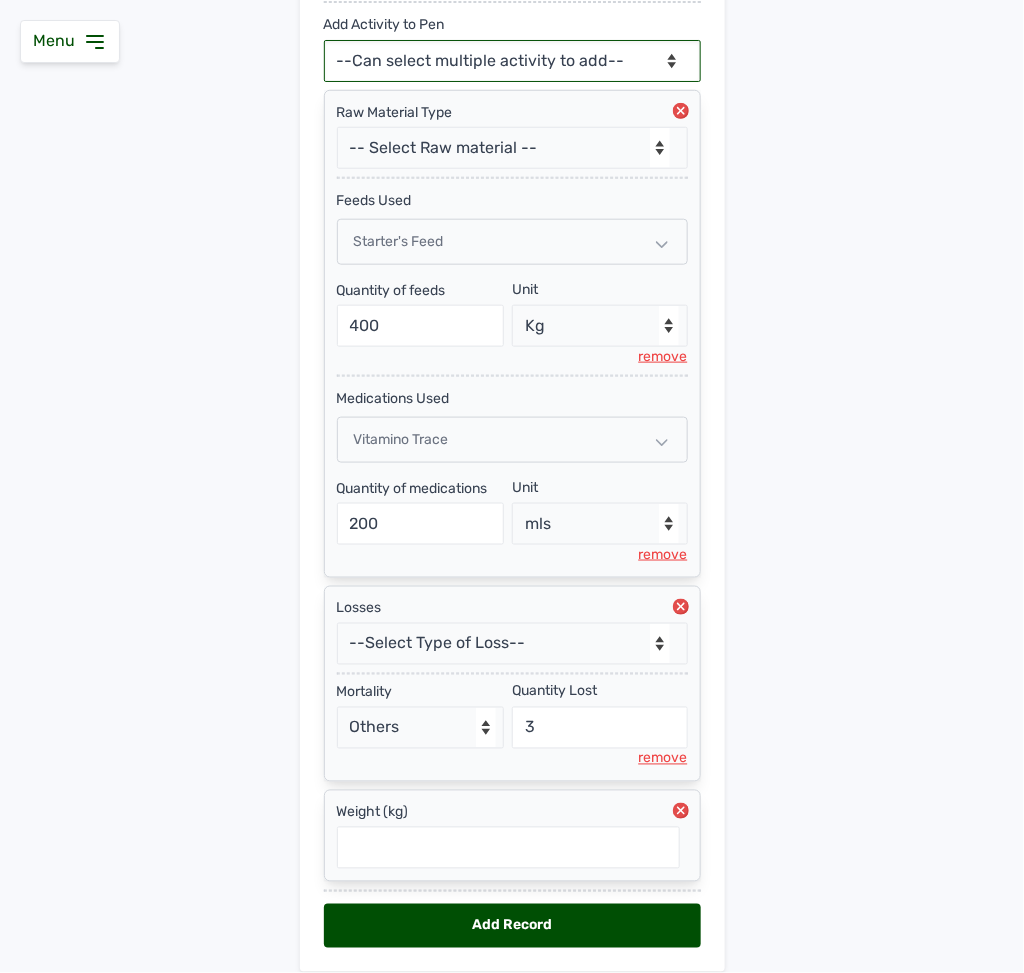 scroll, scrollTop: 525, scrollLeft: 0, axis: vertical 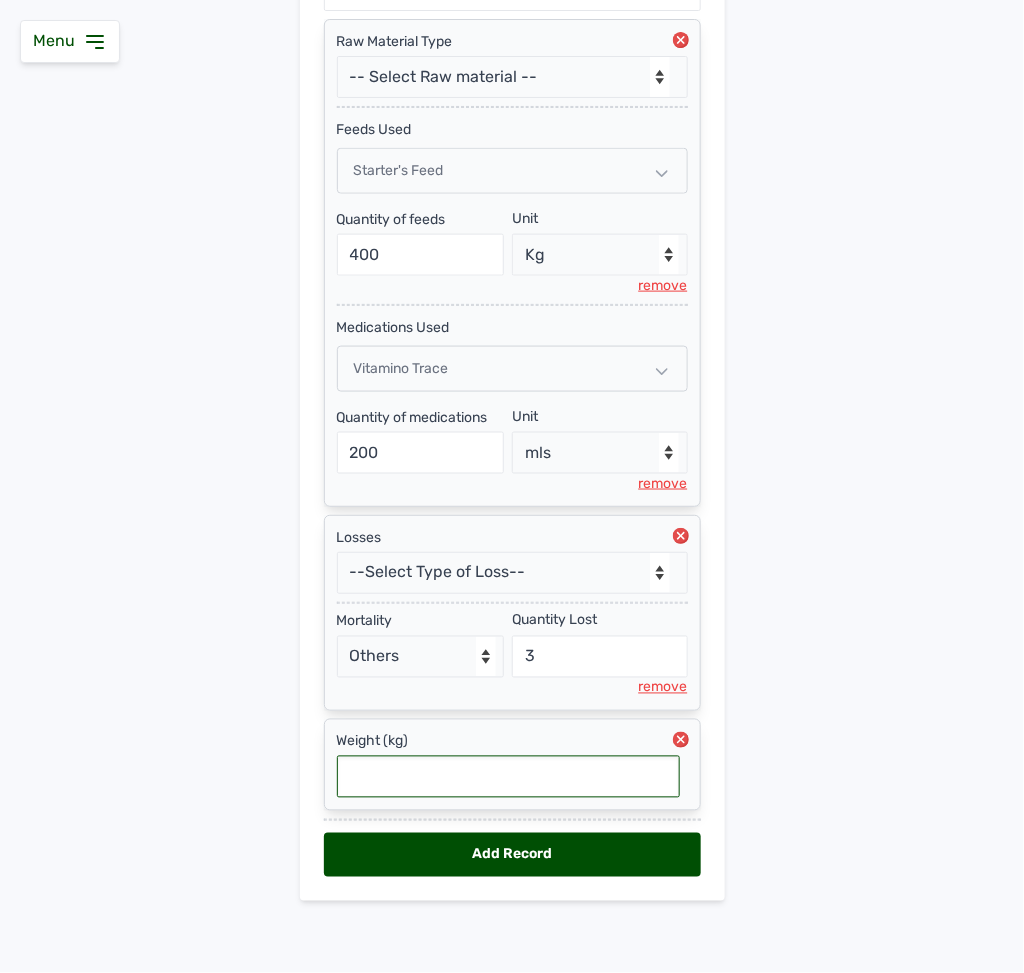 click at bounding box center [508, 777] 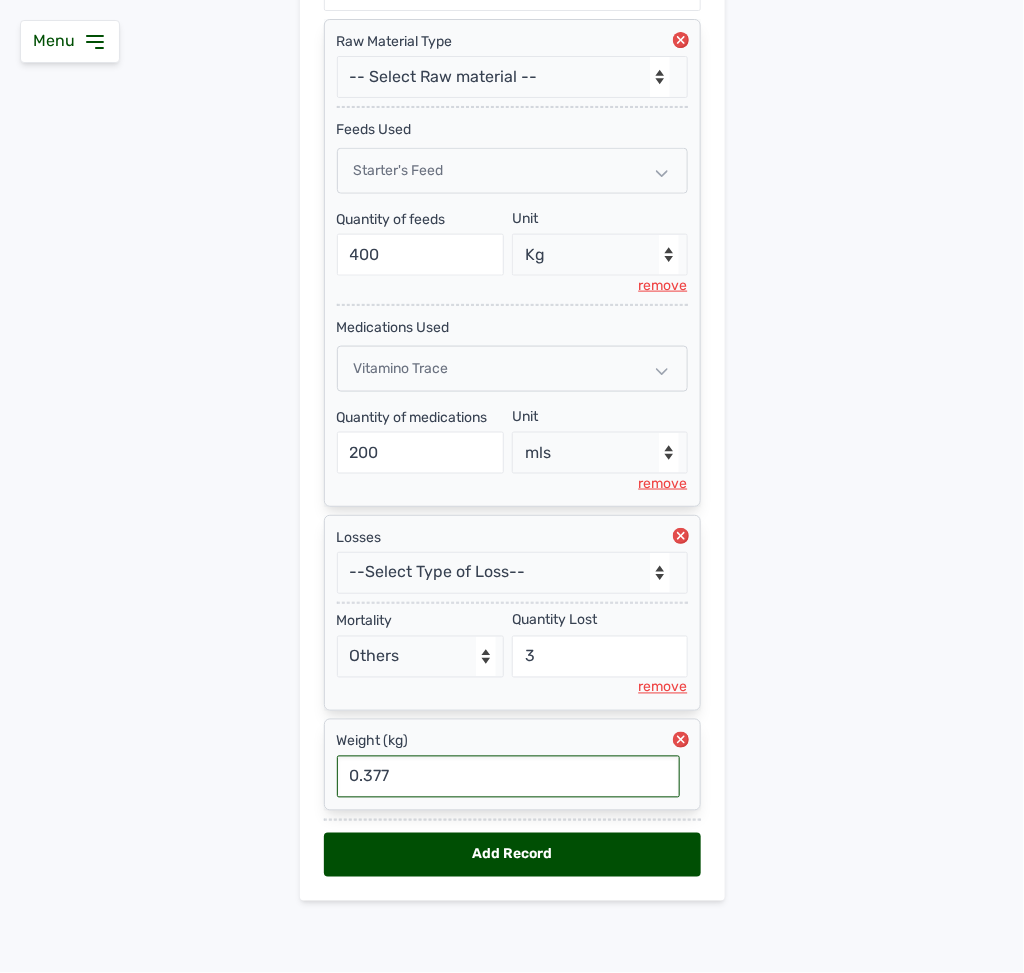 type on "0.3773" 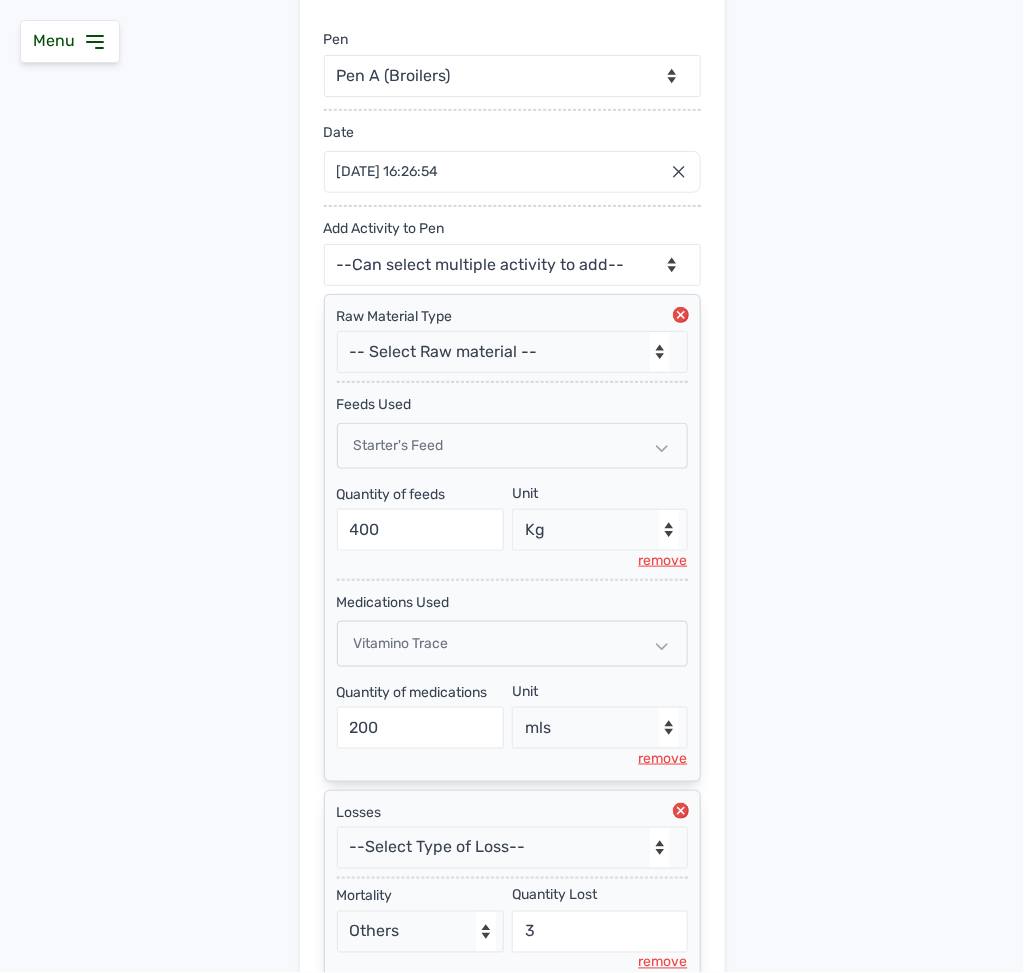 scroll, scrollTop: 525, scrollLeft: 0, axis: vertical 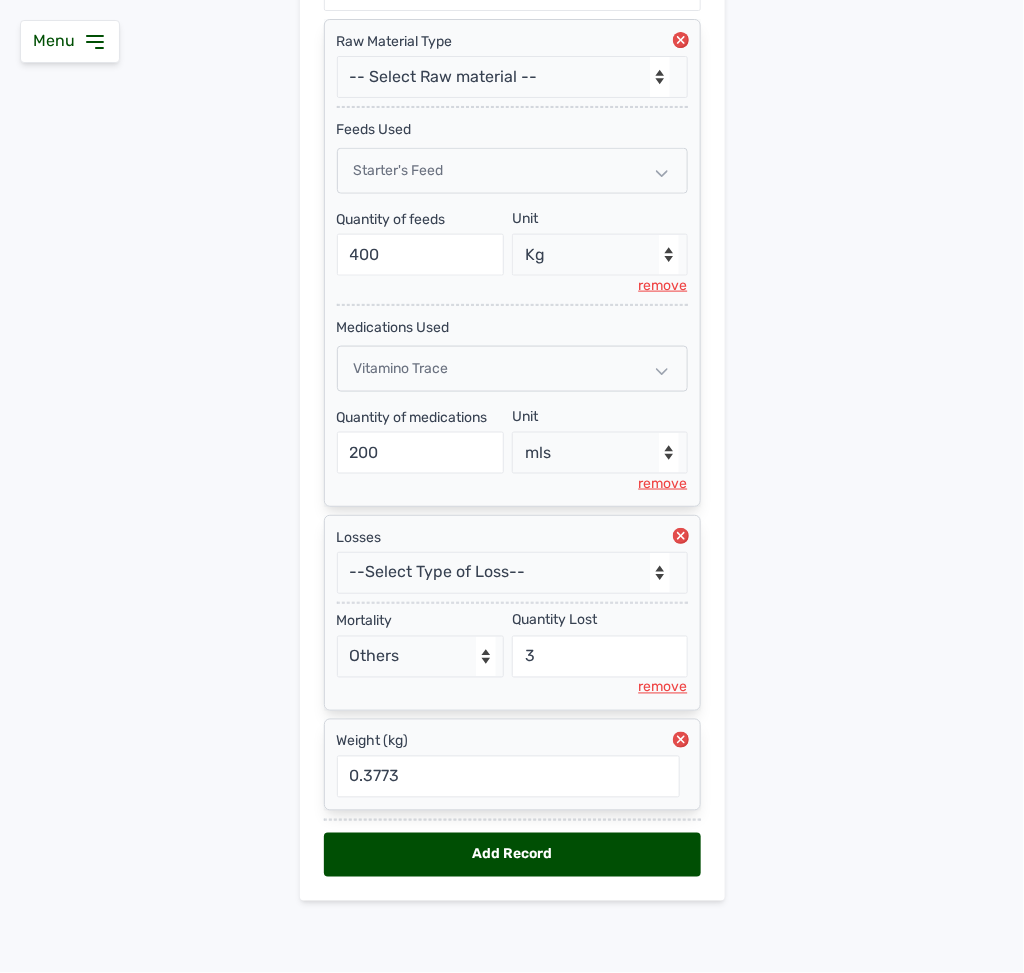 click on "Add Record" at bounding box center [512, 855] 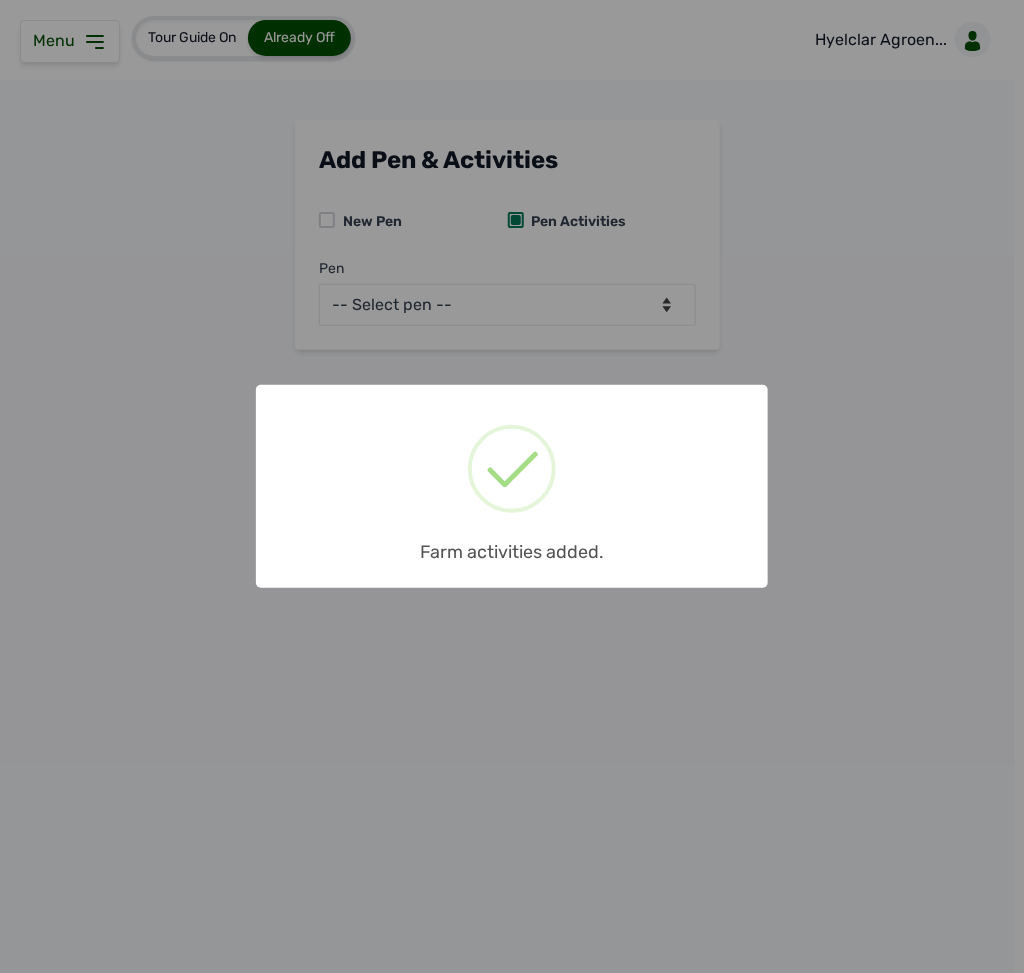 scroll, scrollTop: 0, scrollLeft: 0, axis: both 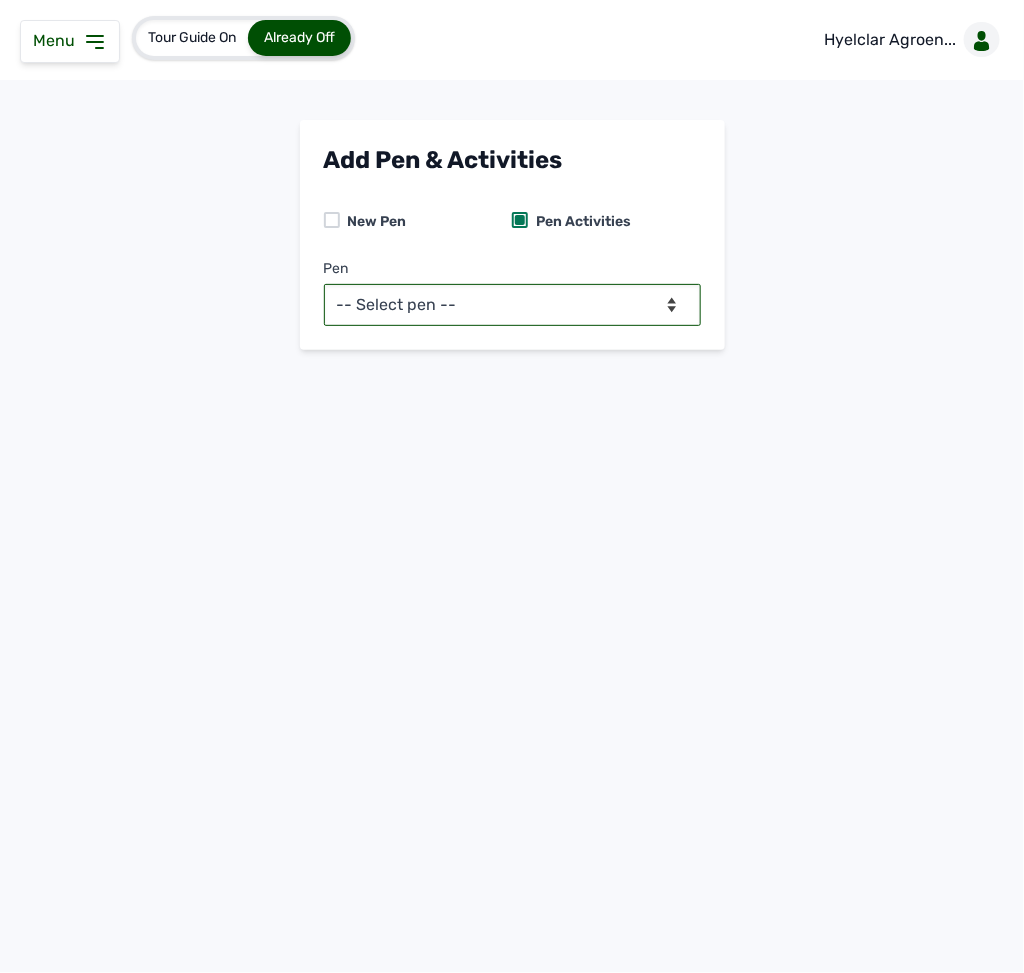 click on "-- Select pen -- Pen A (Broilers)" at bounding box center (512, 305) 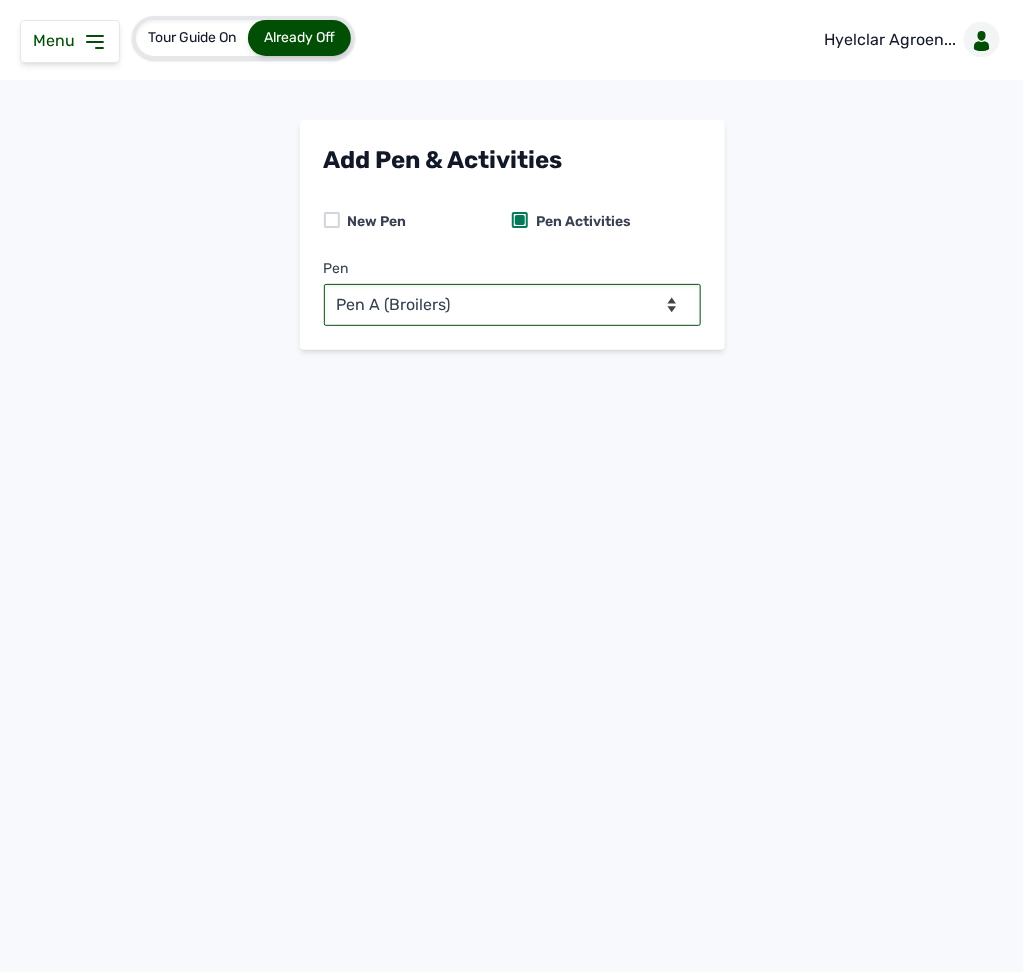 click on "-- Select pen -- Pen A (Broilers)" at bounding box center (512, 305) 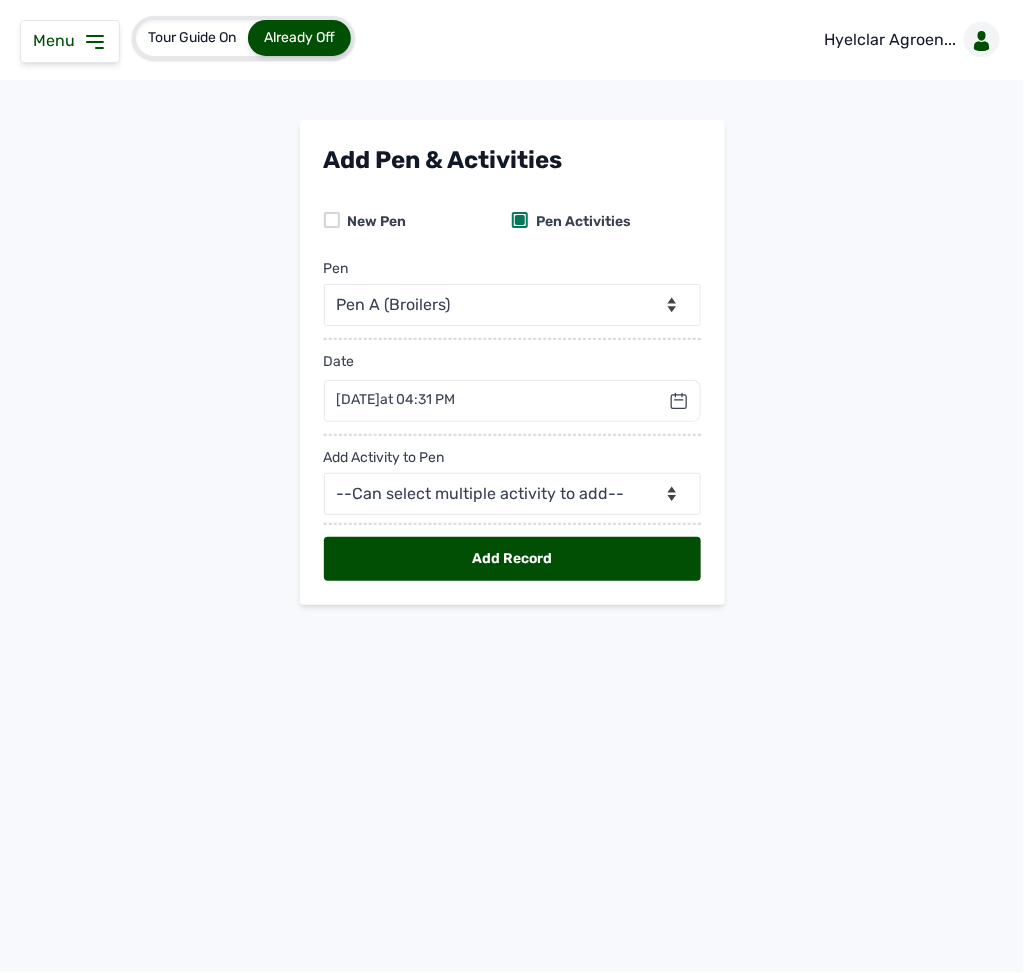 click 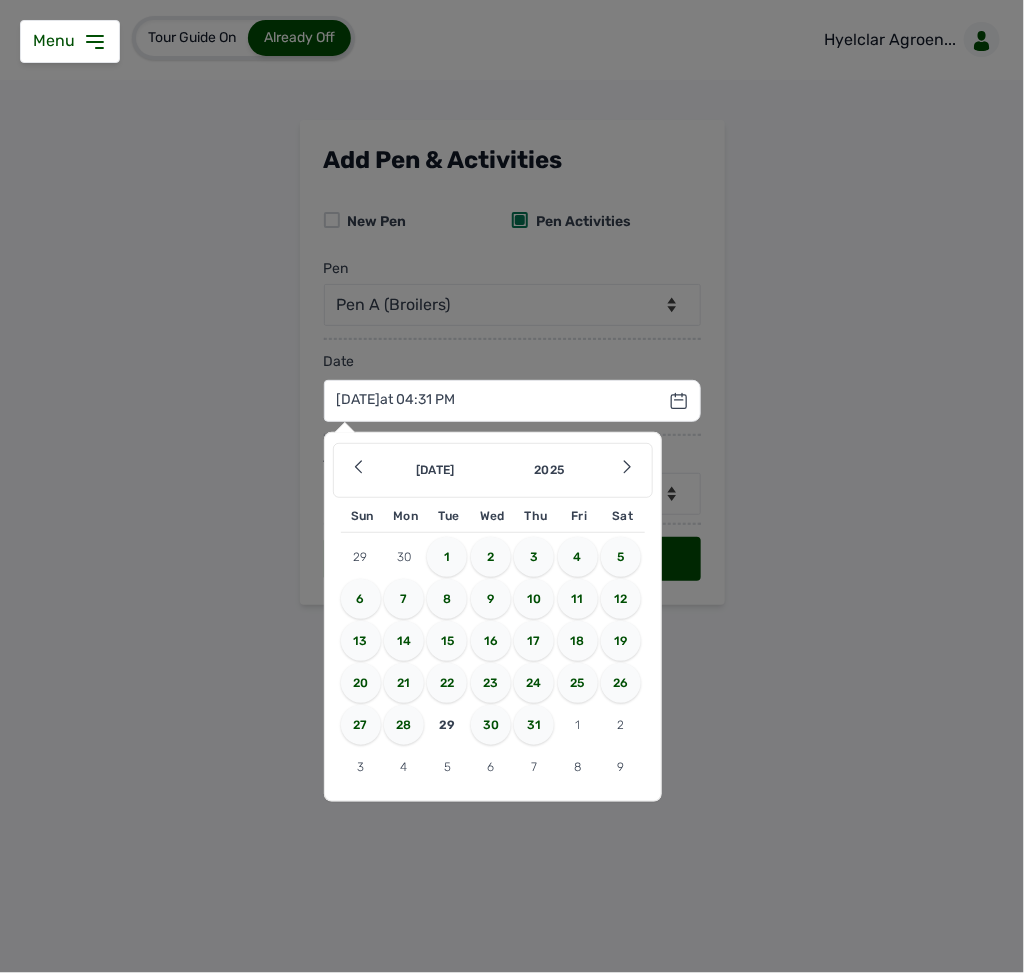 click on "15" at bounding box center [447, 641] 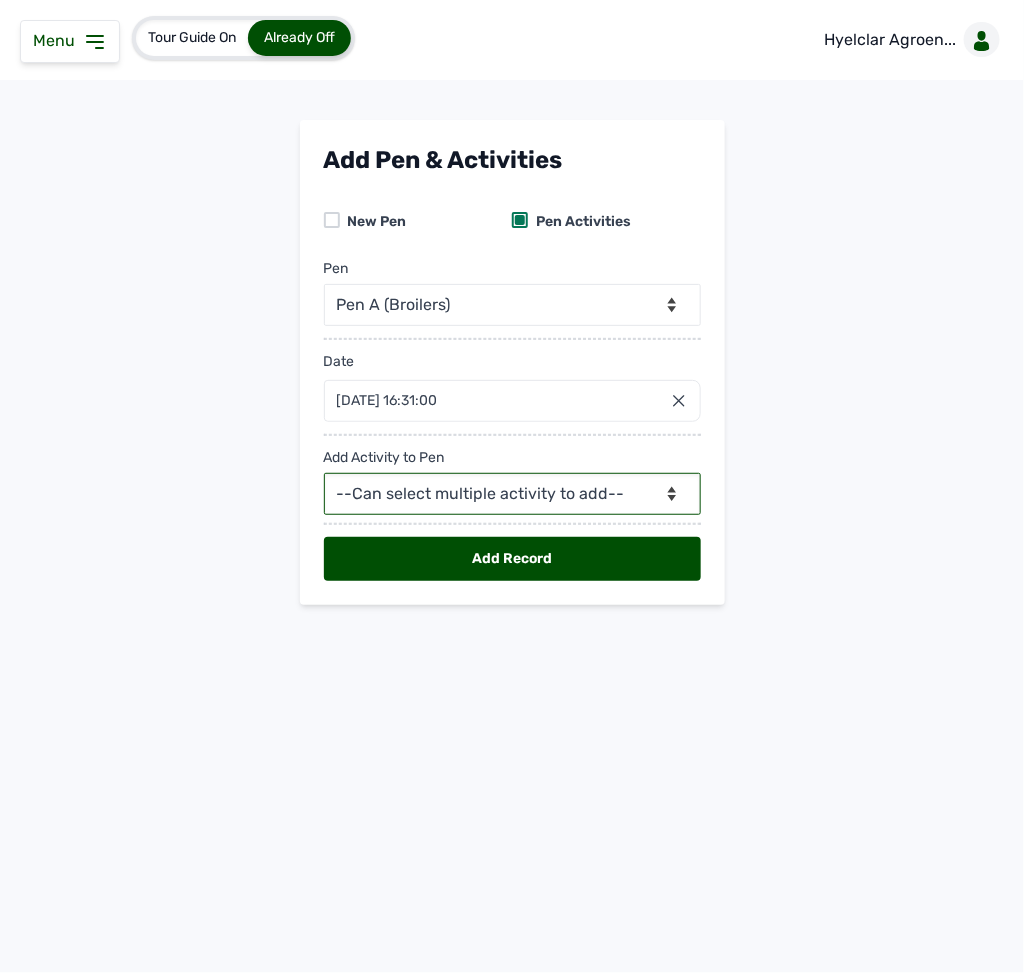 click on "--Can select multiple activity to add-- Raw Material Losses Weight" at bounding box center [512, 494] 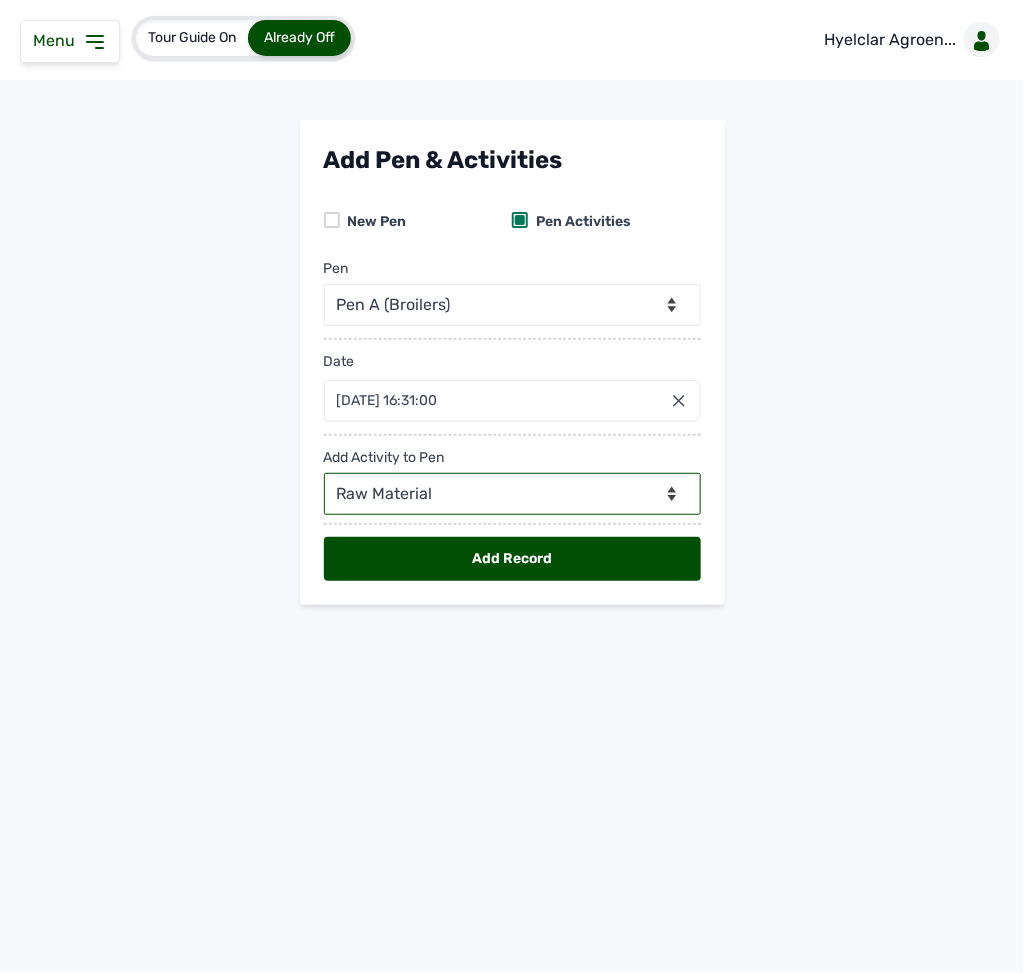 click on "--Can select multiple activity to add-- Raw Material Losses Weight" at bounding box center (512, 494) 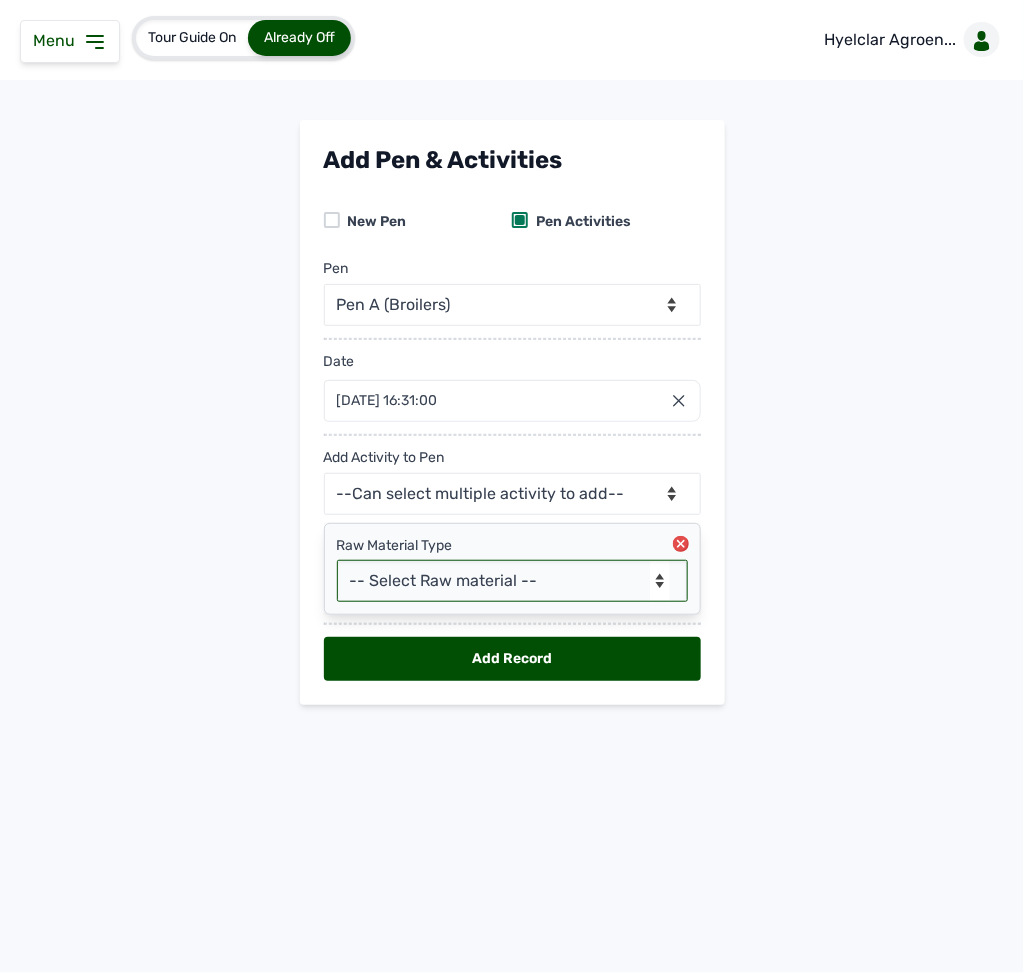 click on "-- Select Raw material -- Biomass Fuel feeds medications vaccines" at bounding box center [512, 581] 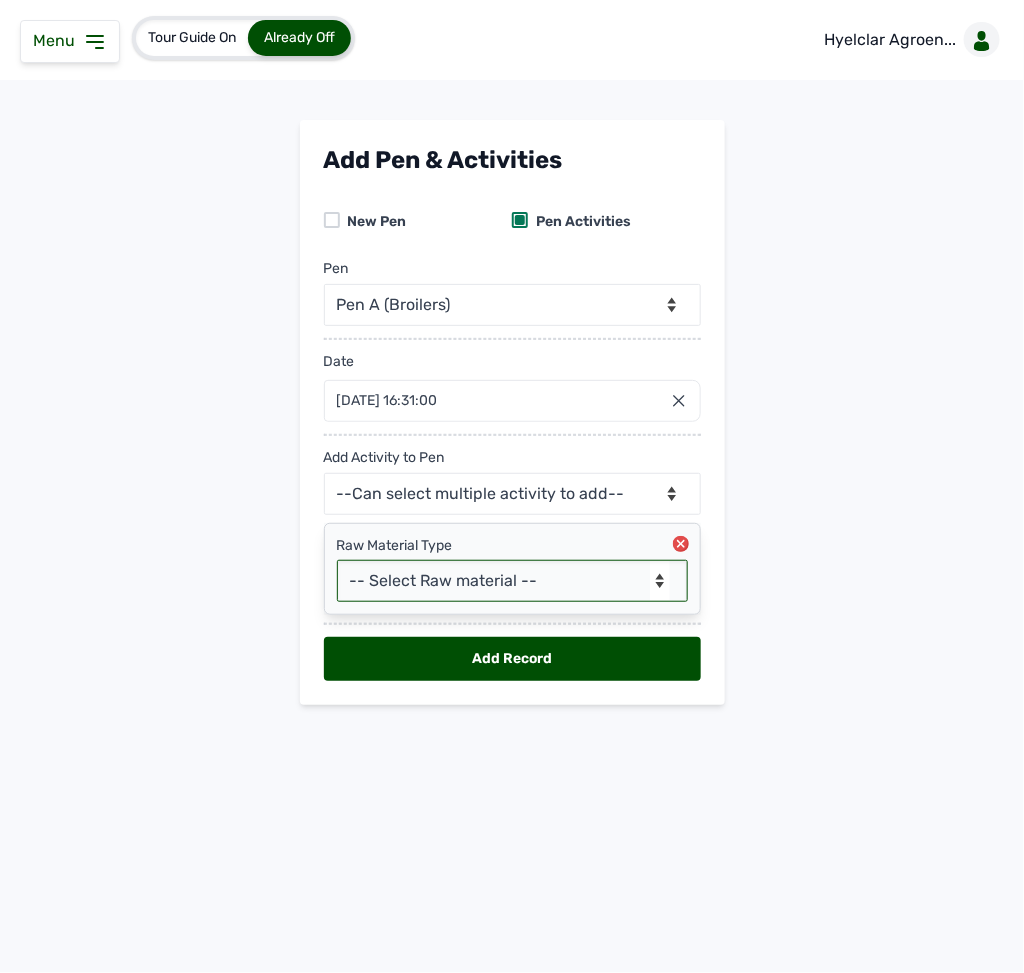 select on "feeds" 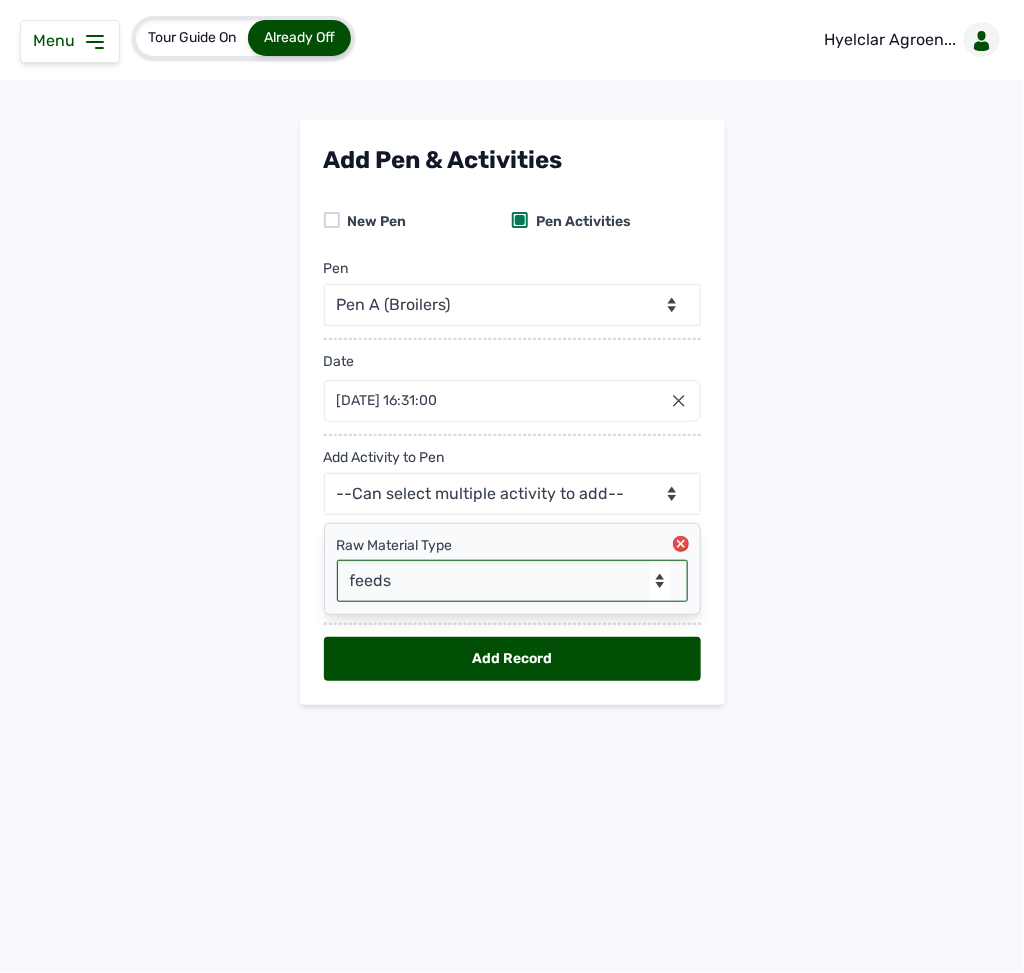 click on "-- Select Raw material -- Biomass Fuel feeds medications vaccines" at bounding box center (512, 581) 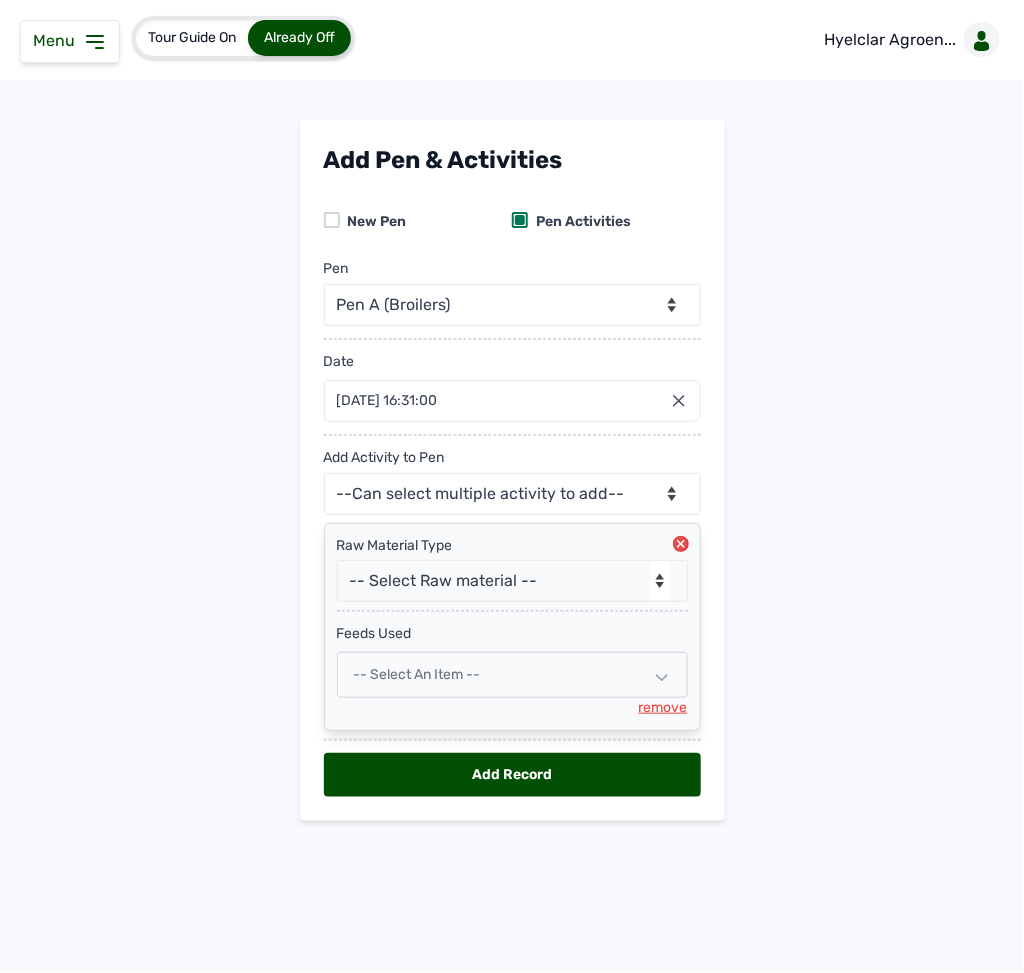 click on "-- Select an Item --" at bounding box center (512, 675) 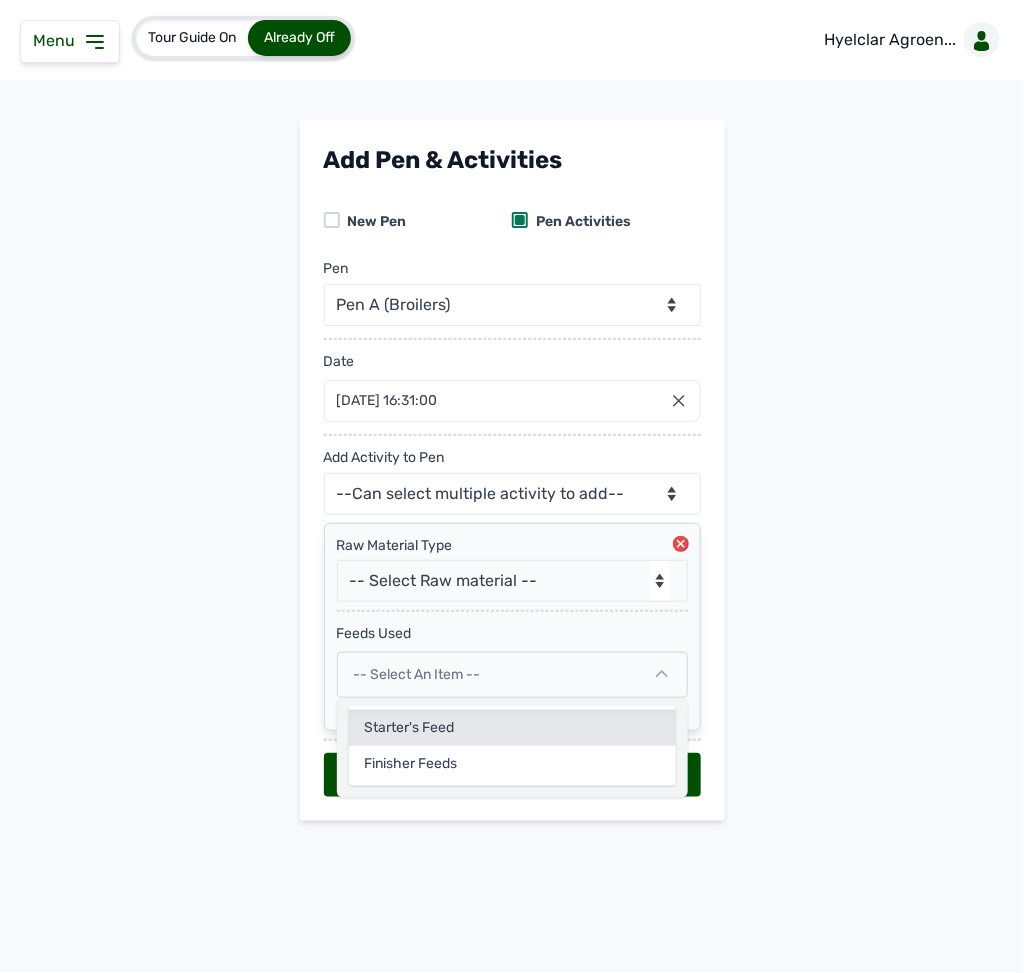 click on "Starter's Feed" 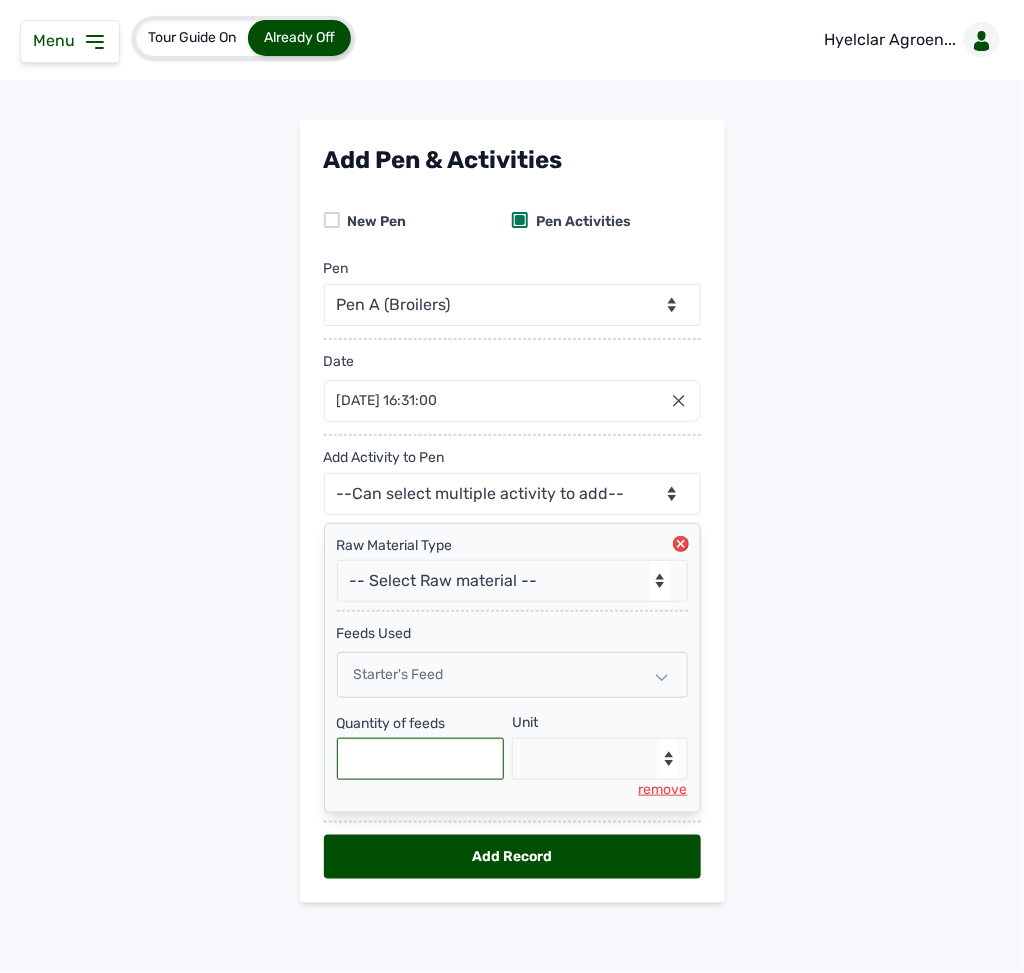click at bounding box center (421, 759) 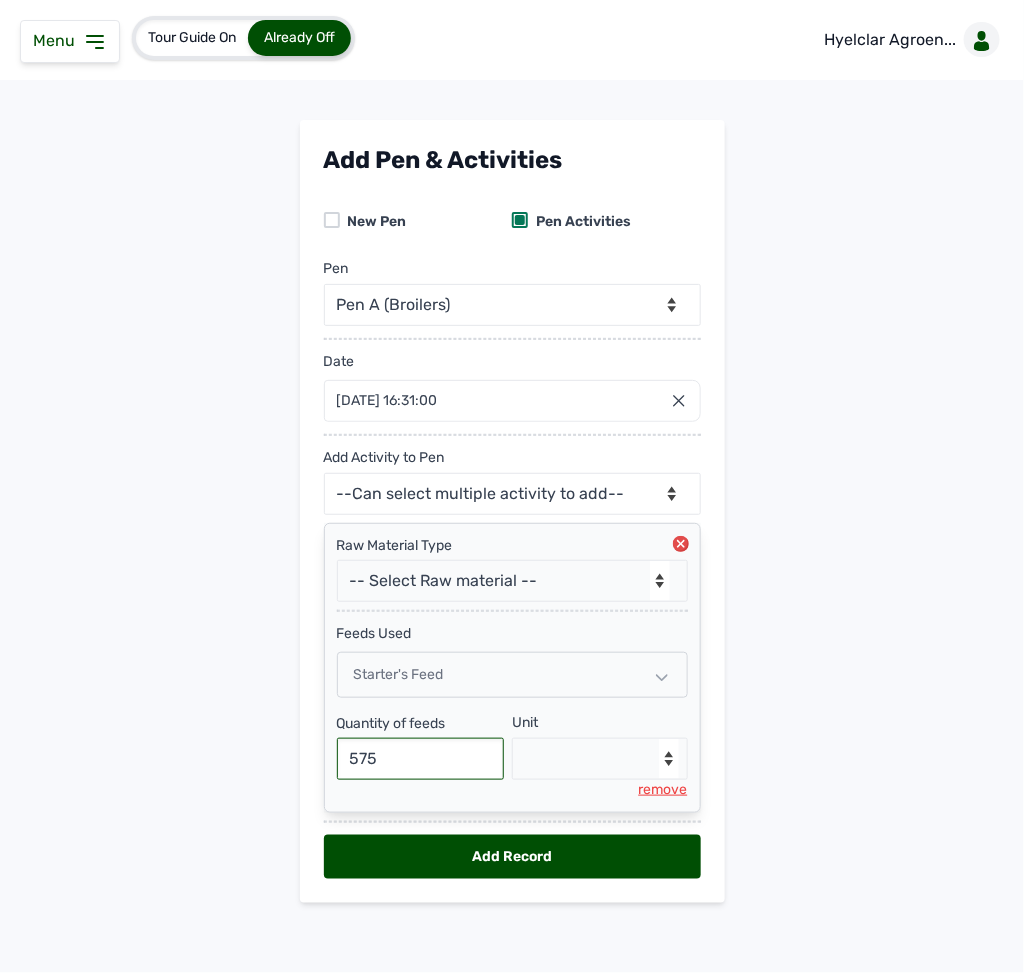 type on "575" 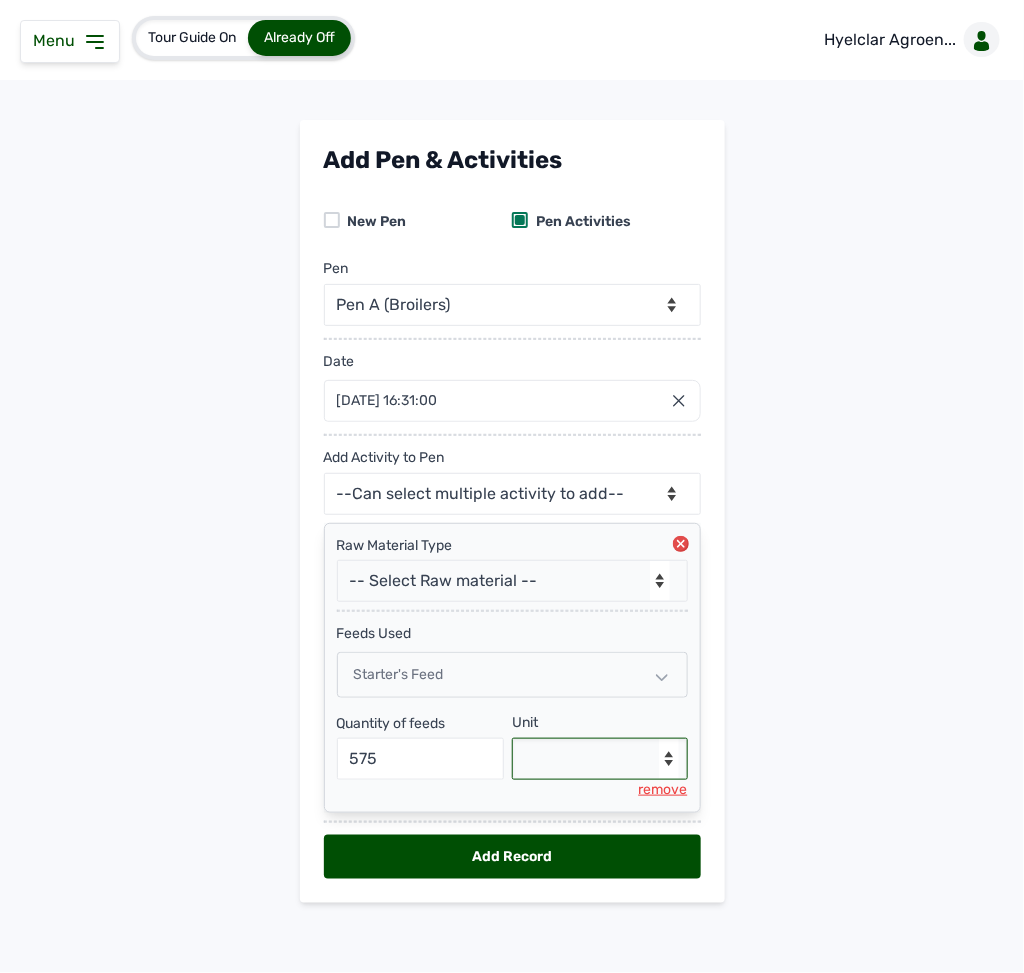 click on "--Select unit-- Bag(s) Kg" at bounding box center (600, 759) 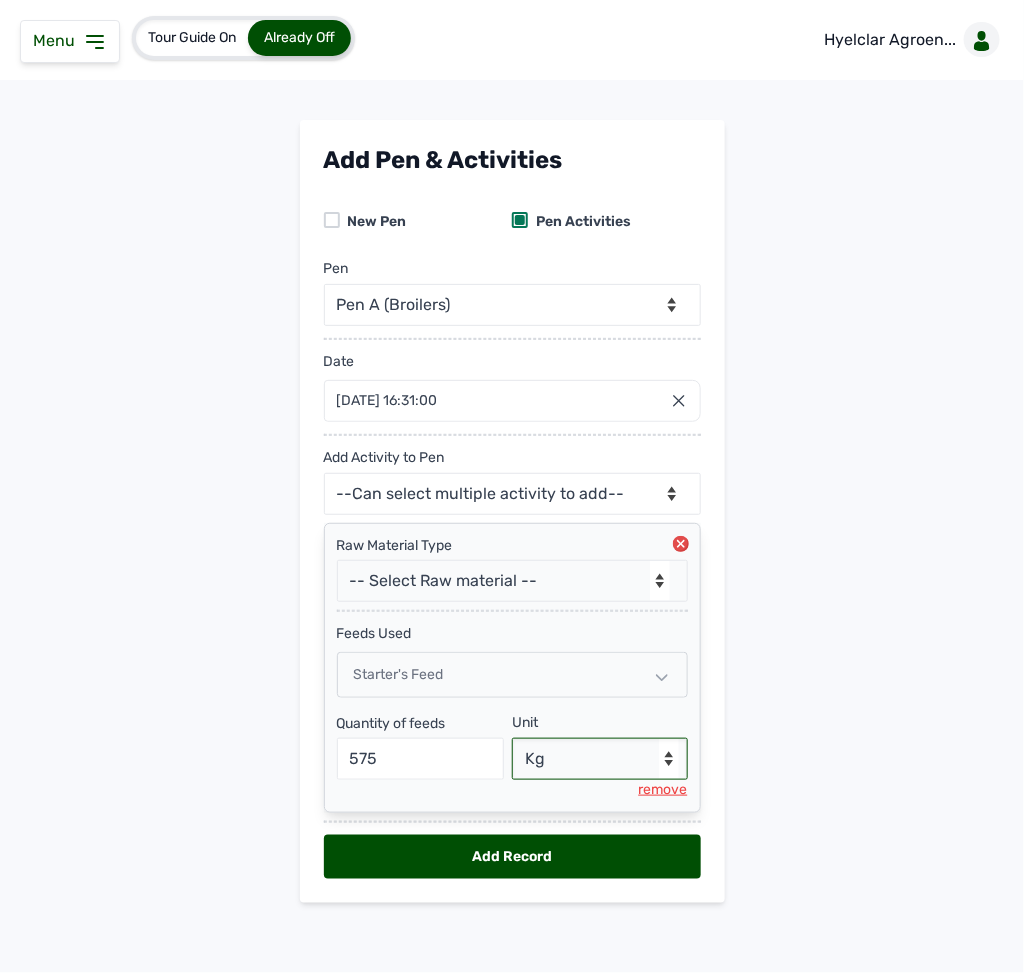 click on "--Select unit-- Bag(s) Kg" at bounding box center [600, 759] 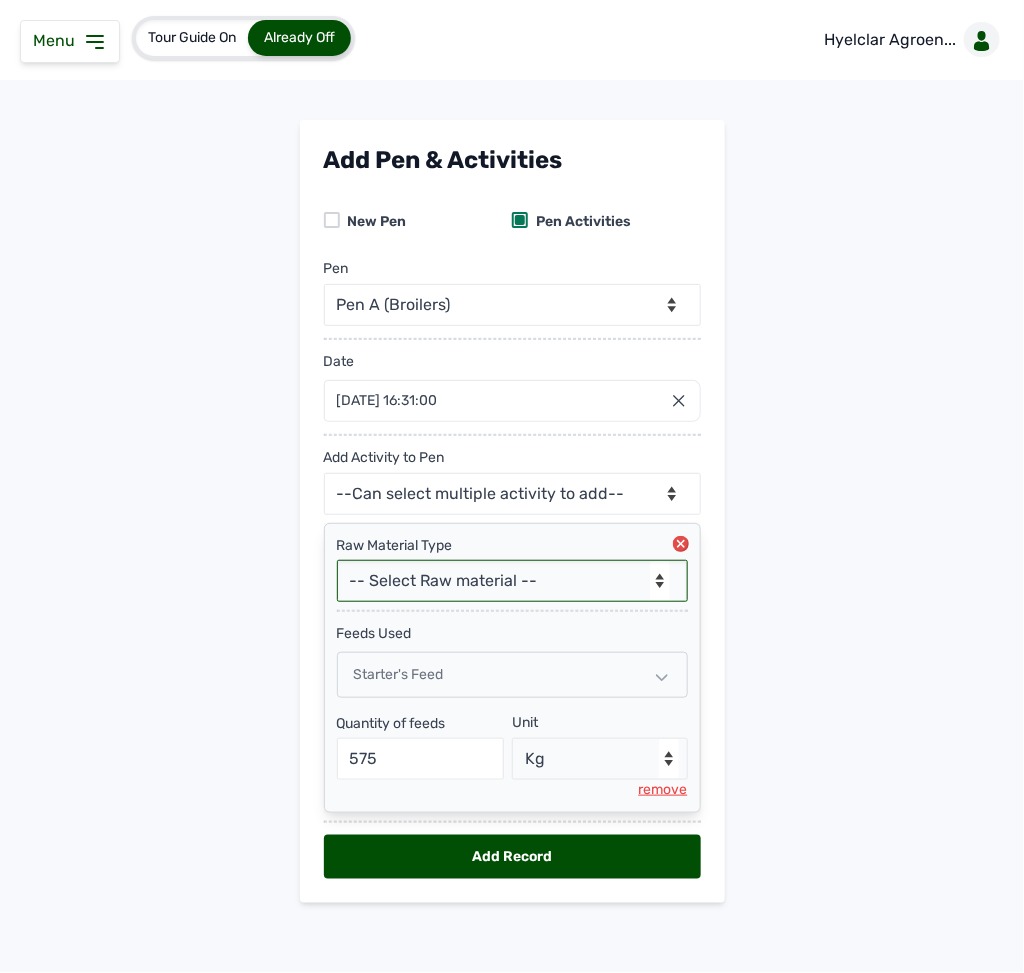 click on "-- Select Raw material -- Biomass Fuel feeds medications vaccines" at bounding box center (512, 581) 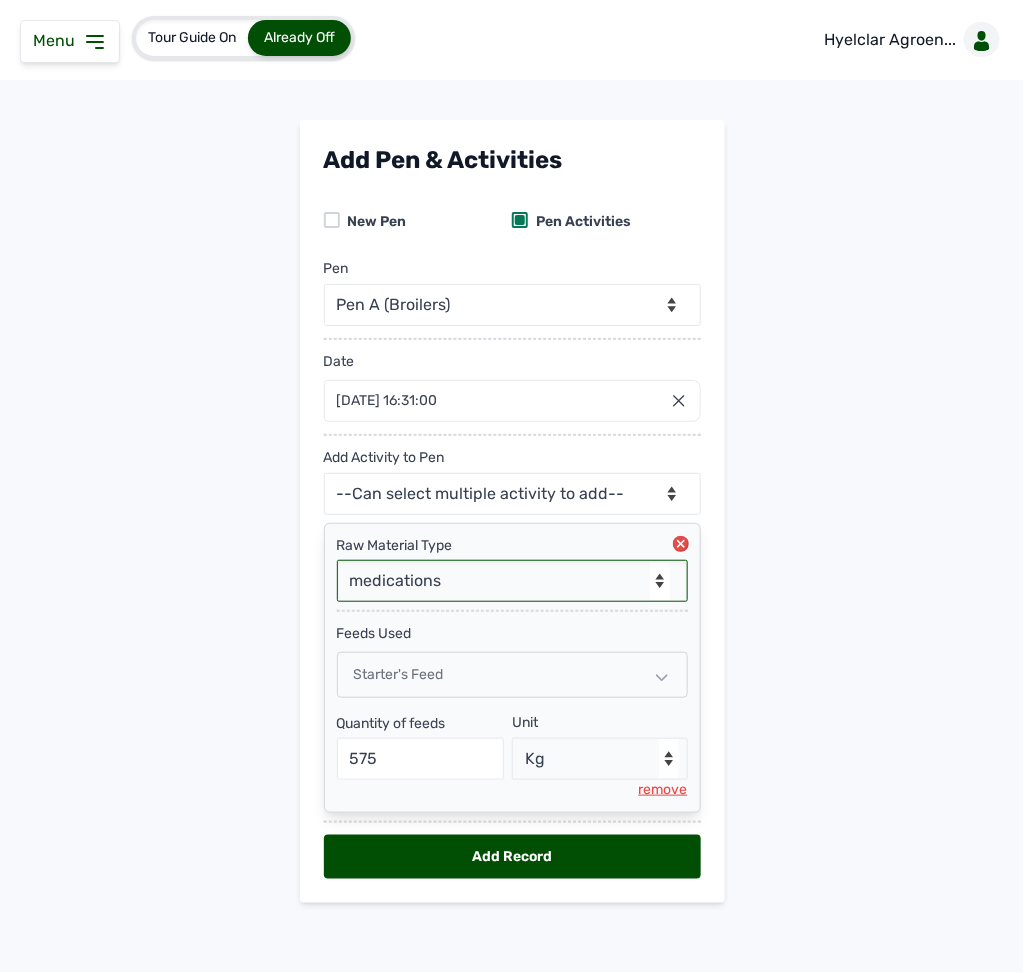 click on "-- Select Raw material -- Biomass Fuel feeds medications vaccines" at bounding box center [512, 581] 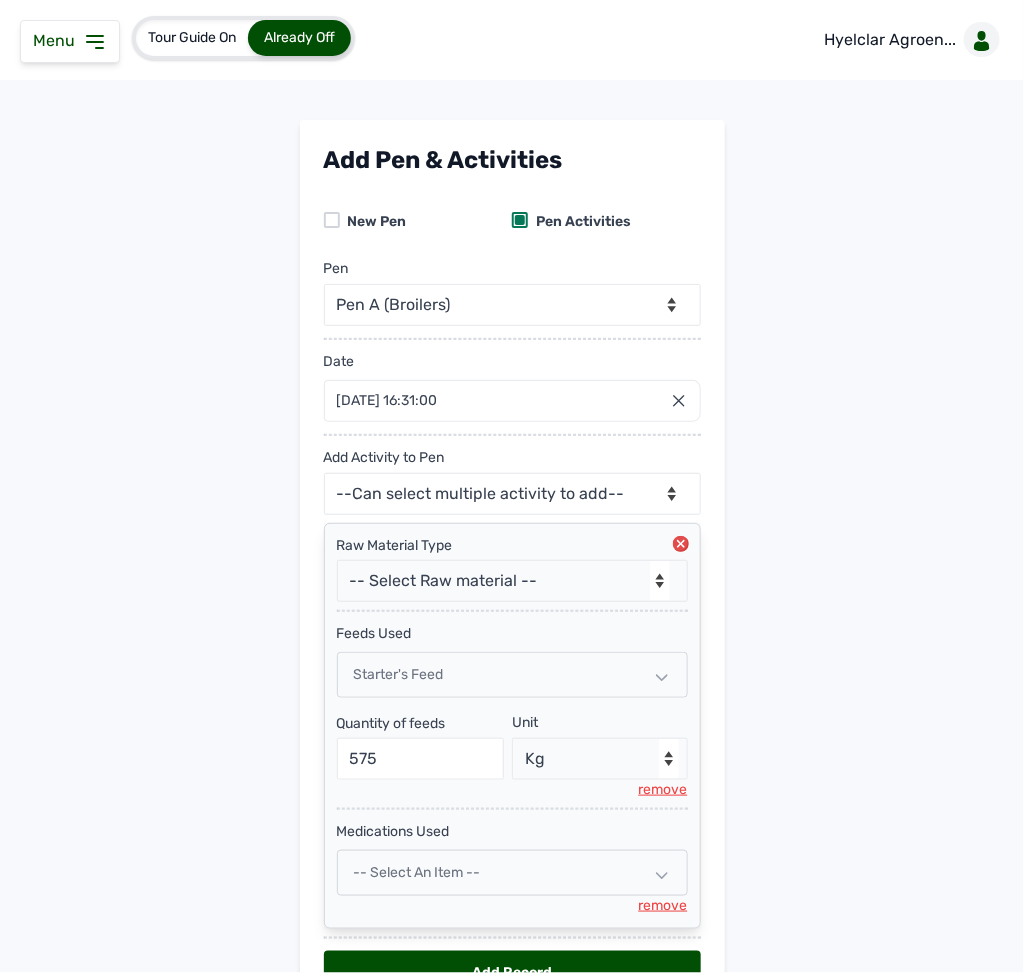 click on "-- Select an Item --" at bounding box center (512, 873) 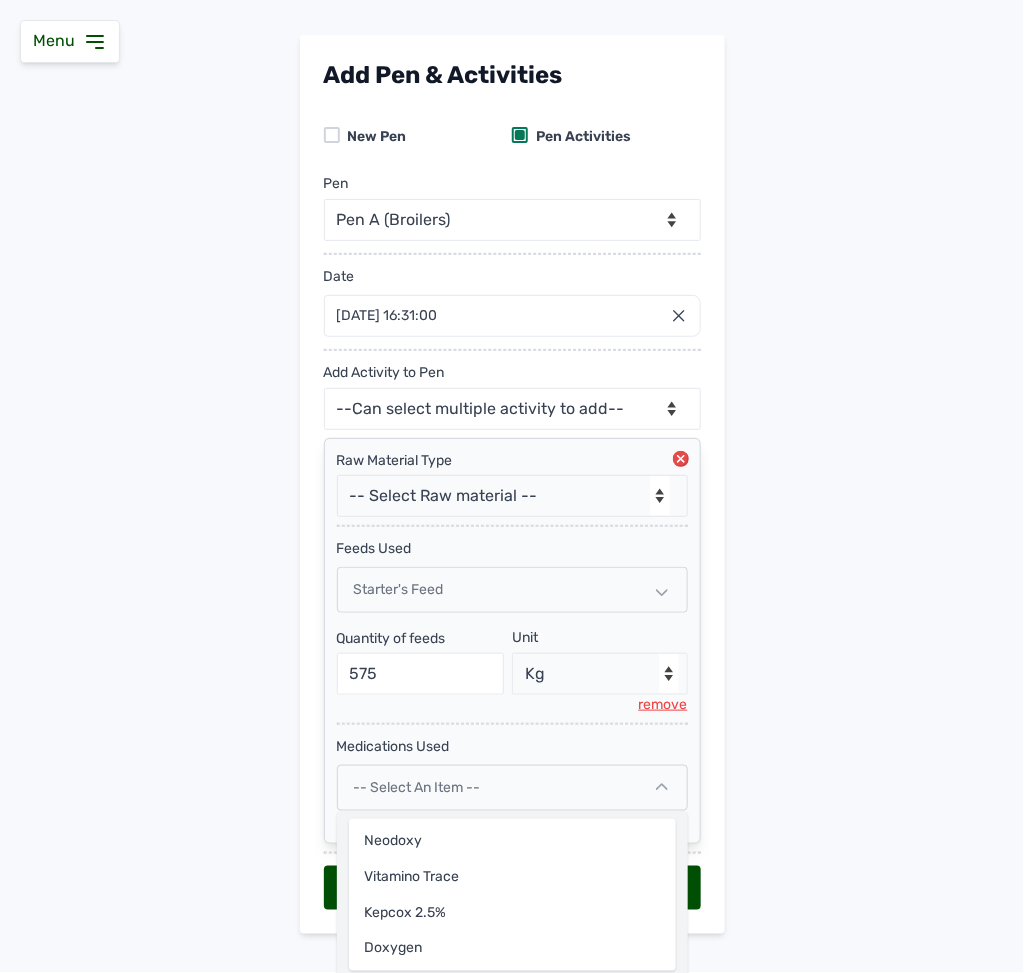 scroll, scrollTop: 132, scrollLeft: 0, axis: vertical 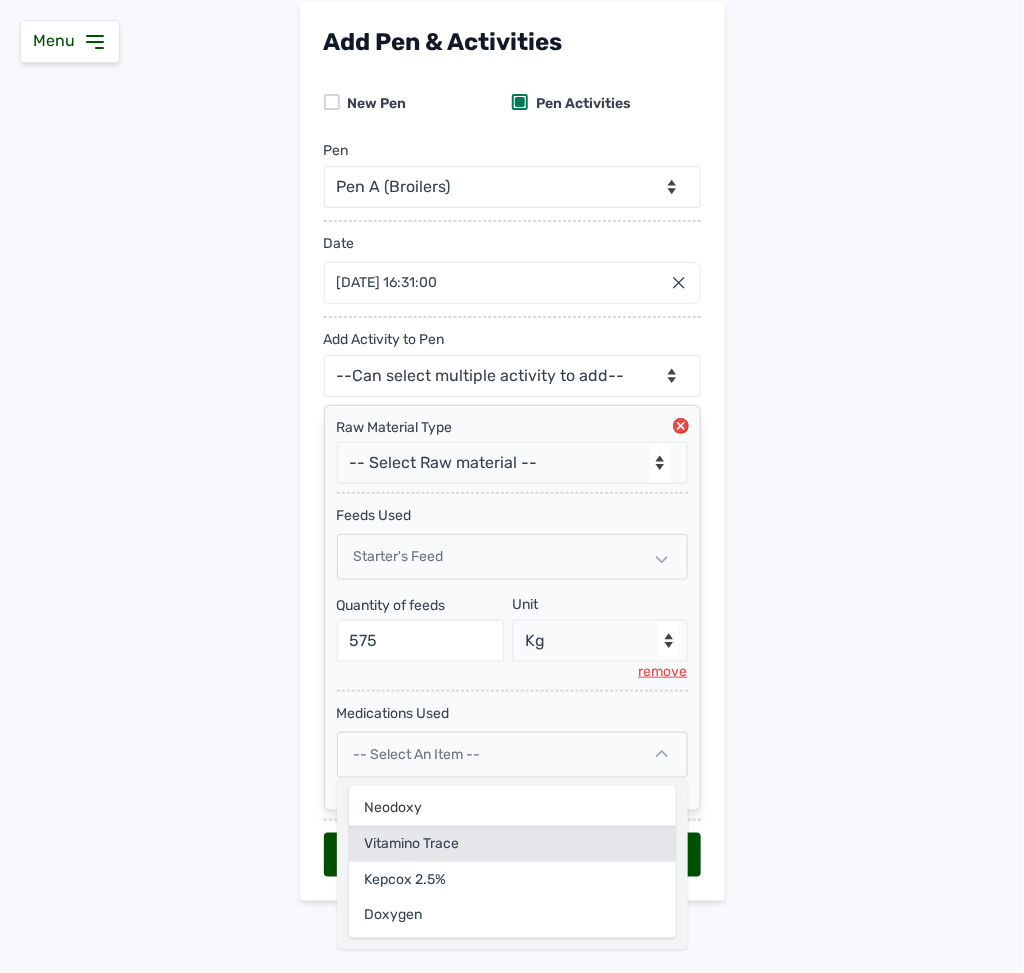 click on "Vitamino Trace" 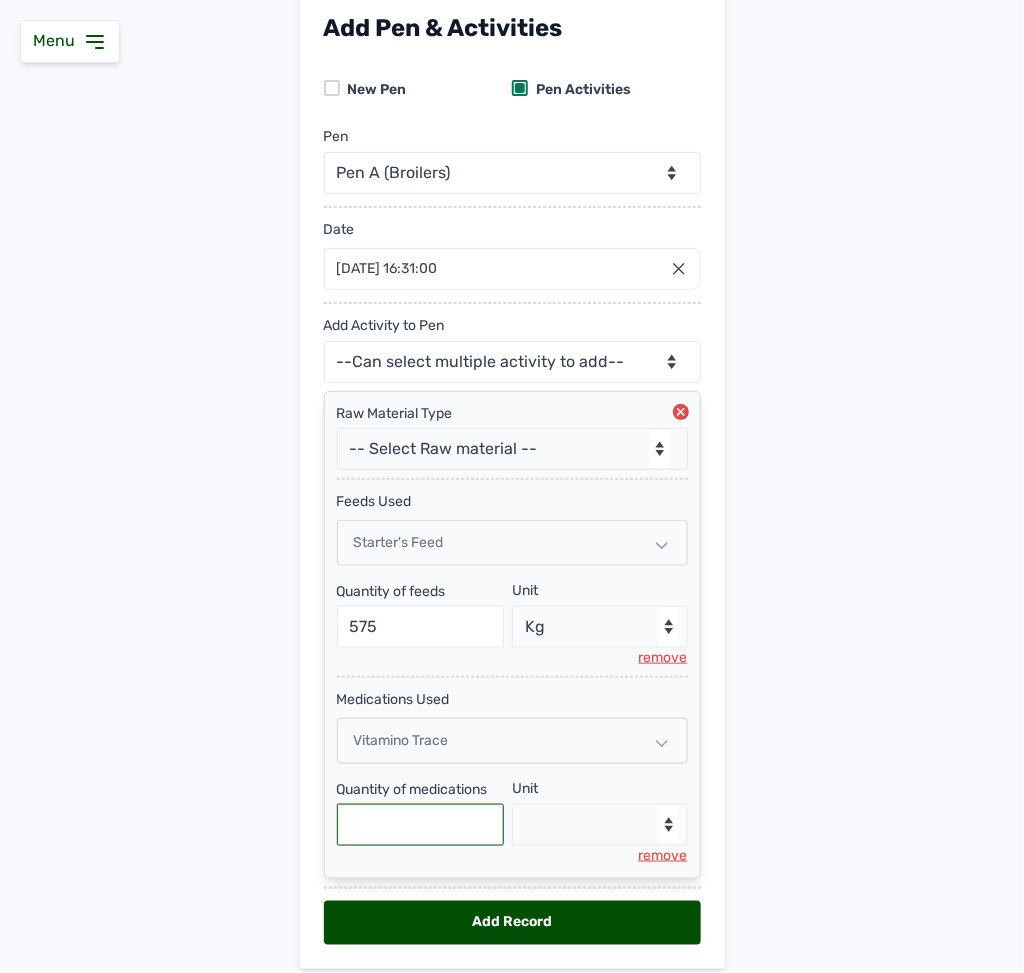 click at bounding box center (421, 825) 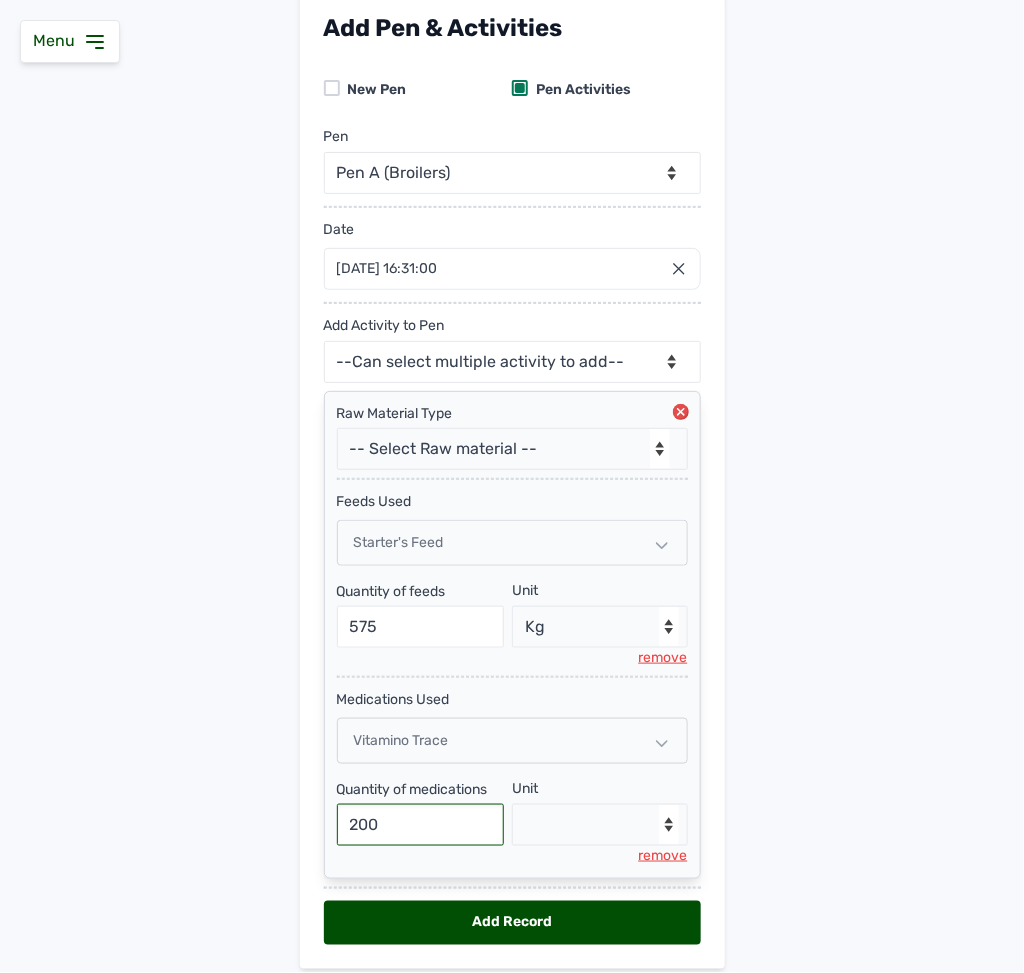 type on "200" 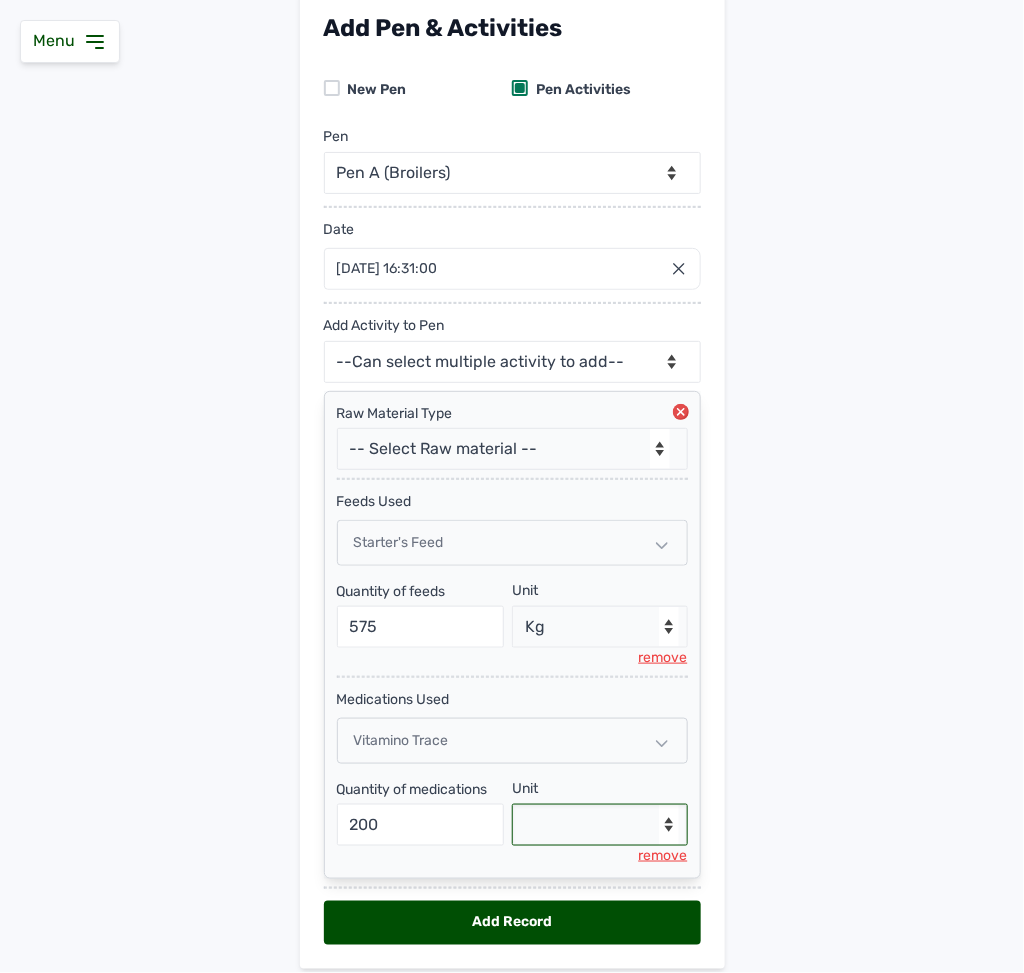 click on "--Select unit-- Litre mls" at bounding box center [600, 825] 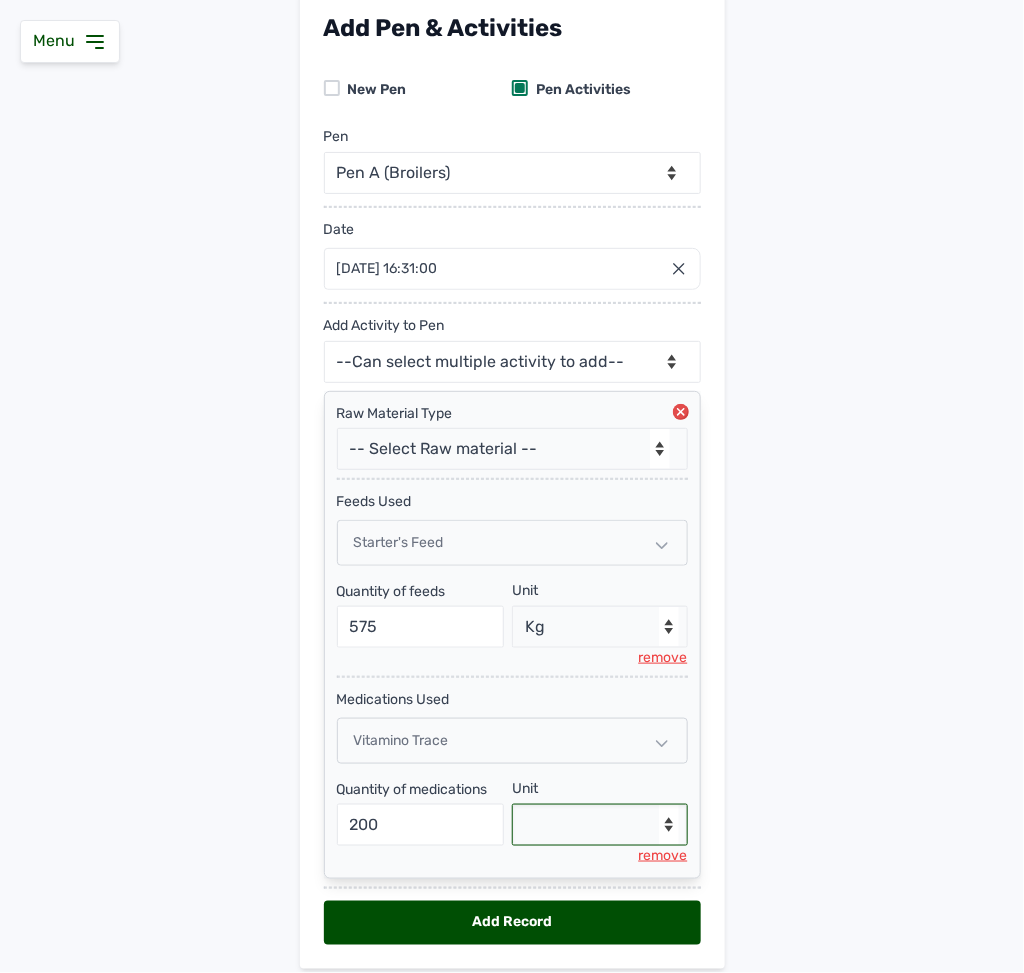select on "mls" 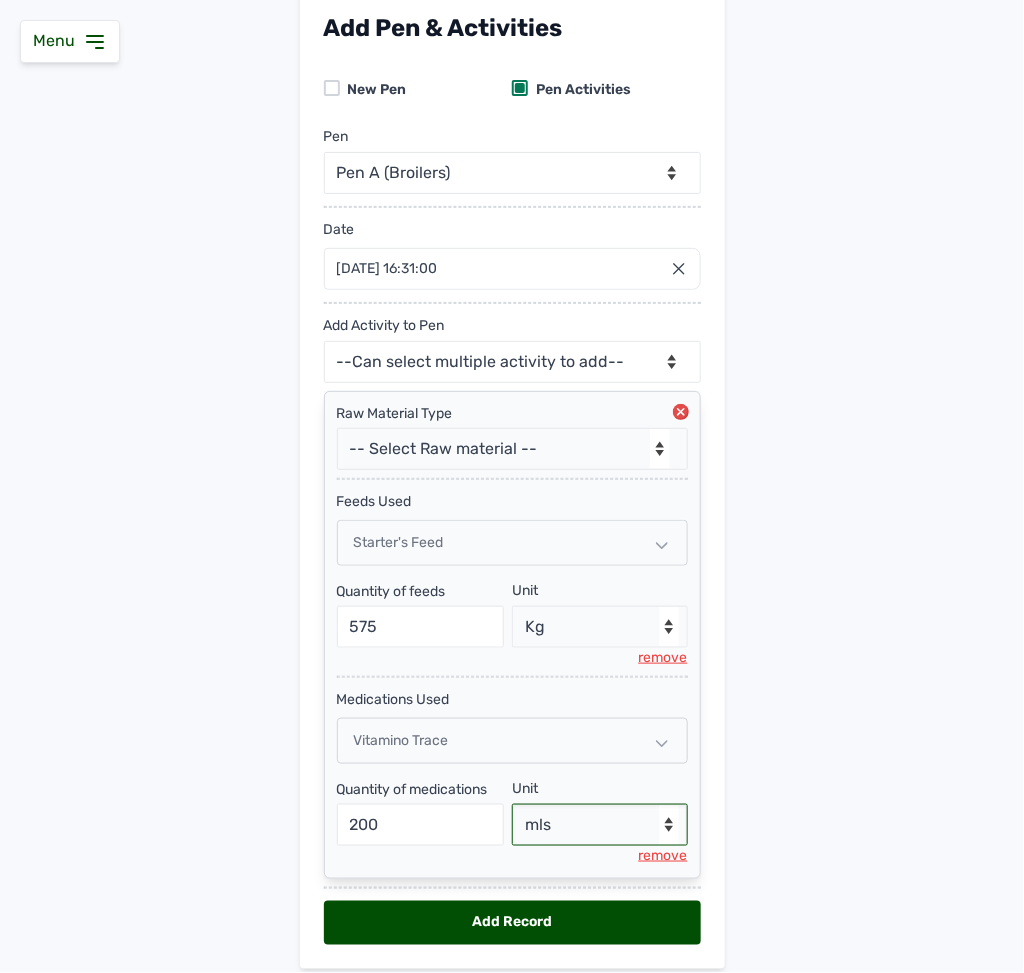 click on "--Select unit-- Litre mls" at bounding box center [600, 825] 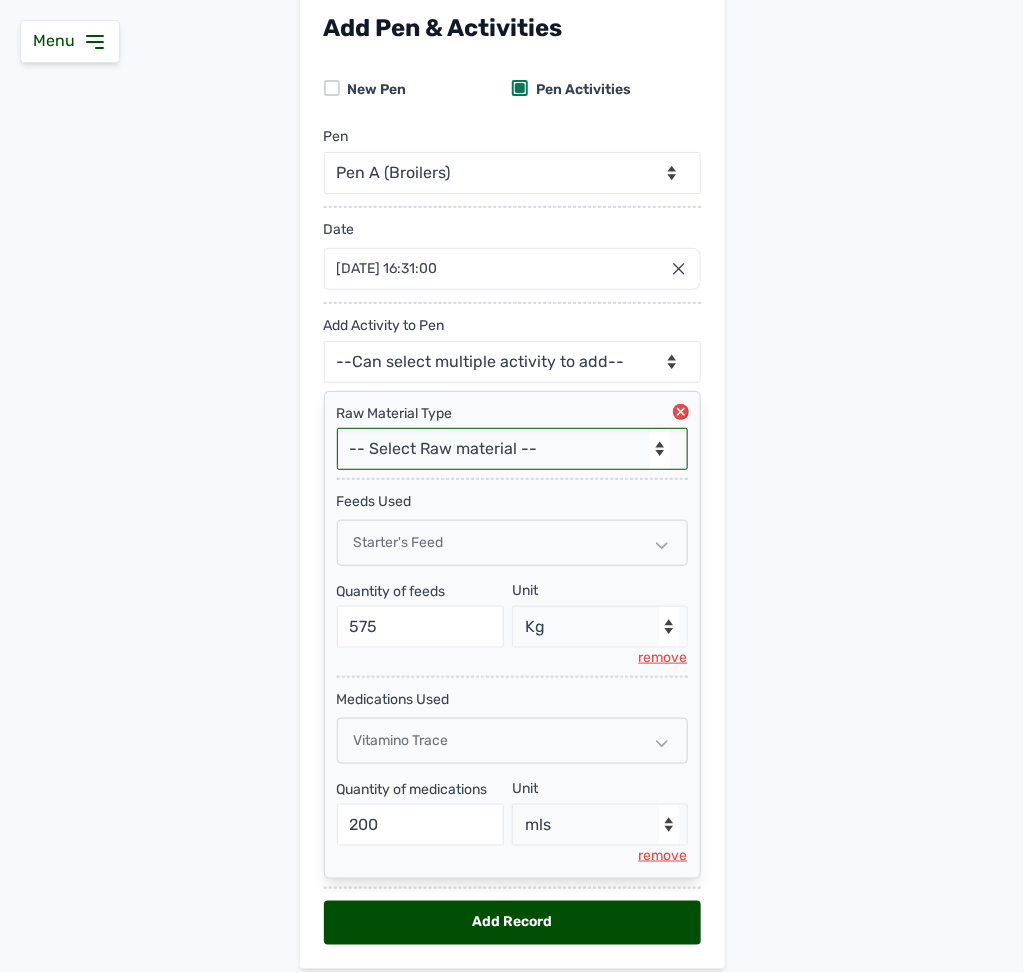 click on "-- Select Raw material -- Biomass Fuel feeds medications vaccines" at bounding box center [512, 449] 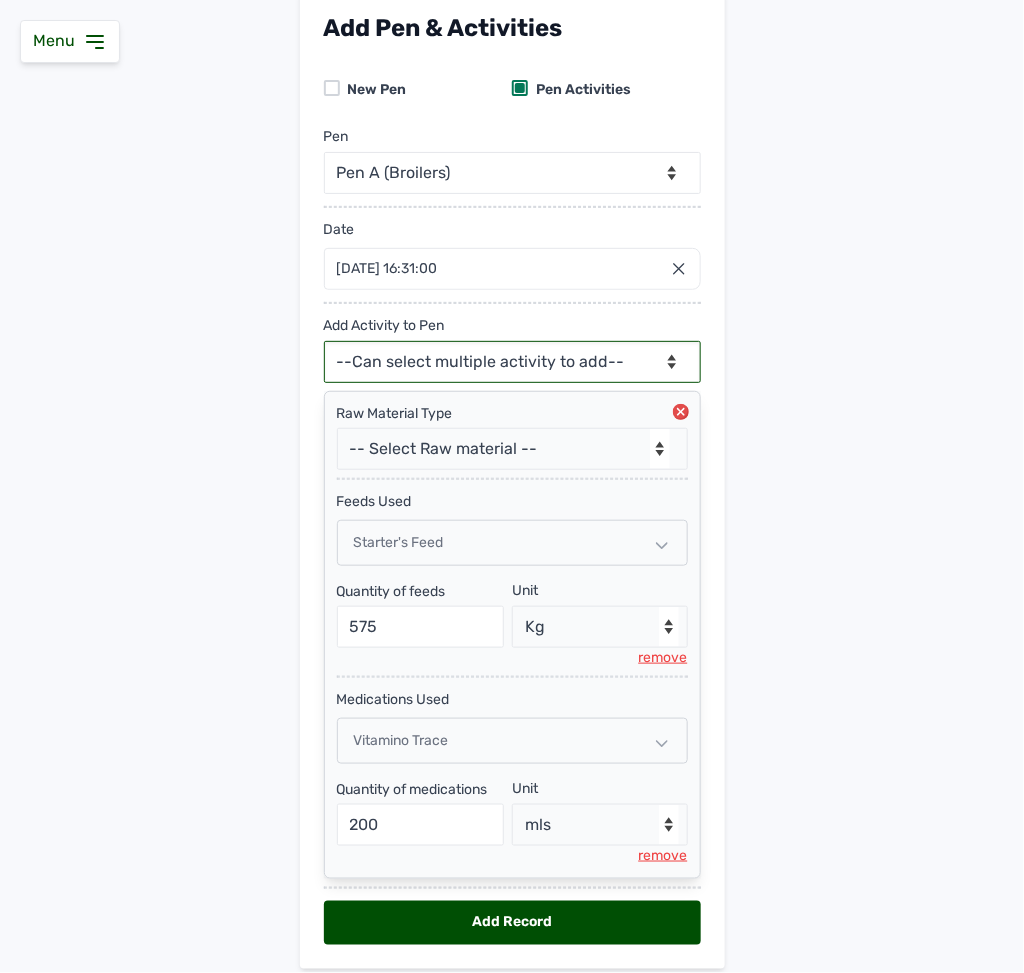 click on "--Can select multiple activity to add-- Raw Material Losses Weight" at bounding box center [512, 362] 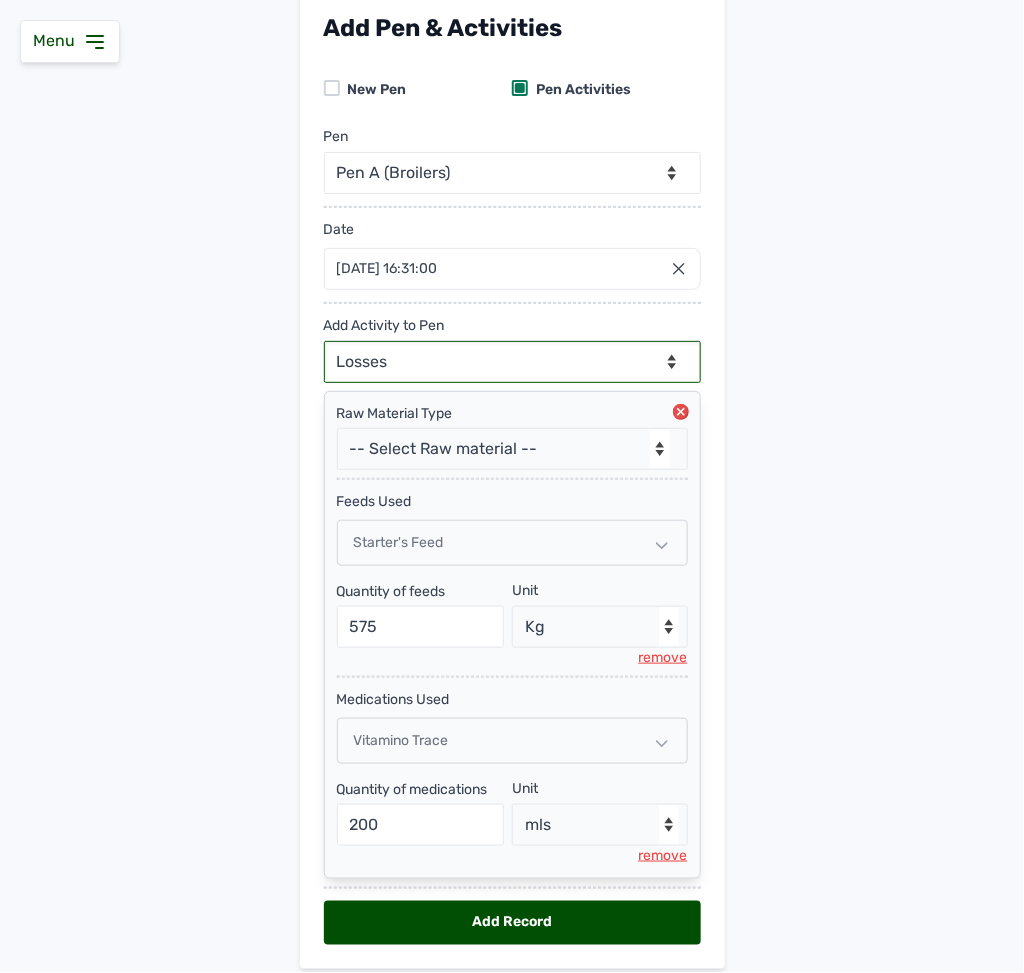 click on "--Can select multiple activity to add-- Raw Material Losses Weight" at bounding box center (512, 362) 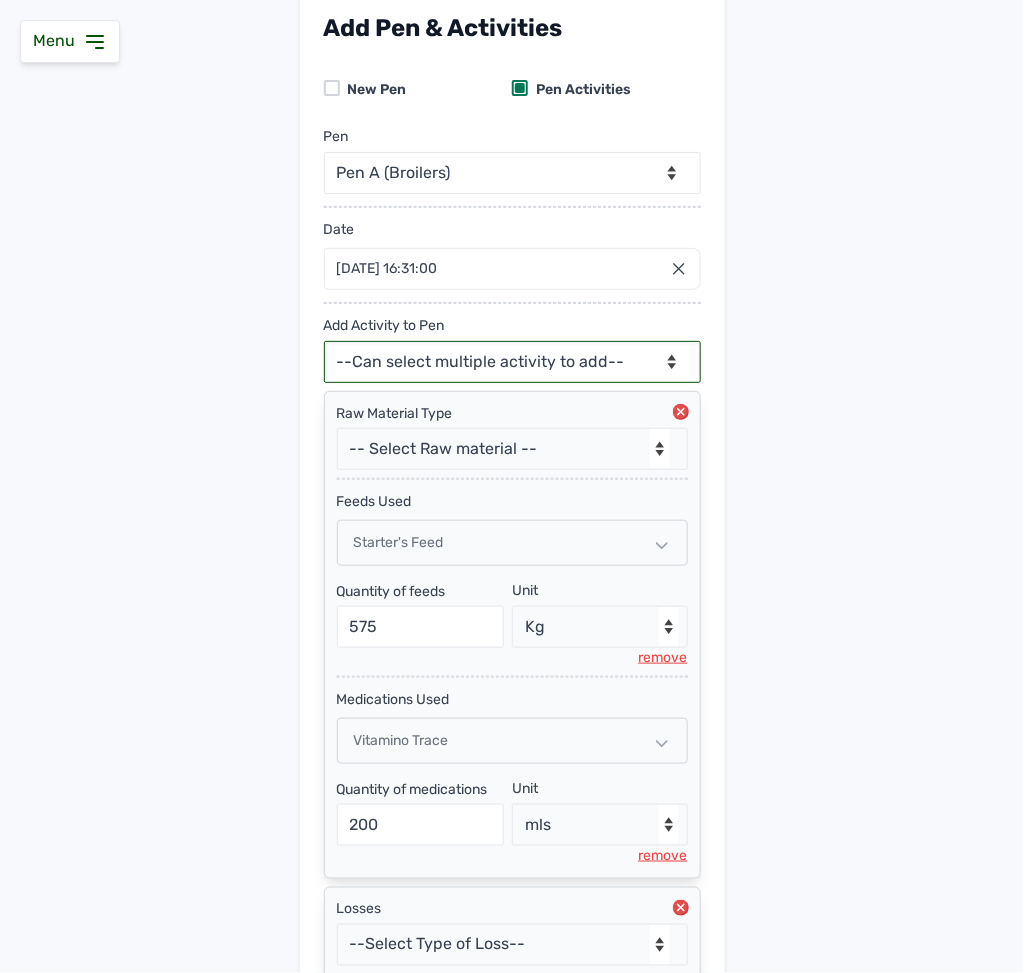 scroll, scrollTop: 316, scrollLeft: 0, axis: vertical 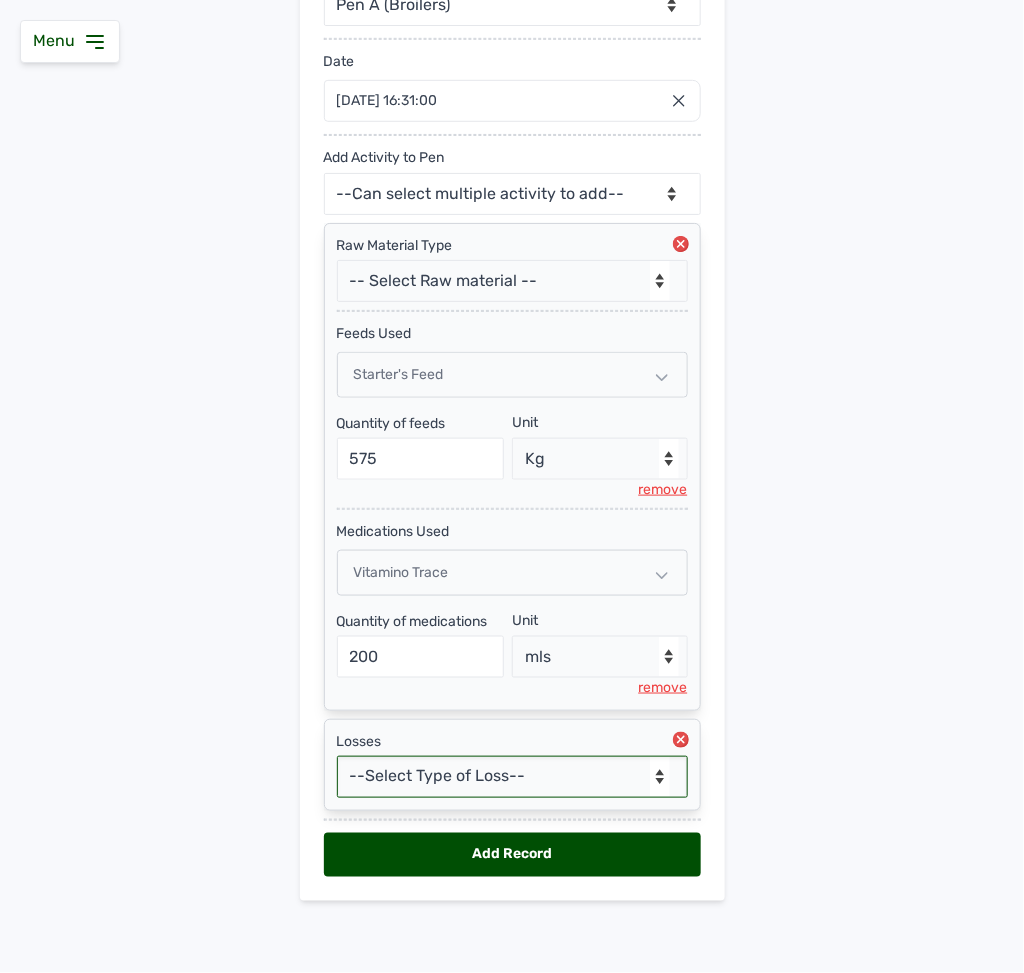 click on "--Select Type of Loss-- Mortality Culled Theft" at bounding box center [512, 777] 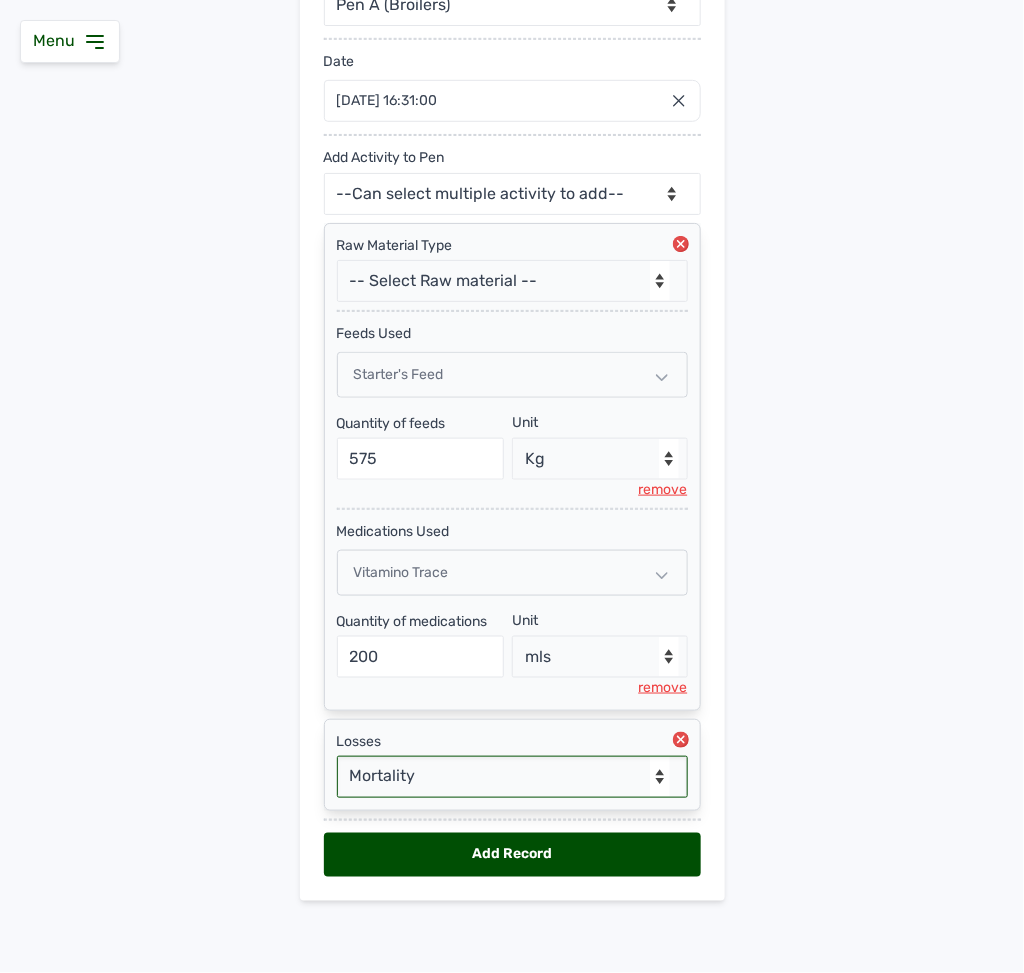 click on "--Select Type of Loss-- Mortality Culled Theft" at bounding box center [512, 777] 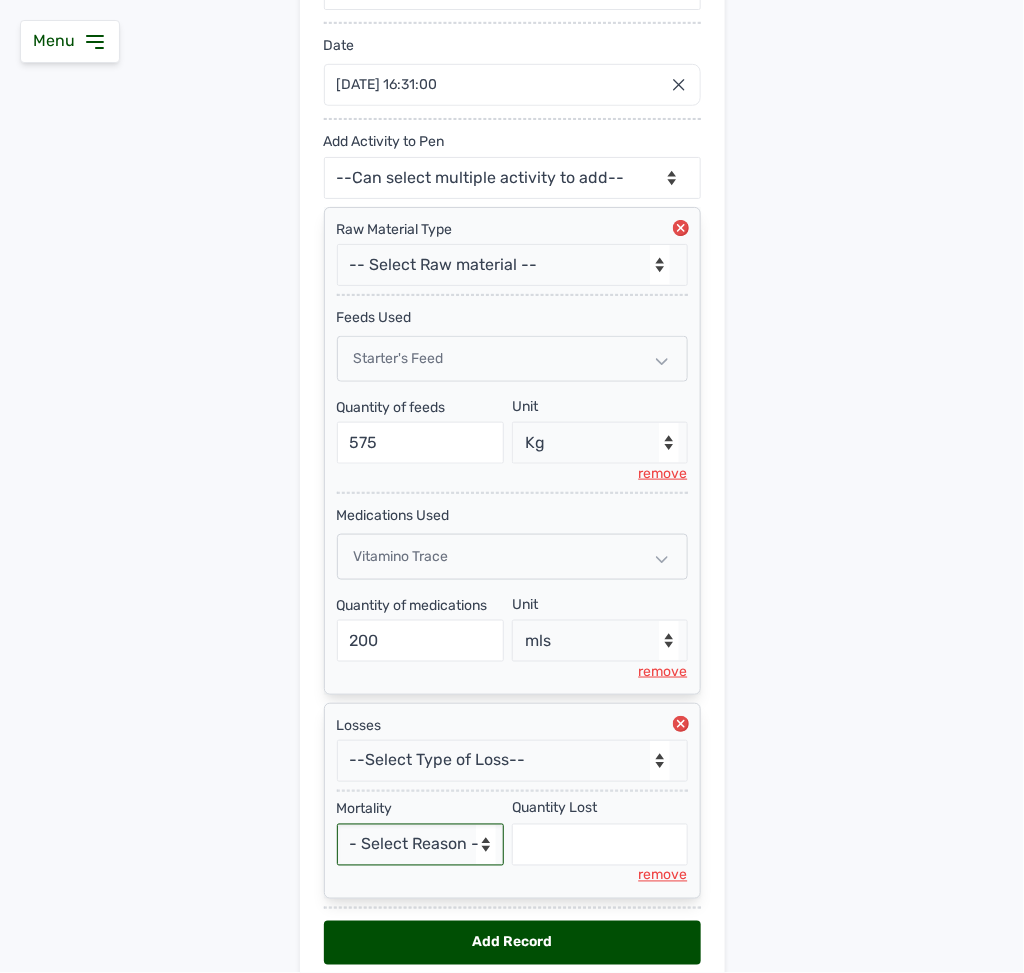 click on "- Select Reason - Disease Late Vaccination Wrong Vaccination Heat [MEDICAL_DATA] Others" at bounding box center (421, 845) 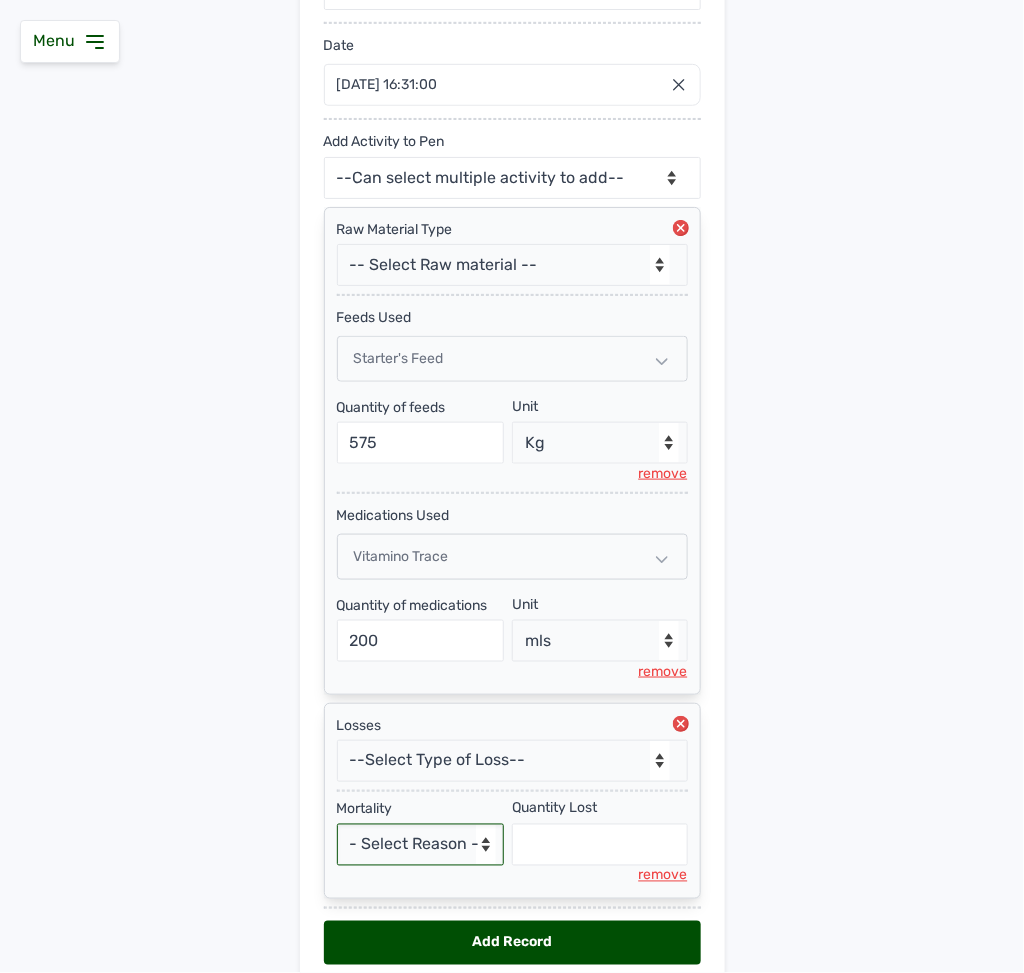 select on "Others" 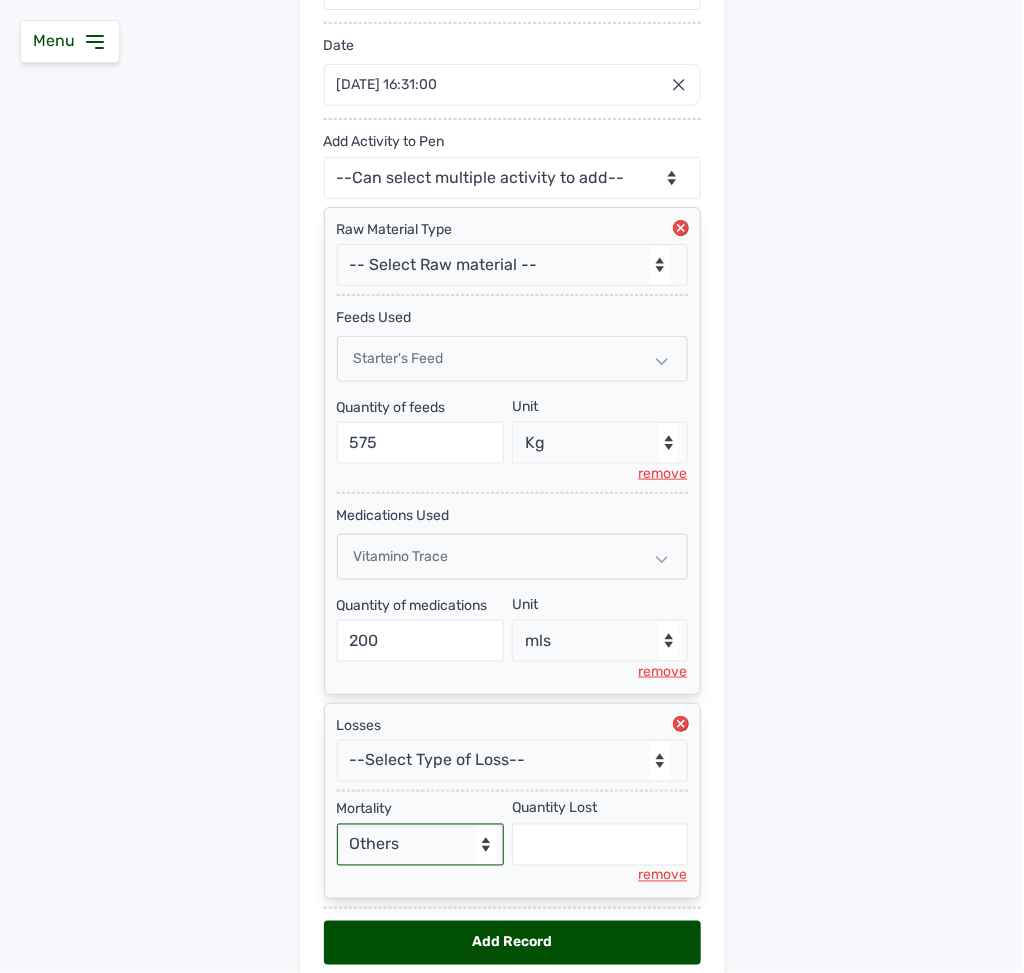 click on "- Select Reason - Disease Late Vaccination Wrong Vaccination Heat [MEDICAL_DATA] Others" at bounding box center [421, 845] 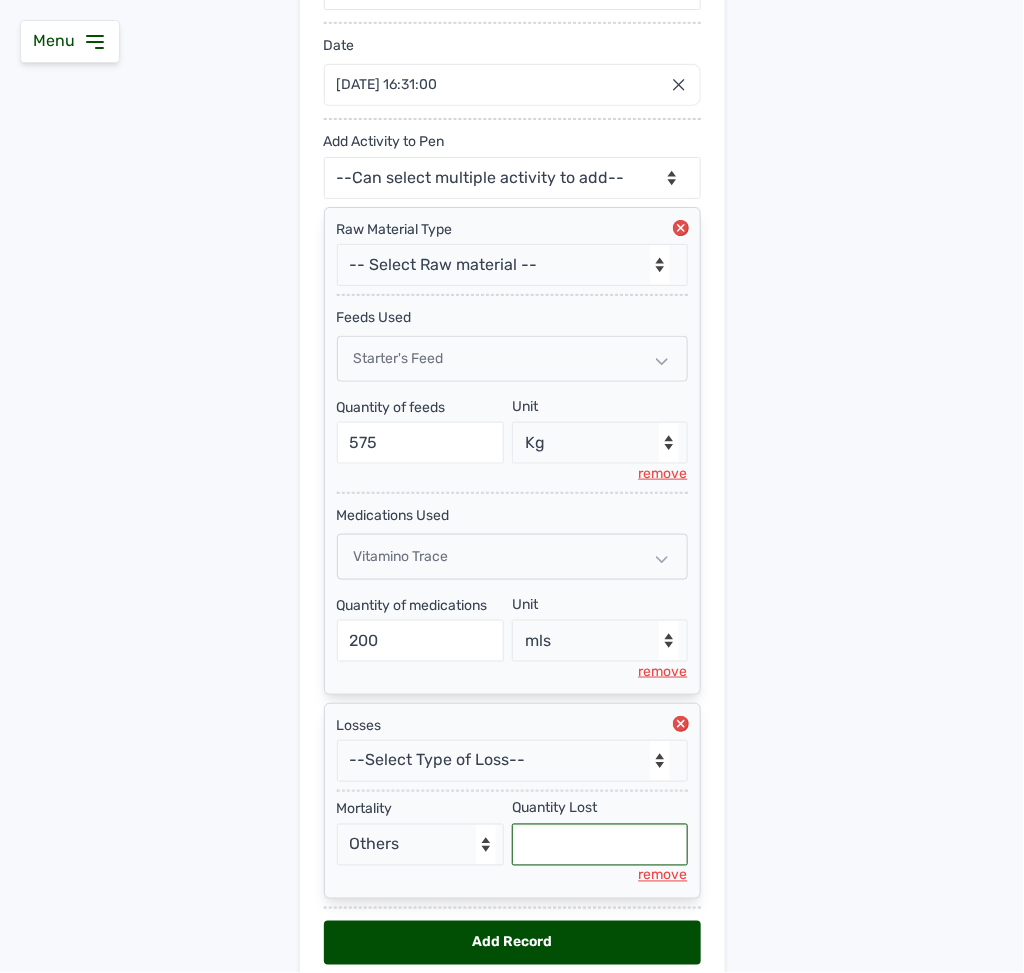 click at bounding box center (600, 845) 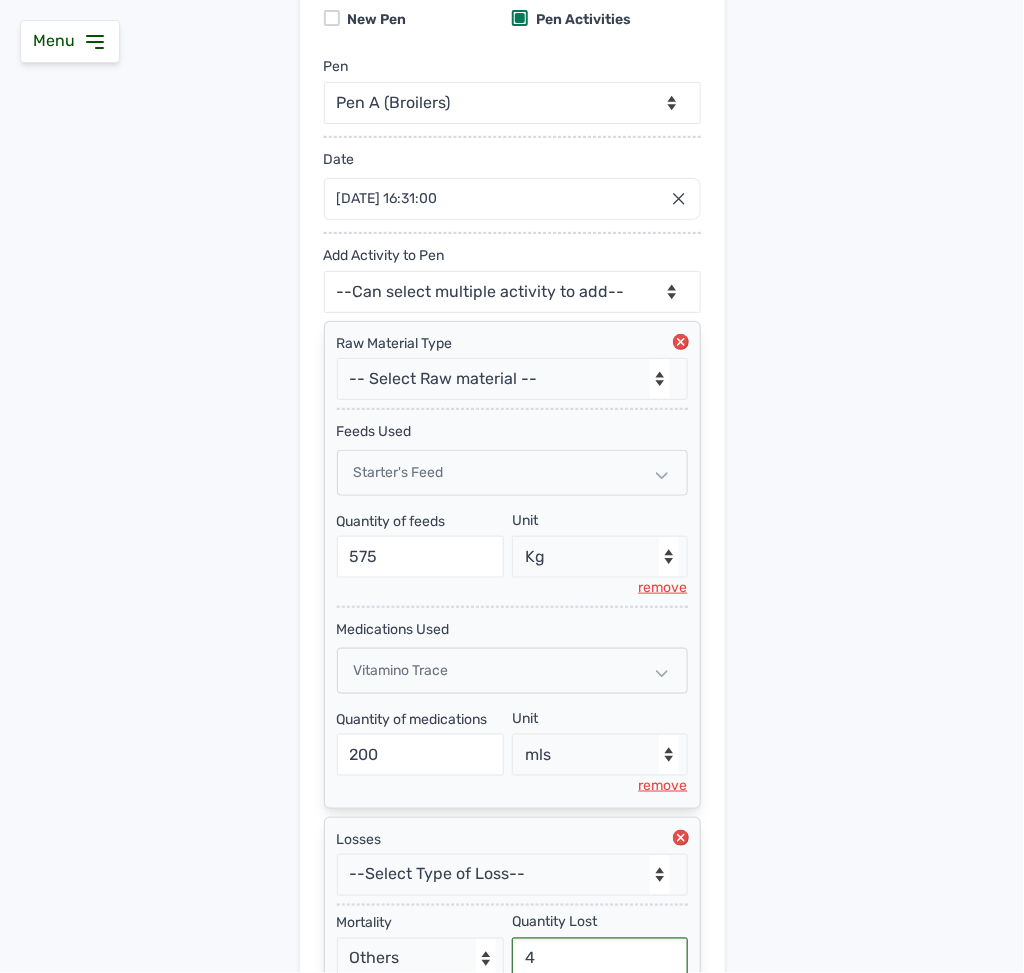 scroll, scrollTop: 198, scrollLeft: 0, axis: vertical 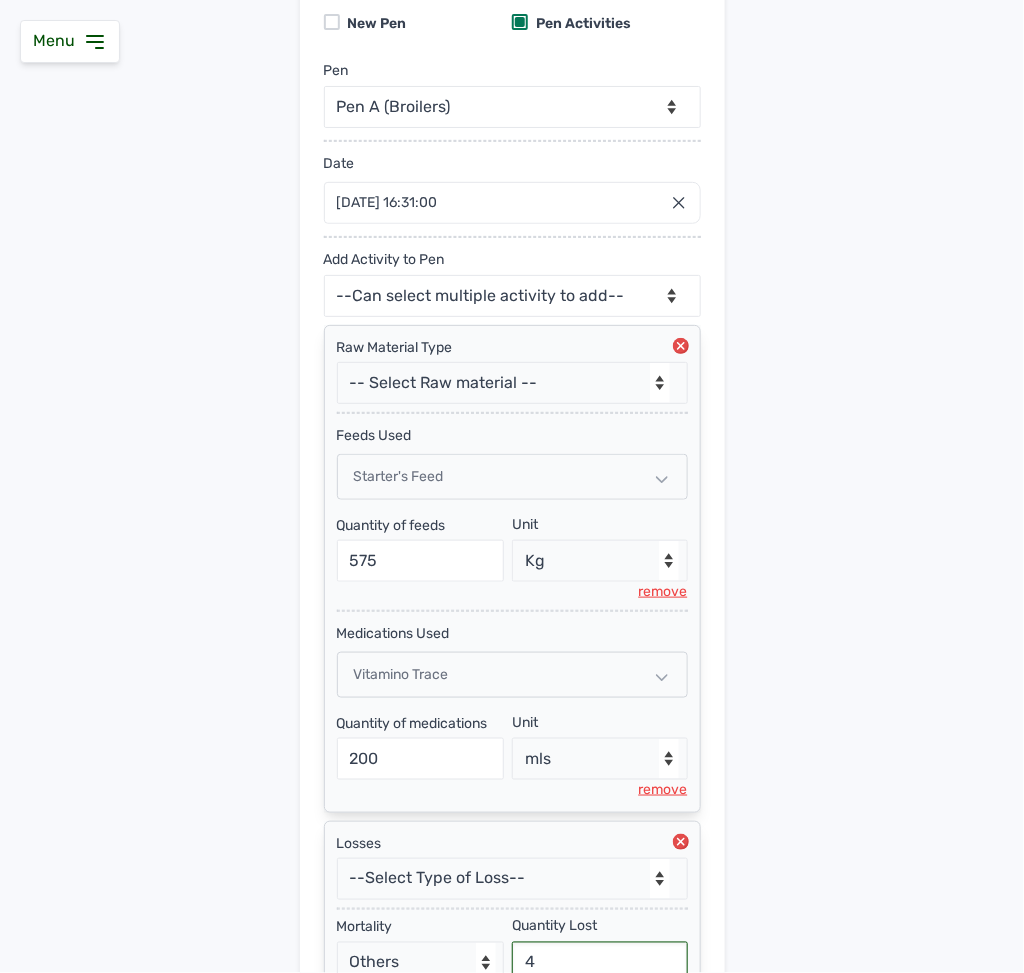 type on "4" 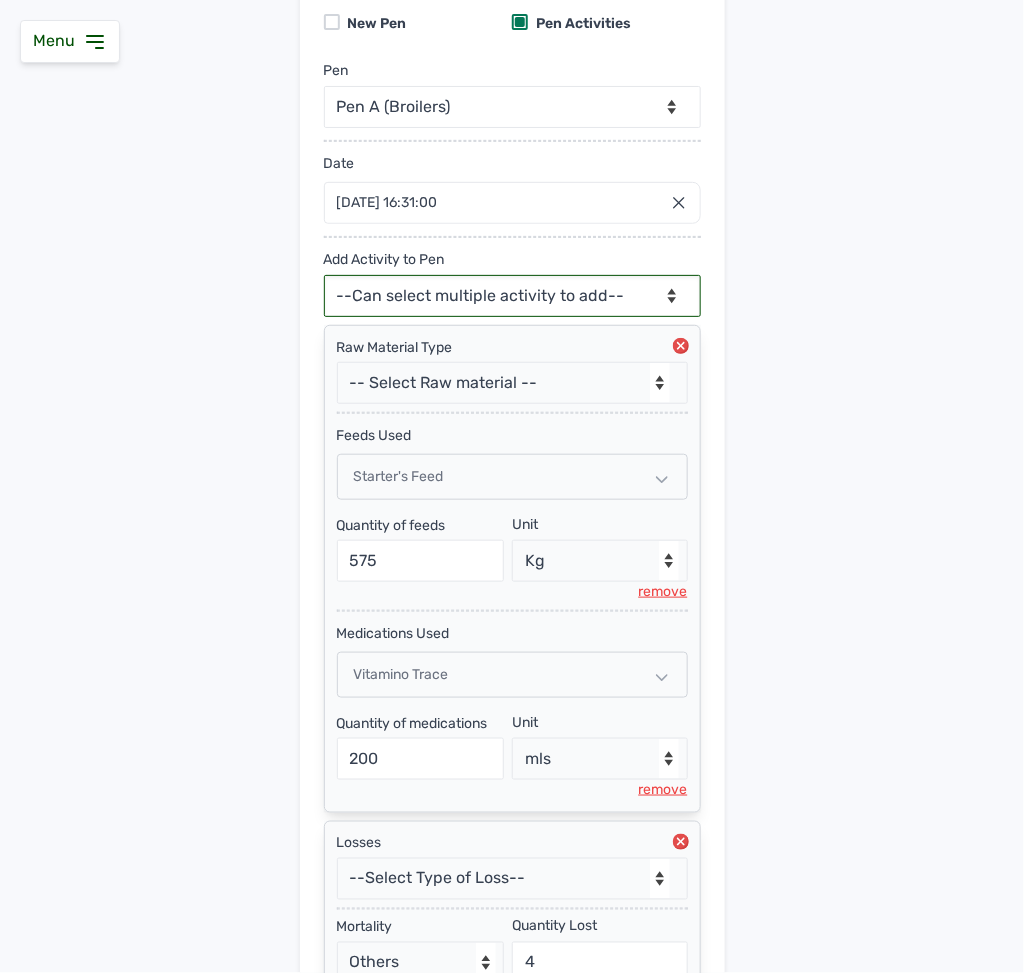 click on "--Can select multiple activity to add-- Raw Material Losses Weight" at bounding box center (512, 296) 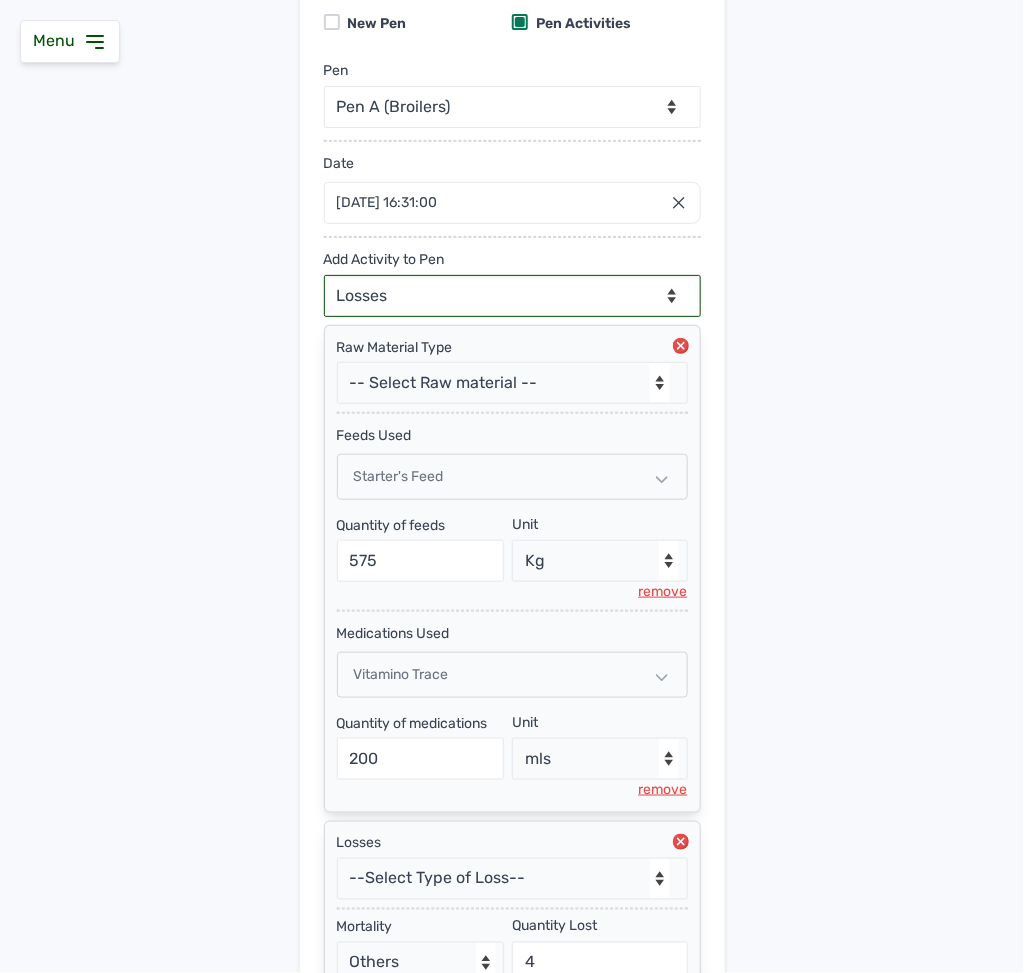 click on "--Can select multiple activity to add-- Raw Material Losses Weight" at bounding box center [512, 296] 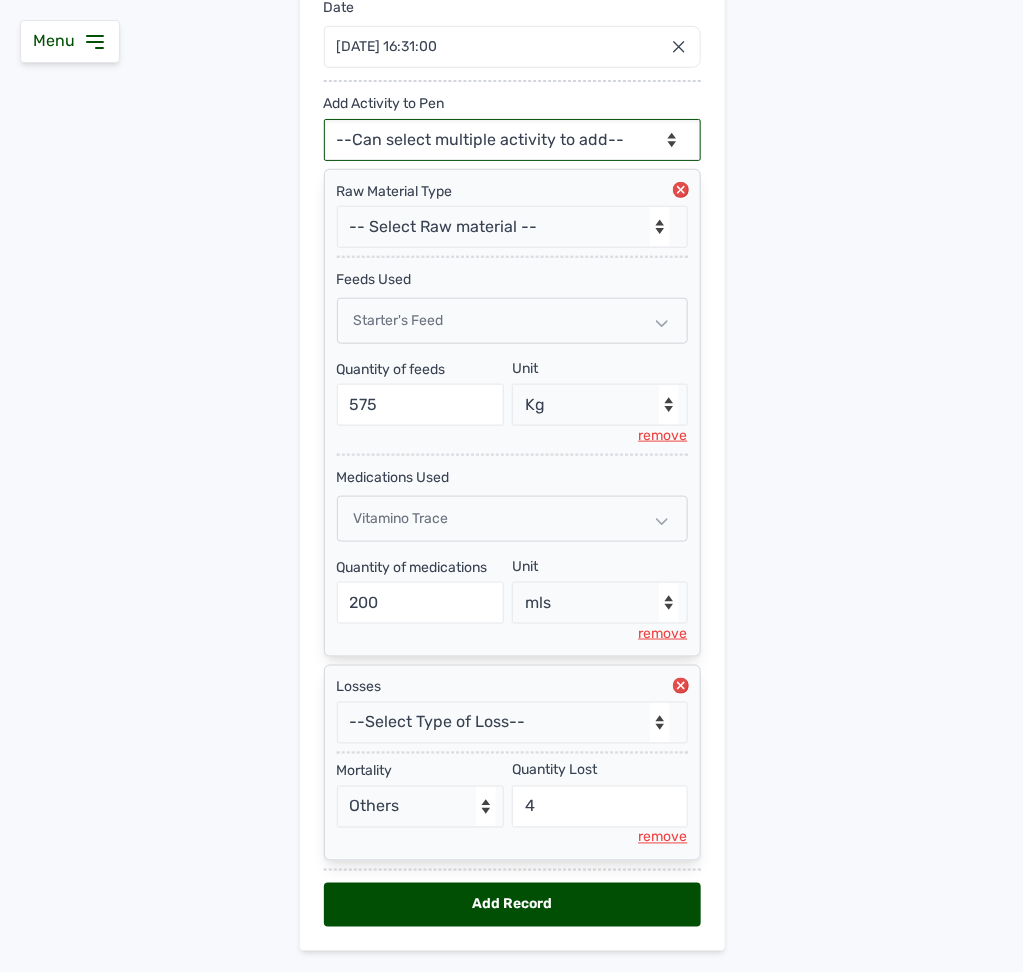 scroll, scrollTop: 423, scrollLeft: 0, axis: vertical 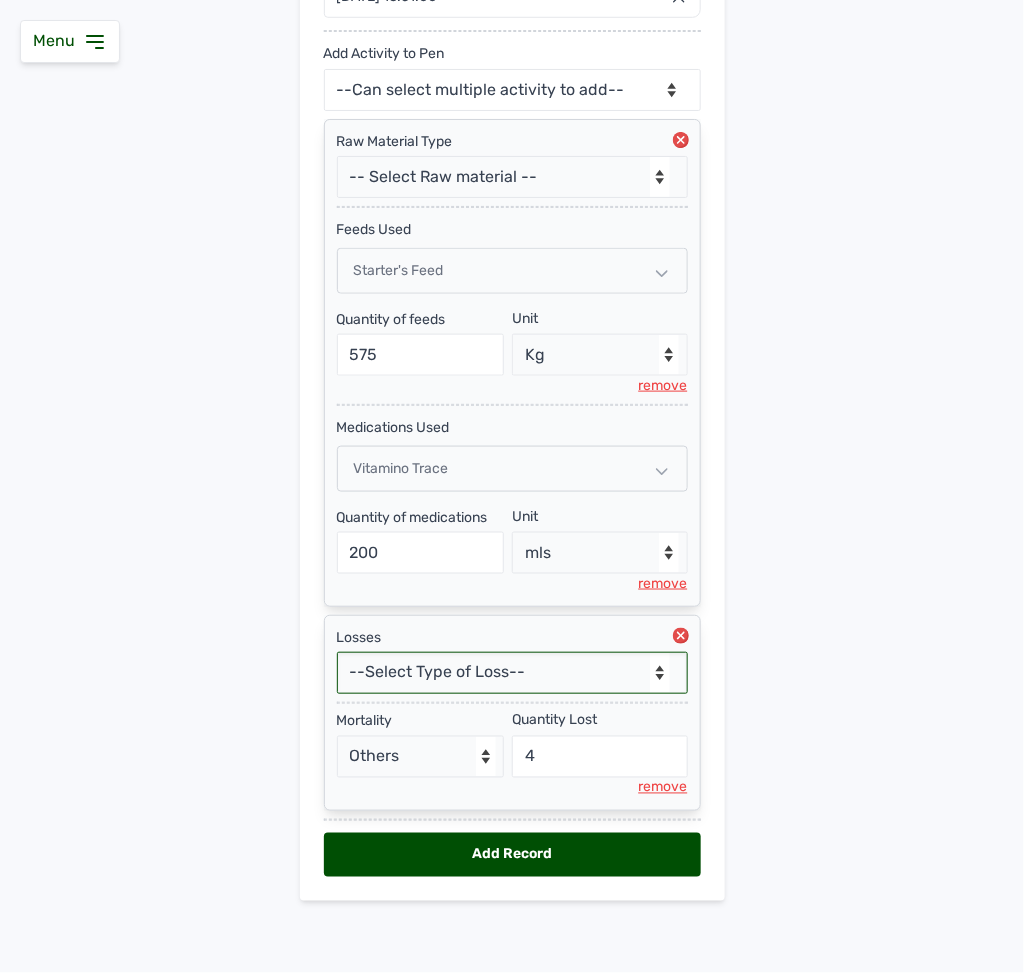 click on "--Select Type of Loss-- Mortality Culled Theft" at bounding box center (512, 673) 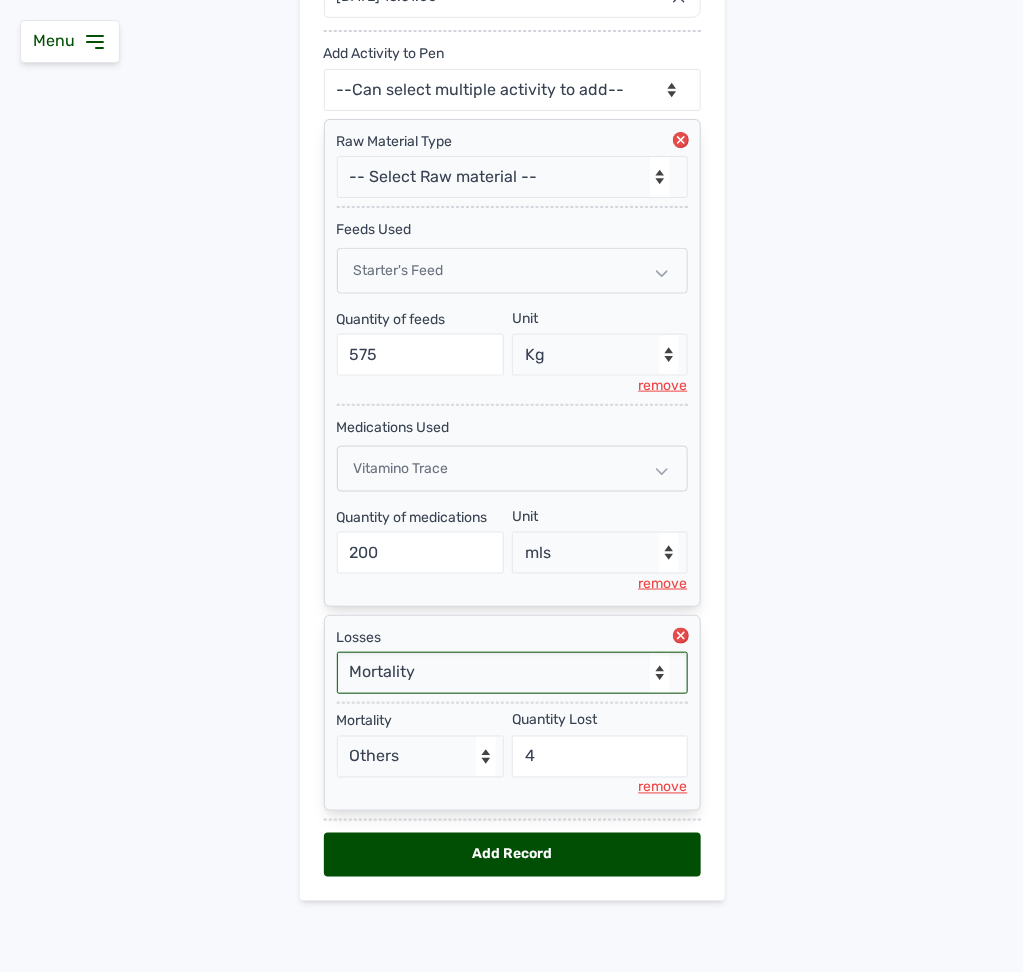 click on "--Select Type of Loss-- Mortality Culled Theft" at bounding box center [512, 673] 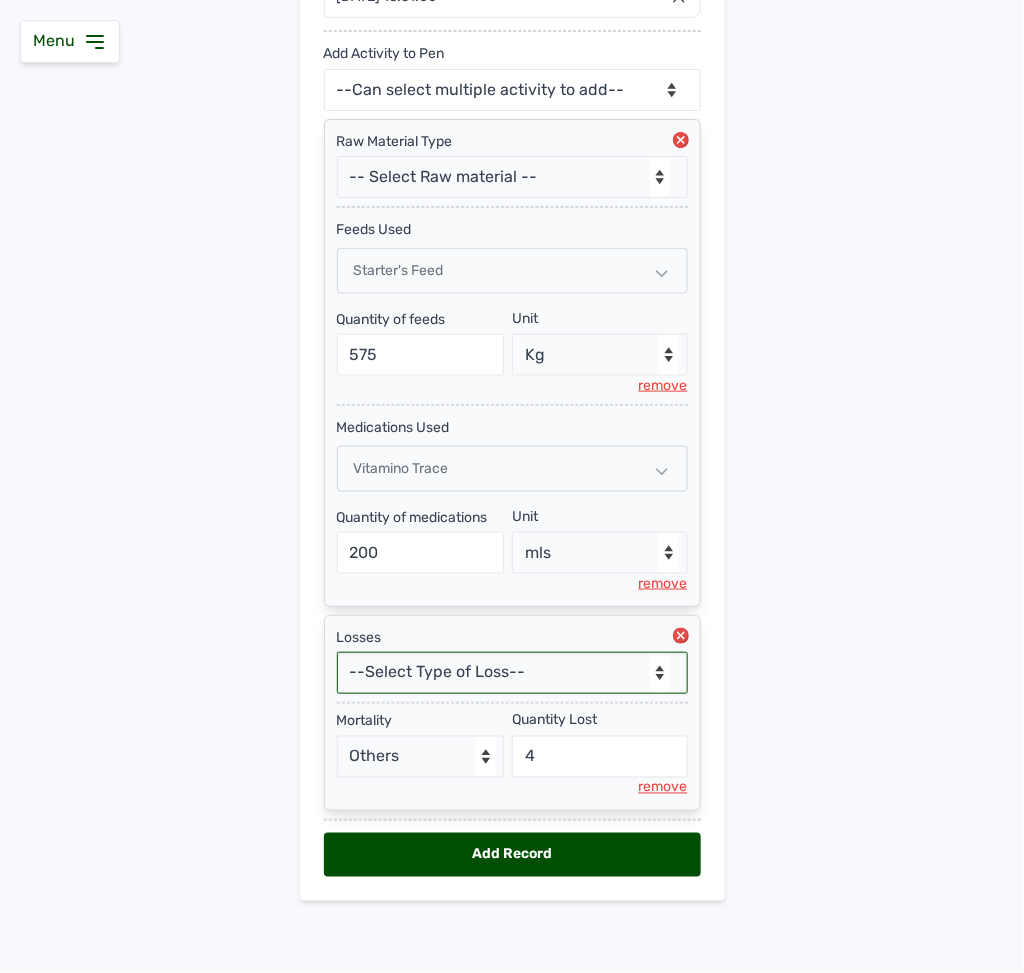 click on "--Select Type of Loss-- Mortality Culled Theft" at bounding box center [512, 673] 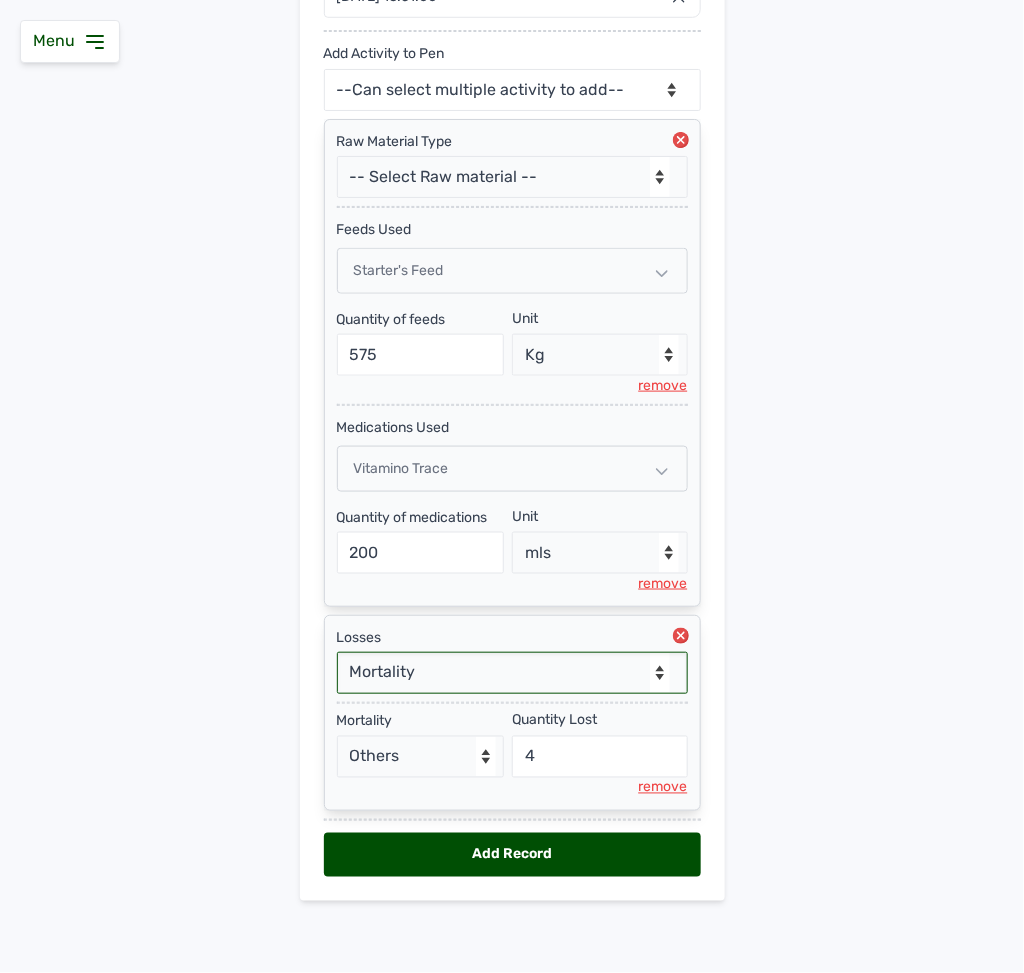 click on "--Select Type of Loss-- Mortality Culled Theft" at bounding box center [512, 673] 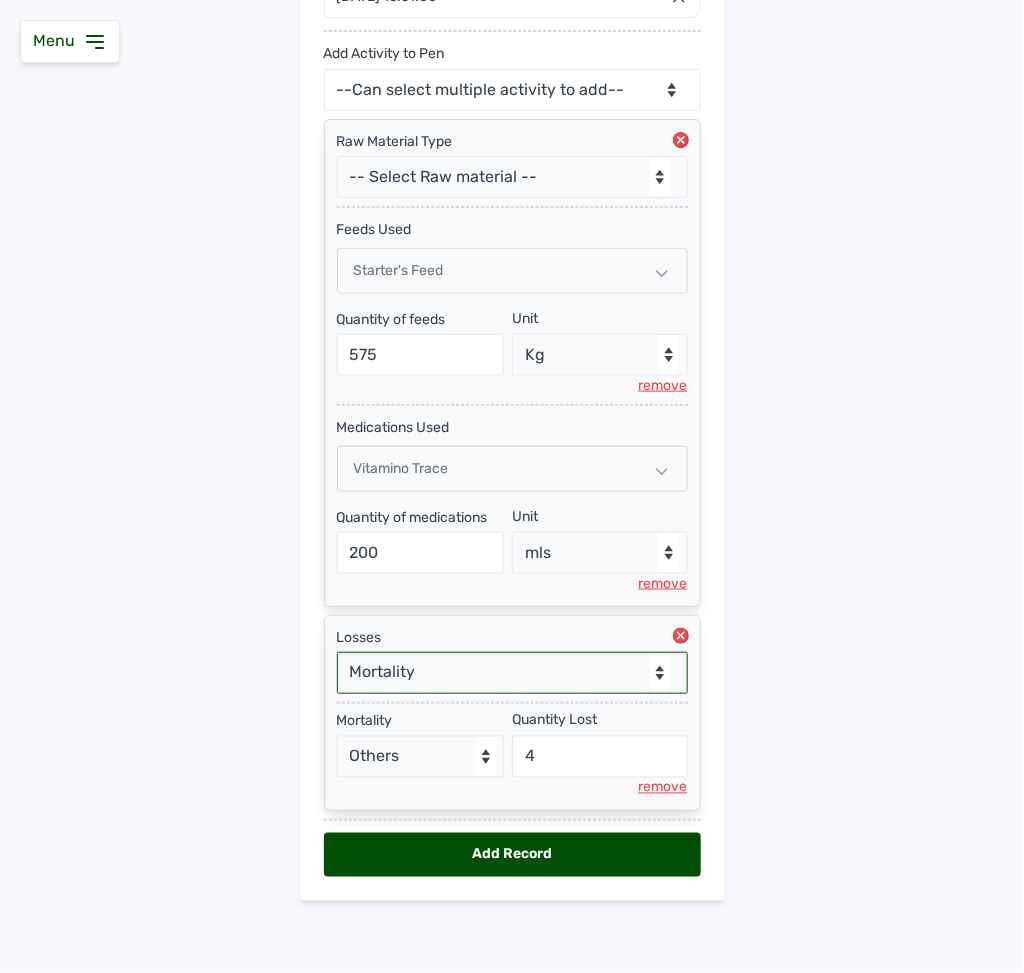 select on "null" 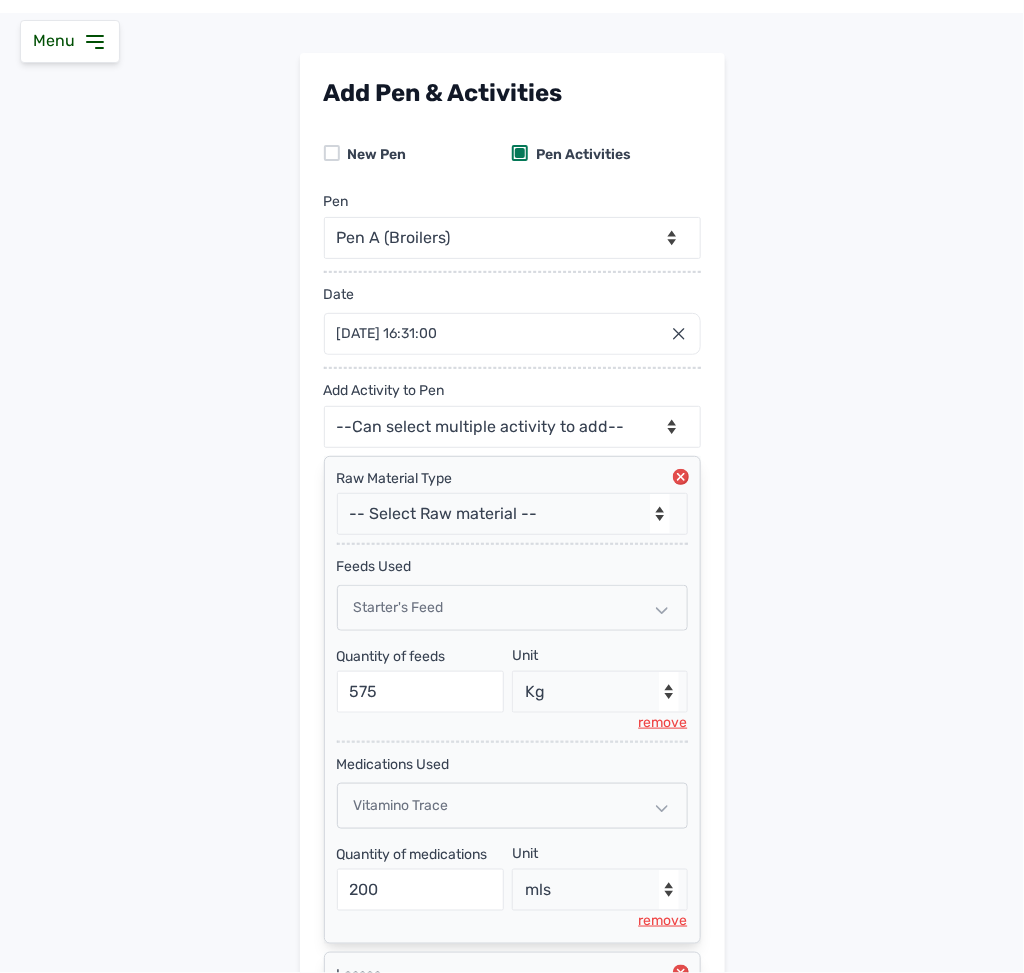 scroll, scrollTop: 0, scrollLeft: 0, axis: both 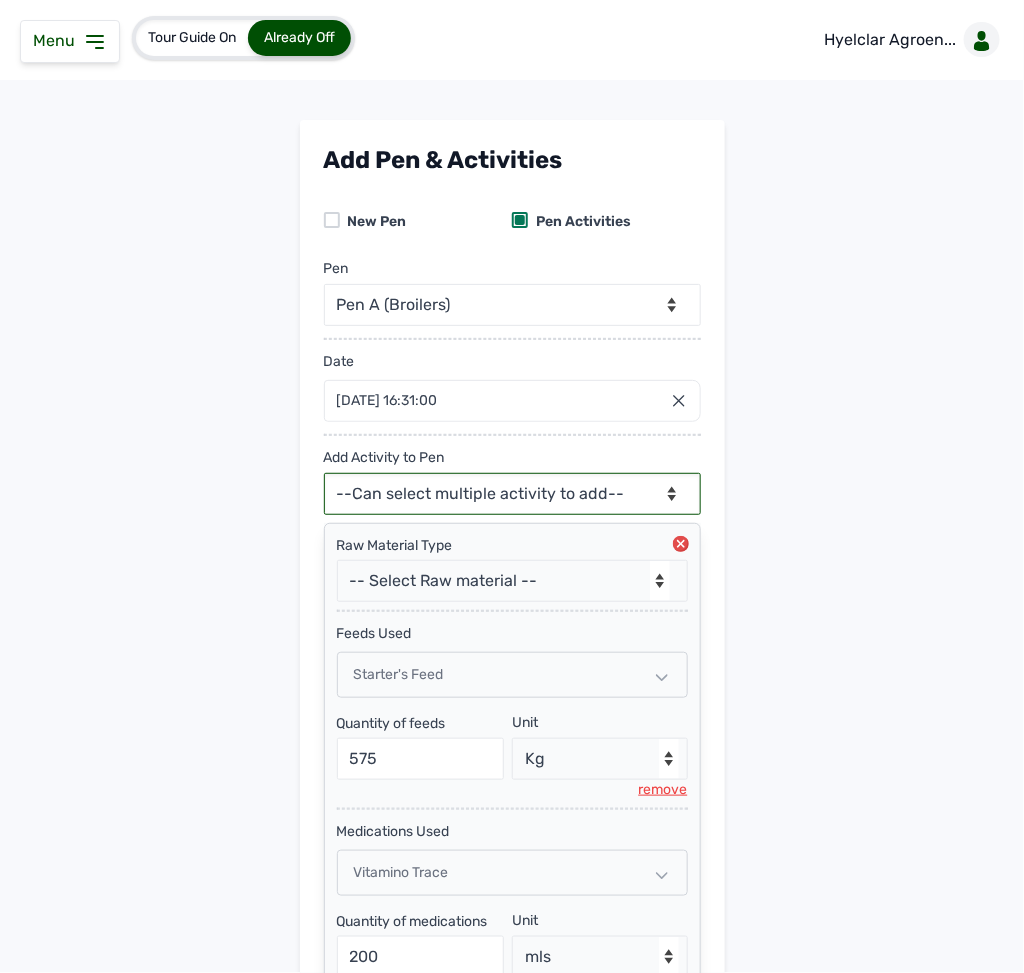 click on "--Can select multiple activity to add-- Raw Material Losses Weight" at bounding box center [512, 494] 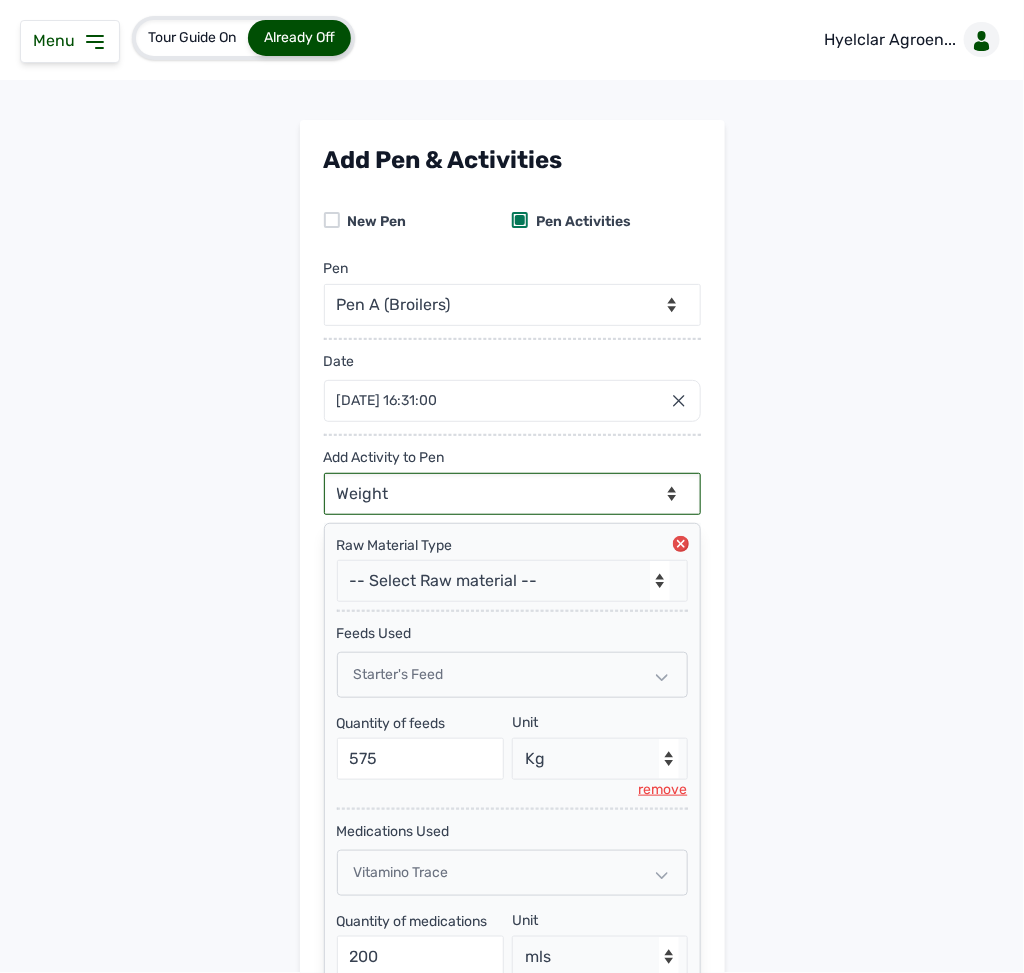 click on "--Can select multiple activity to add-- Raw Material Losses Weight" at bounding box center (512, 494) 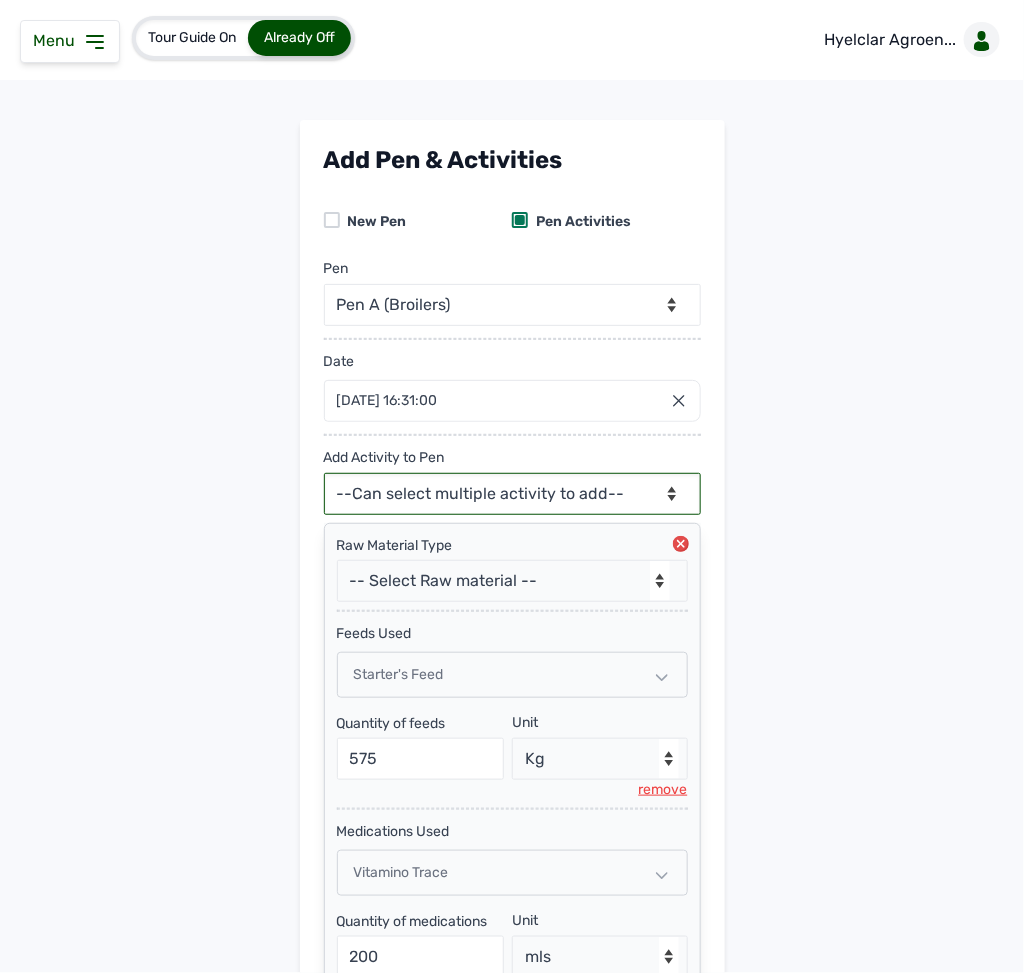 scroll, scrollTop: 525, scrollLeft: 0, axis: vertical 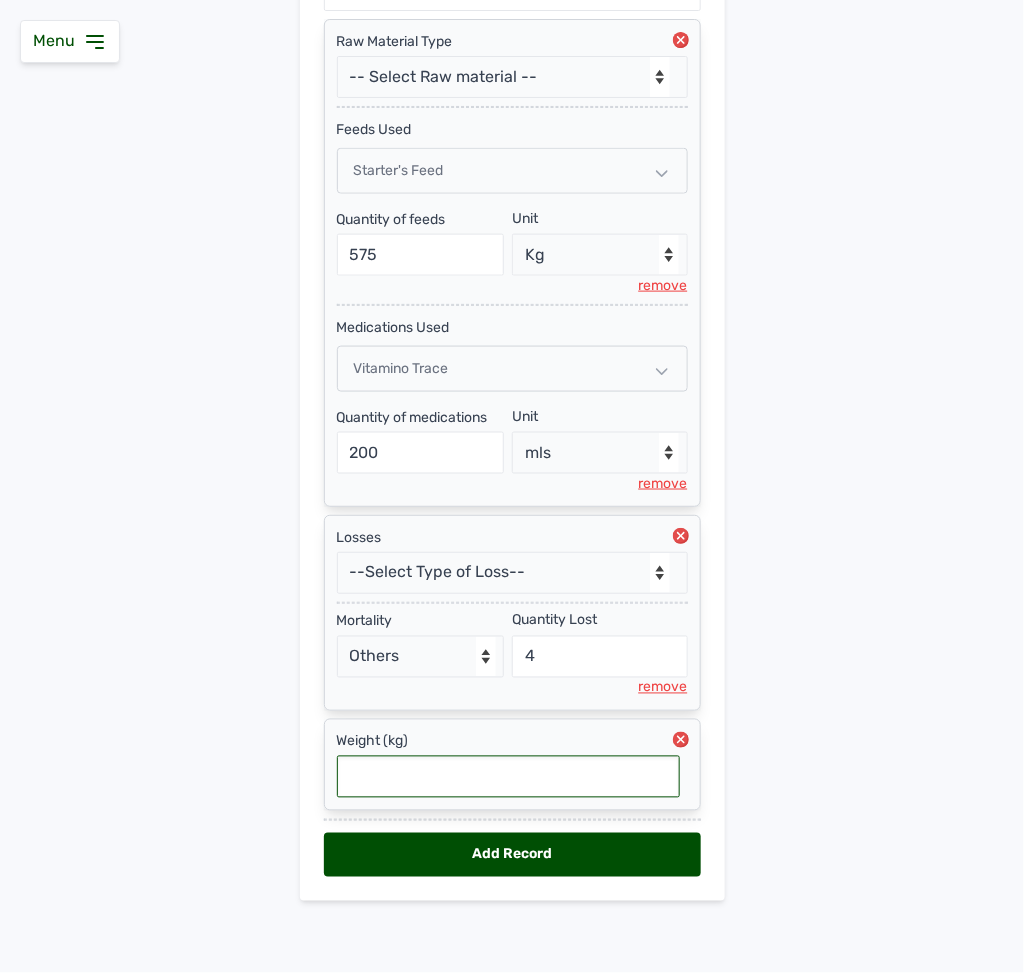 click at bounding box center (508, 777) 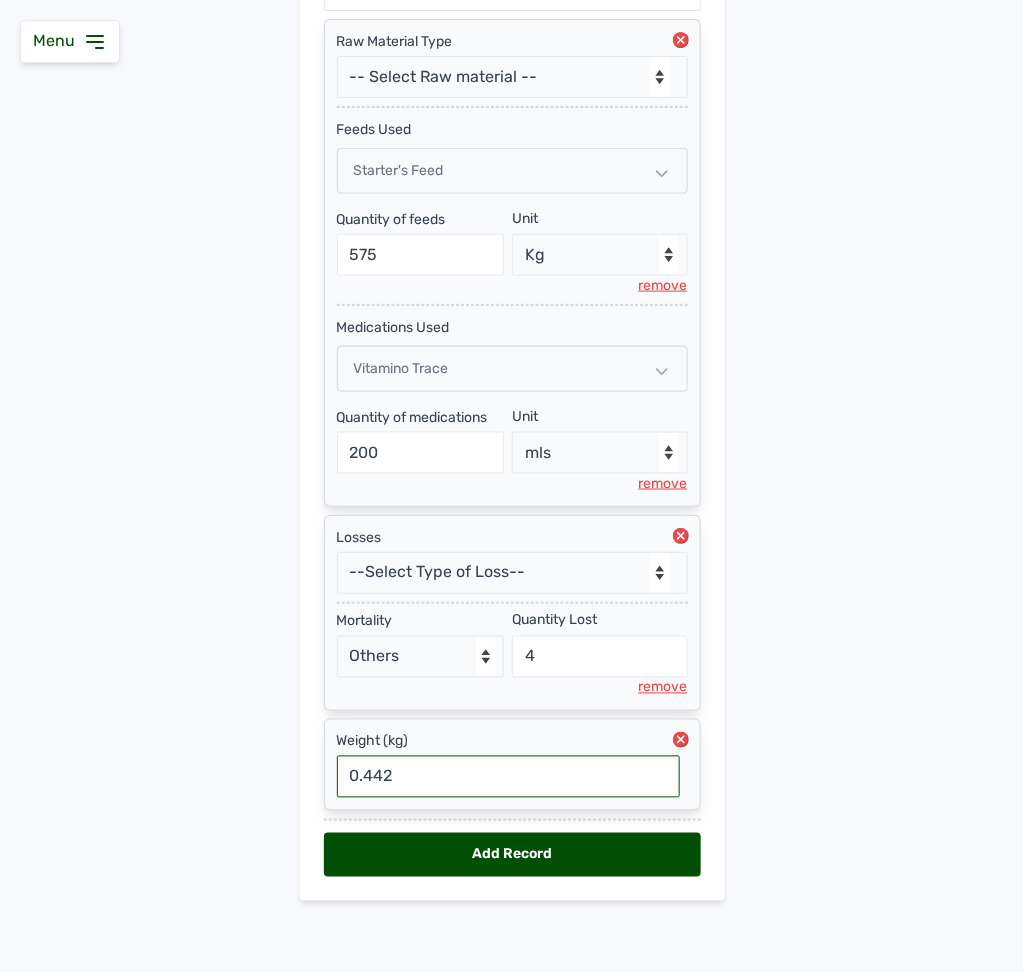 type on "0.4426" 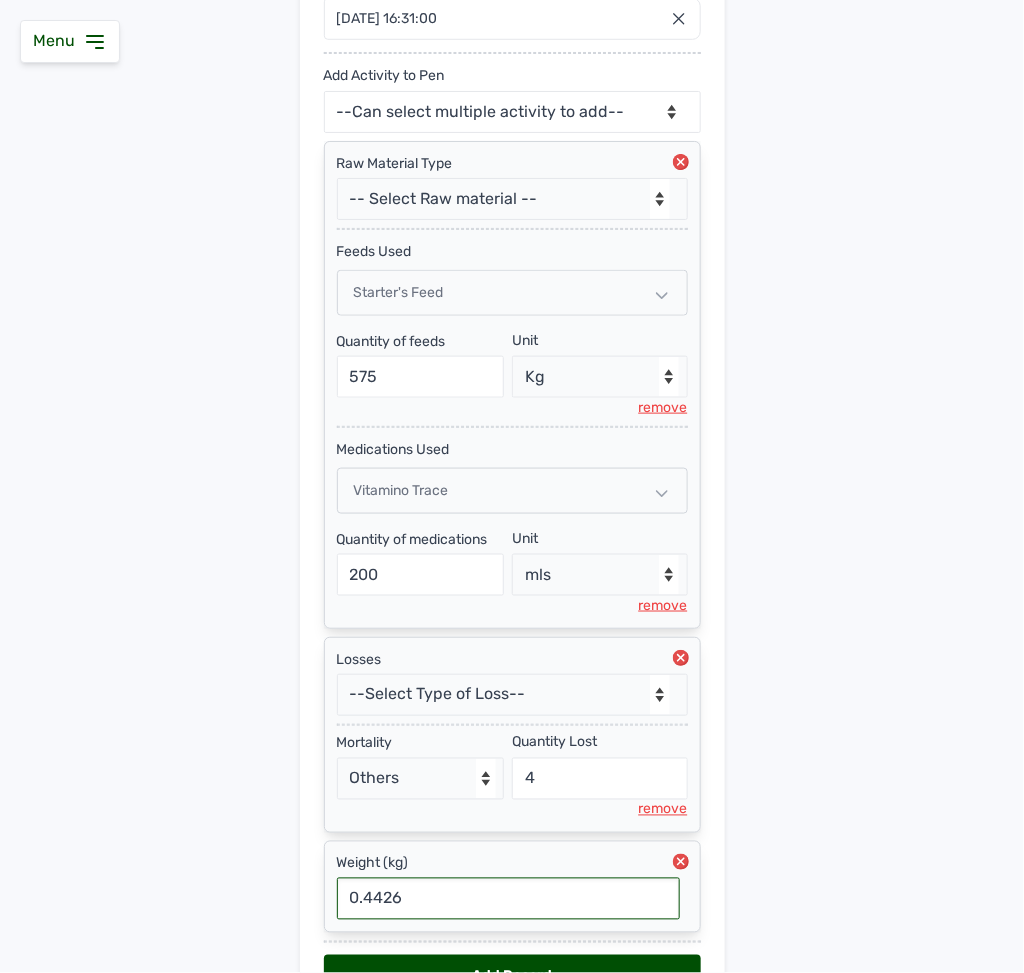 scroll, scrollTop: 525, scrollLeft: 0, axis: vertical 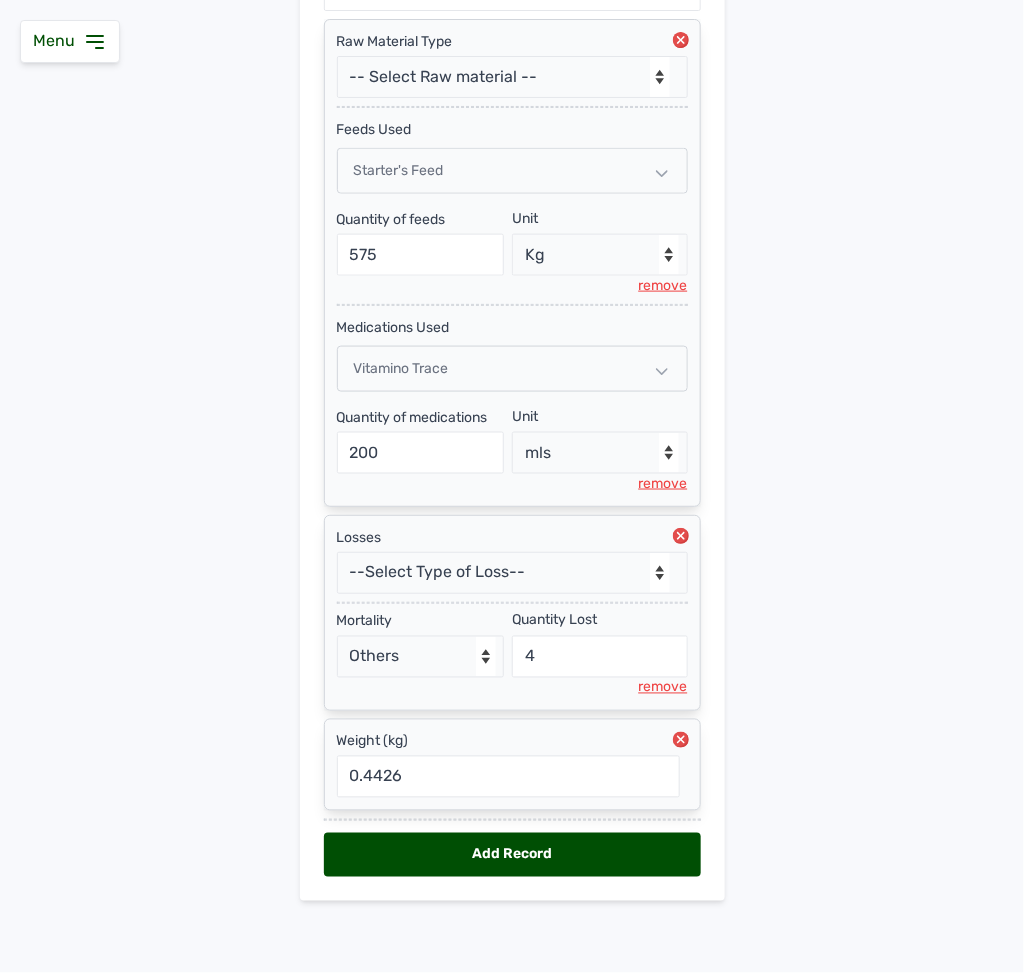 click on "Add Record" at bounding box center [512, 855] 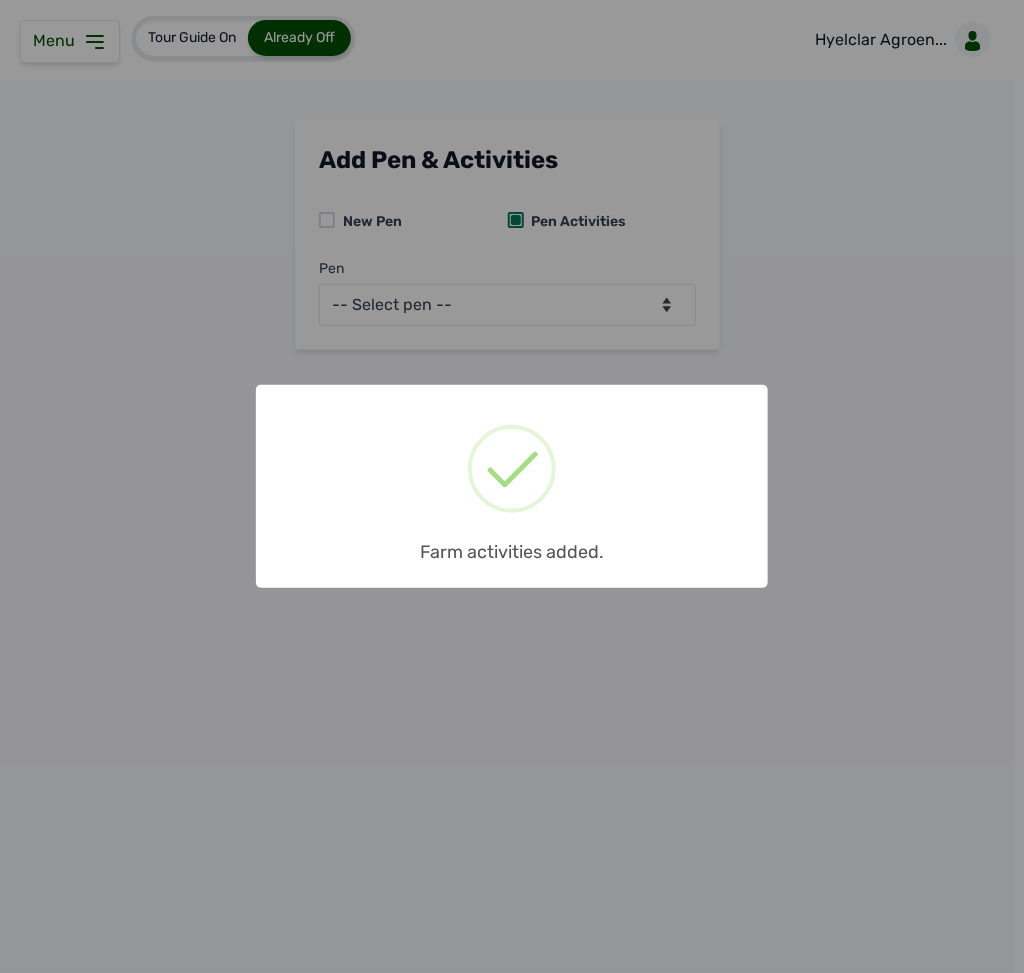 click on "×
Farm activities added. OK No Cancel" at bounding box center [512, 486] 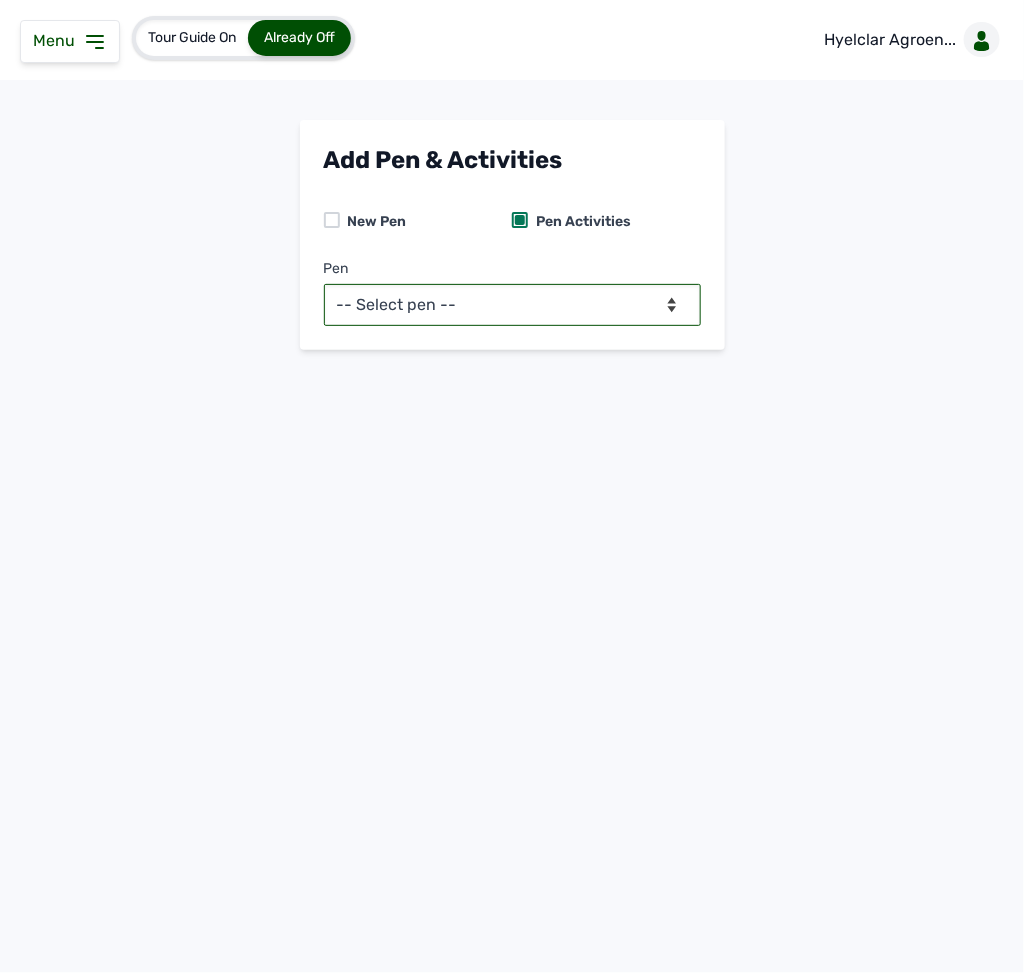 click on "-- Select pen -- Pen A (Broilers)" at bounding box center (512, 305) 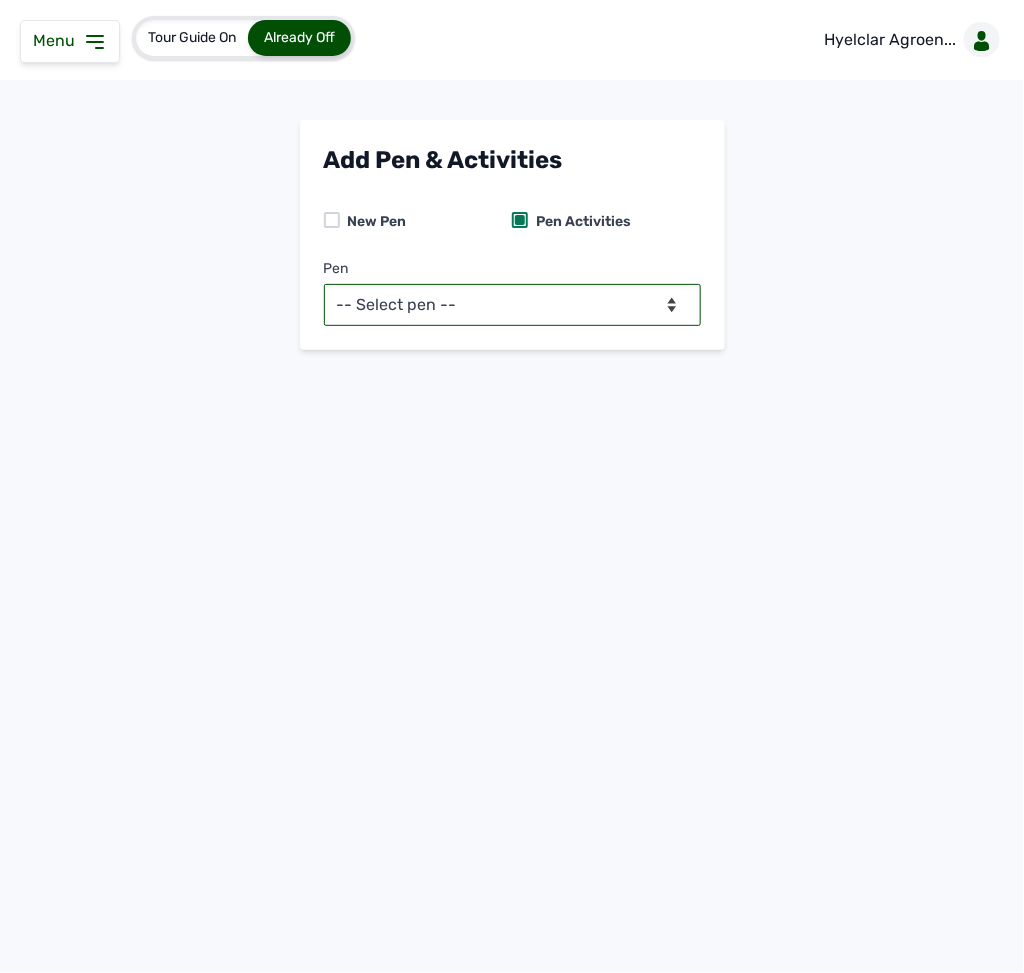select on "mdogo7hx0720" 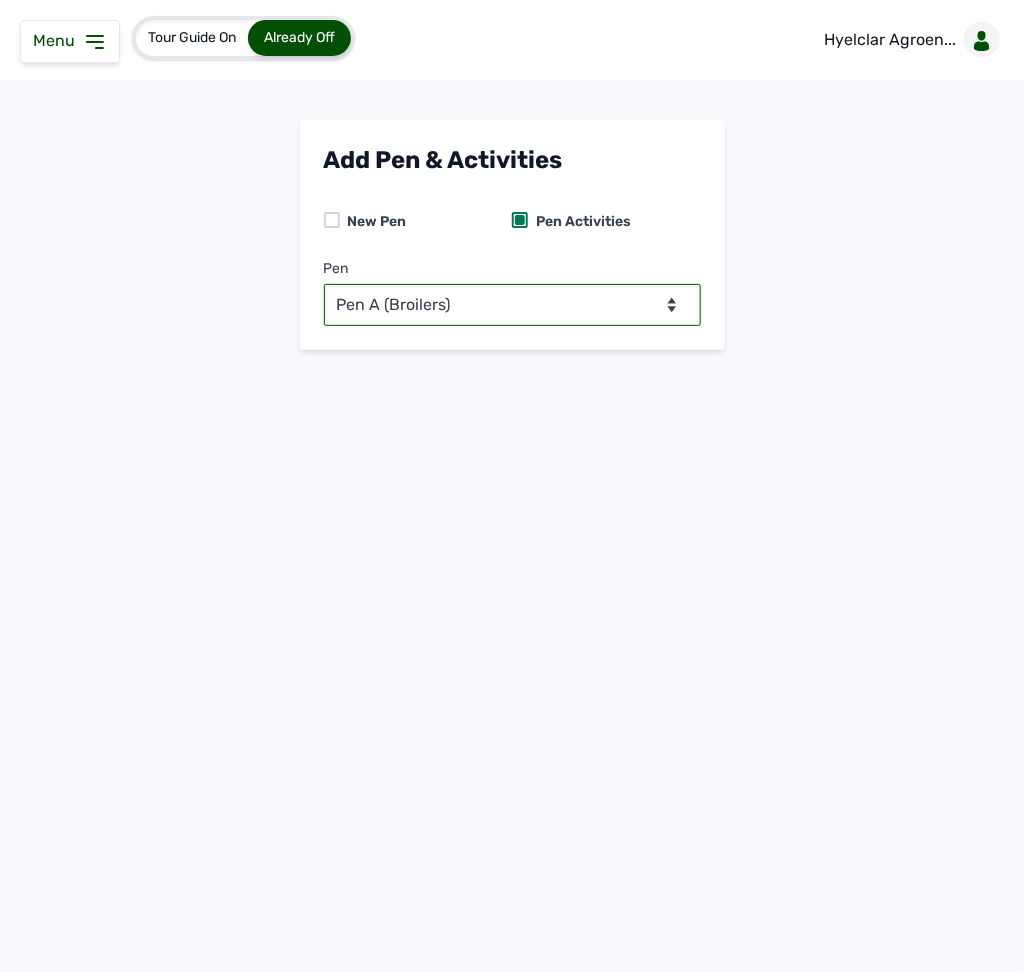 click on "-- Select pen -- Pen A (Broilers)" at bounding box center [512, 305] 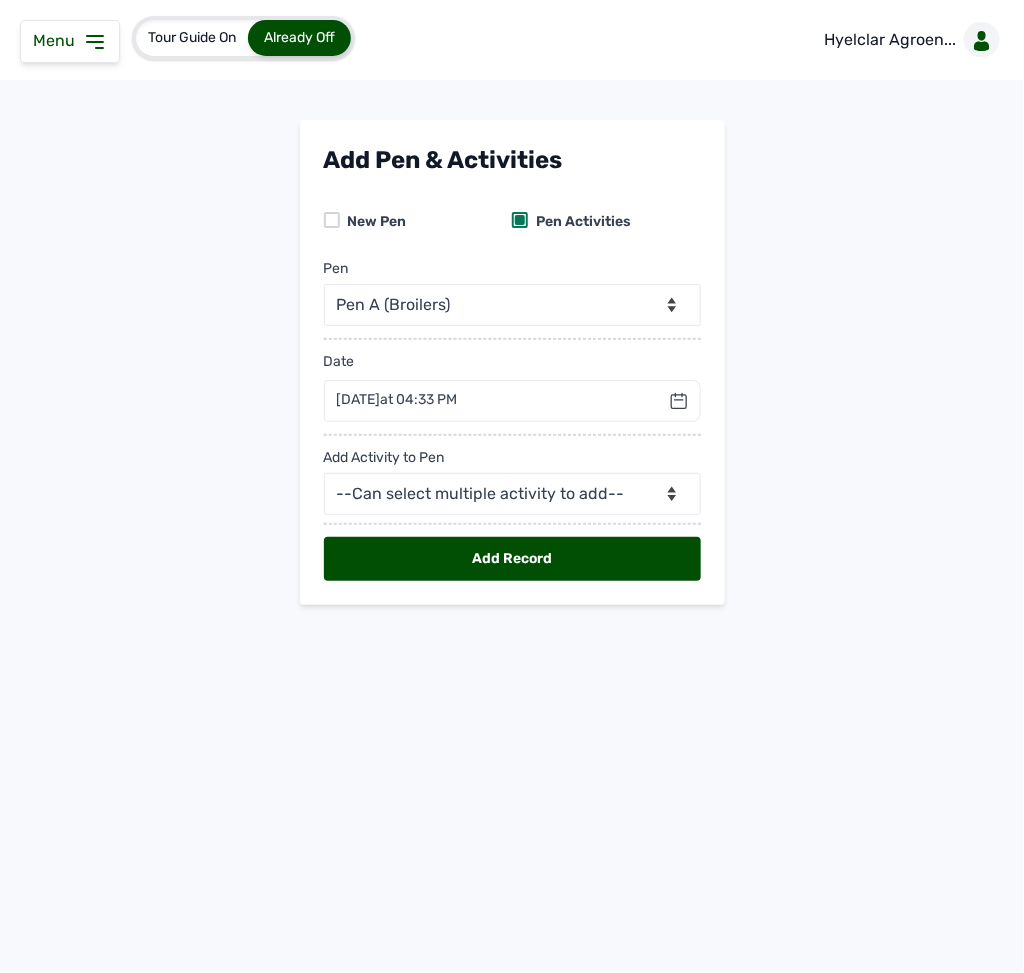 click on "at 04:33 PM" at bounding box center [419, 399] 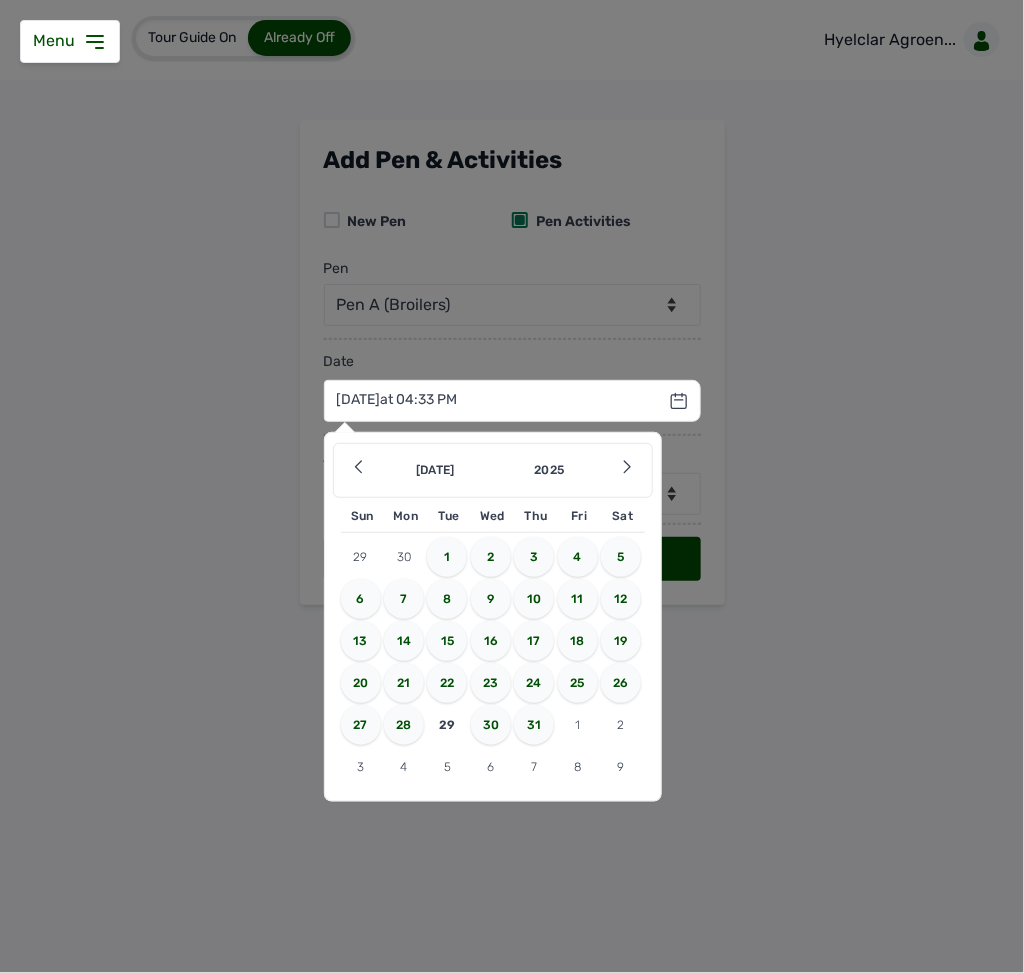 click on "16" at bounding box center [491, 641] 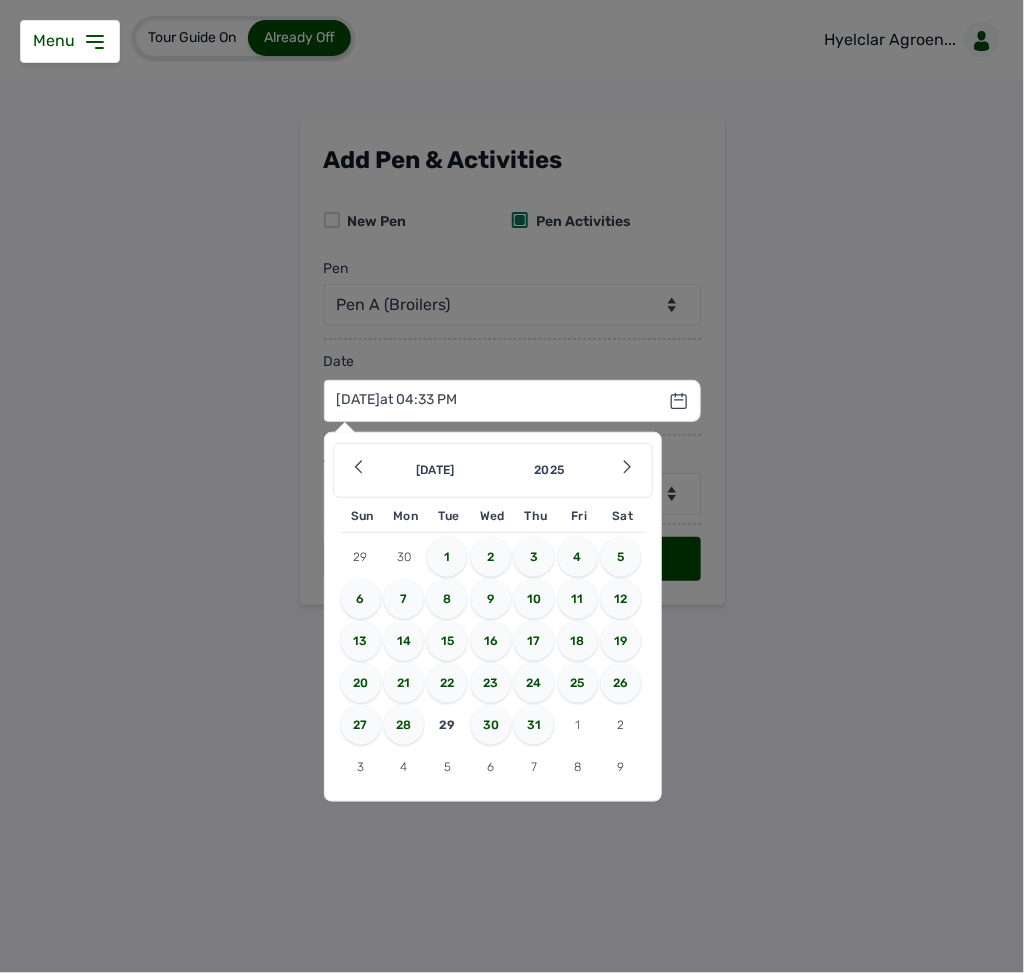 type on "16 Jul 2025 16:33:46" 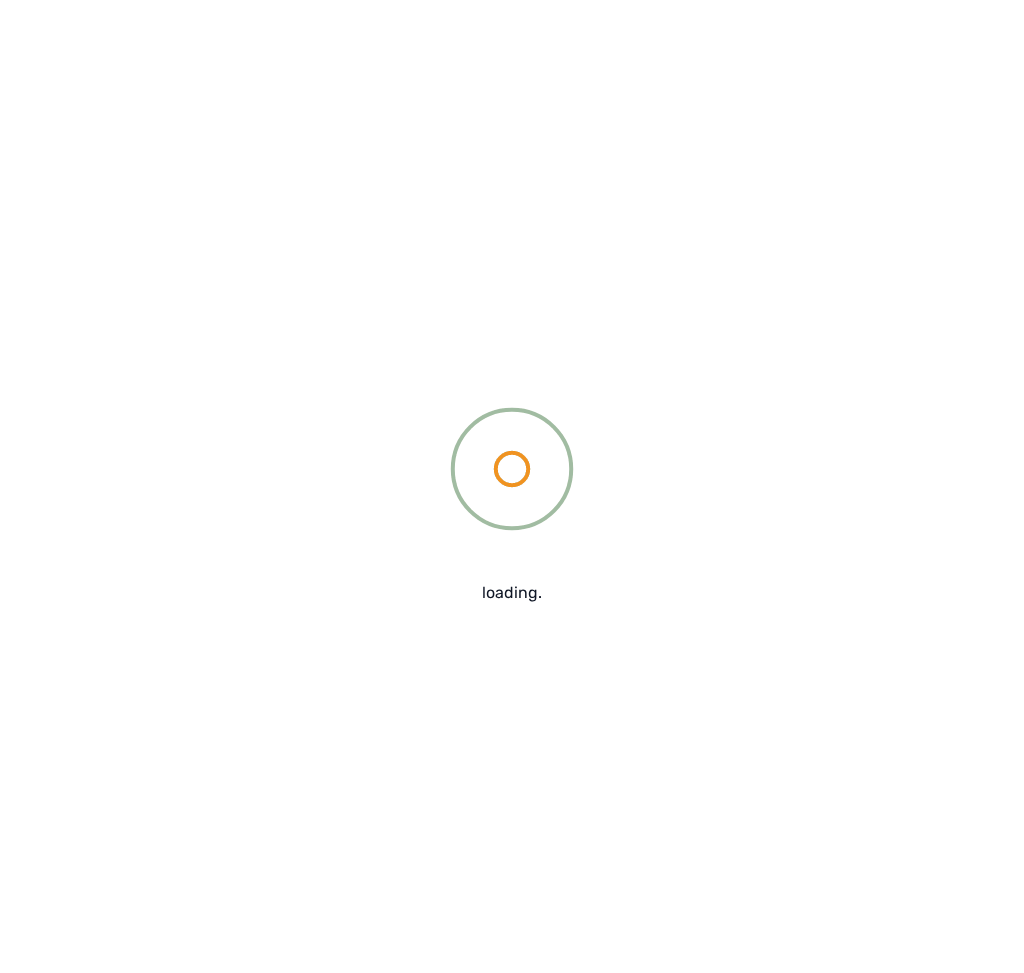 scroll, scrollTop: 0, scrollLeft: 0, axis: both 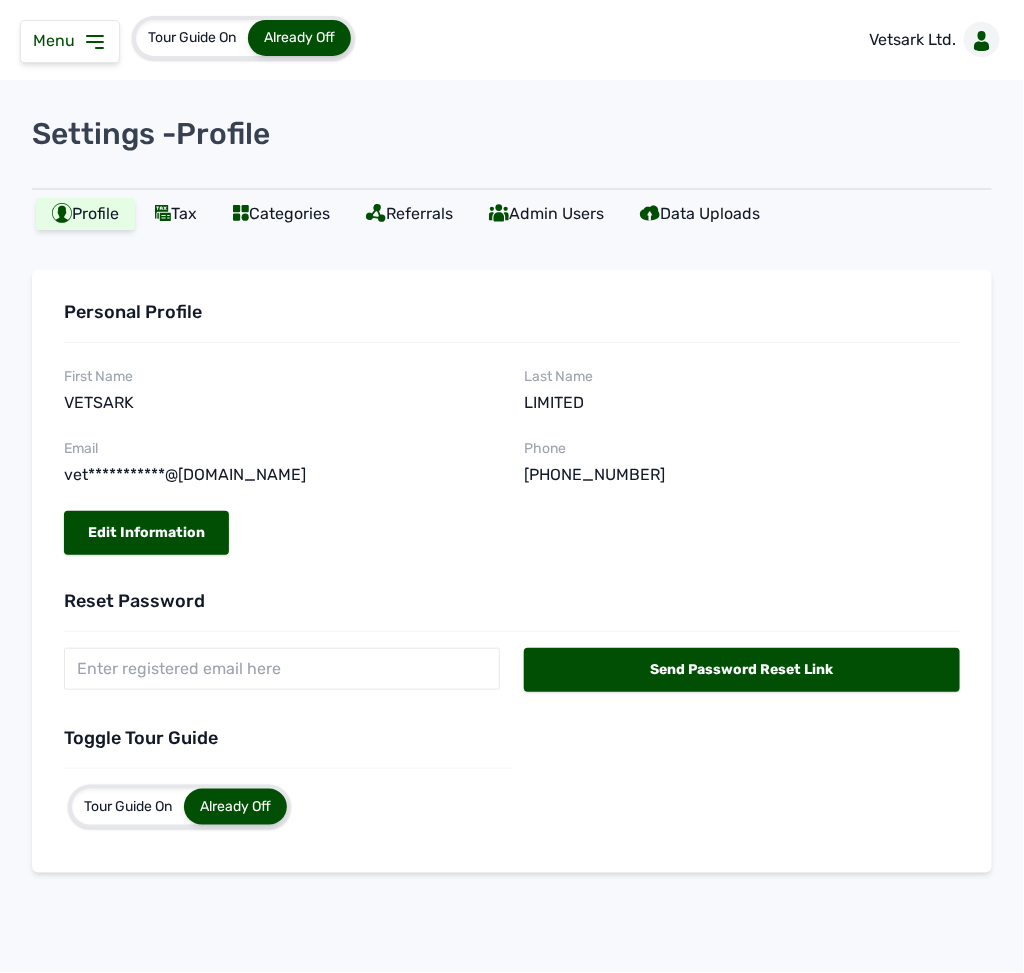 click 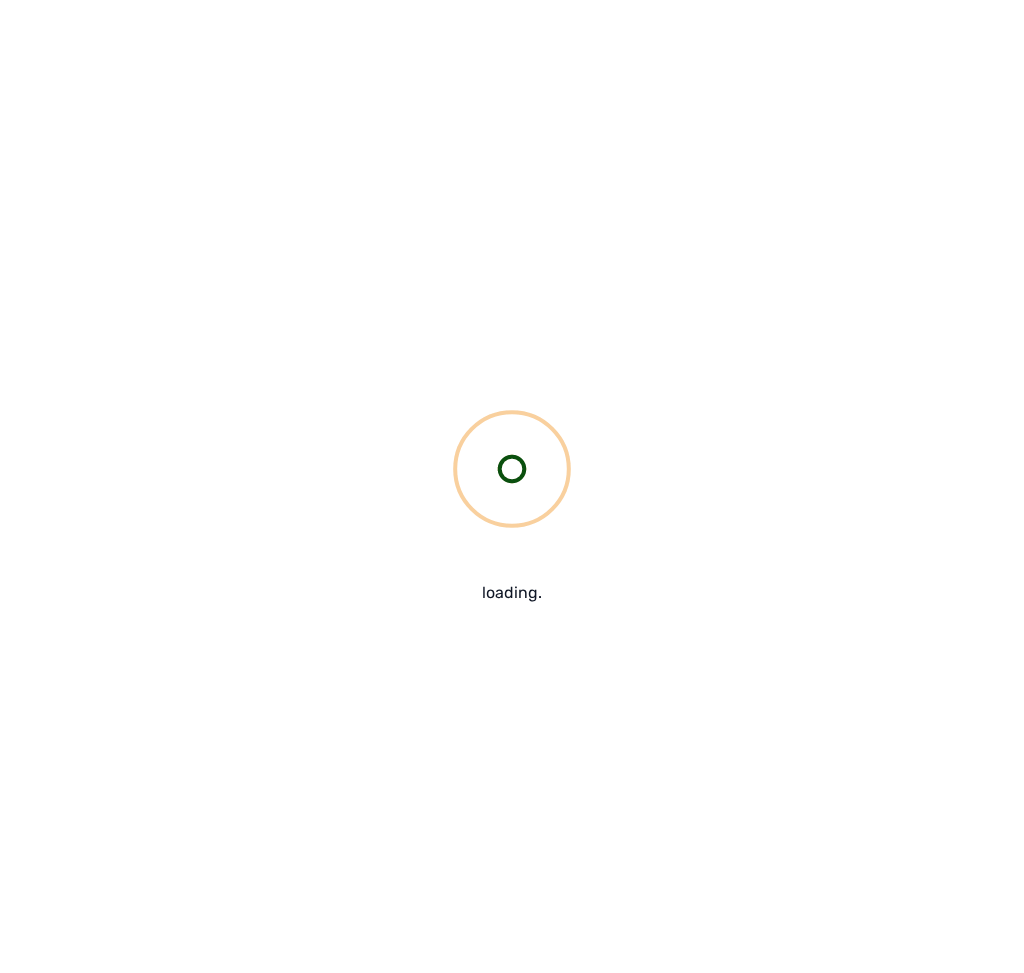 scroll, scrollTop: 0, scrollLeft: 0, axis: both 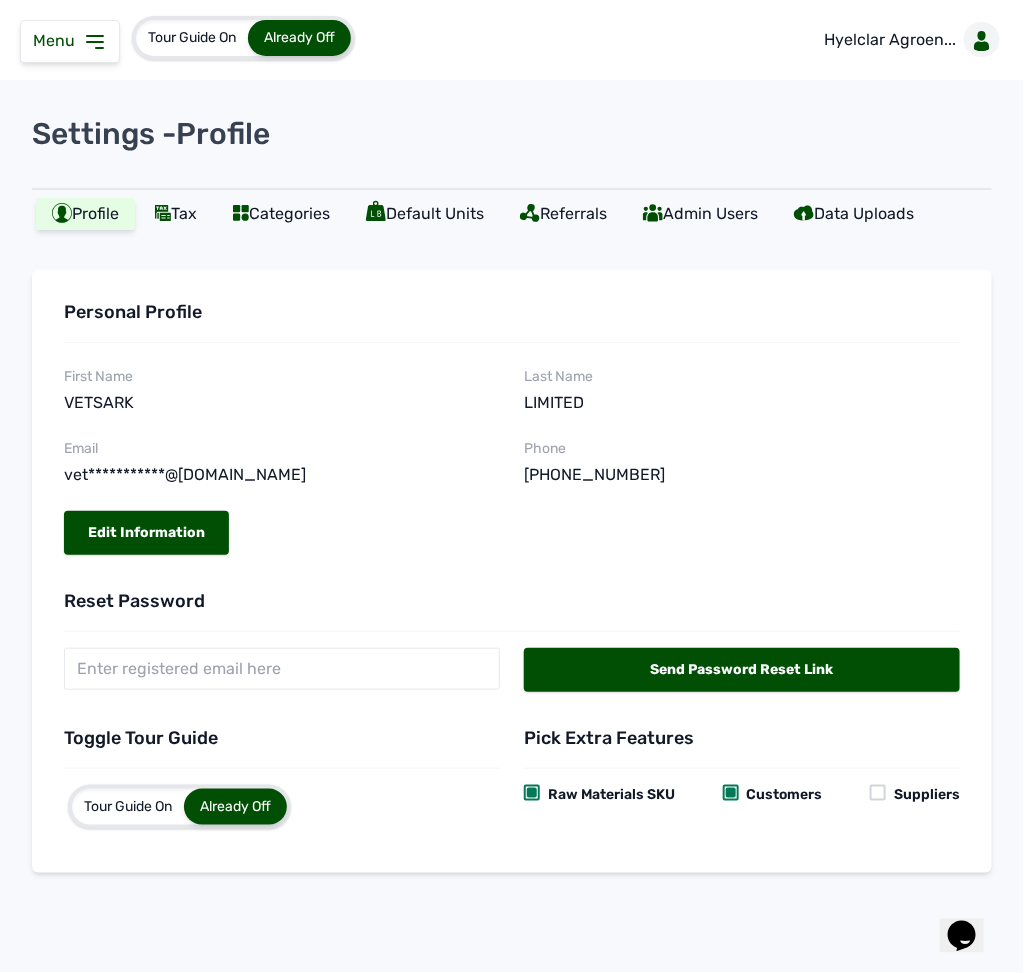 click 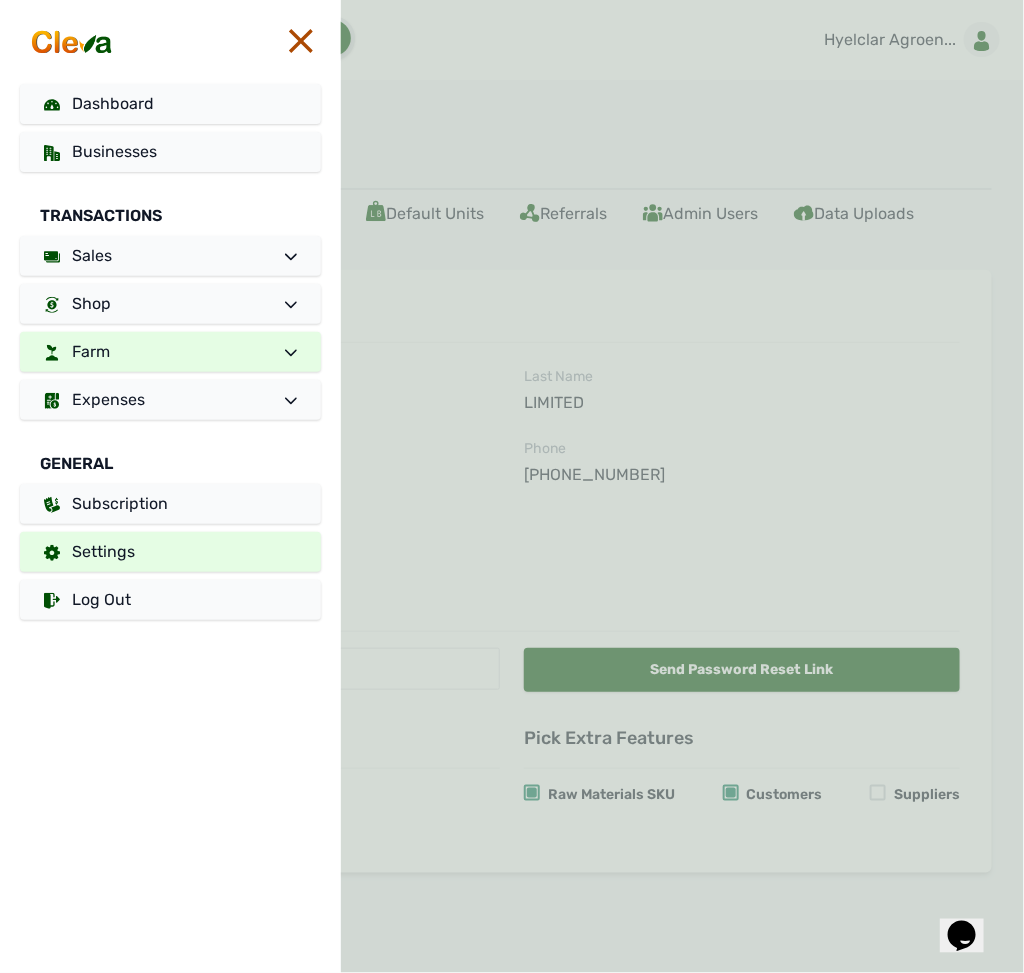 click on "Farm" at bounding box center [170, 352] 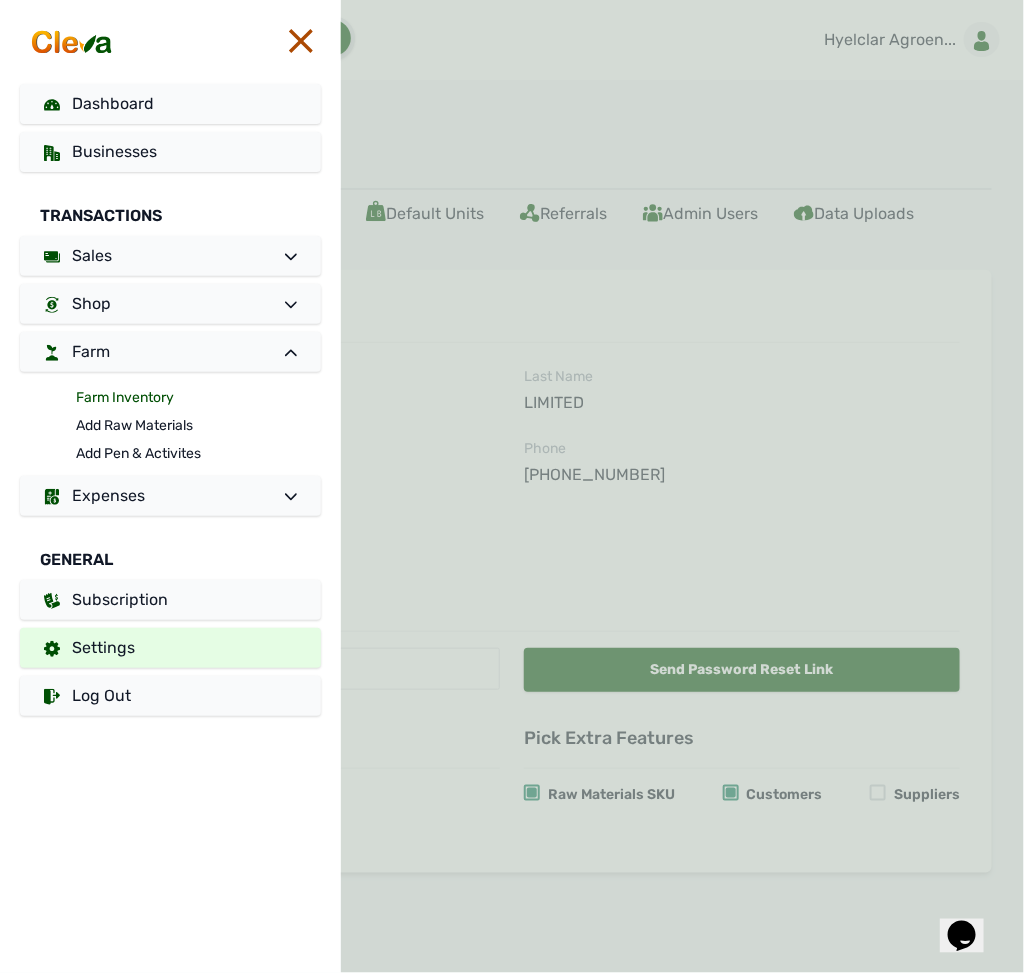 click on "Farm Inventory" at bounding box center (198, 398) 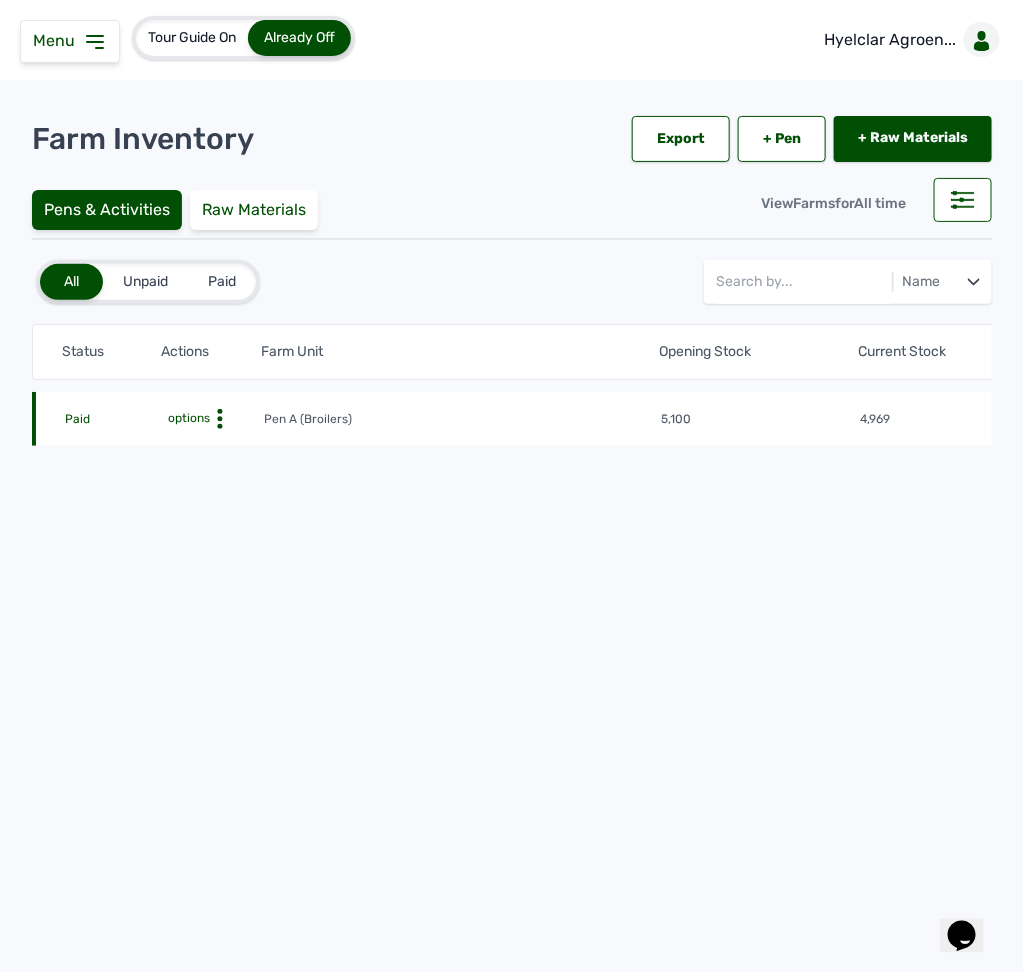 click 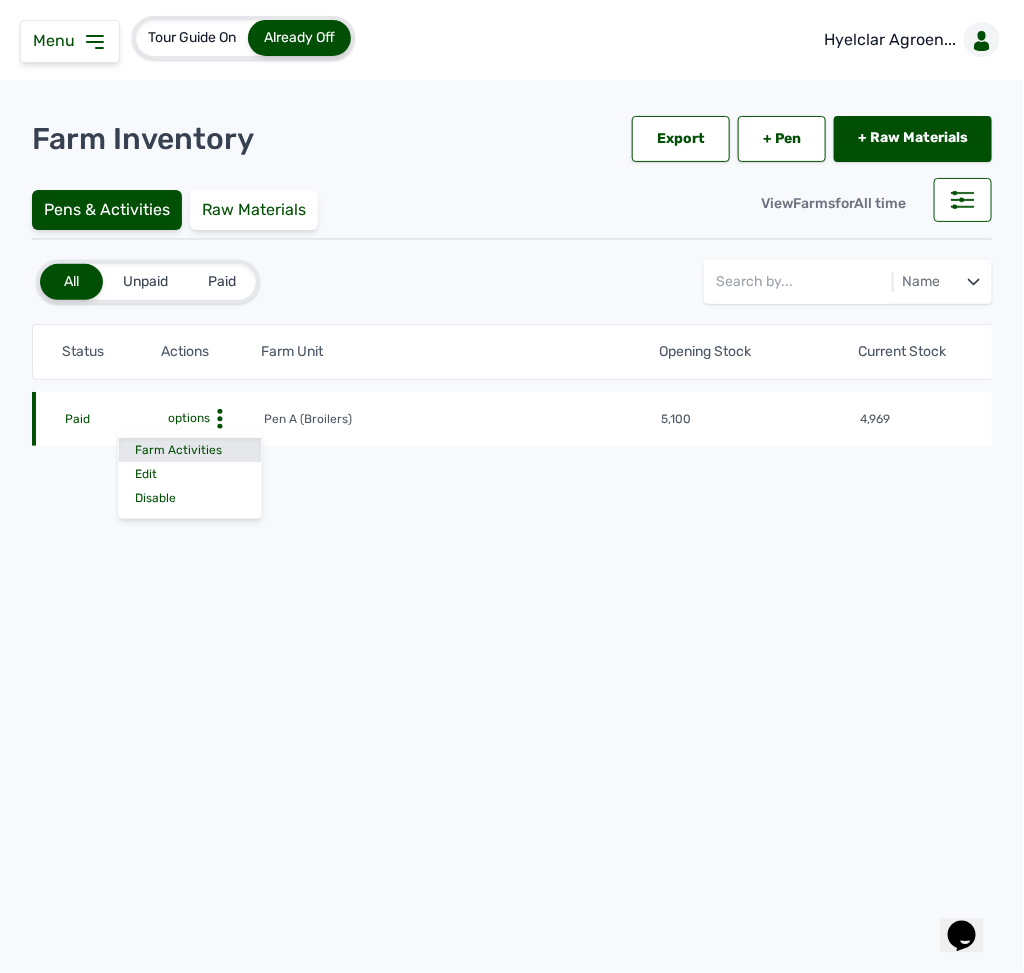 click on "Farm Activities" at bounding box center (190, 450) 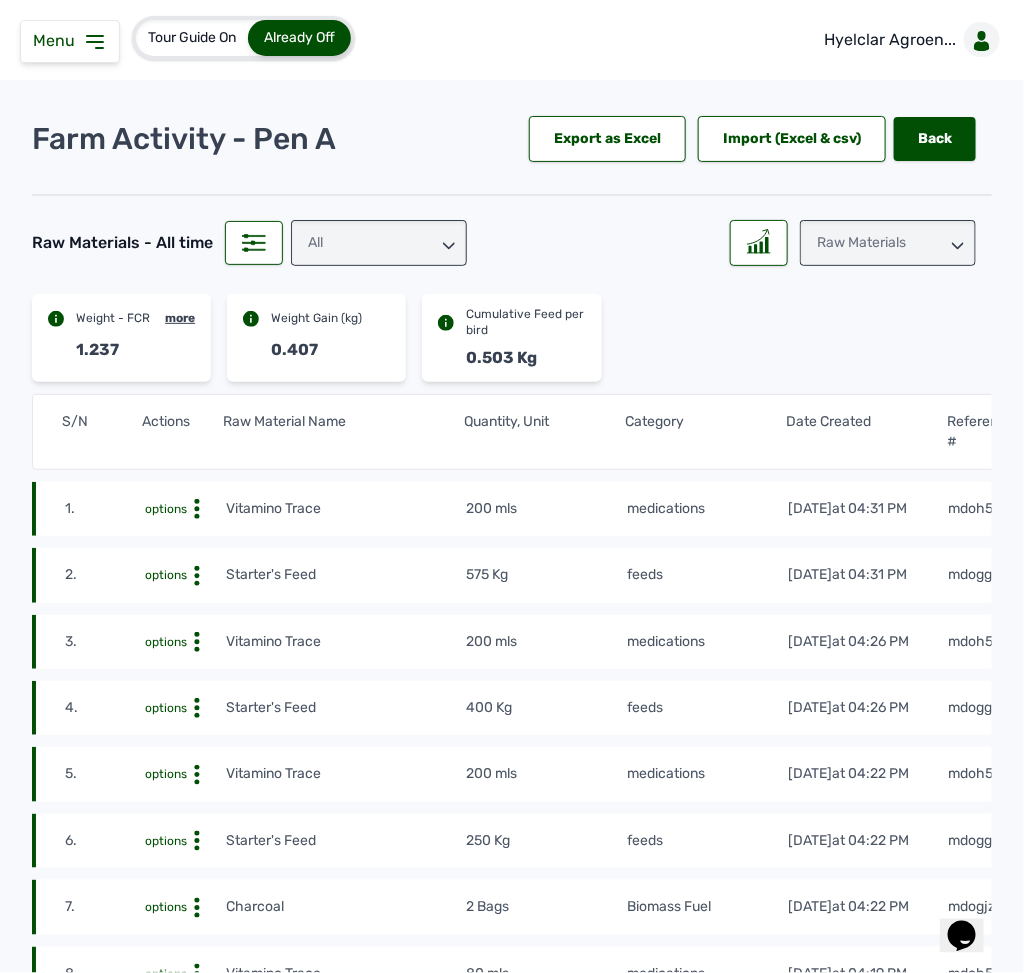 click on "feeds" at bounding box center [706, 575] 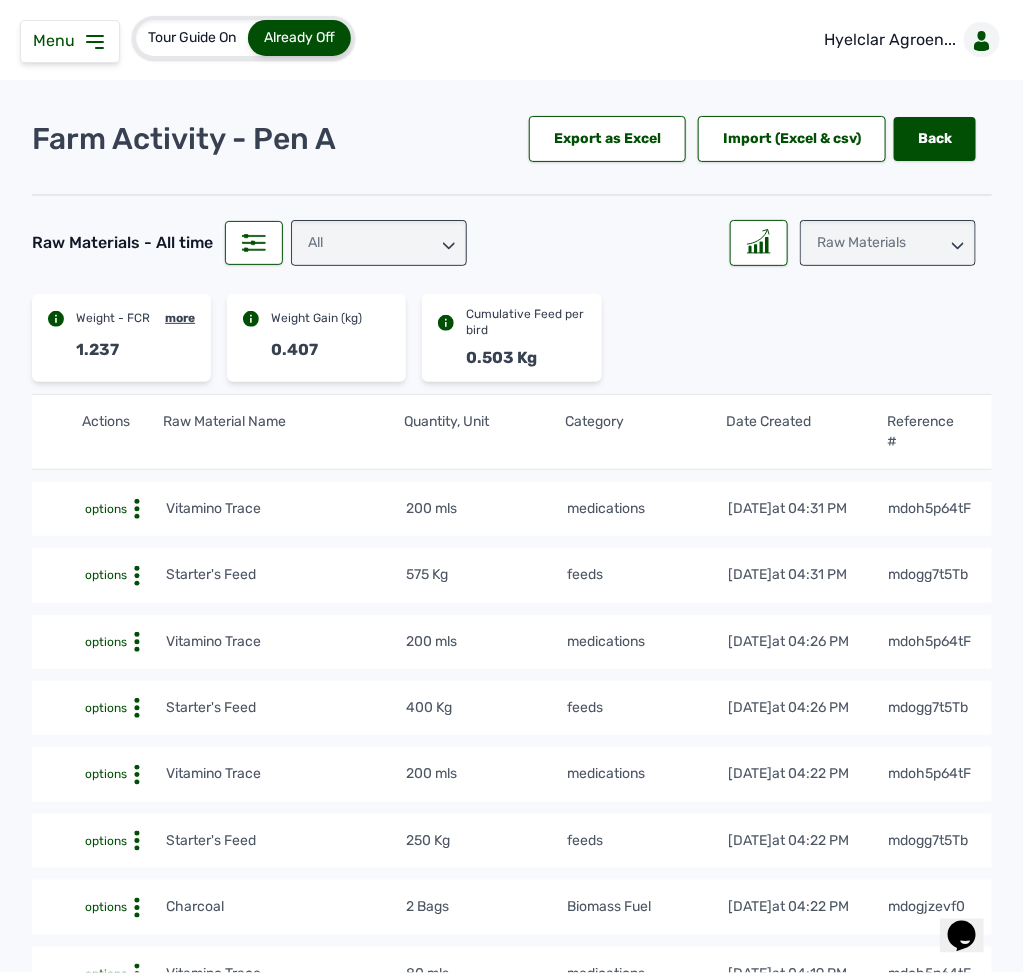 scroll, scrollTop: 0, scrollLeft: 72, axis: horizontal 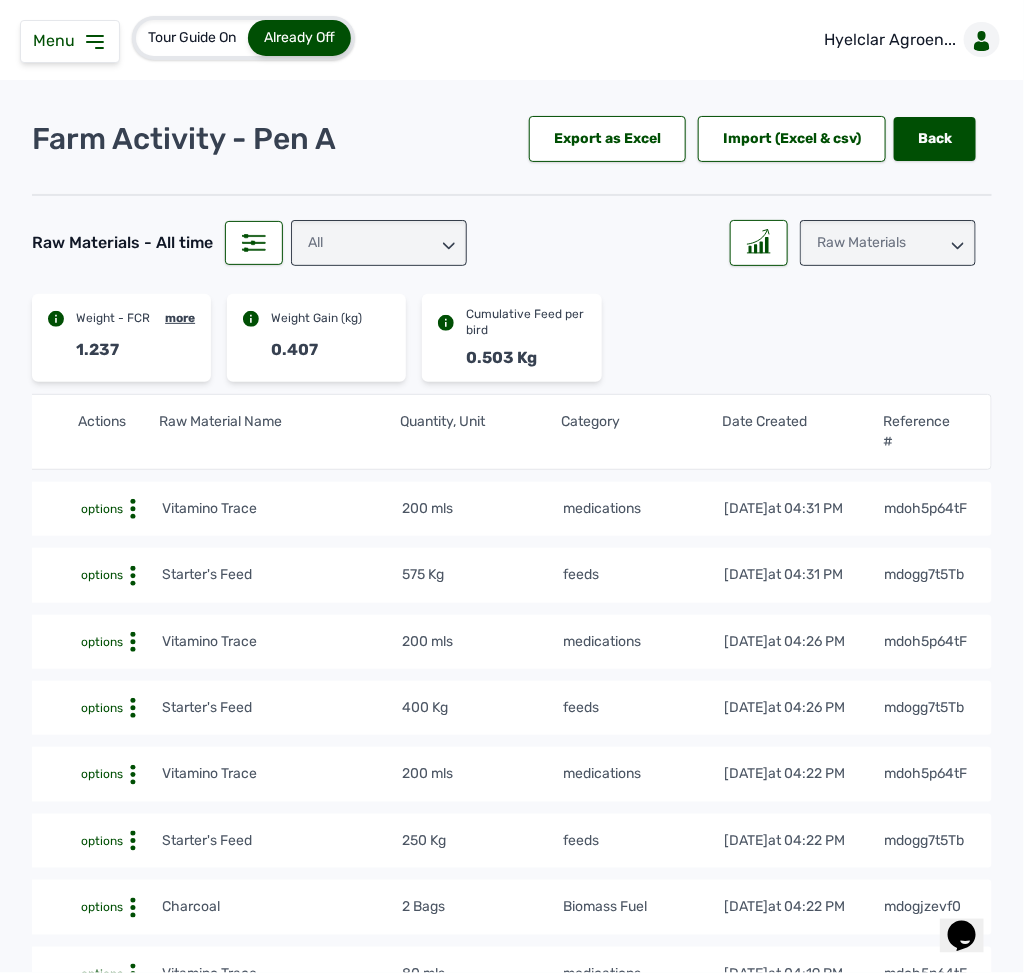 click on "S/N Actions Raw Material Name Quantity, Unit Category Date Created Reference # 1. options Vitamino Trace 200 mls medications 15th Jul 2025   at 04:31 PM mdoh5p64tF 2. options Starter's Feed 575 Kg feeds 15th Jul 2025   at 04:31 PM mdogg7t5Tb 3. options Vitamino Trace 200 mls medications 14th Jul 2025   at 04:26 PM mdoh5p64tF 4. options Starter's Feed 400 Kg feeds 14th Jul 2025   at 04:26 PM mdogg7t5Tb 5. options Vitamino Trace 200 mls medications 13th Jul 2025   at 04:22 PM mdoh5p64tF 6. options Starter's Feed 250 Kg feeds 13th Jul 2025   at 04:22 PM mdogg7t5Tb 7. options Charcoal 2 Bags Biomass Fuel 13th Jul 2025   at 04:22 PM mdogjzevf0 8. options Vitamino Trace 80 mls medications 12th Jul 2025   at 04:19 PM mdoh5p64tF 9. options Starter's Feed 200 Kg feeds 12th Jul 2025   at 04:19 PM mdogg7t5Tb 10. options Charcoal 2 Bags Biomass Fuel 12th Jul 2025   at 04:19 PM mdogjzevf0 11. options Vitamino Trace 60 mls medications 11th Jul 2025   at 04:16 PM mdoh5p64tF 12. options Starter's Feed 200 Kg feeds mdogg7t5Tb" at bounding box center [480, 1892] 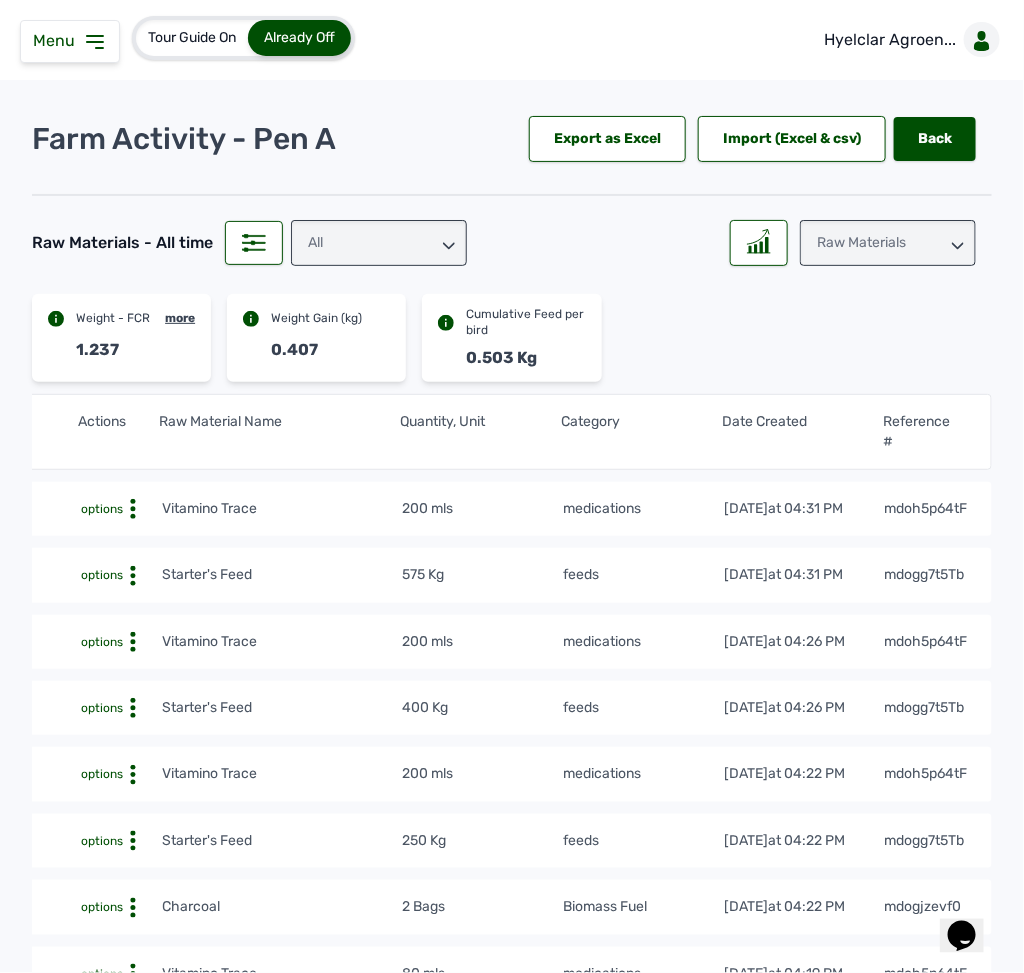 scroll, scrollTop: 60, scrollLeft: 0, axis: vertical 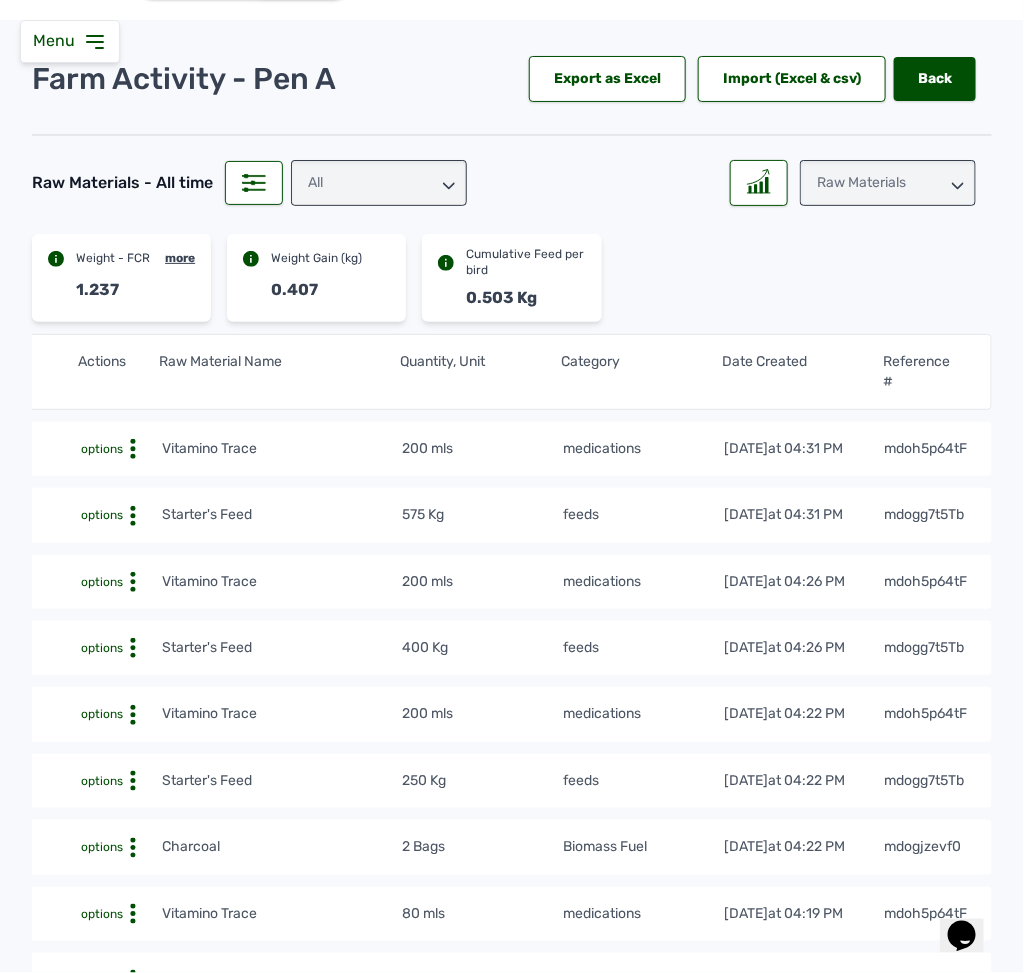 click on "Raw Materials" at bounding box center [888, 183] 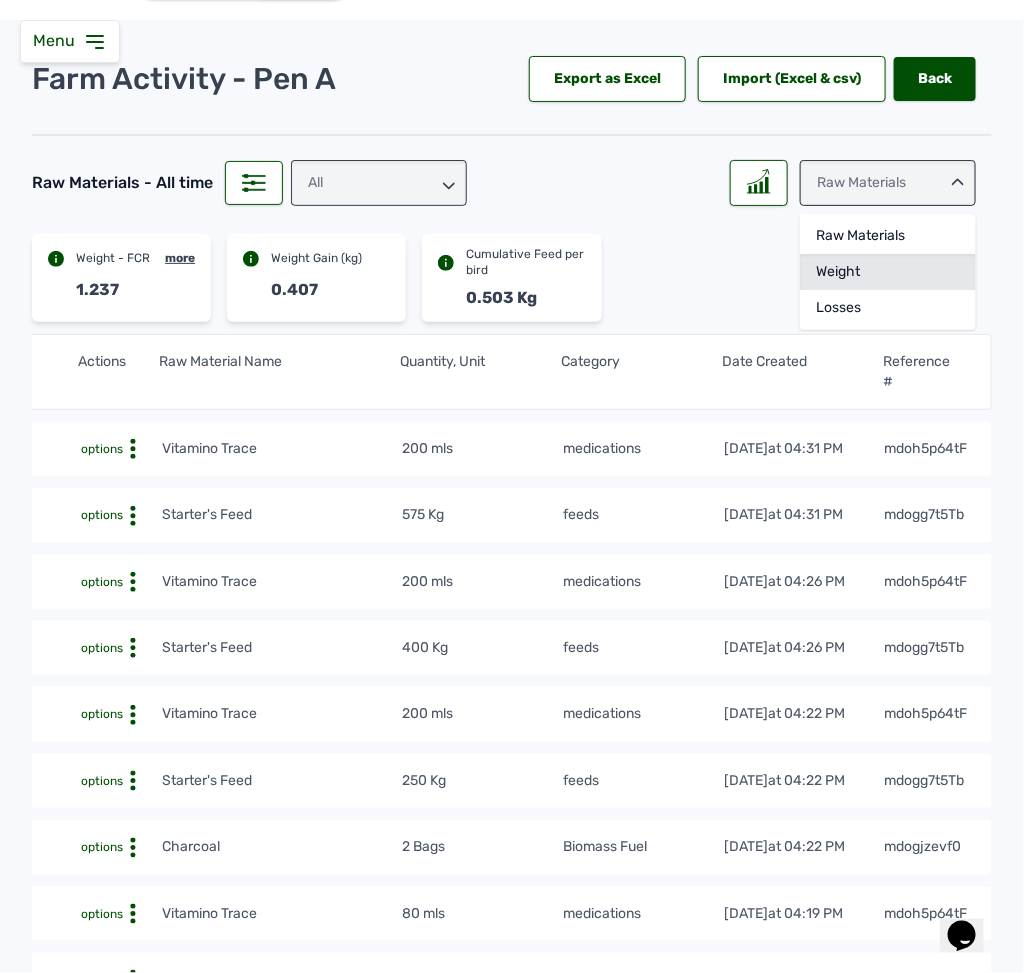 click on "Weight" 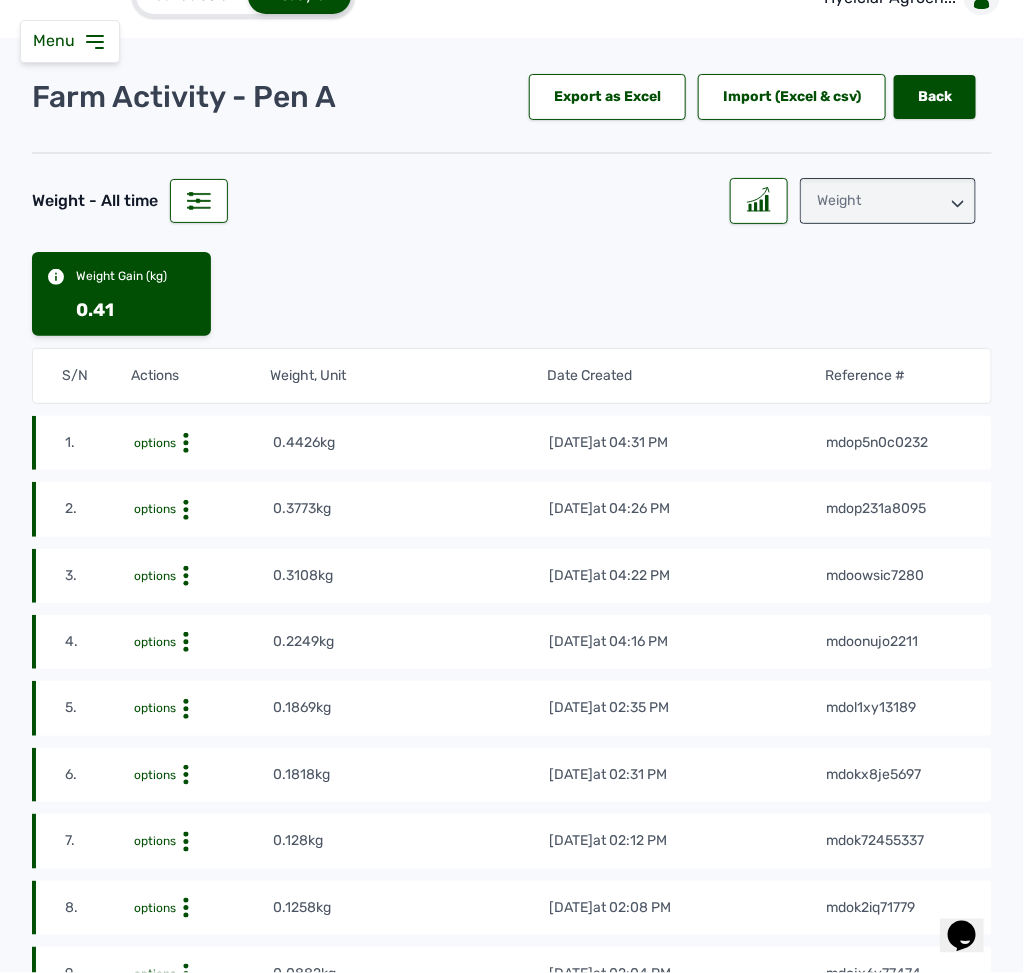 scroll, scrollTop: 0, scrollLeft: 0, axis: both 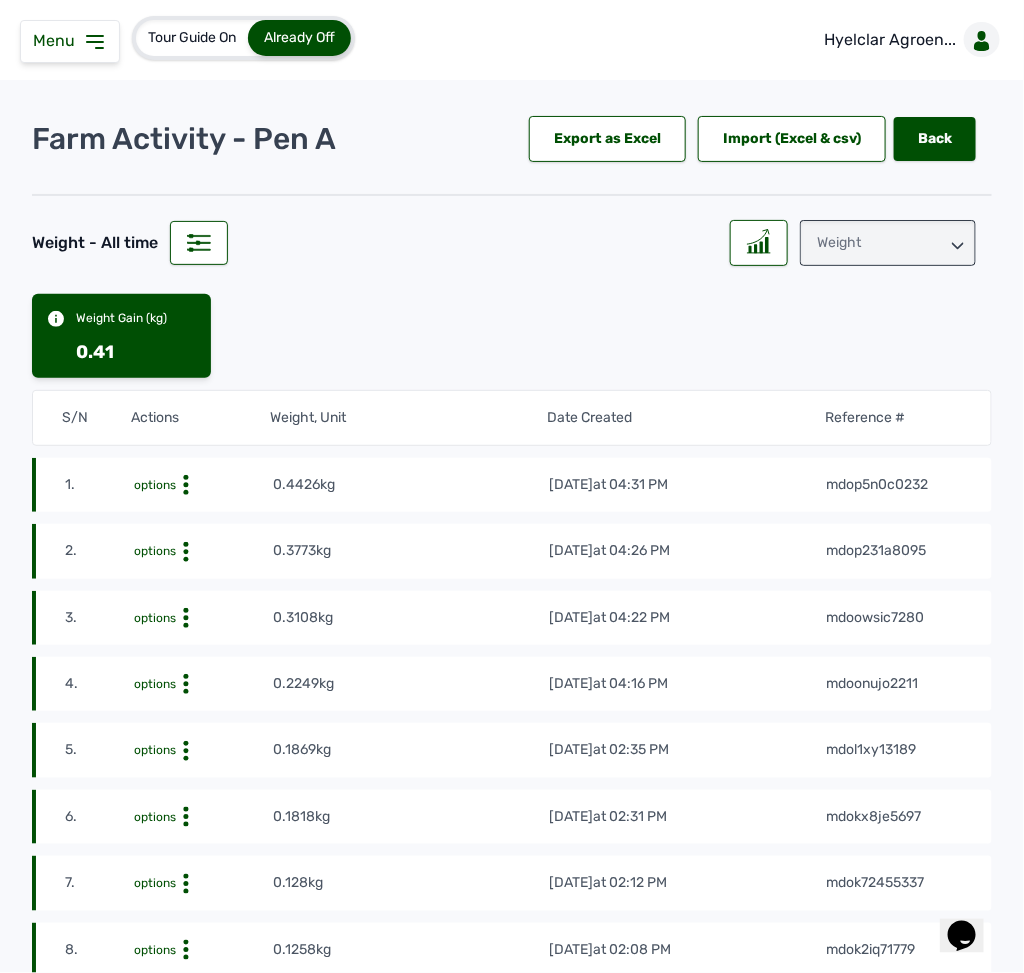 click 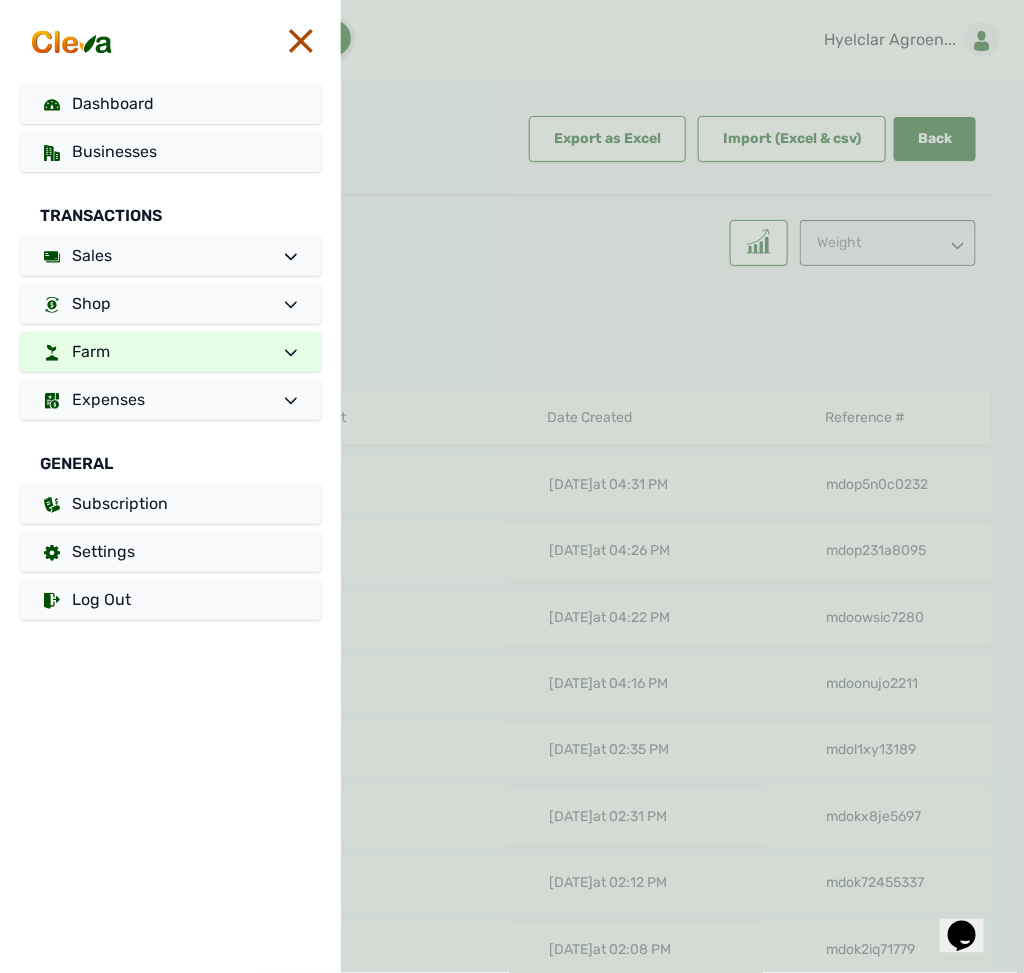 click on "Farm" at bounding box center [170, 352] 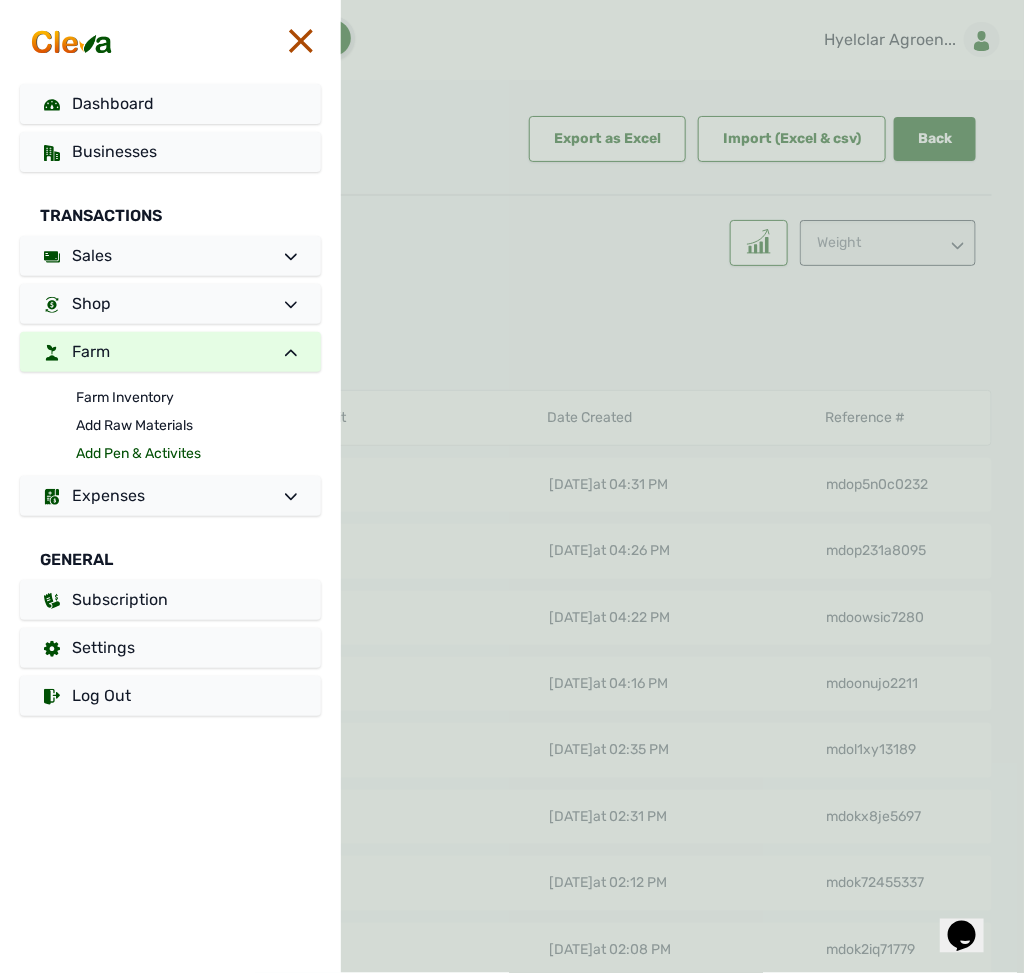 click on "Add Pen & Activites" at bounding box center [198, 454] 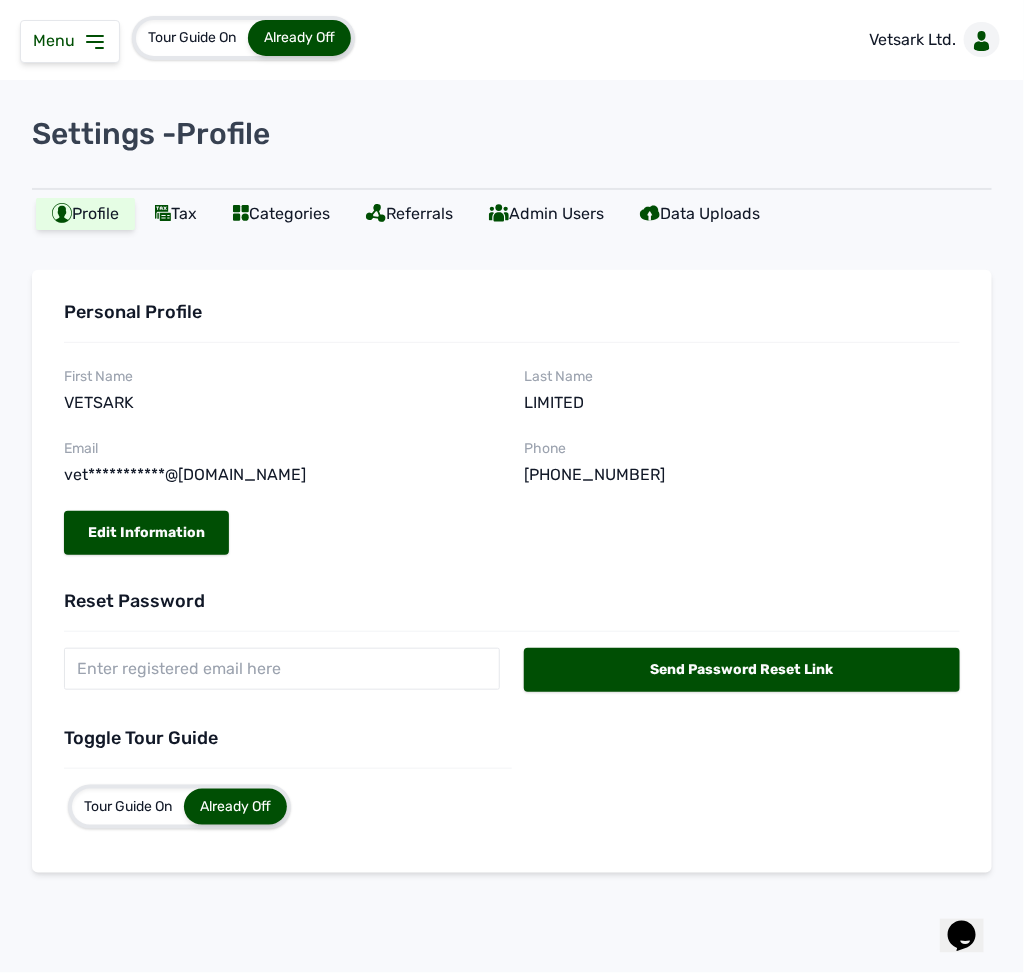 click on "Admin Users" at bounding box center [546, 214] 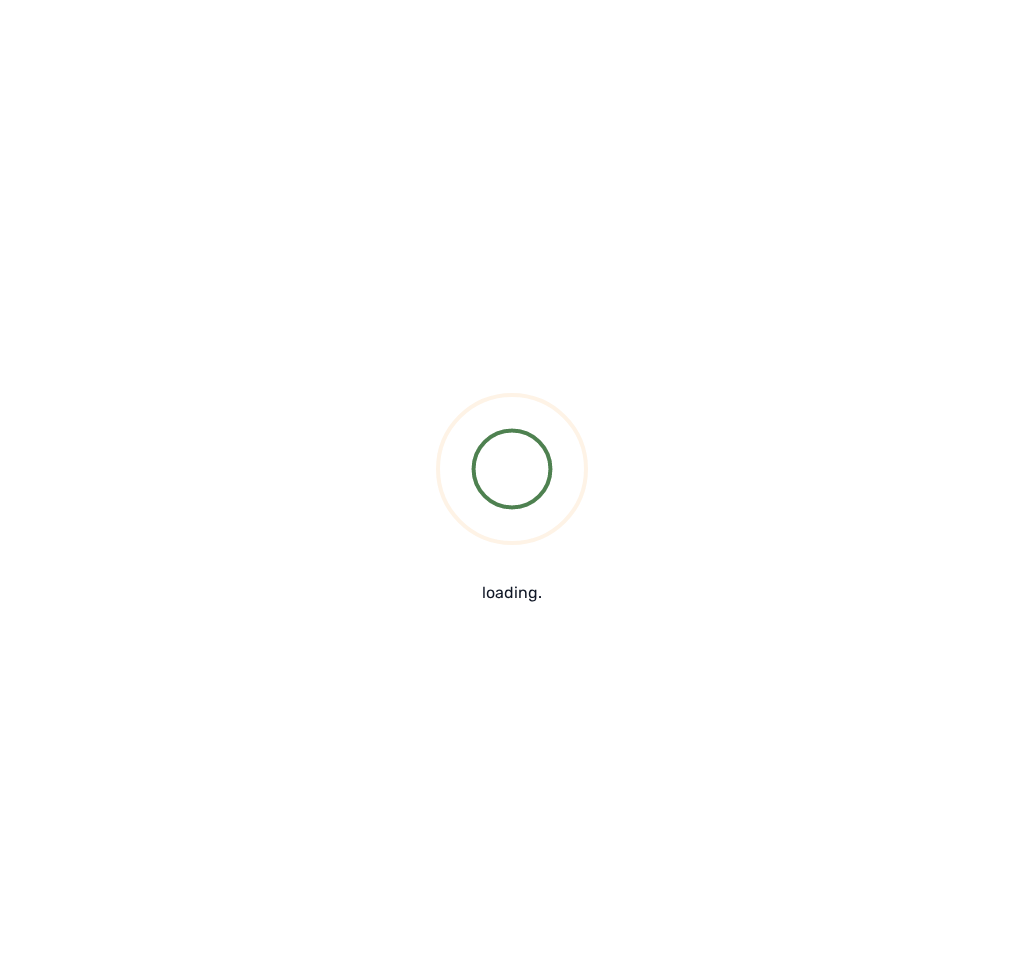 scroll, scrollTop: 0, scrollLeft: 0, axis: both 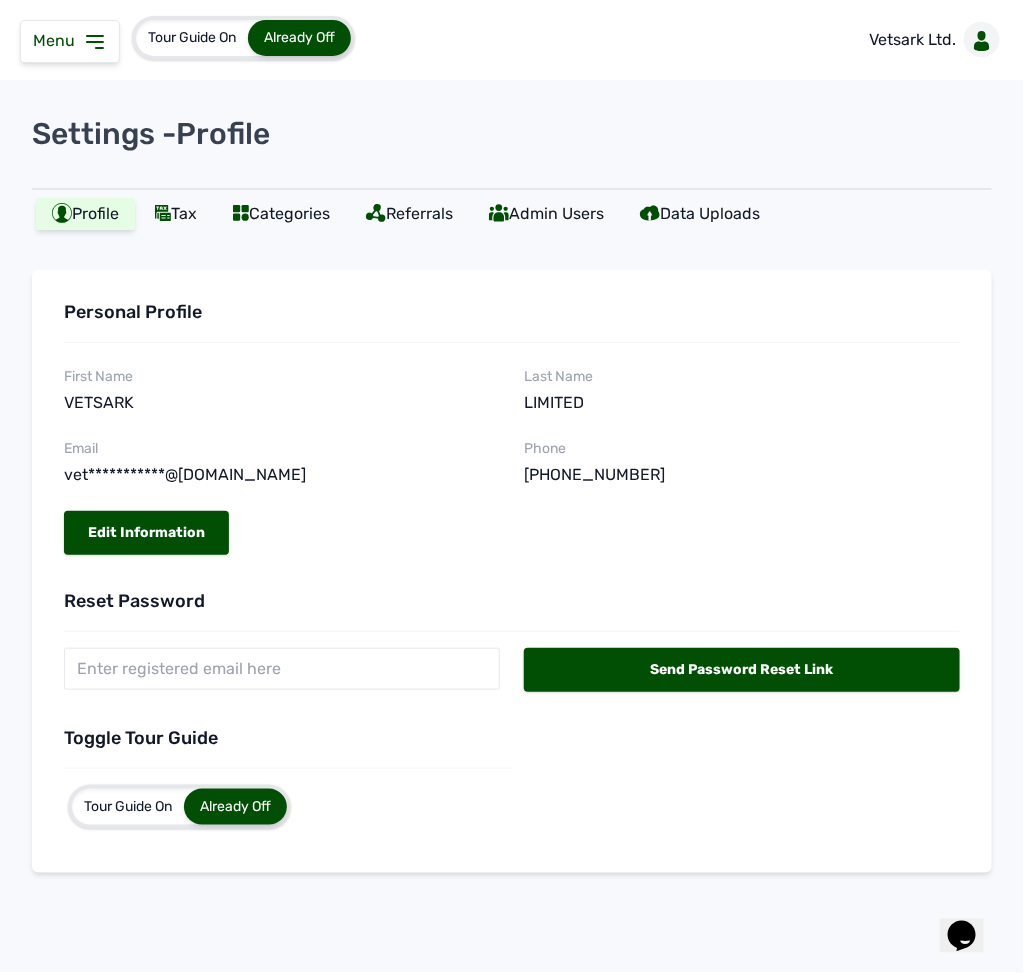 click on "Menu" at bounding box center [70, 41] 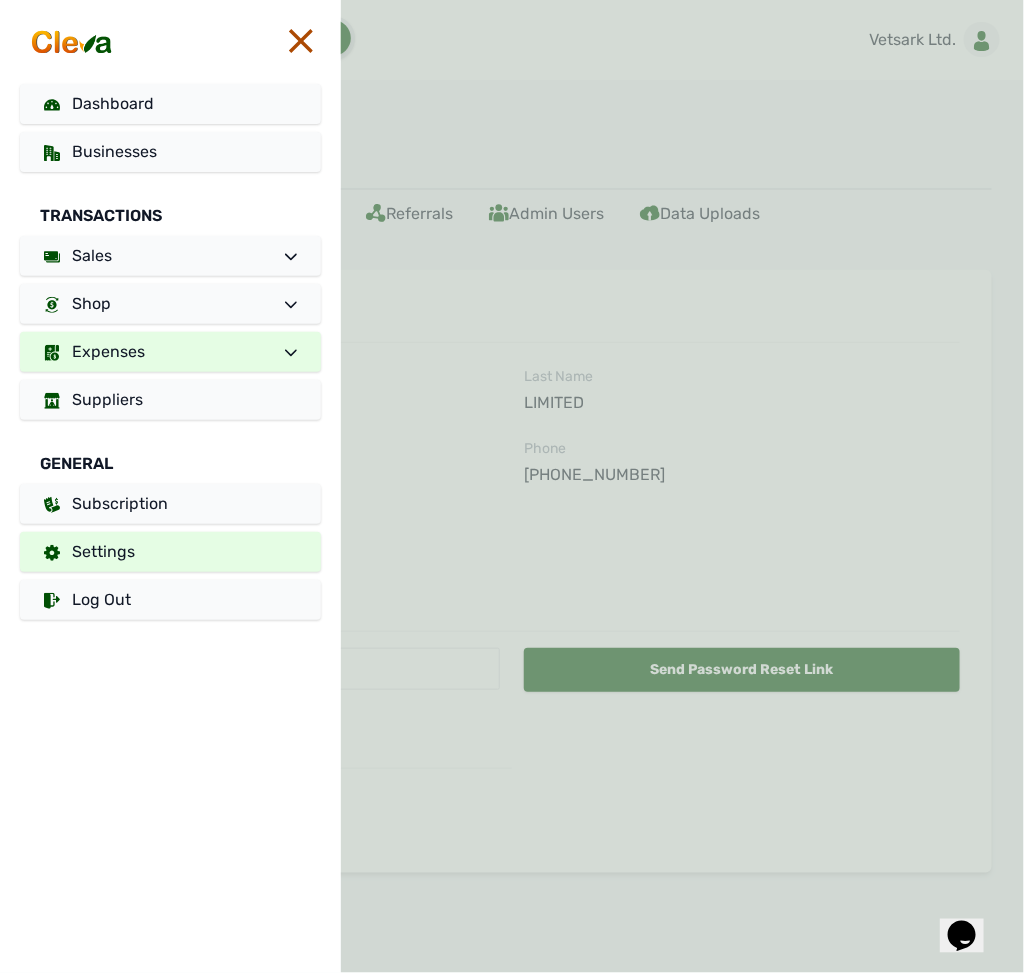 click on "Expenses" at bounding box center [170, 352] 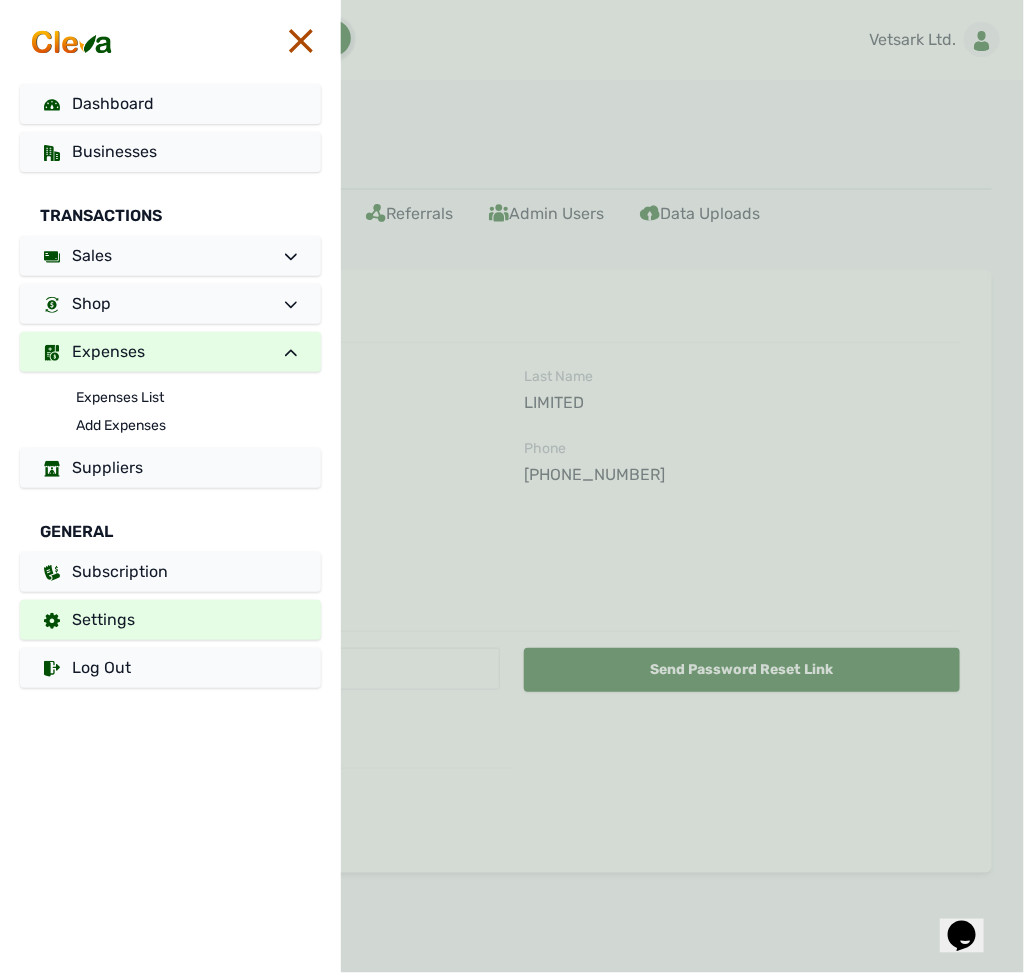 click on "Expenses" at bounding box center [170, 352] 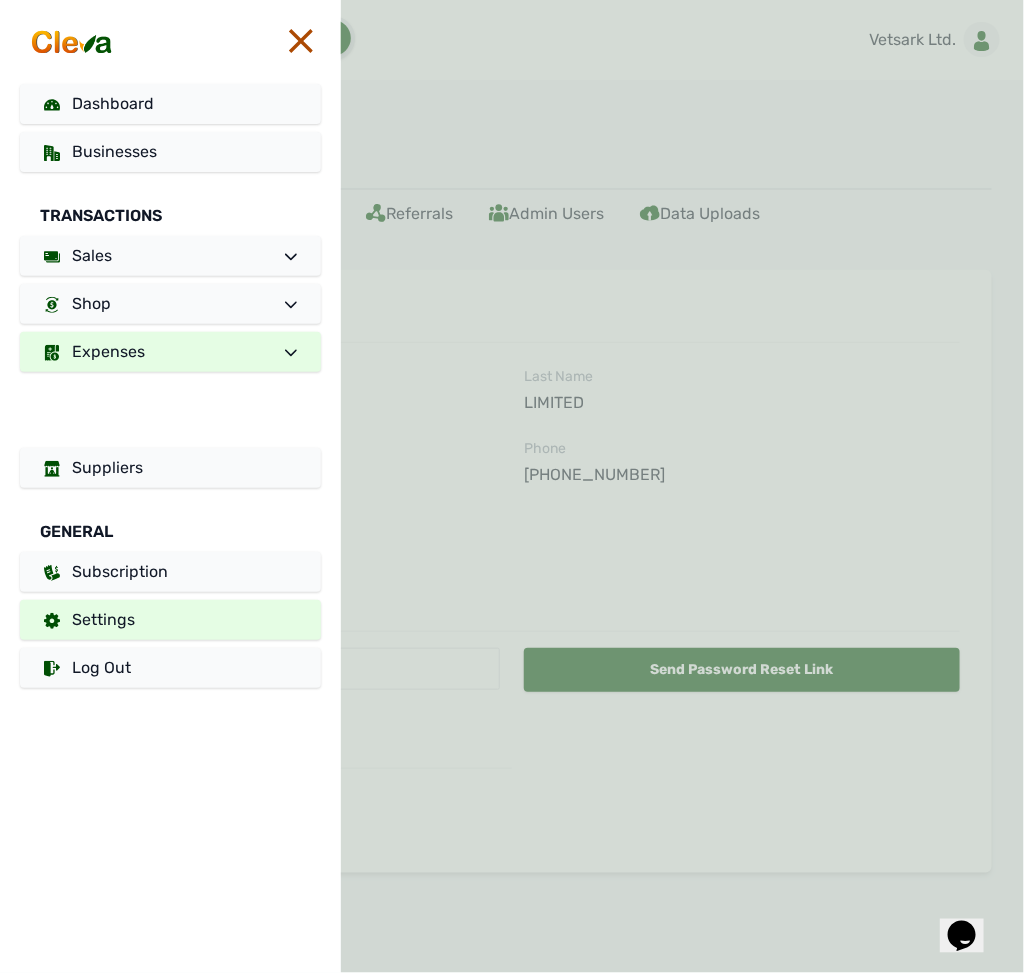 click on "Expenses" at bounding box center (170, 352) 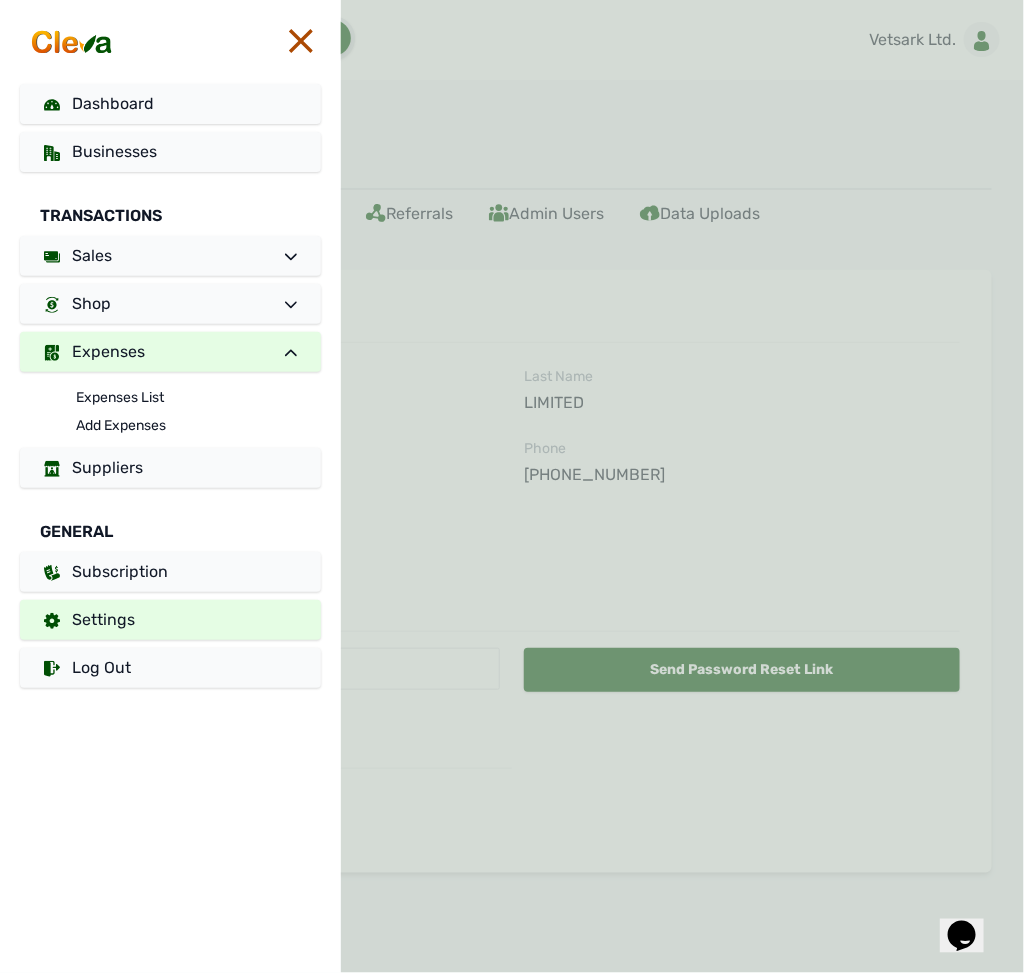 click on "Expenses" at bounding box center (170, 352) 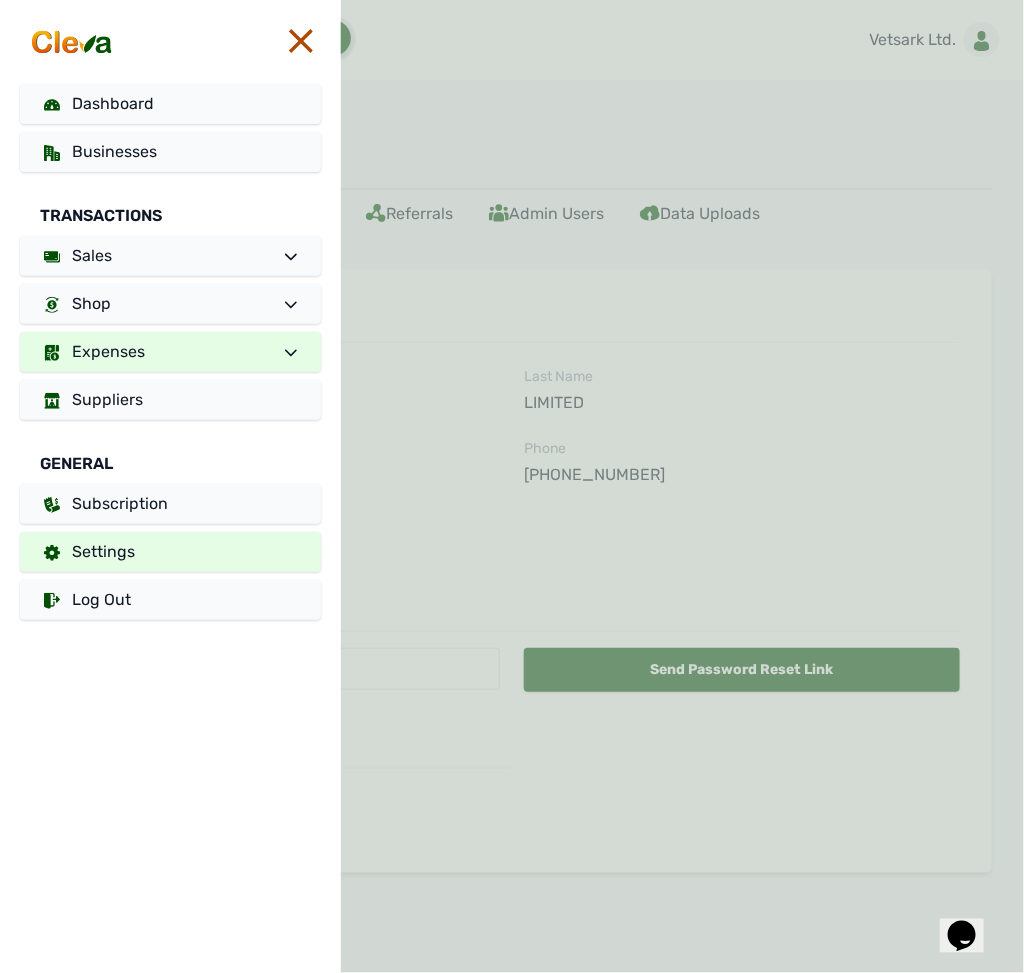 click on "Expenses" at bounding box center (170, 352) 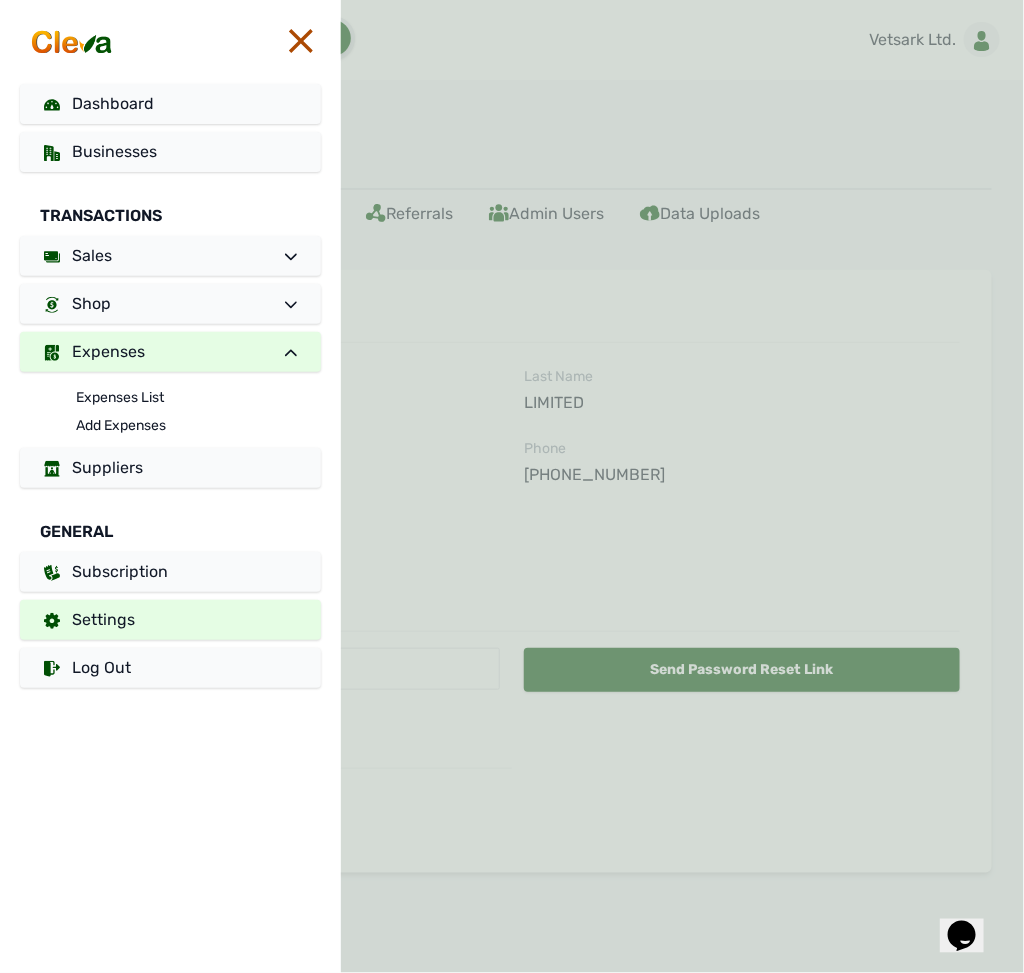 click on "Expenses" at bounding box center (170, 352) 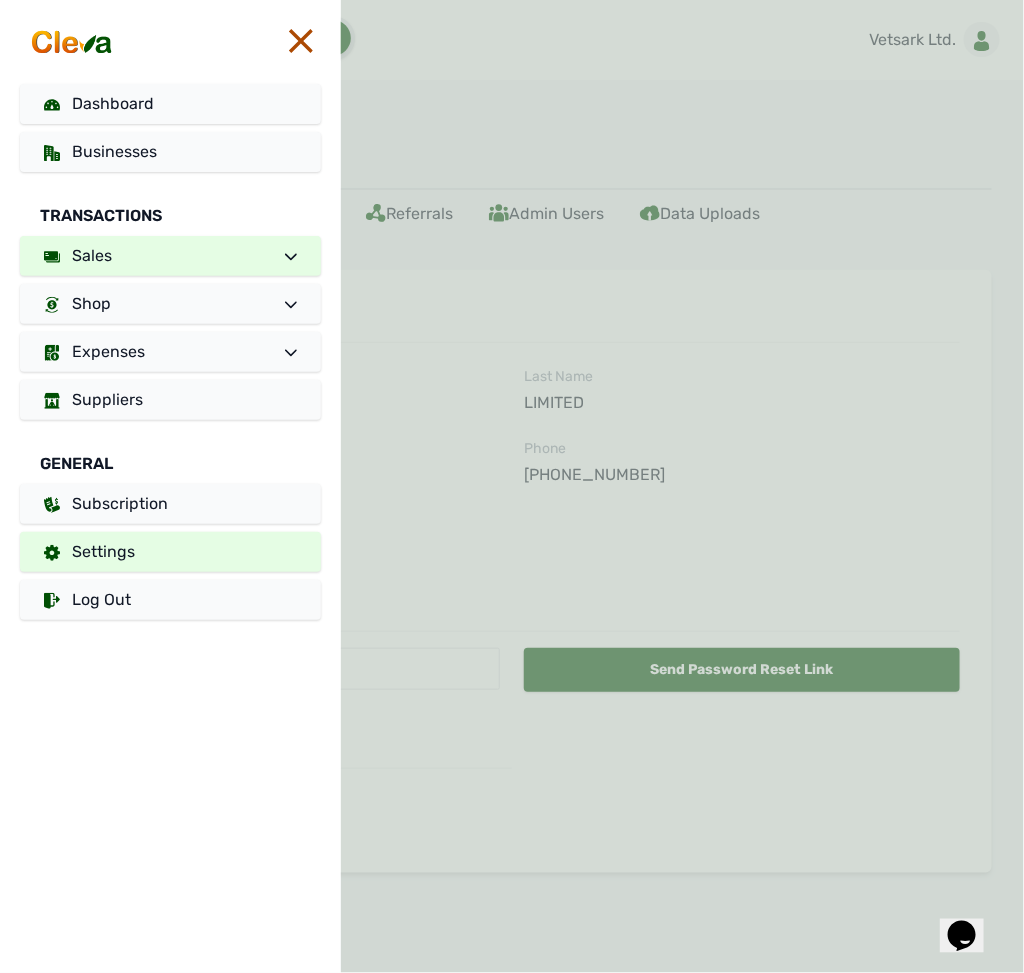 click on "Sales" at bounding box center [170, 256] 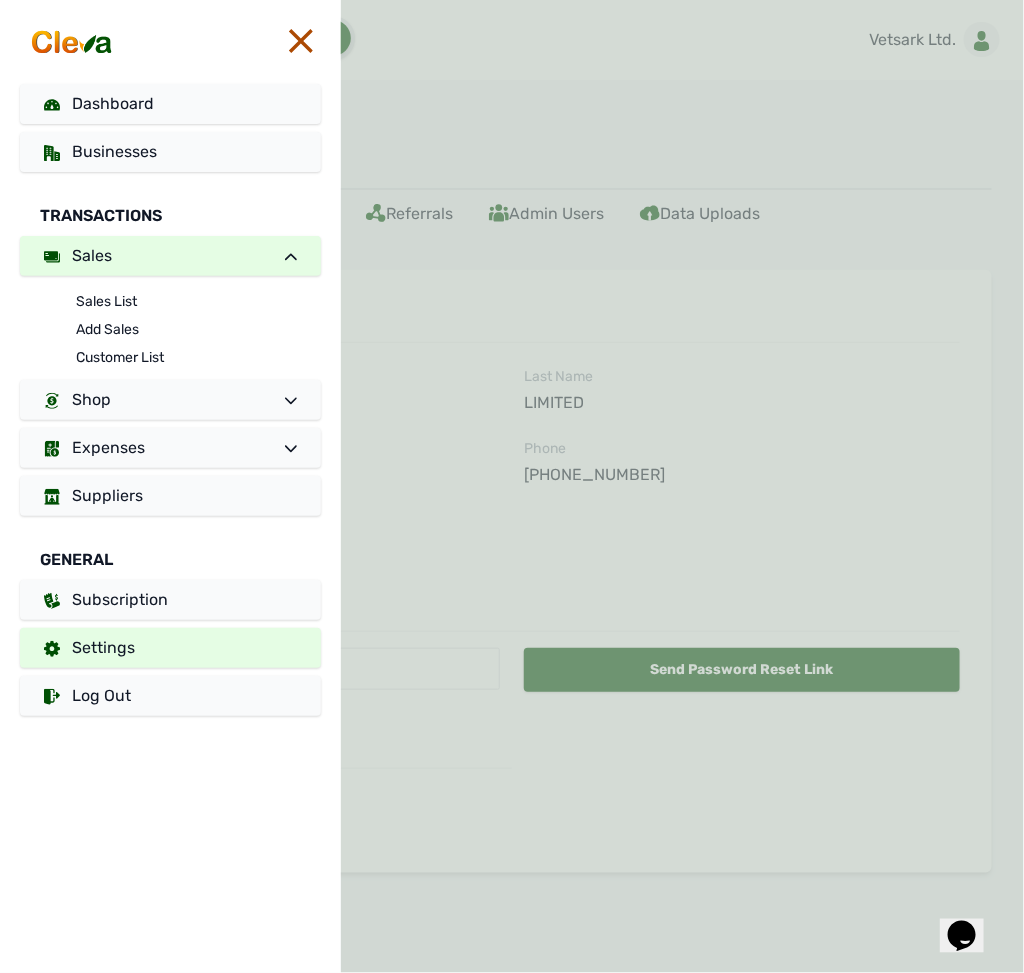 click on "Sales" at bounding box center [170, 256] 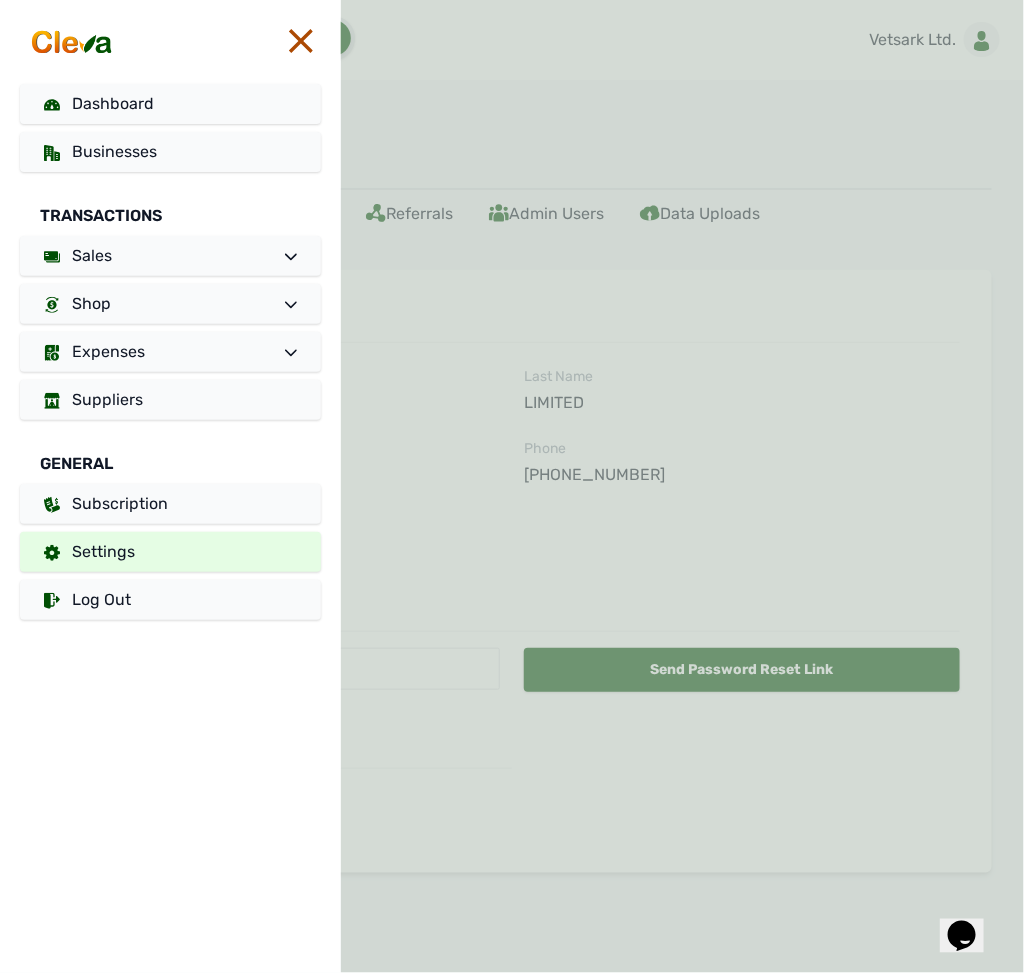 click 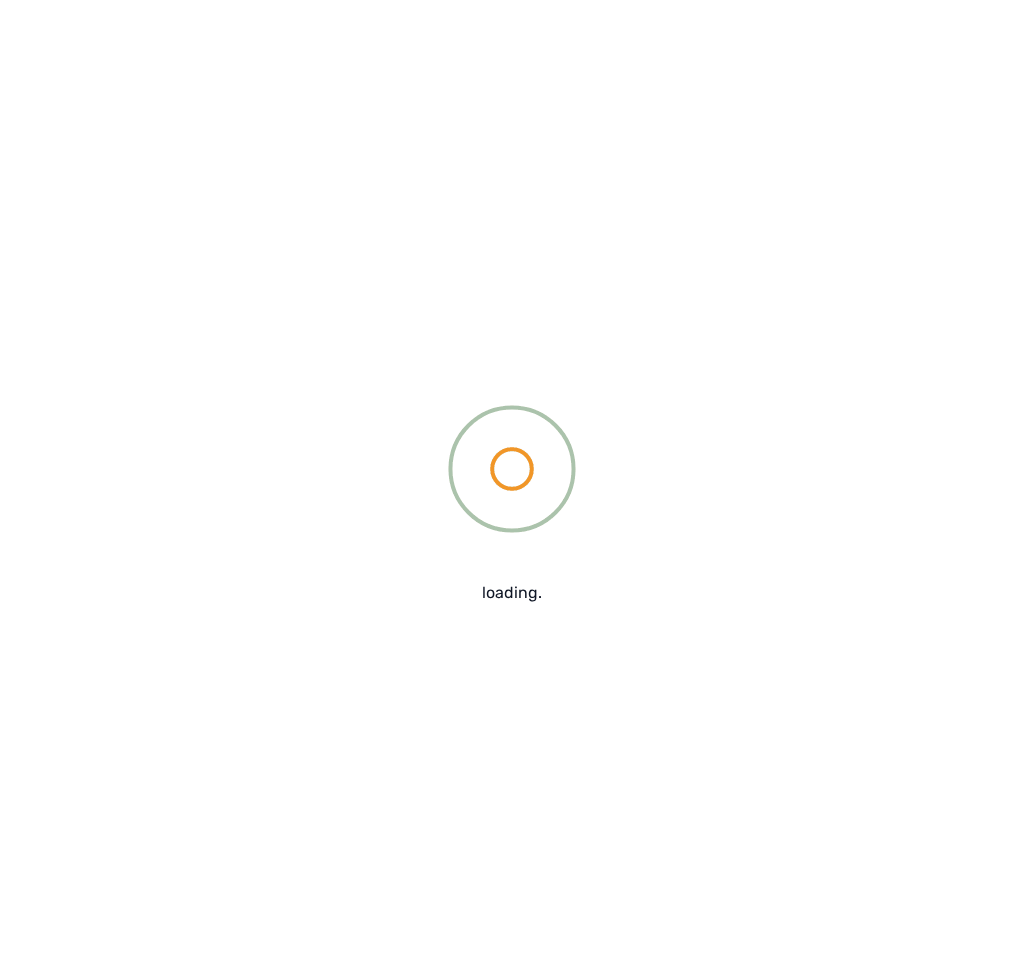 scroll, scrollTop: 0, scrollLeft: 0, axis: both 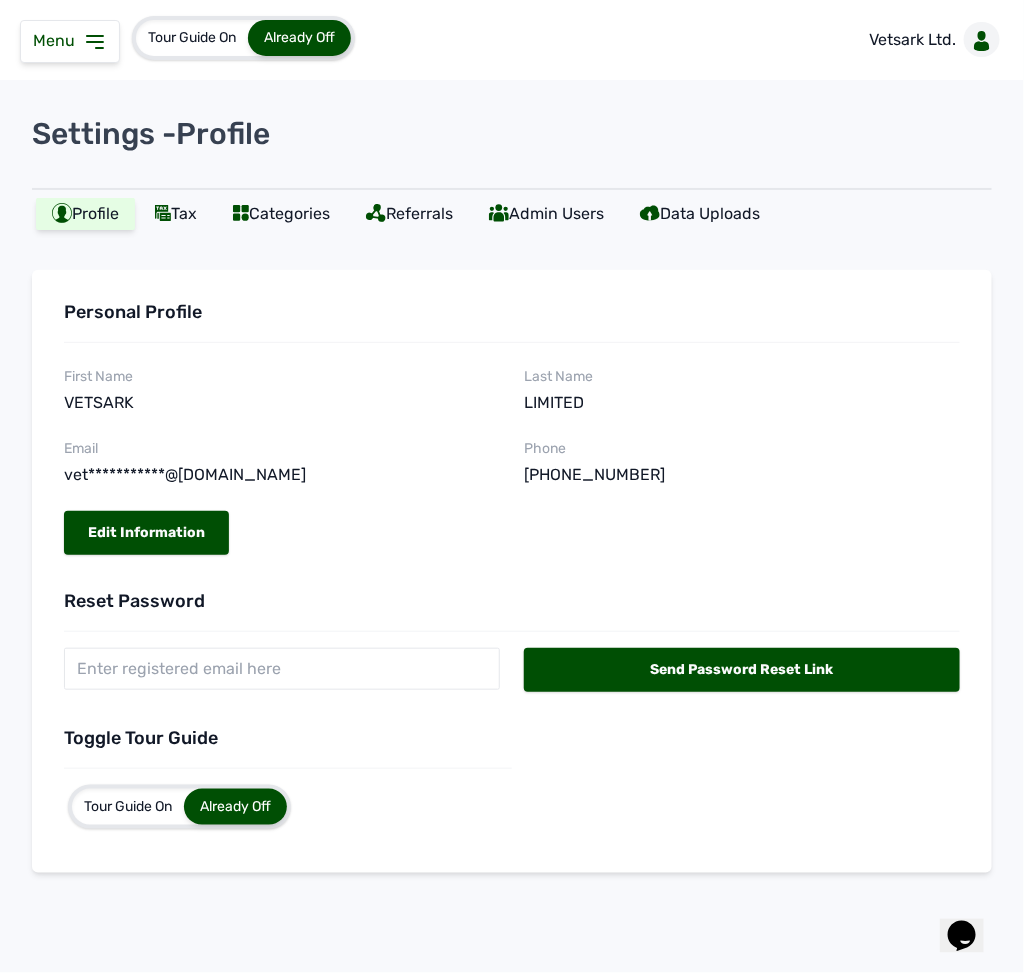 click 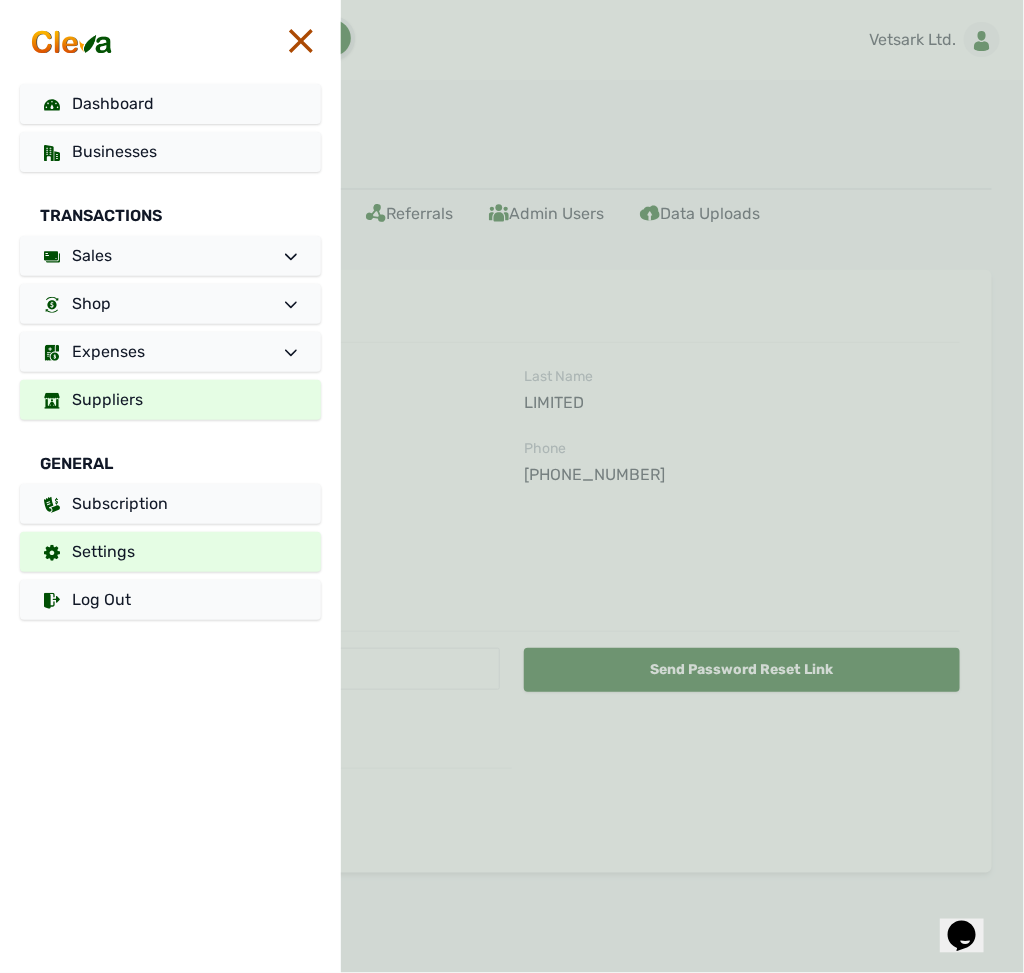 click on "Suppliers" at bounding box center (170, 400) 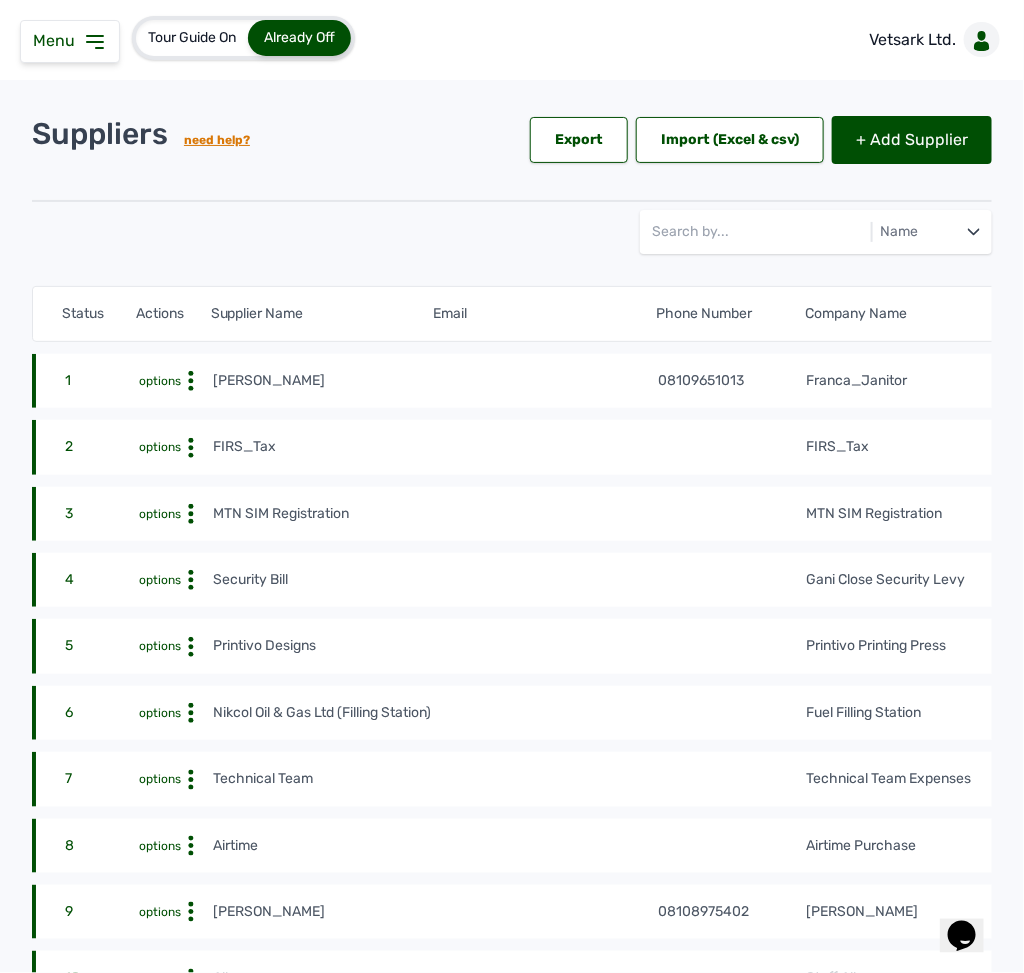click at bounding box center [546, 580] 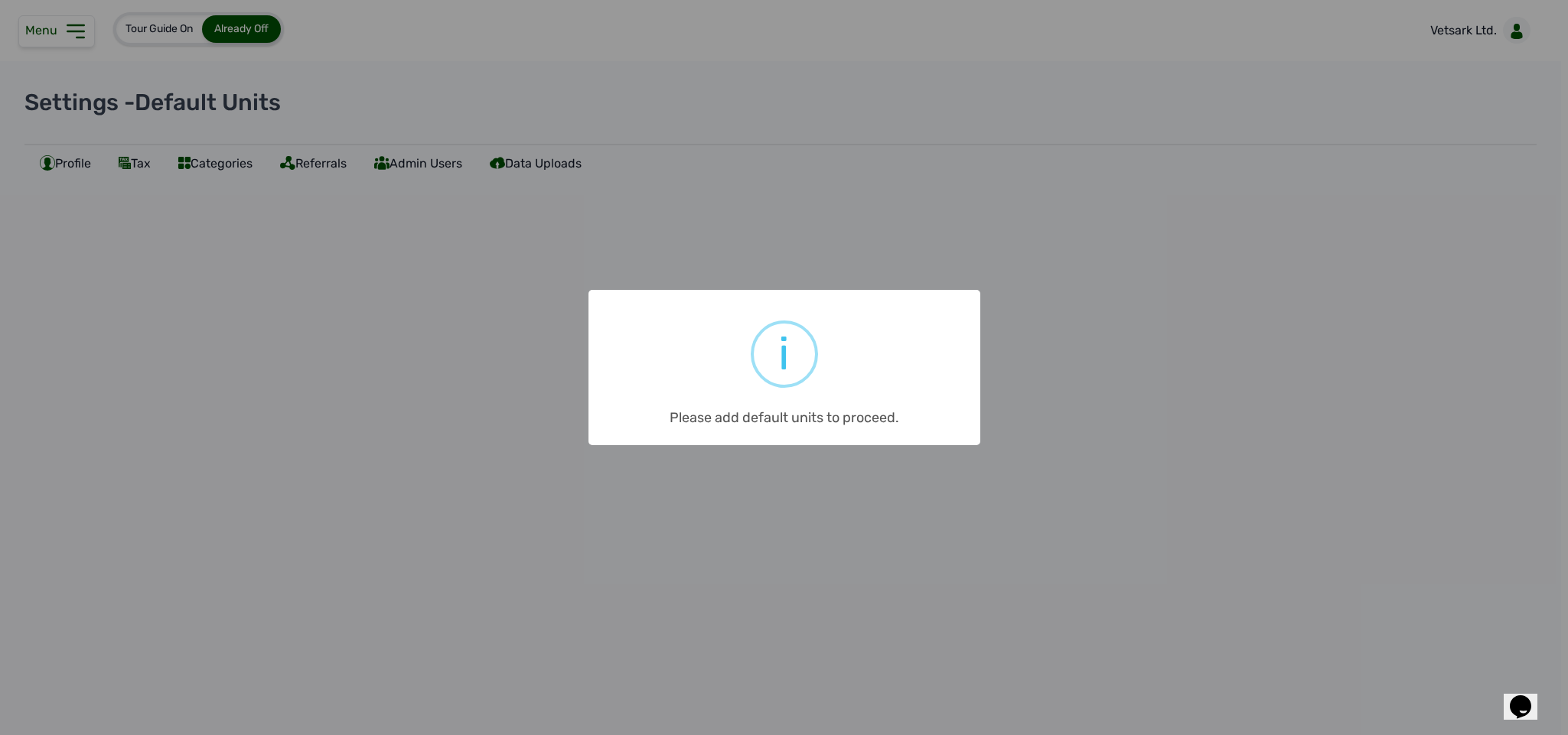 click on "× i Please add default units to proceed. OK No Cancel" at bounding box center [784, 367] 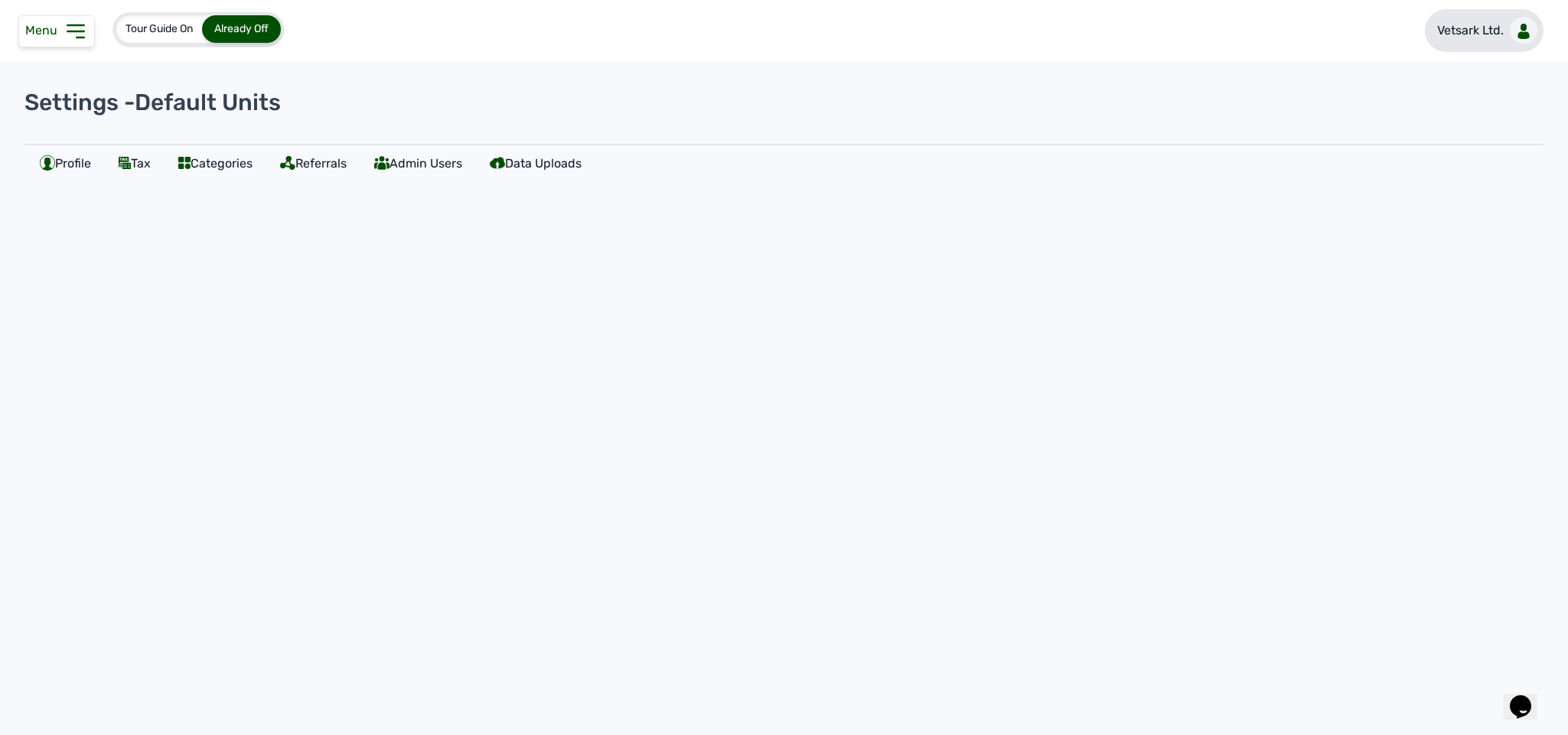 click on "Vetsark Ltd." at bounding box center (1484, 31) 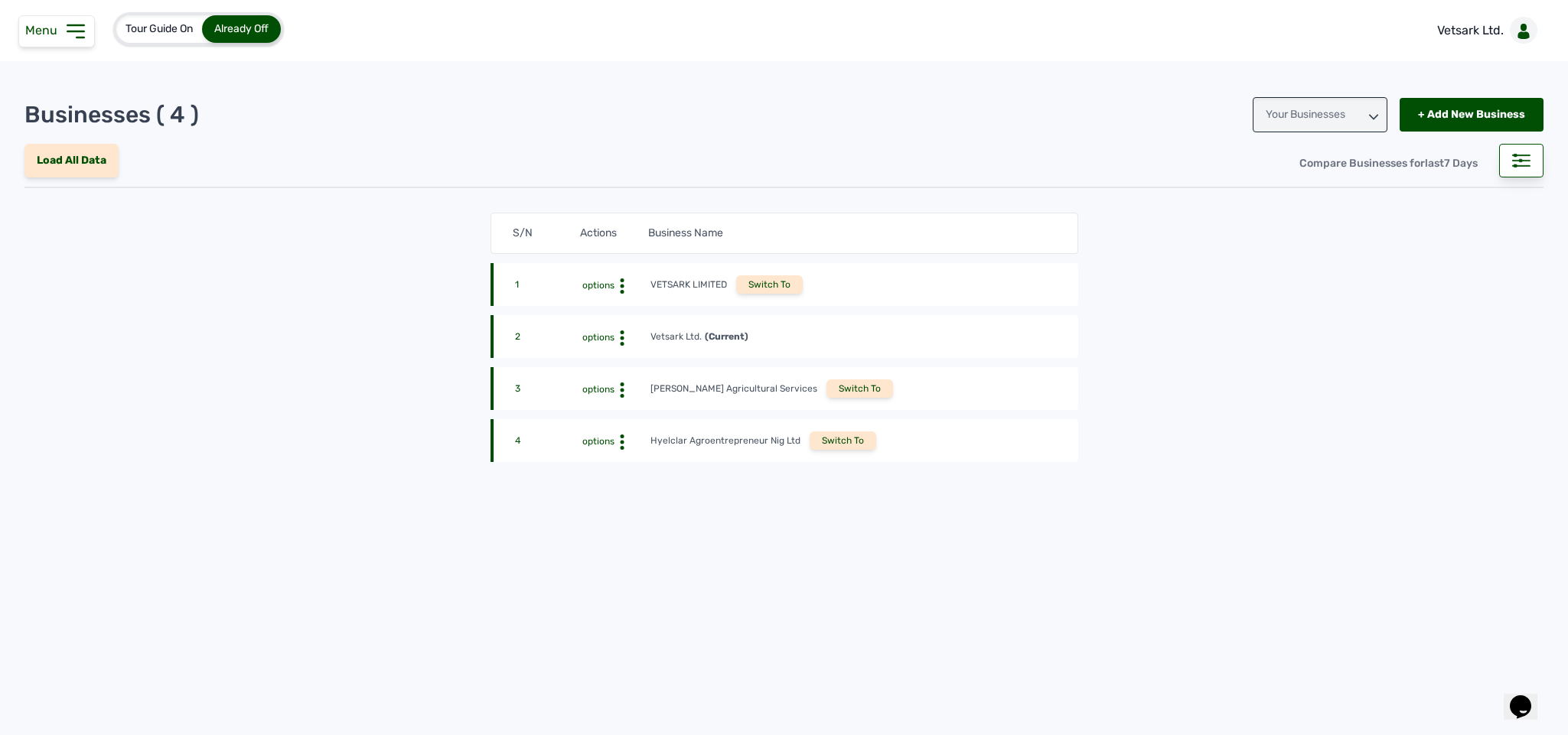 click on "Switch To" at bounding box center (843, 441) 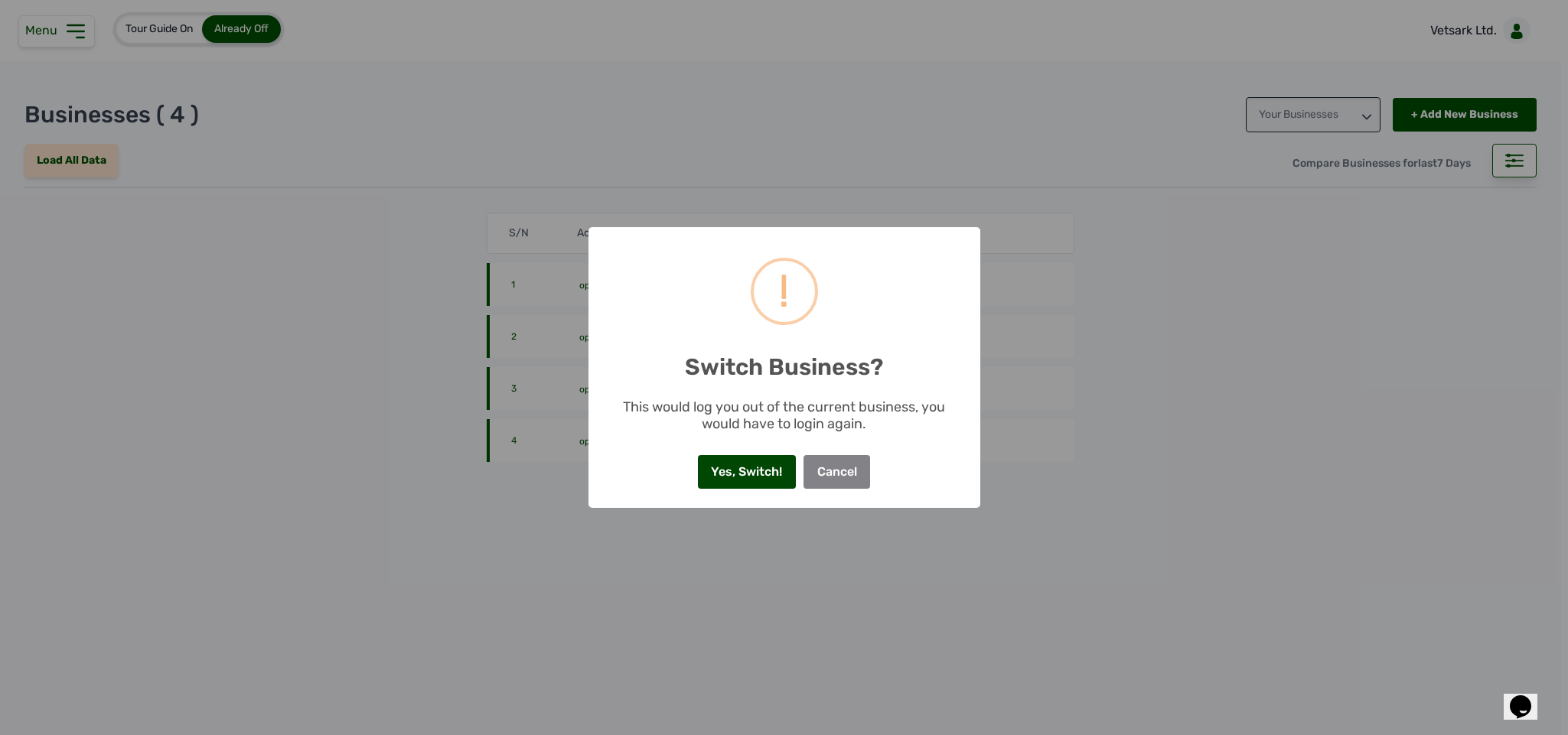 click on "Yes, Switch!" at bounding box center (747, 472) 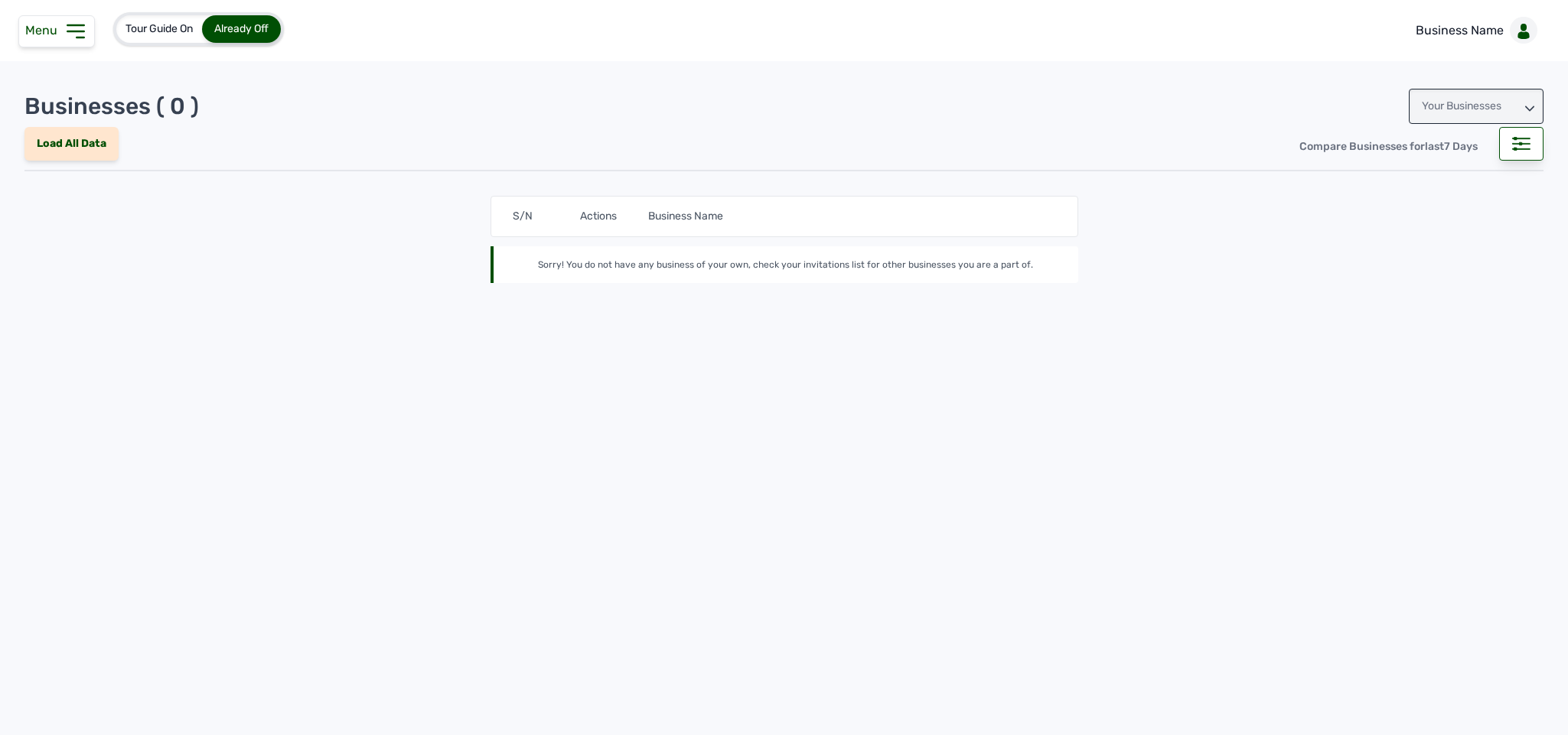 scroll, scrollTop: 0, scrollLeft: 0, axis: both 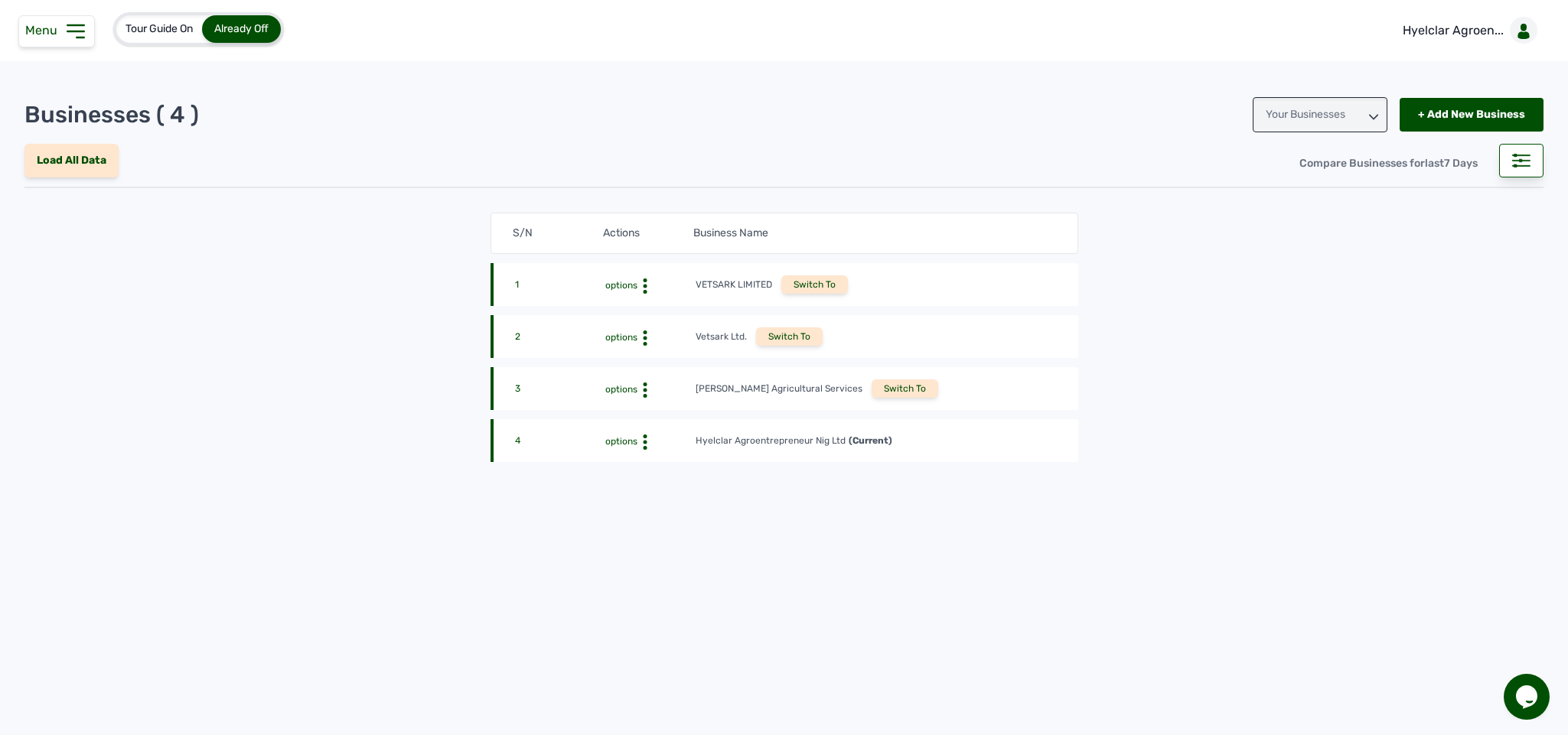 click on "Menu" at bounding box center (57, 31) 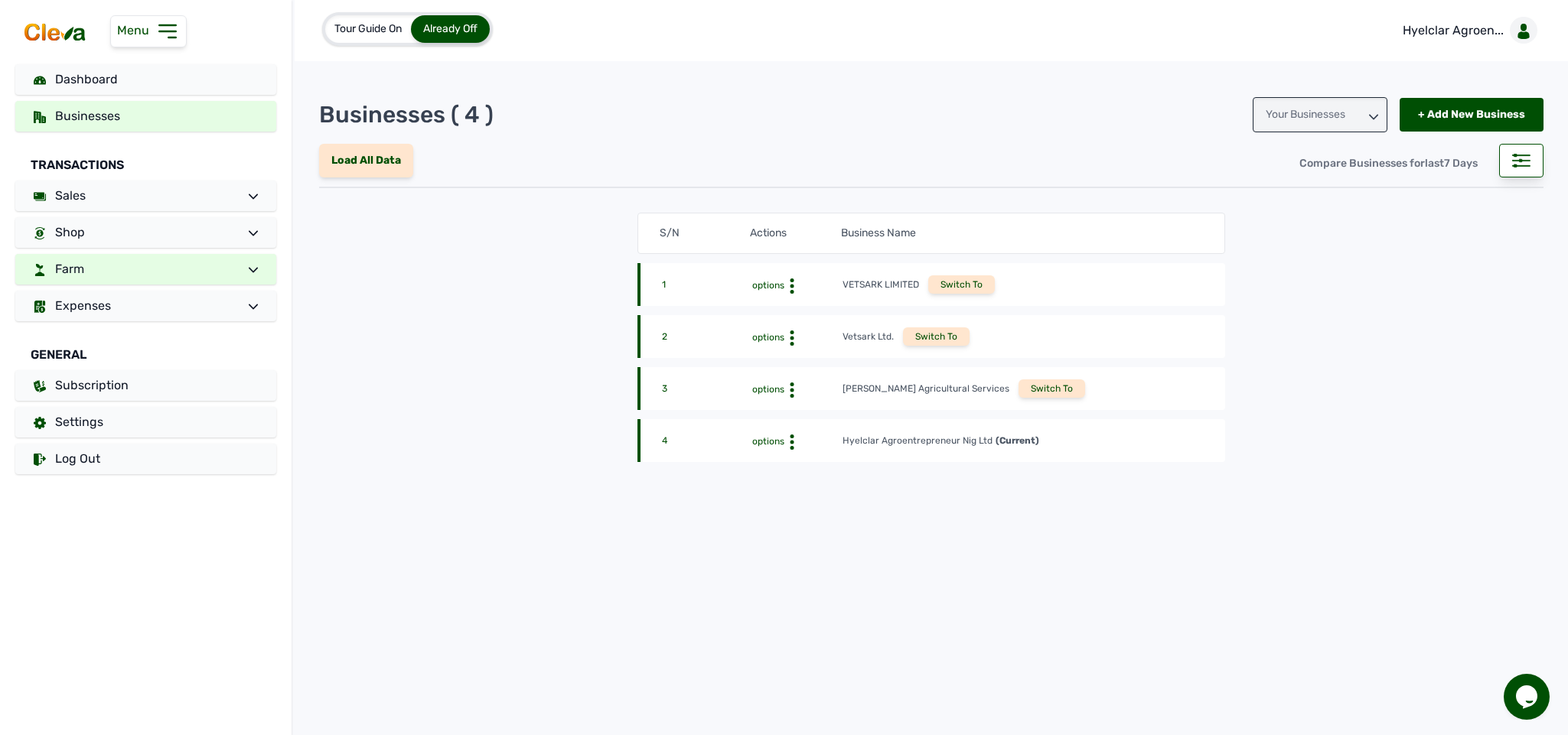 click on "Farm" at bounding box center (145, 269) 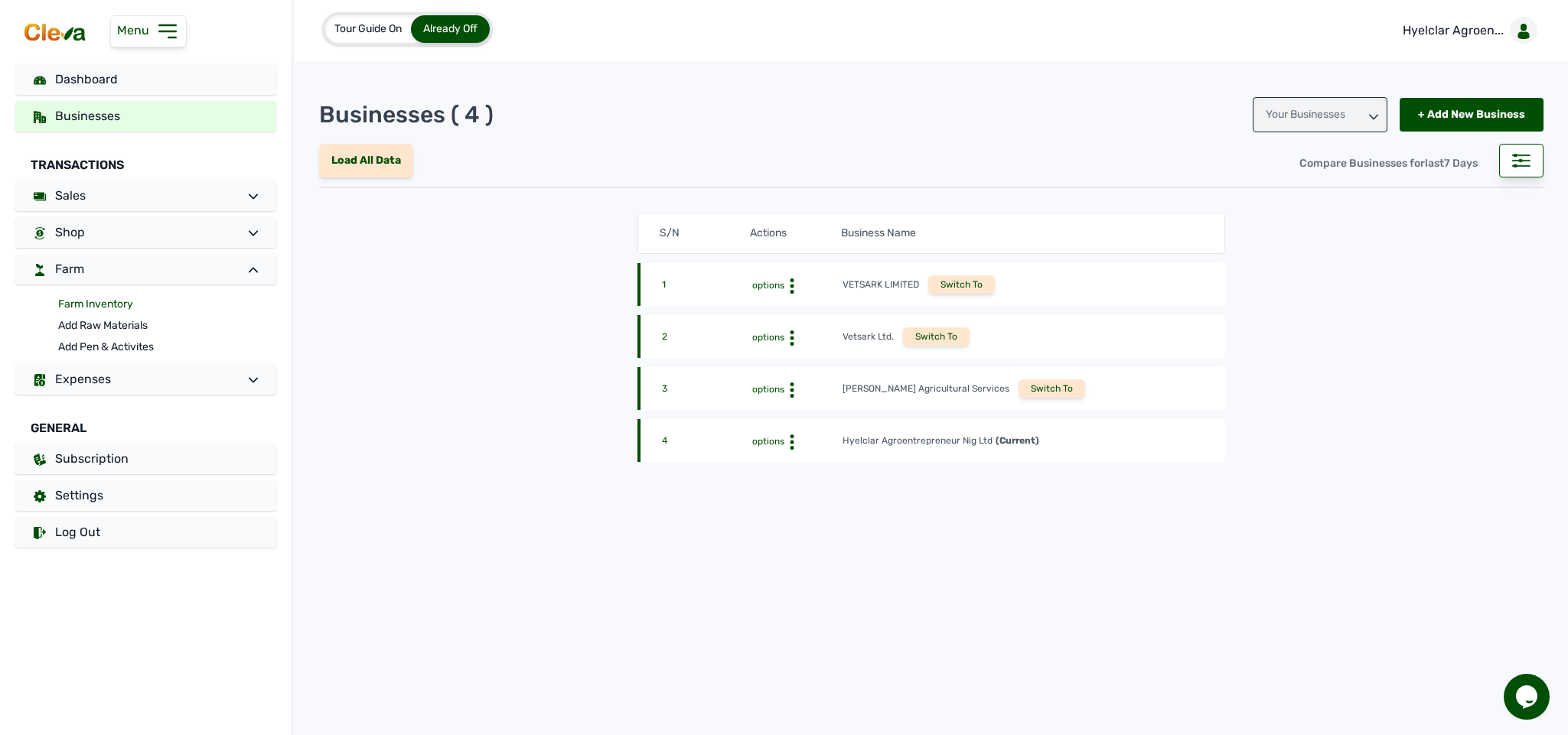 click on "Farm Inventory" at bounding box center [167, 304] 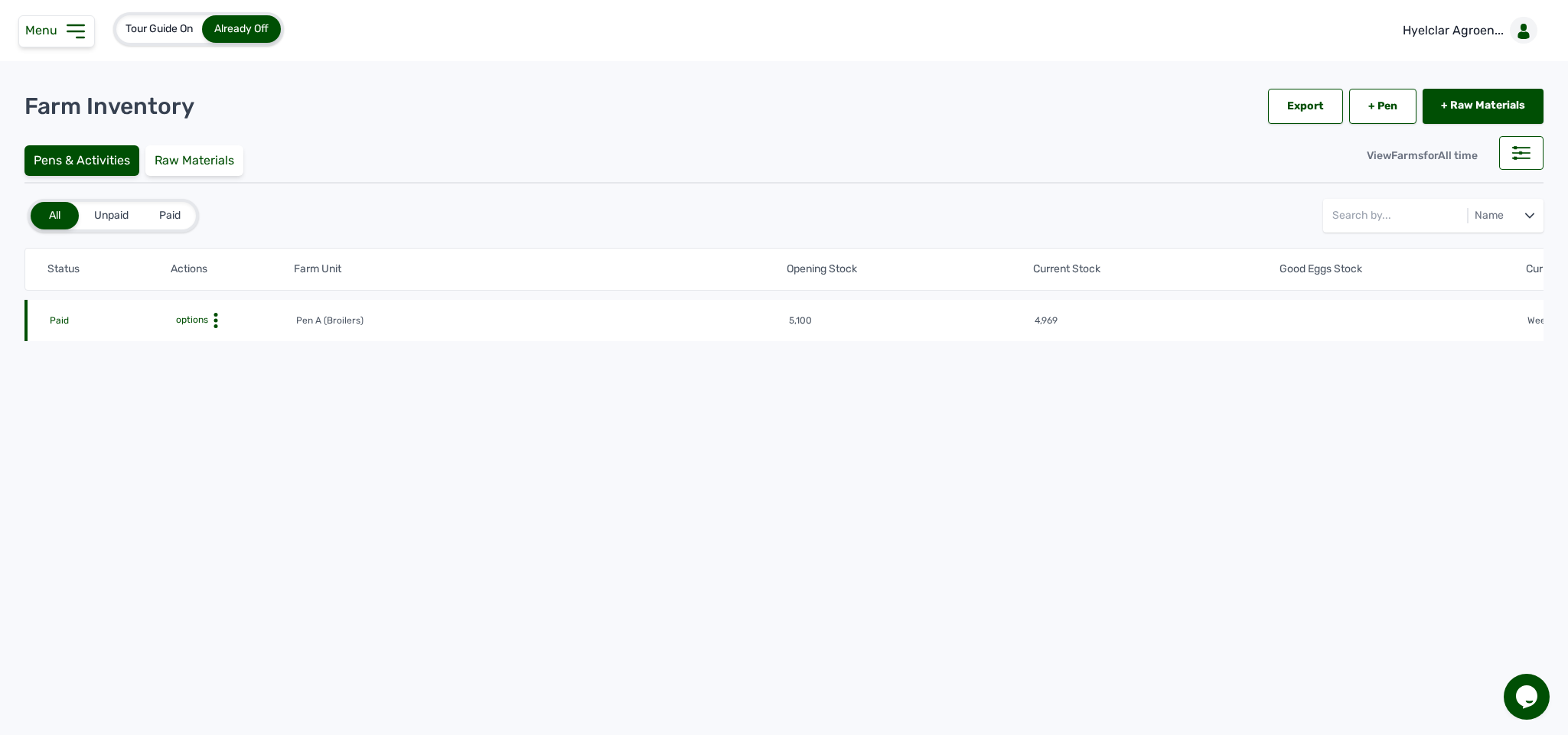 click on "Paid options Pen A (Broilers)  5,100 4,969  Week 3, Day 6 of 8 weeks  [DATE] 04:33 PM [DATE] 12:34 PM" 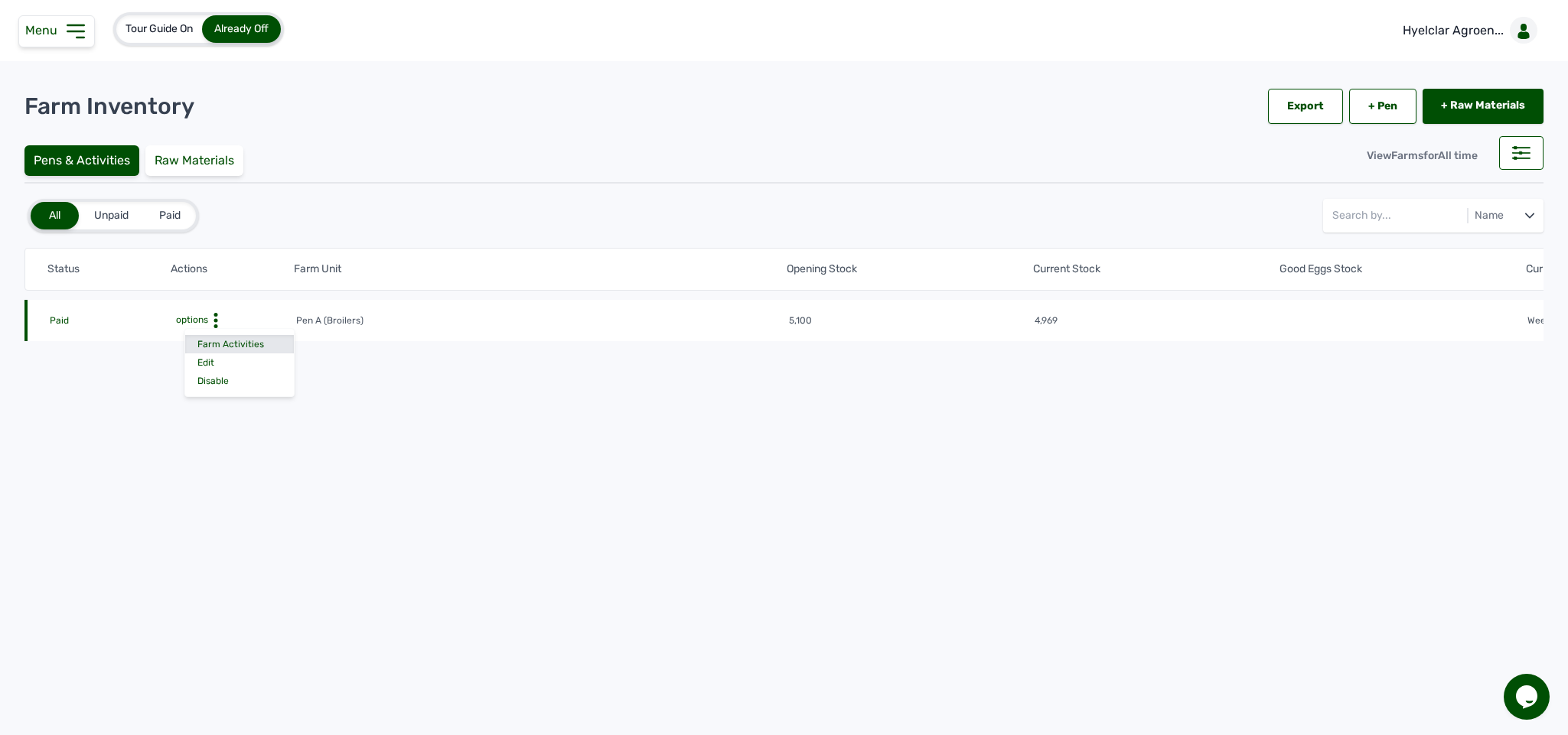 click on "Farm Activities" at bounding box center [240, 344] 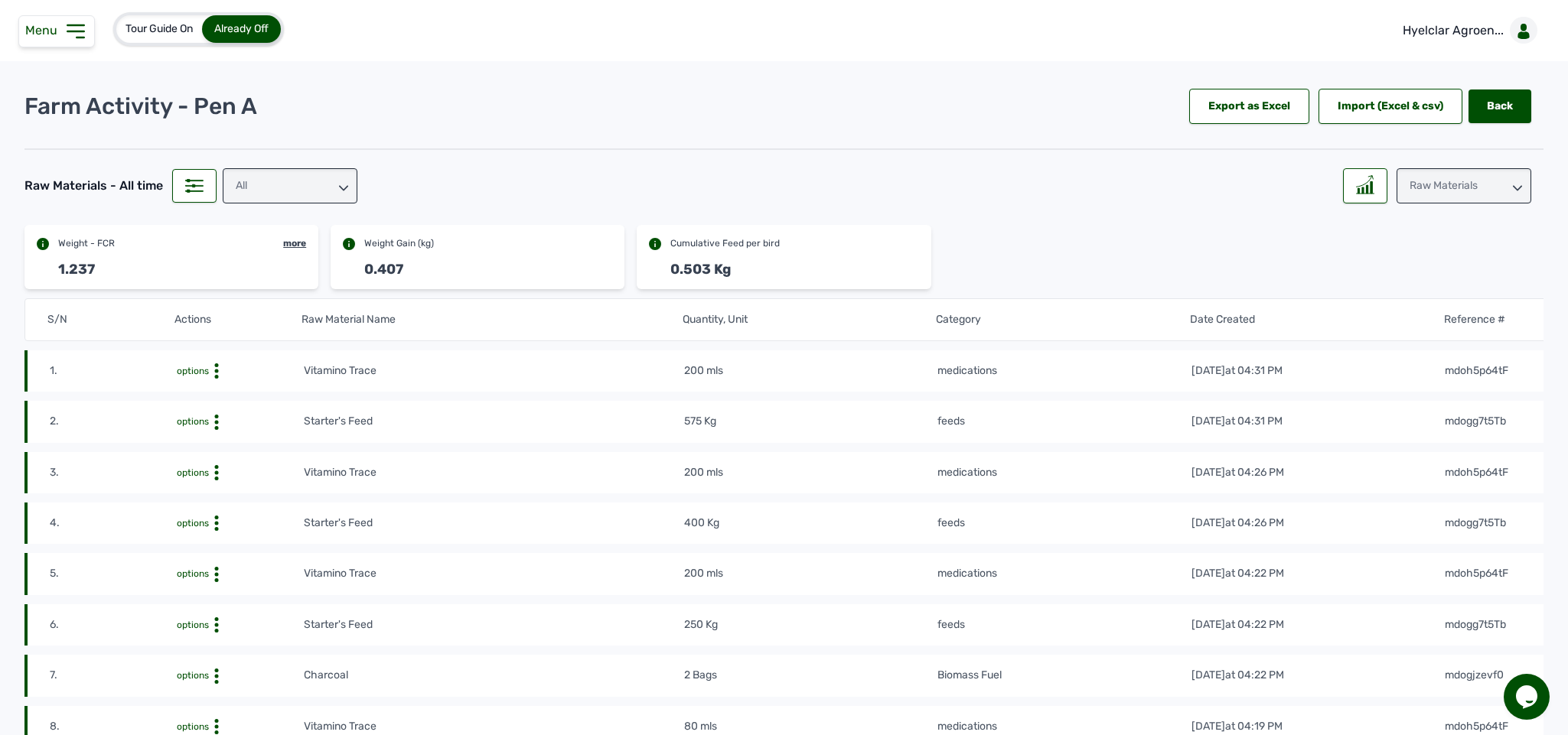 click 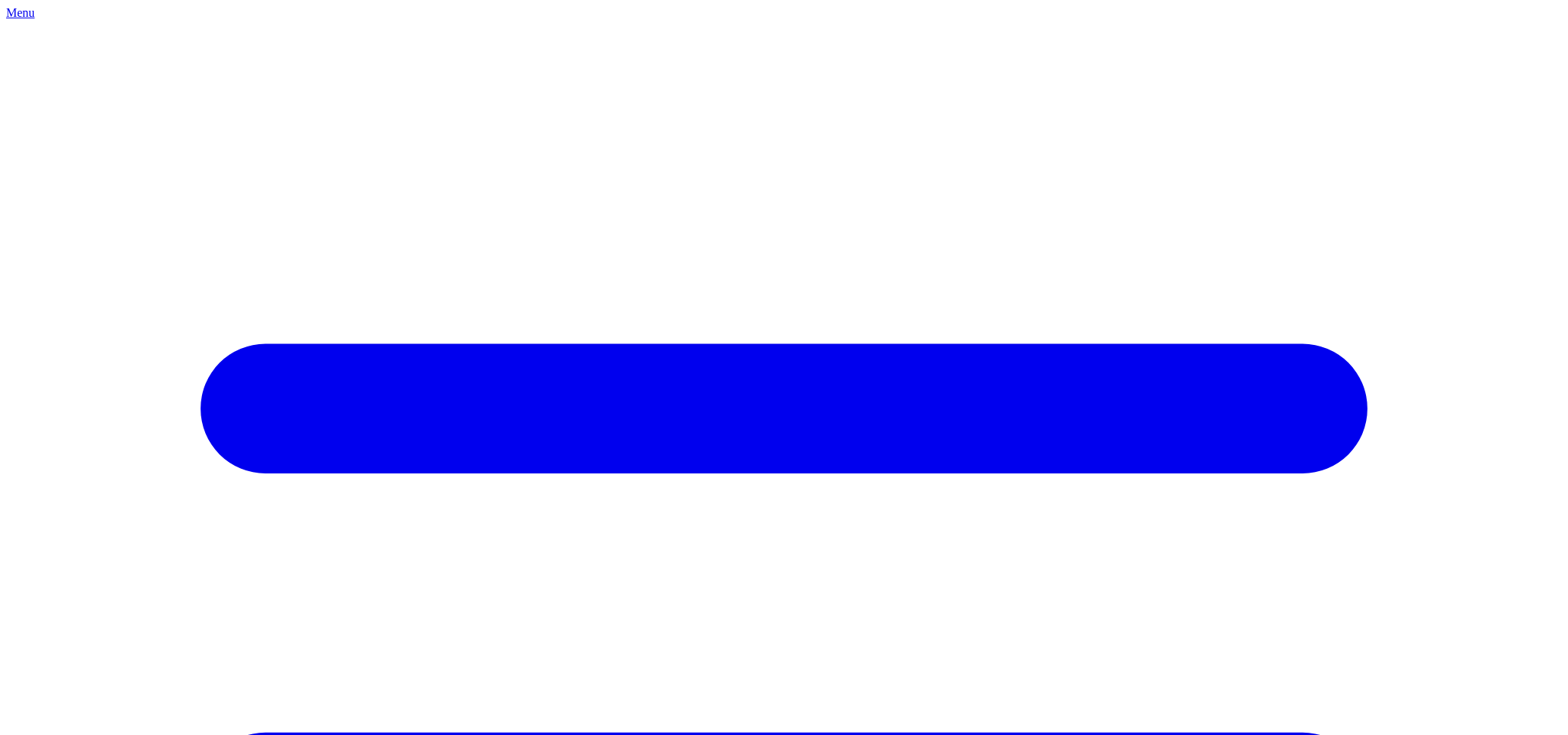 scroll, scrollTop: 0, scrollLeft: 0, axis: both 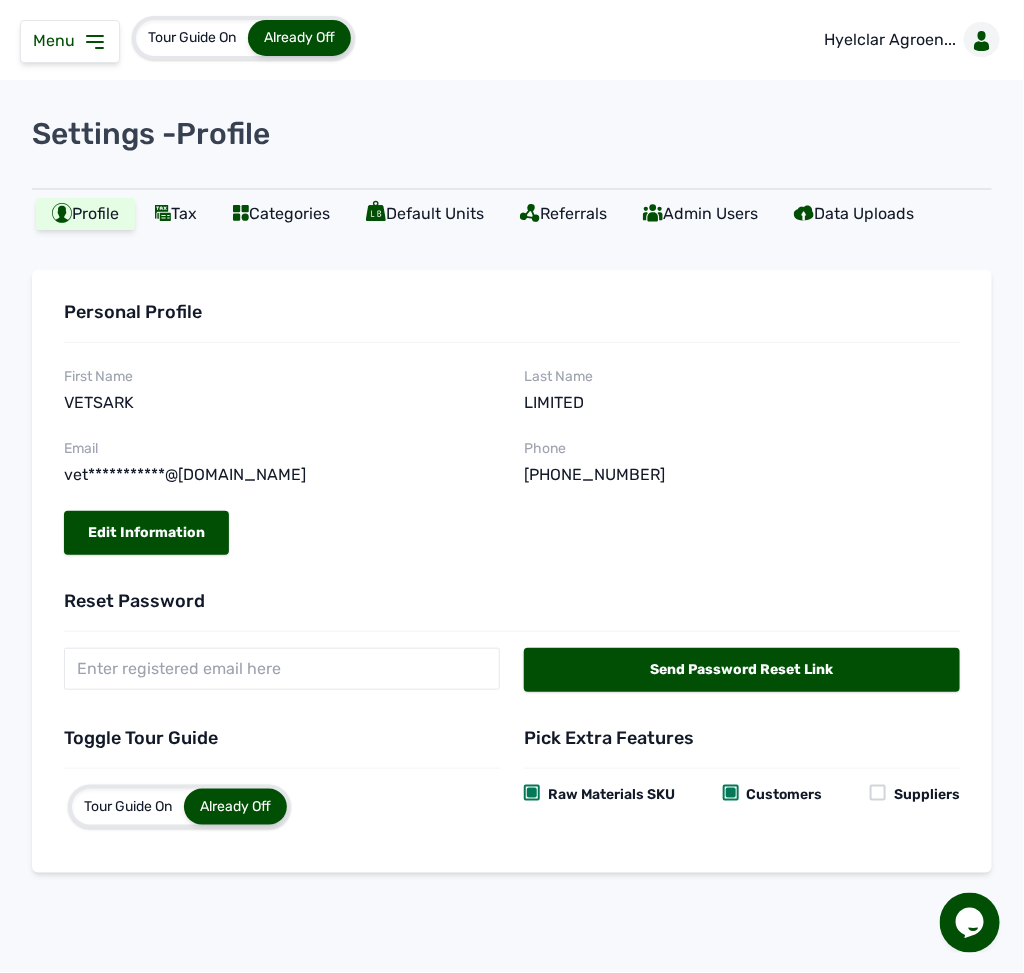 click on "Menu" at bounding box center [58, 40] 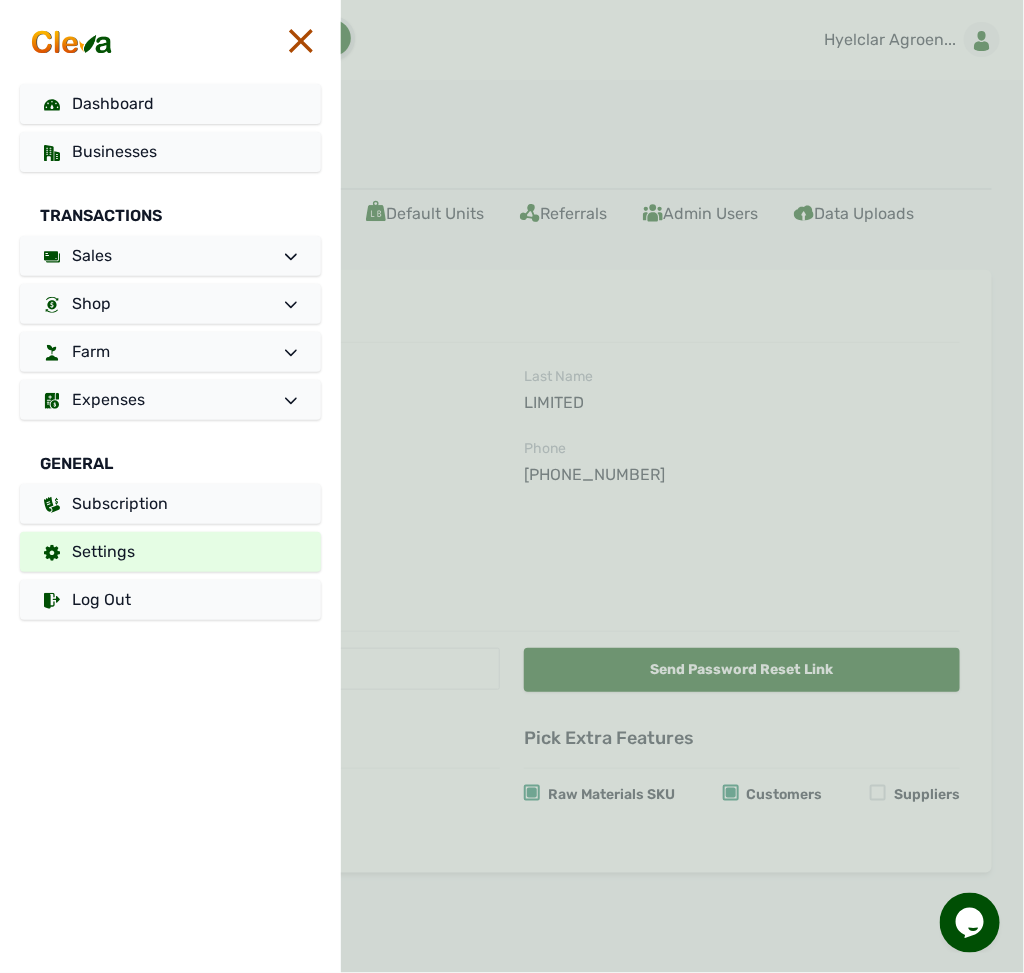 click at bounding box center (72, 42) 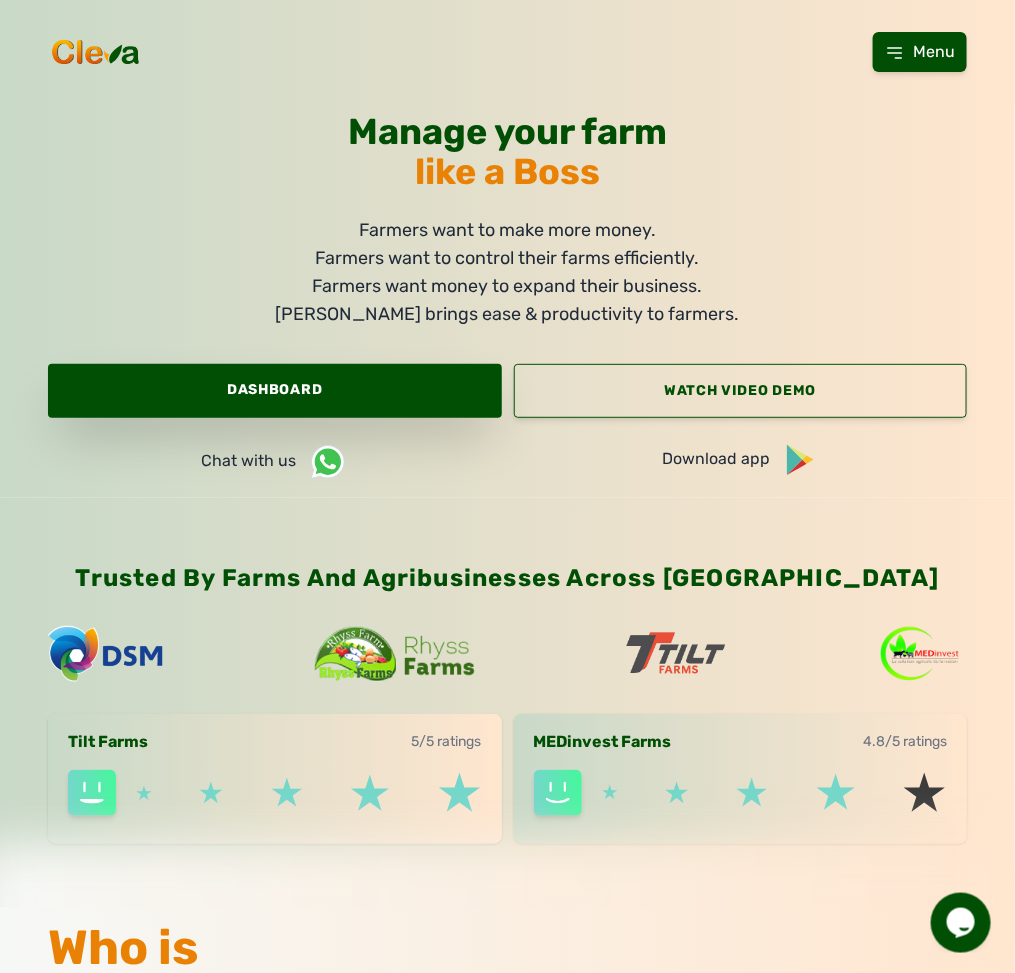 click on "Dashboard" at bounding box center (275, 391) 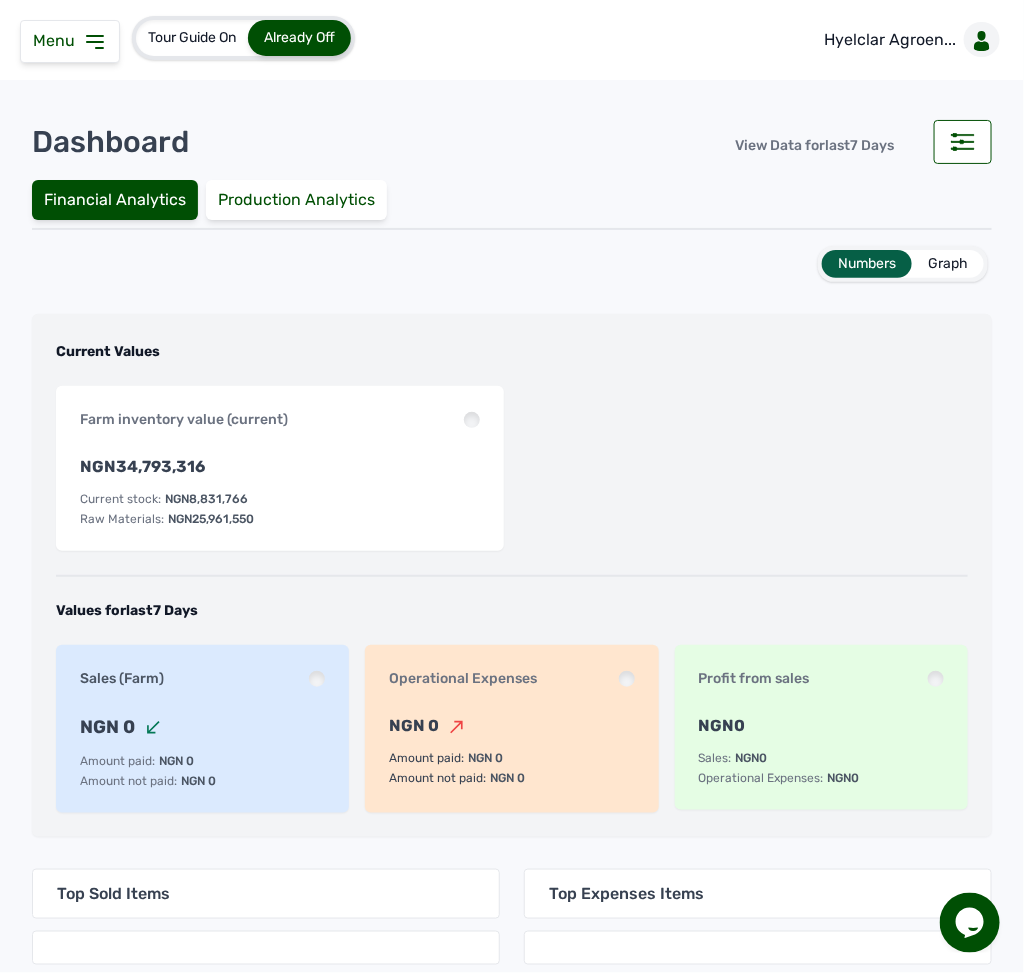click 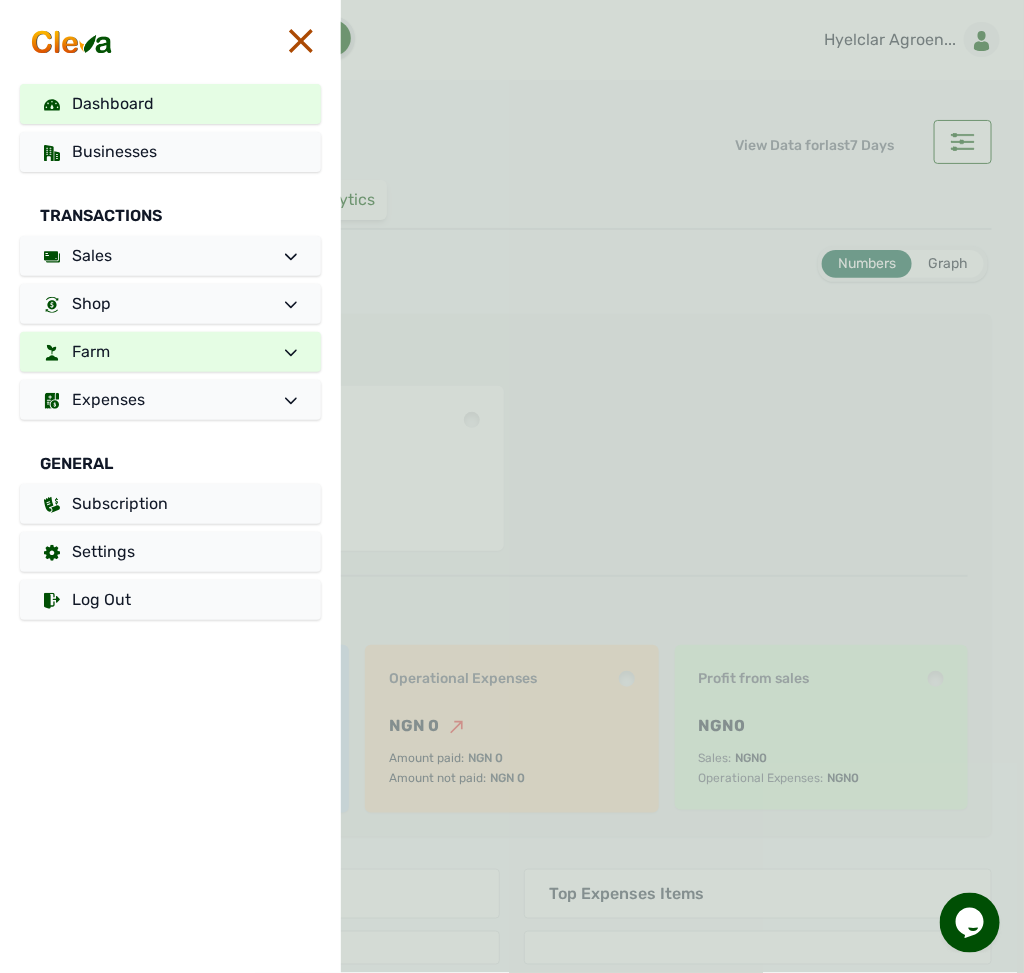 click on "Farm" at bounding box center (170, 352) 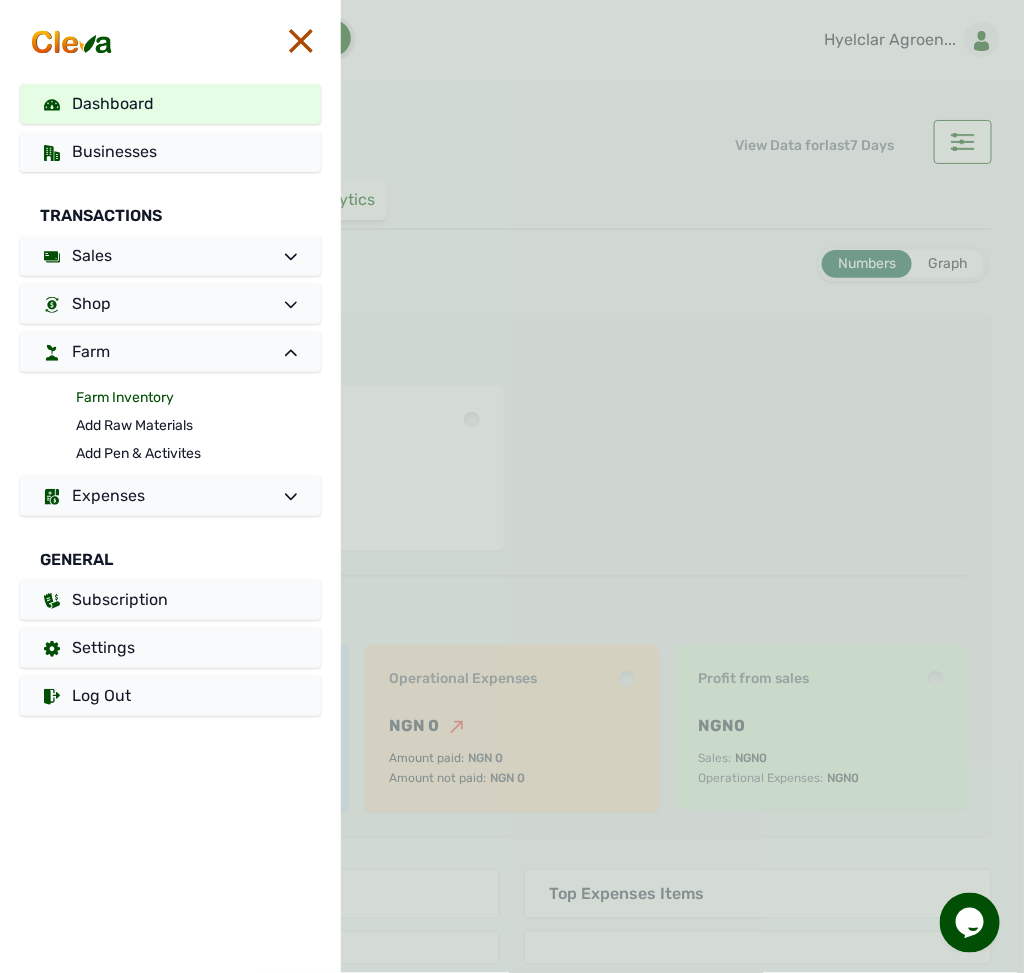 click on "Farm Inventory" at bounding box center [198, 398] 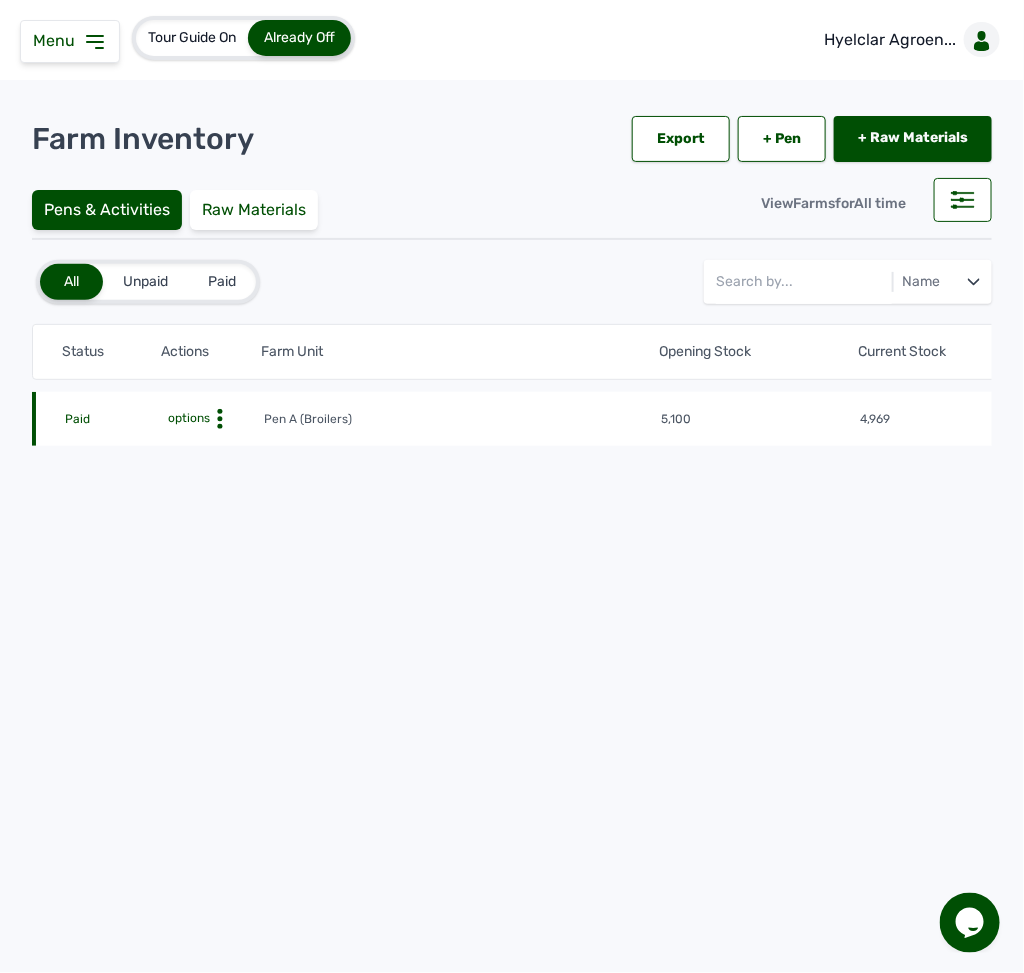 click 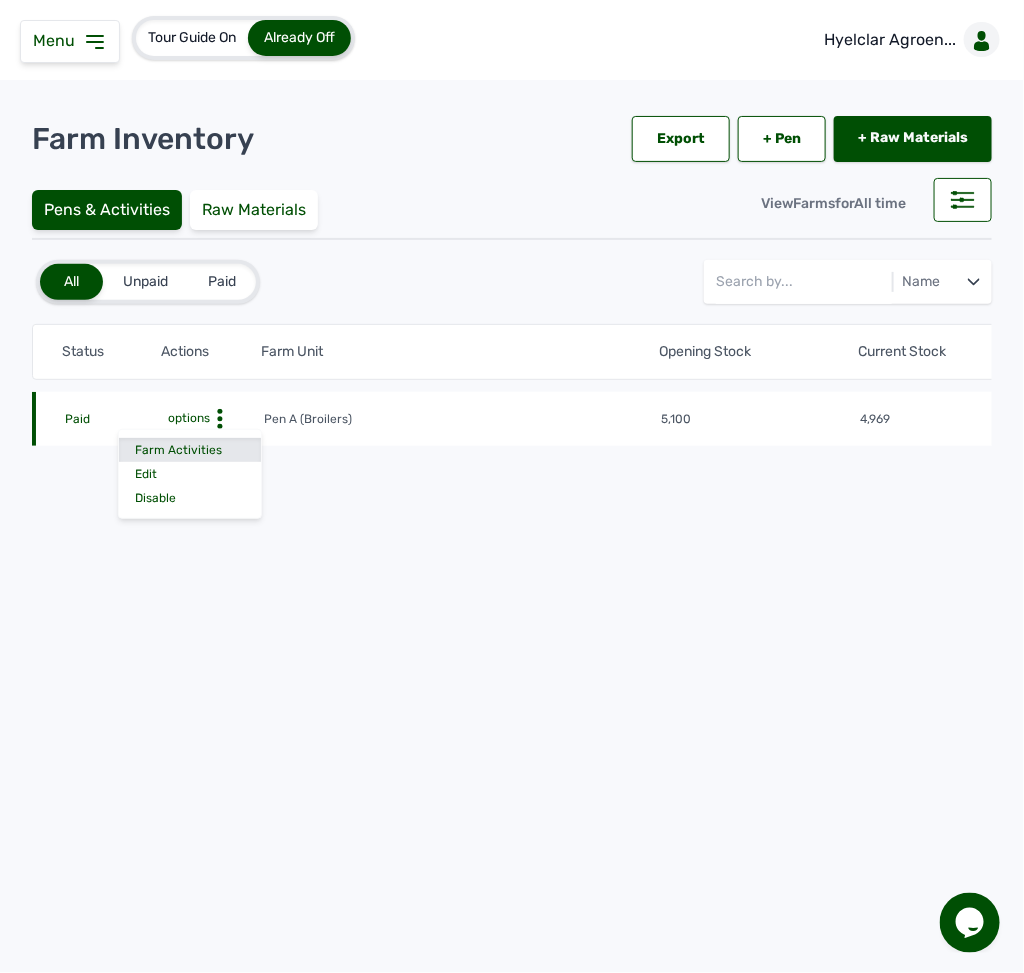 click on "Farm Activities" at bounding box center [190, 450] 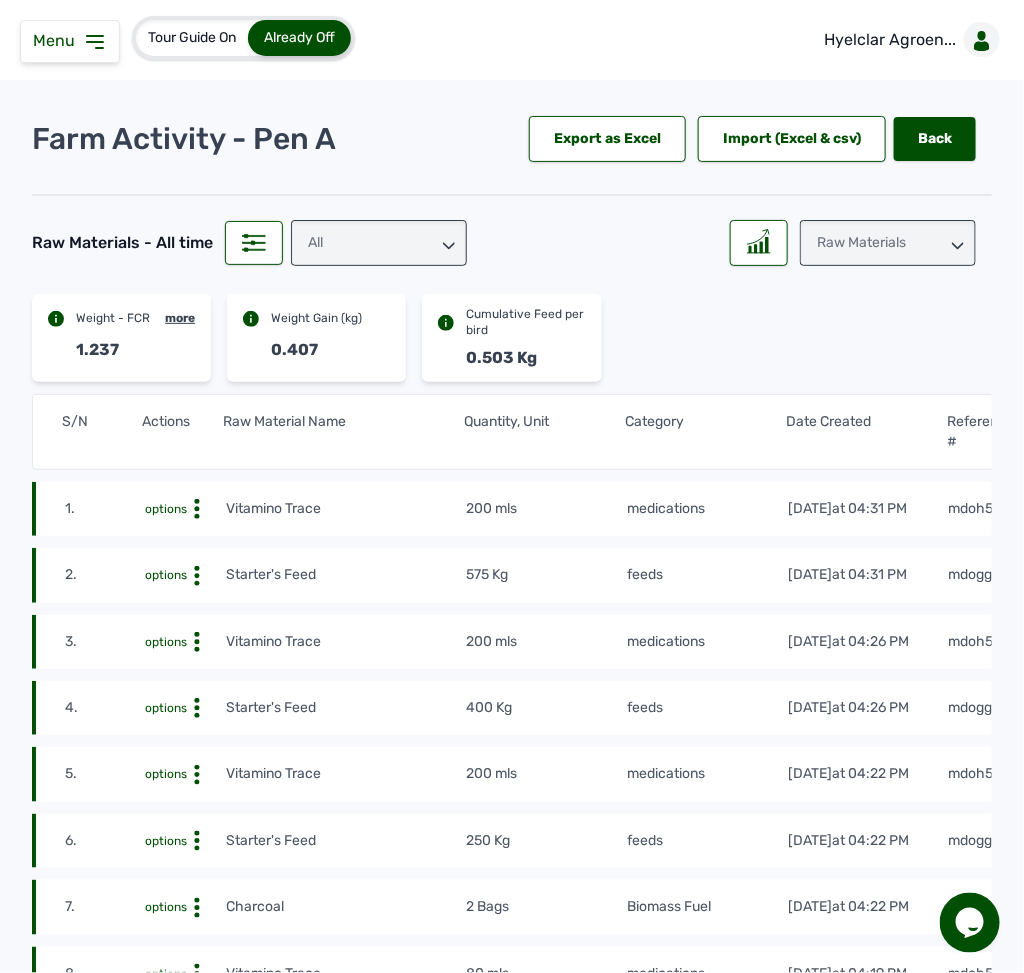 click on "Menu" at bounding box center [70, 41] 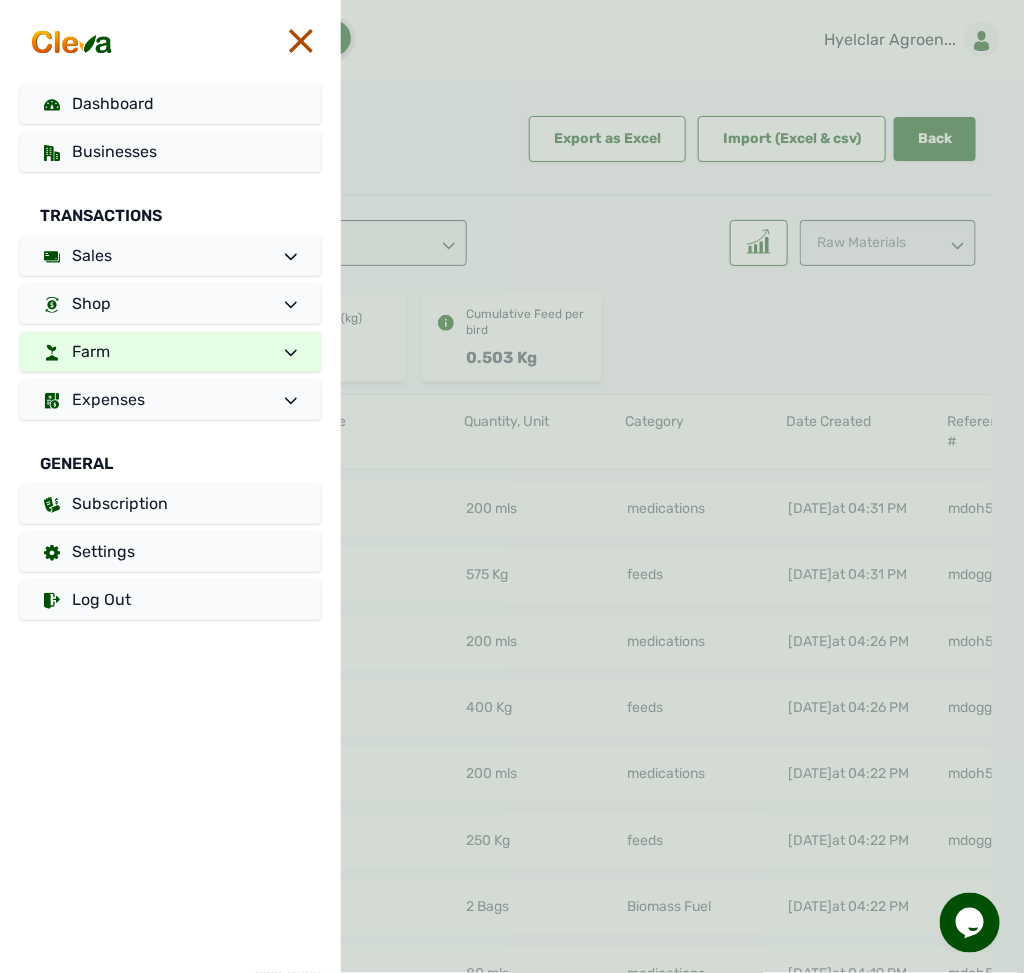 click on "Farm" at bounding box center (170, 352) 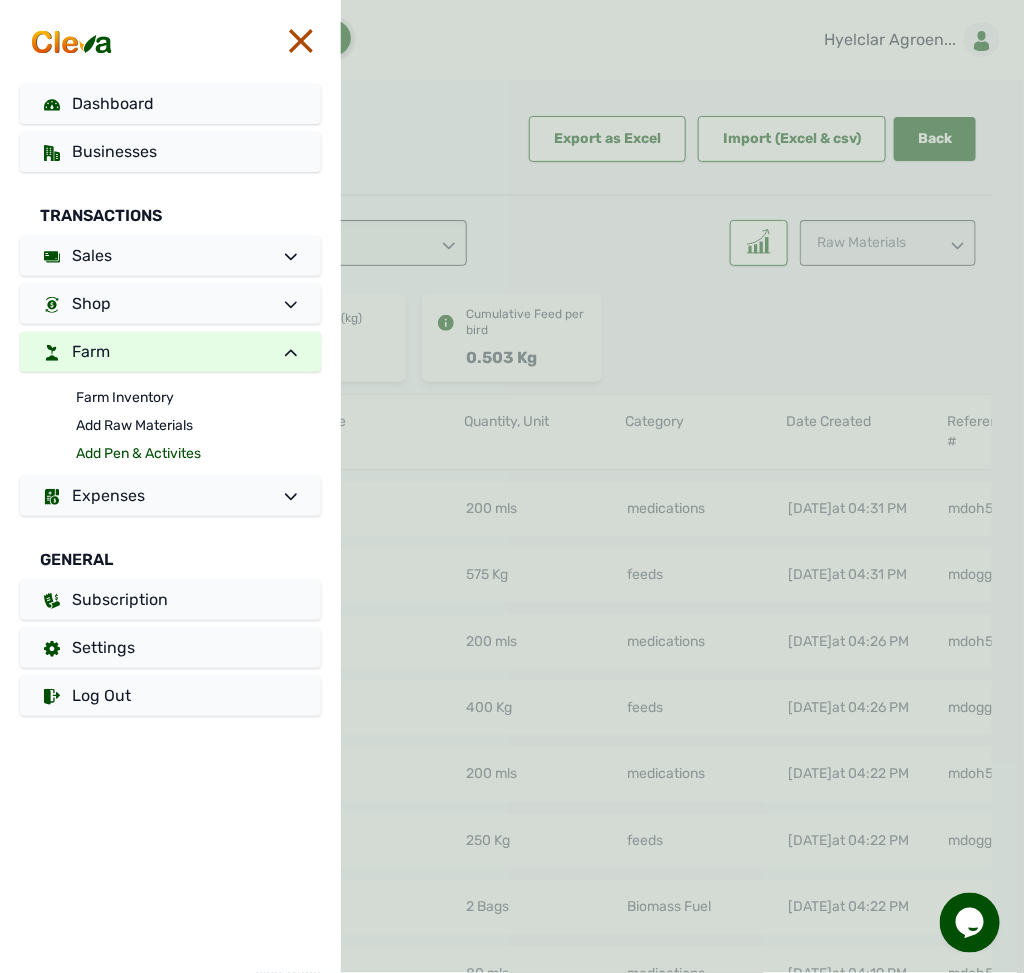 click on "Add Pen & Activites" at bounding box center (198, 454) 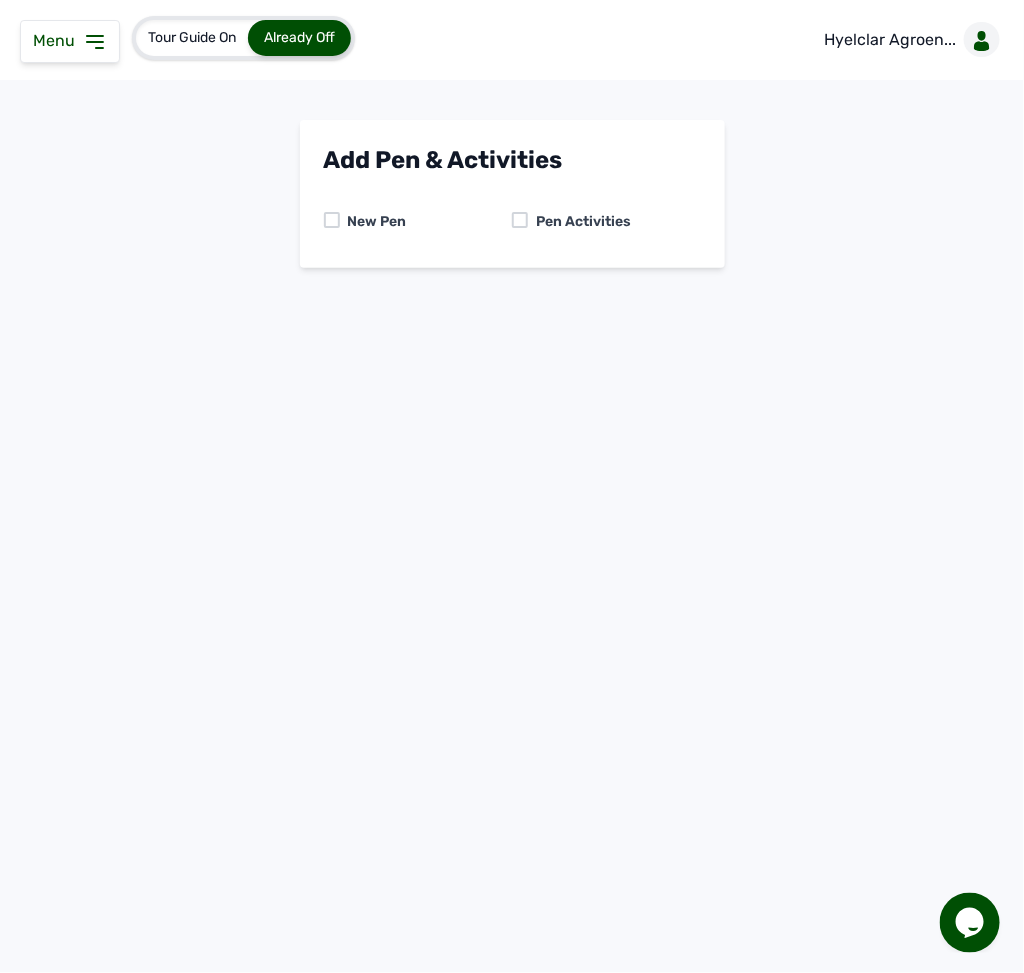 click at bounding box center (520, 220) 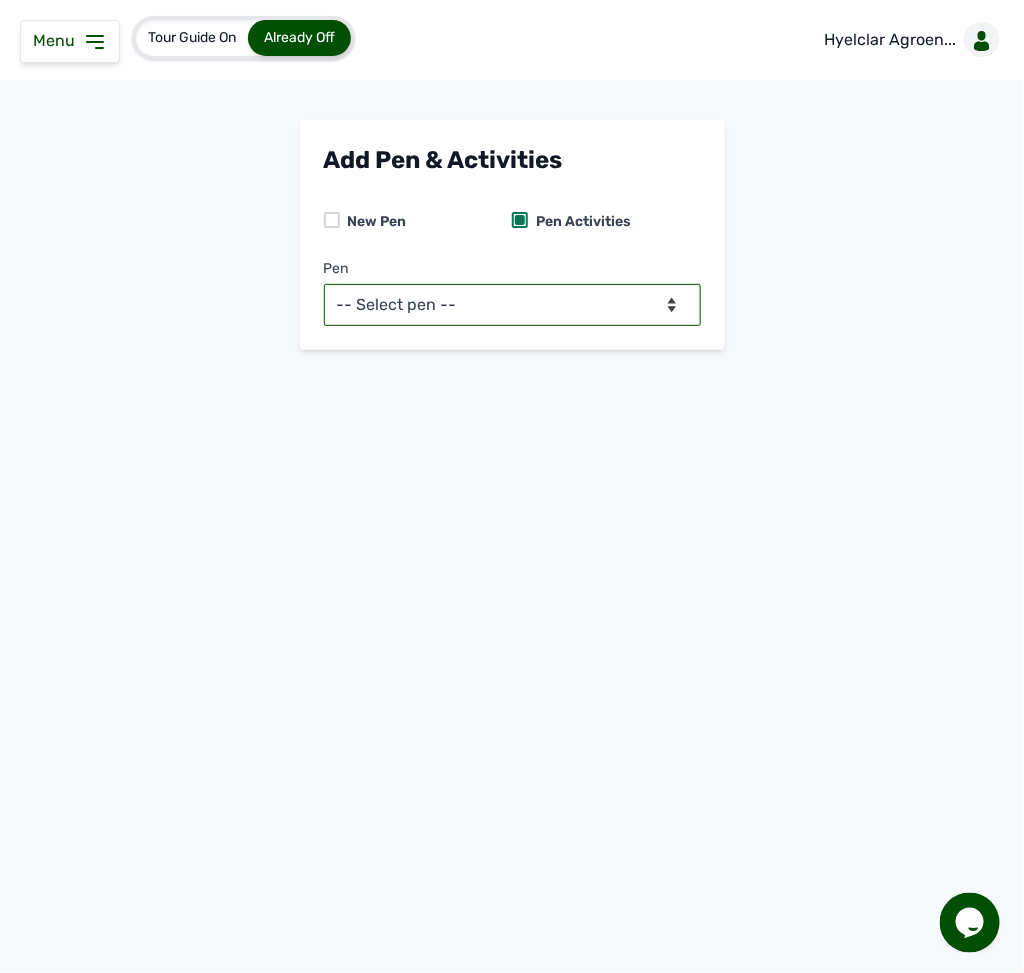 click on "-- Select pen -- Pen A (Broilers)" at bounding box center [512, 305] 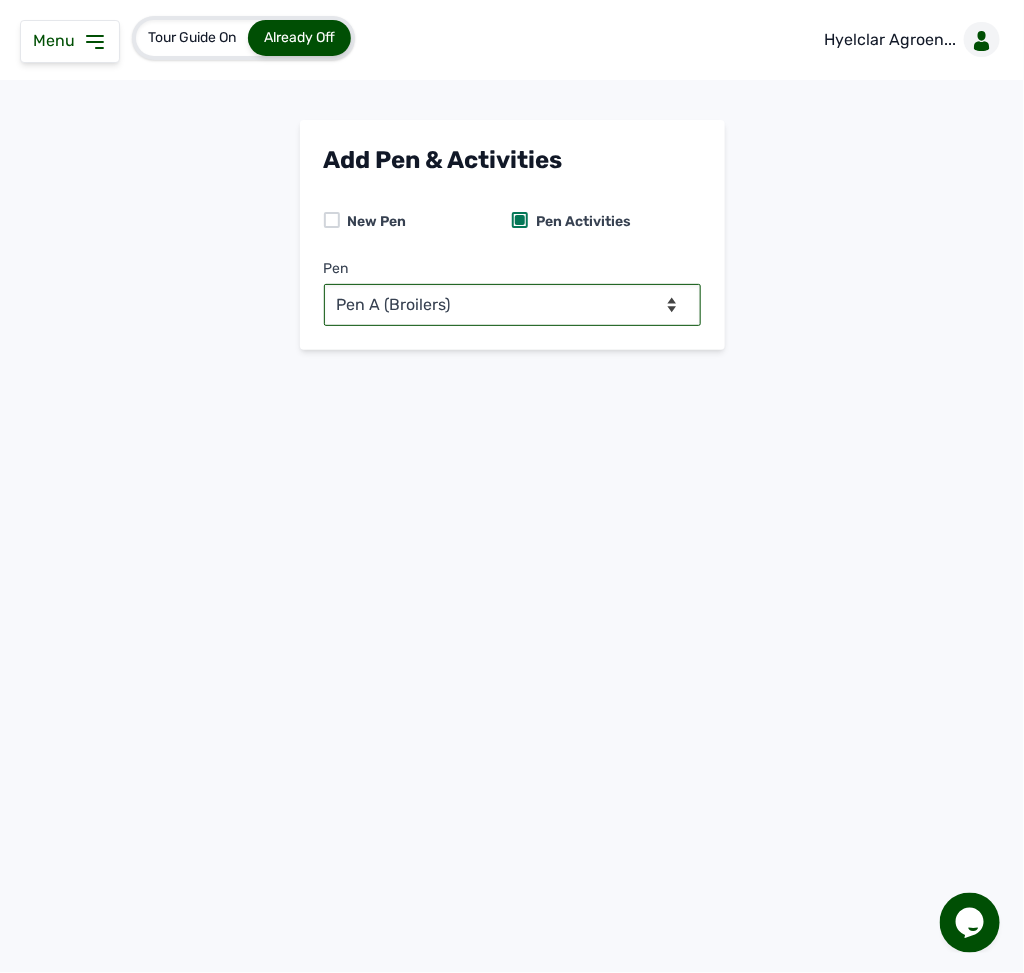 click on "-- Select pen -- Pen A (Broilers)" at bounding box center (512, 305) 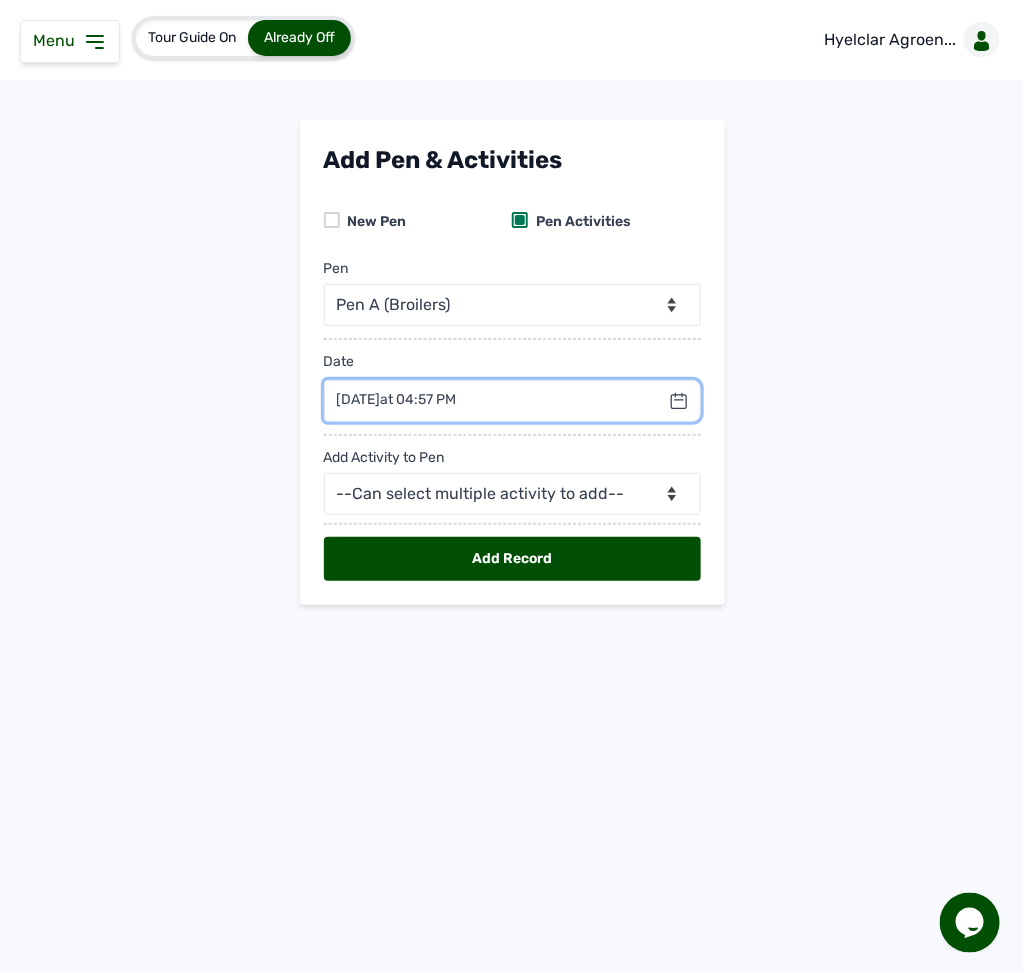 click at bounding box center (512, 401) 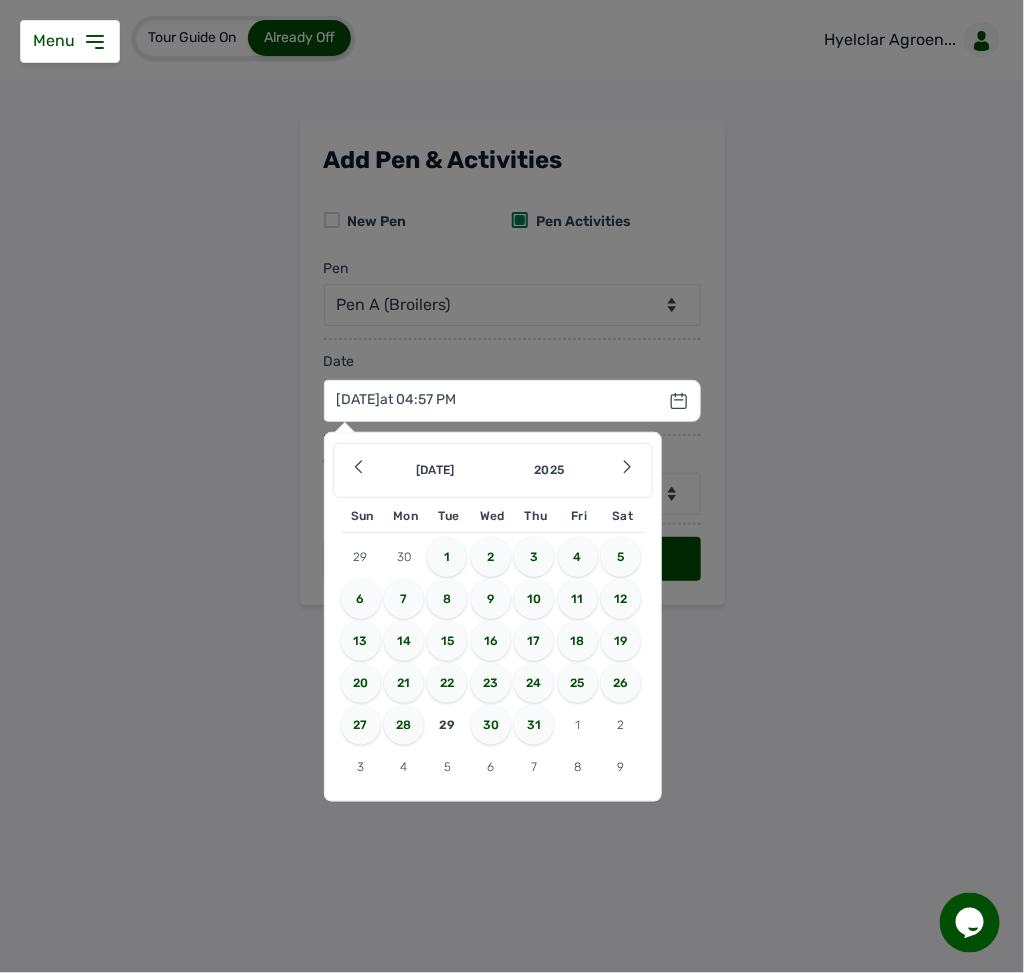 click on "16" at bounding box center [491, 641] 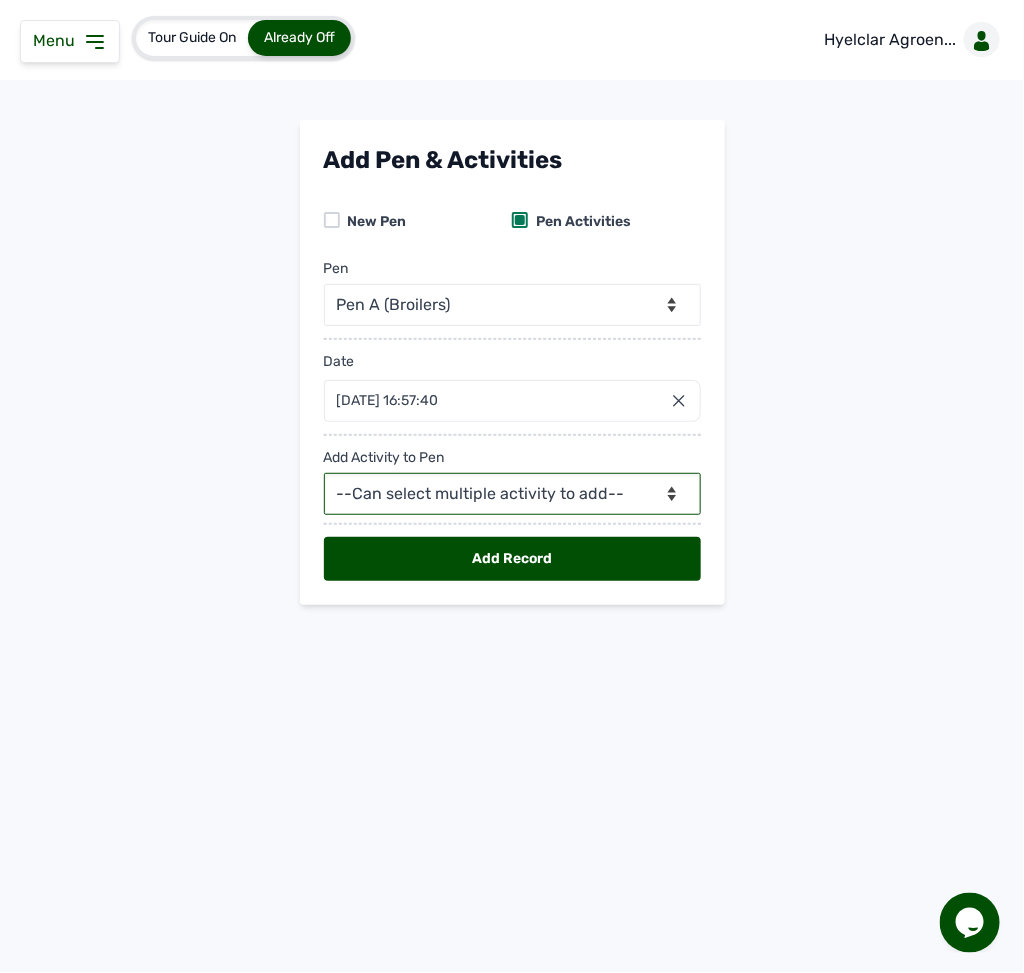 click on "--Can select multiple activity to add-- Raw Material Losses Weight" at bounding box center [512, 494] 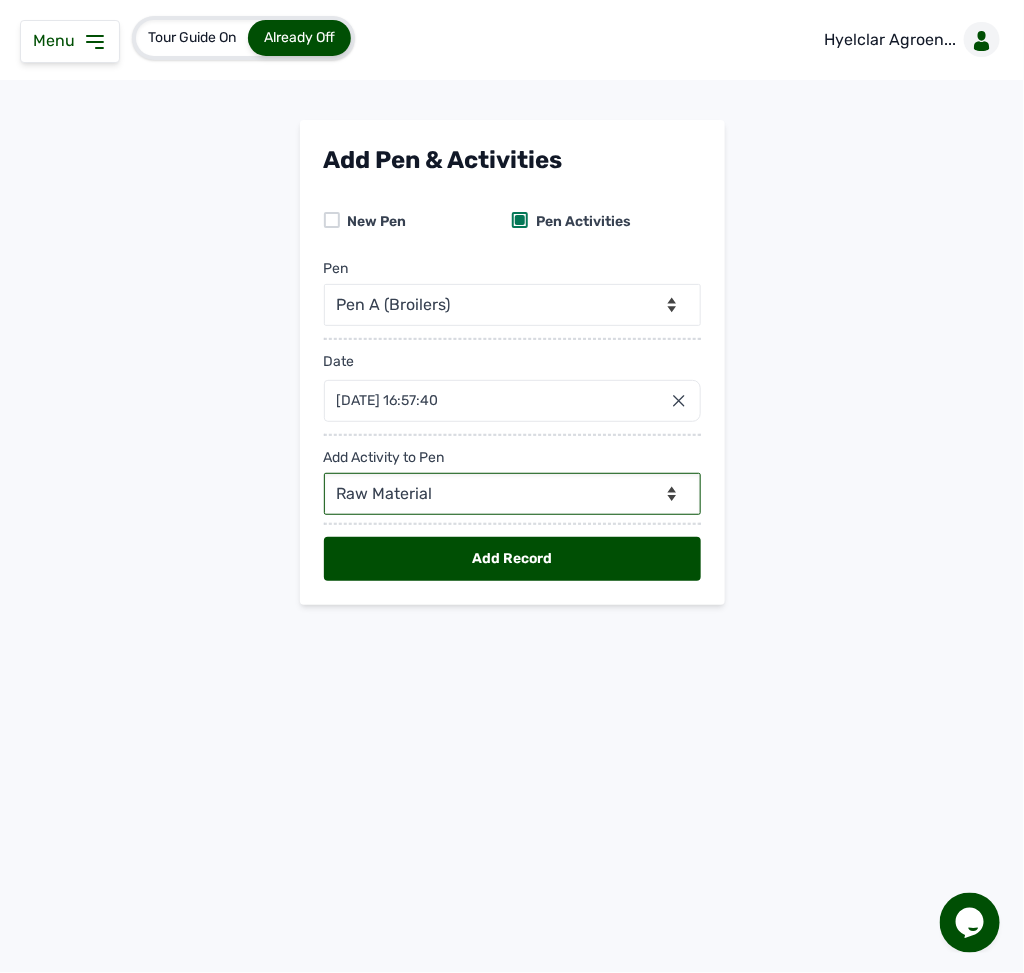 click on "--Can select multiple activity to add-- Raw Material Losses Weight" at bounding box center [512, 494] 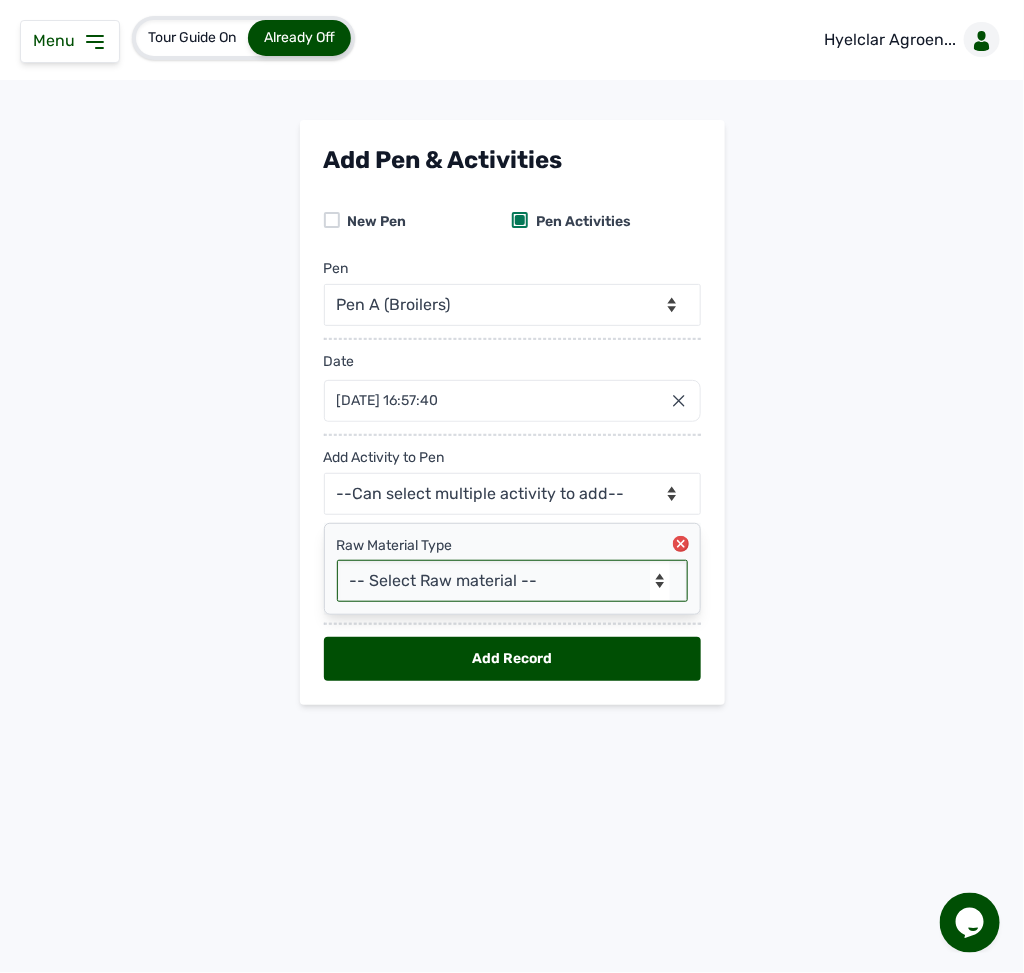 click on "-- Select Raw material -- feeds medications vaccines Biomass Fuel" at bounding box center [512, 581] 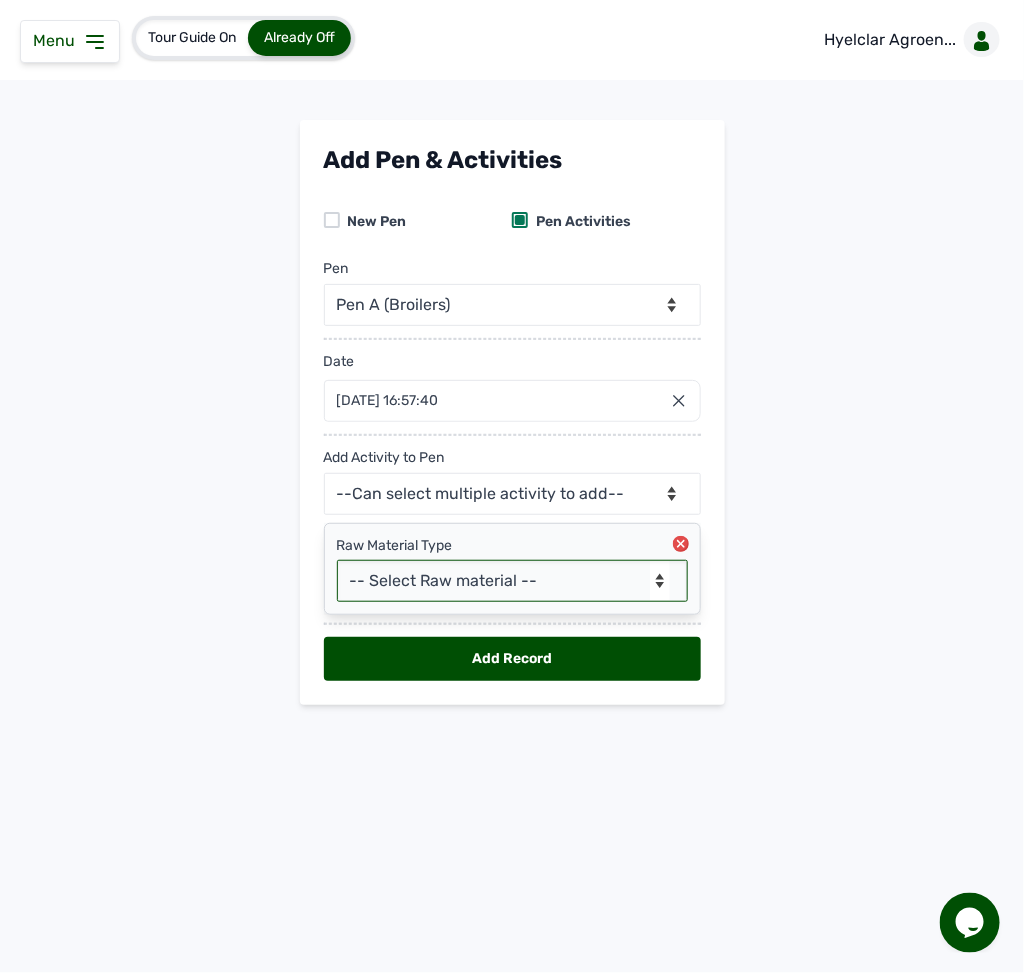 select on "feeds" 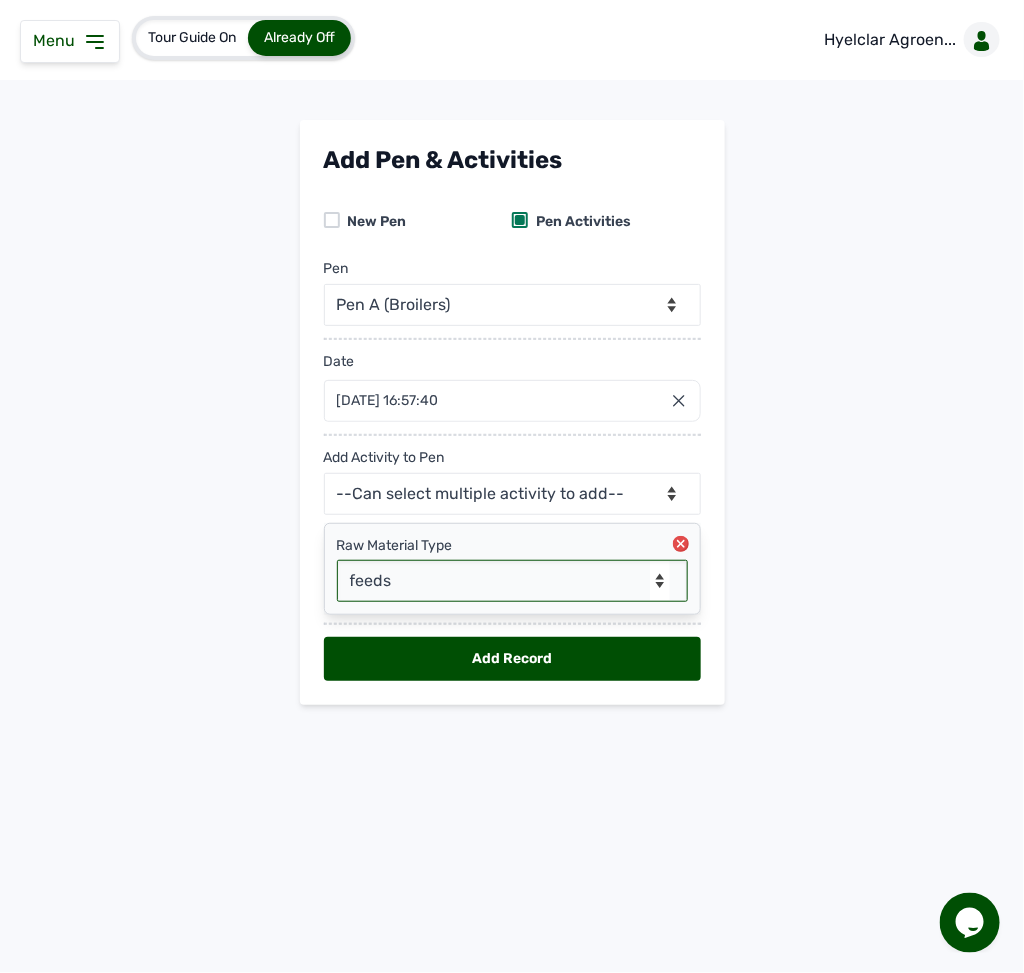 click on "-- Select Raw material -- feeds medications vaccines Biomass Fuel" at bounding box center (512, 581) 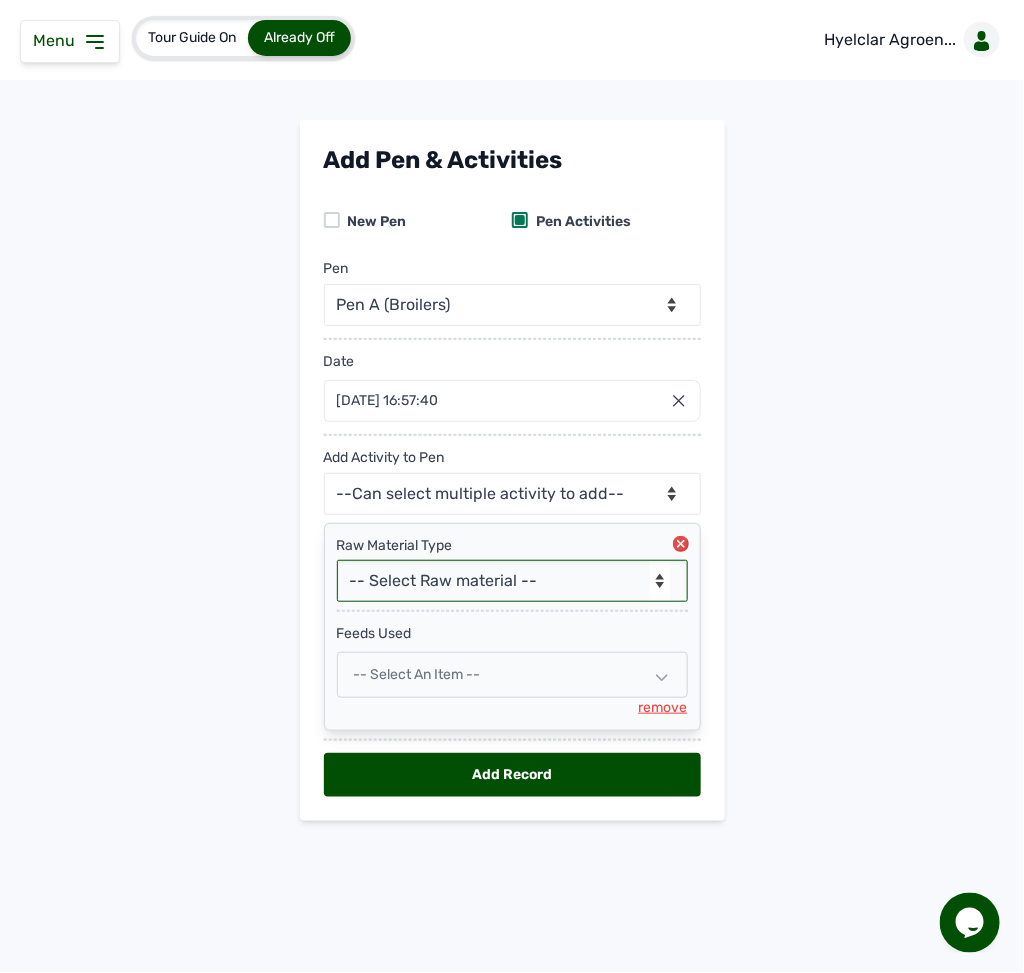 click on "-- Select an Item --" at bounding box center (512, 675) 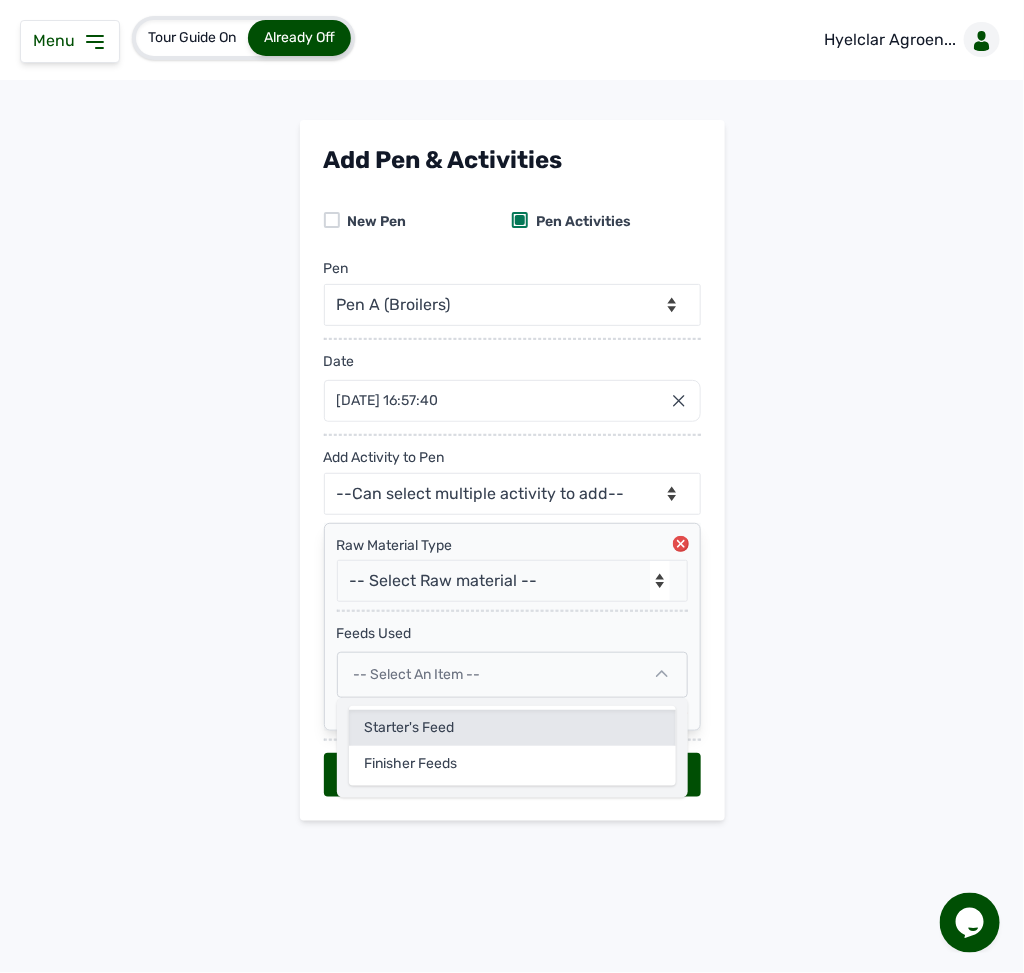 click on "Starter's Feed" 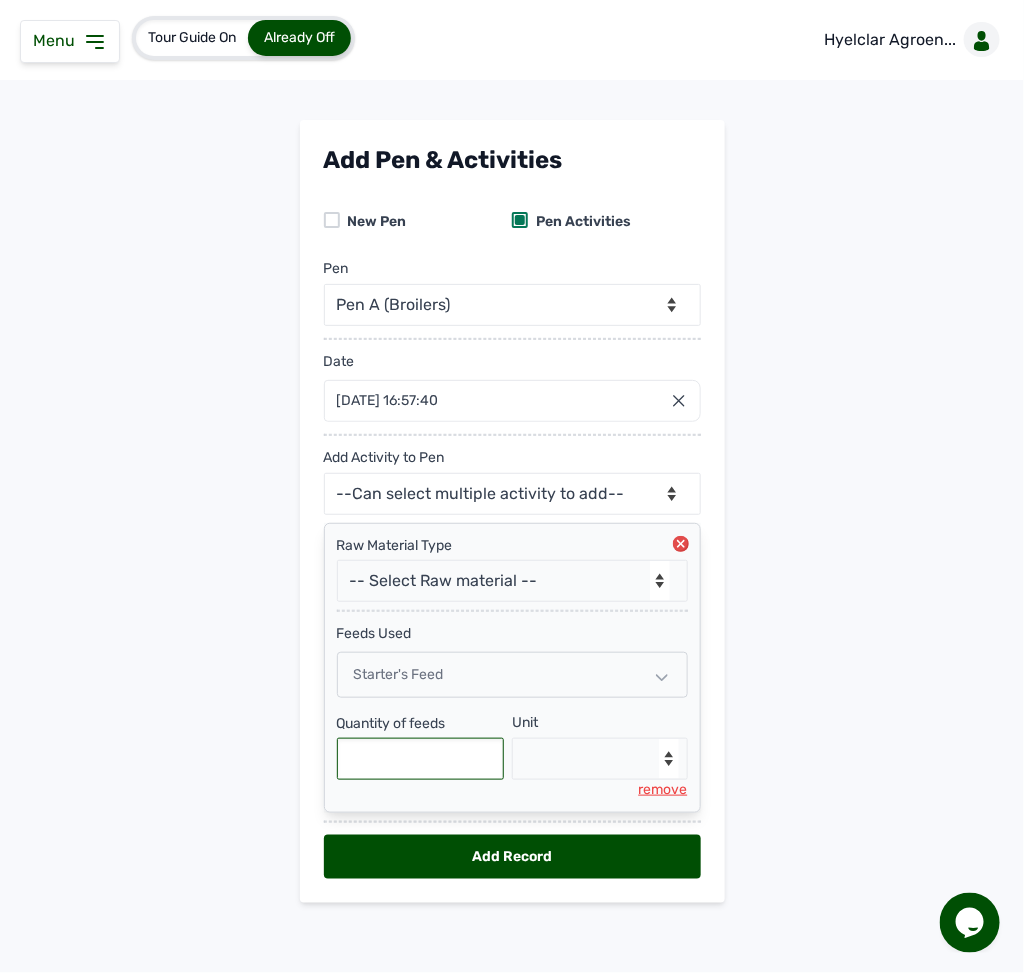 click at bounding box center [421, 759] 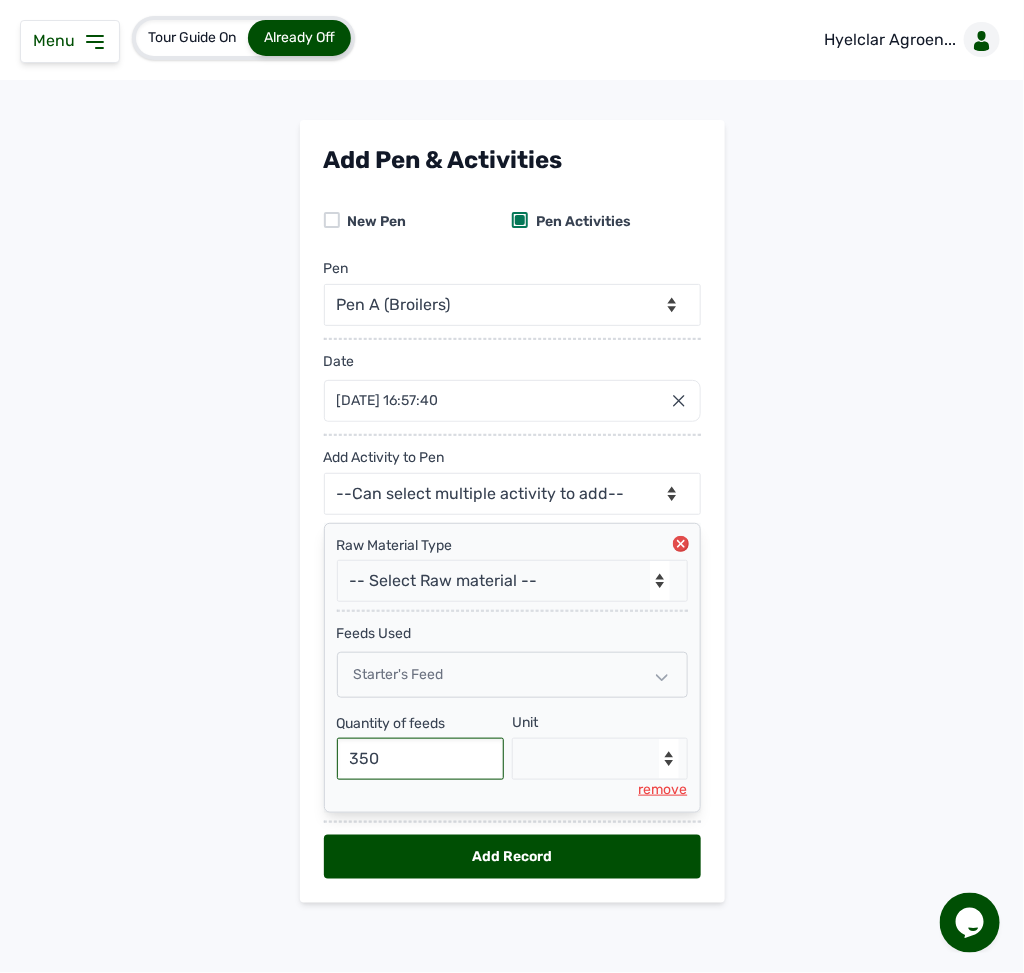type on "350" 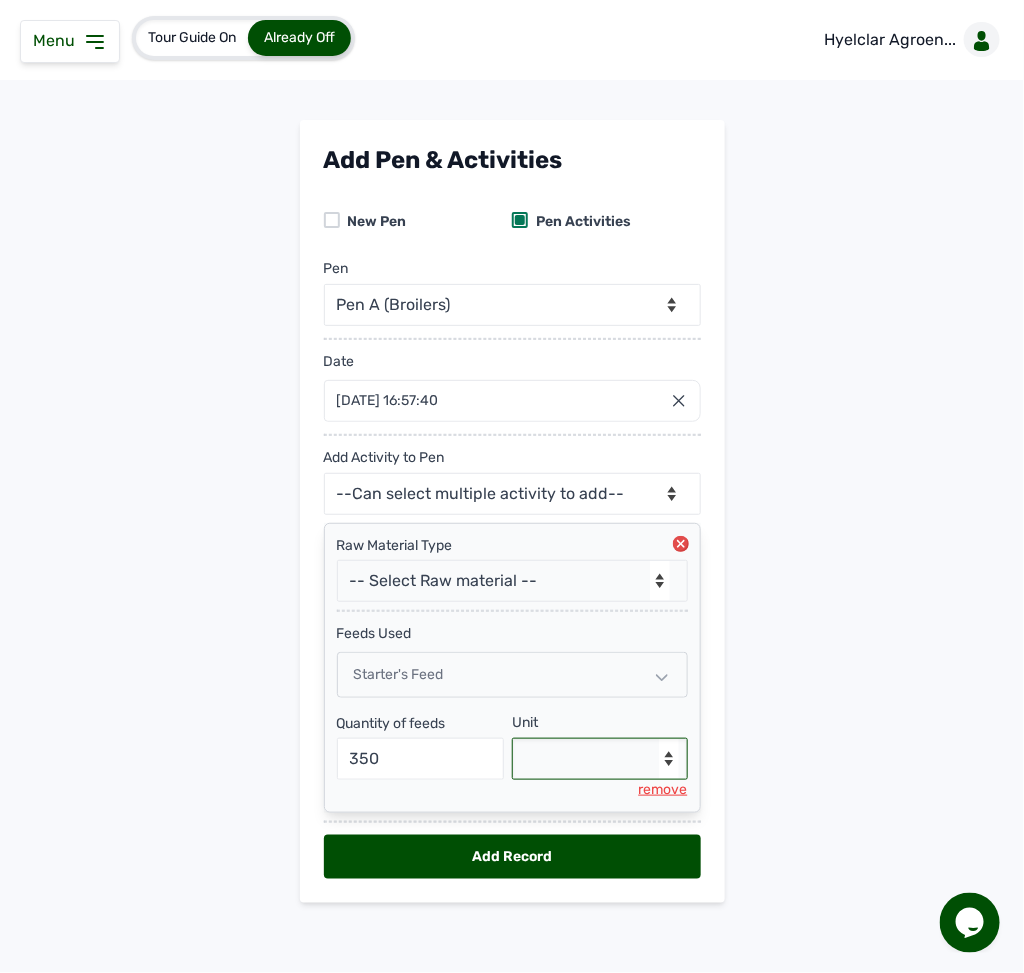 click on "--Select unit-- Bag(s) Kg" at bounding box center [600, 759] 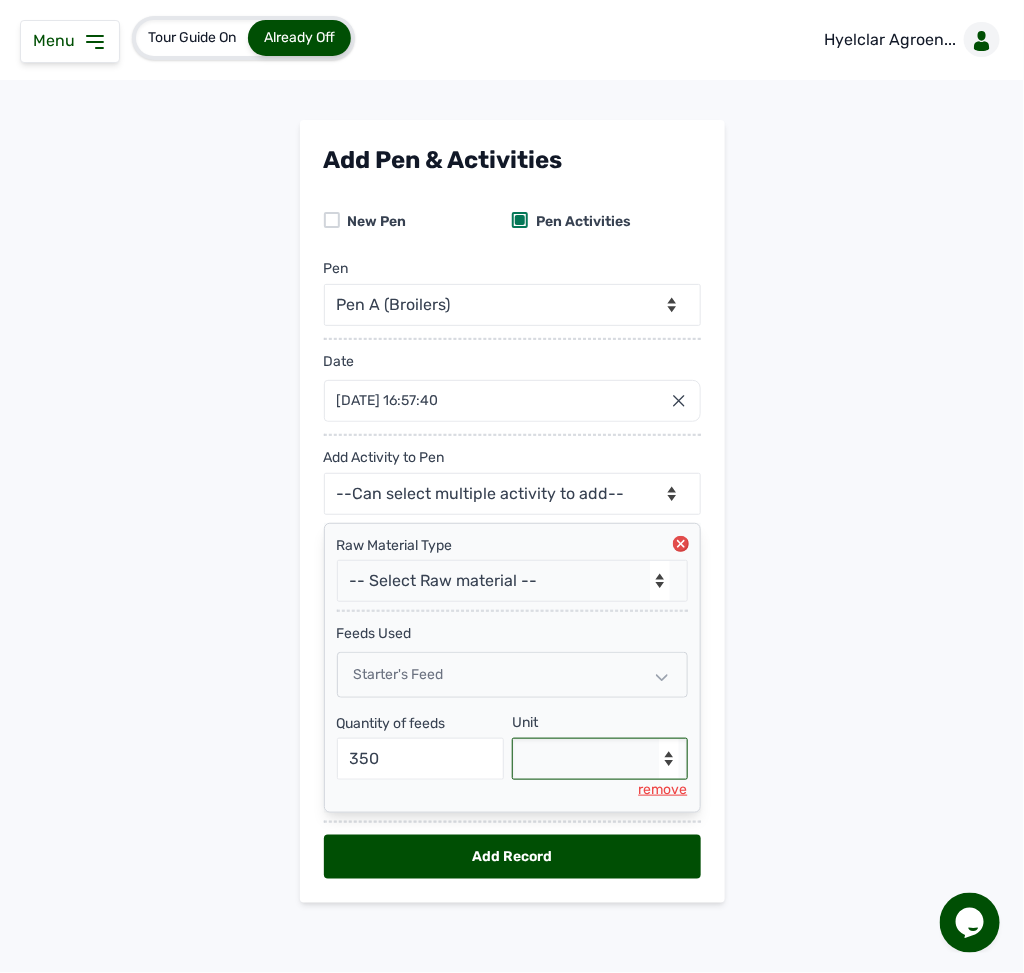 select on "Kg" 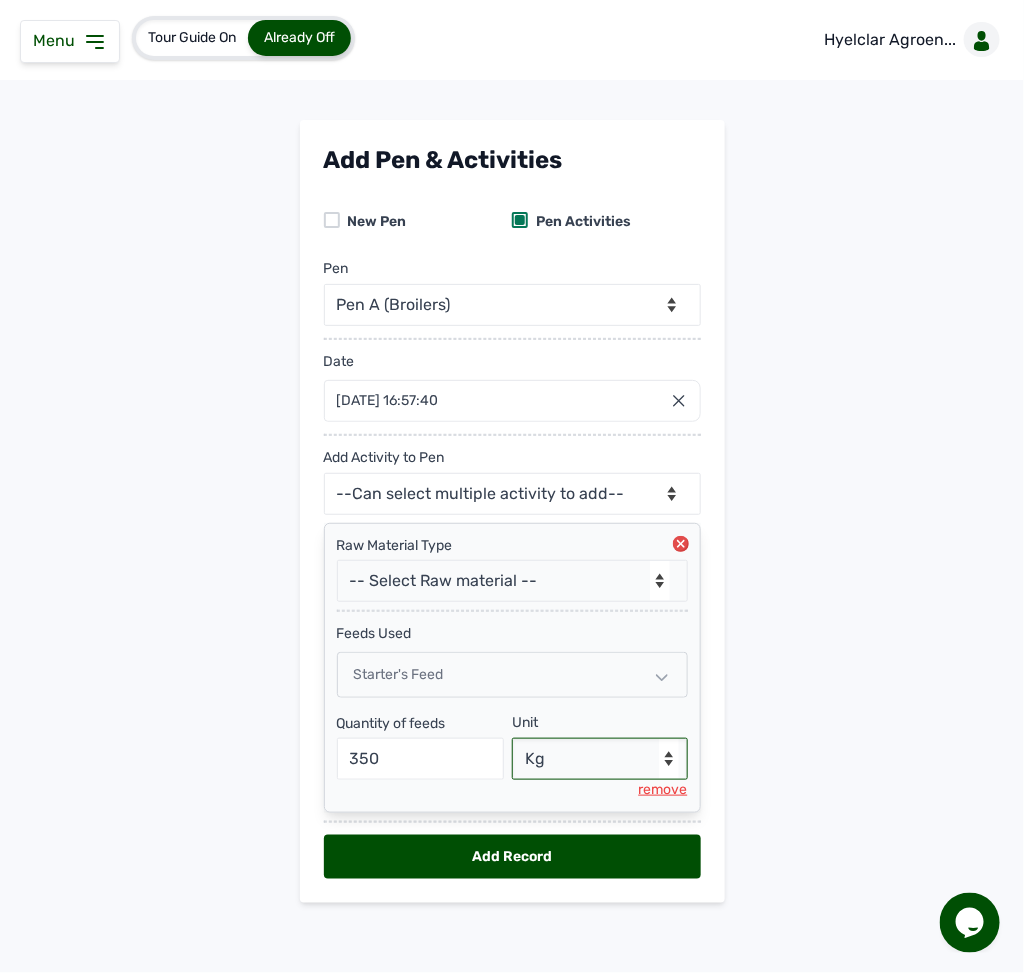 click on "--Select unit-- Bag(s) Kg" at bounding box center [600, 759] 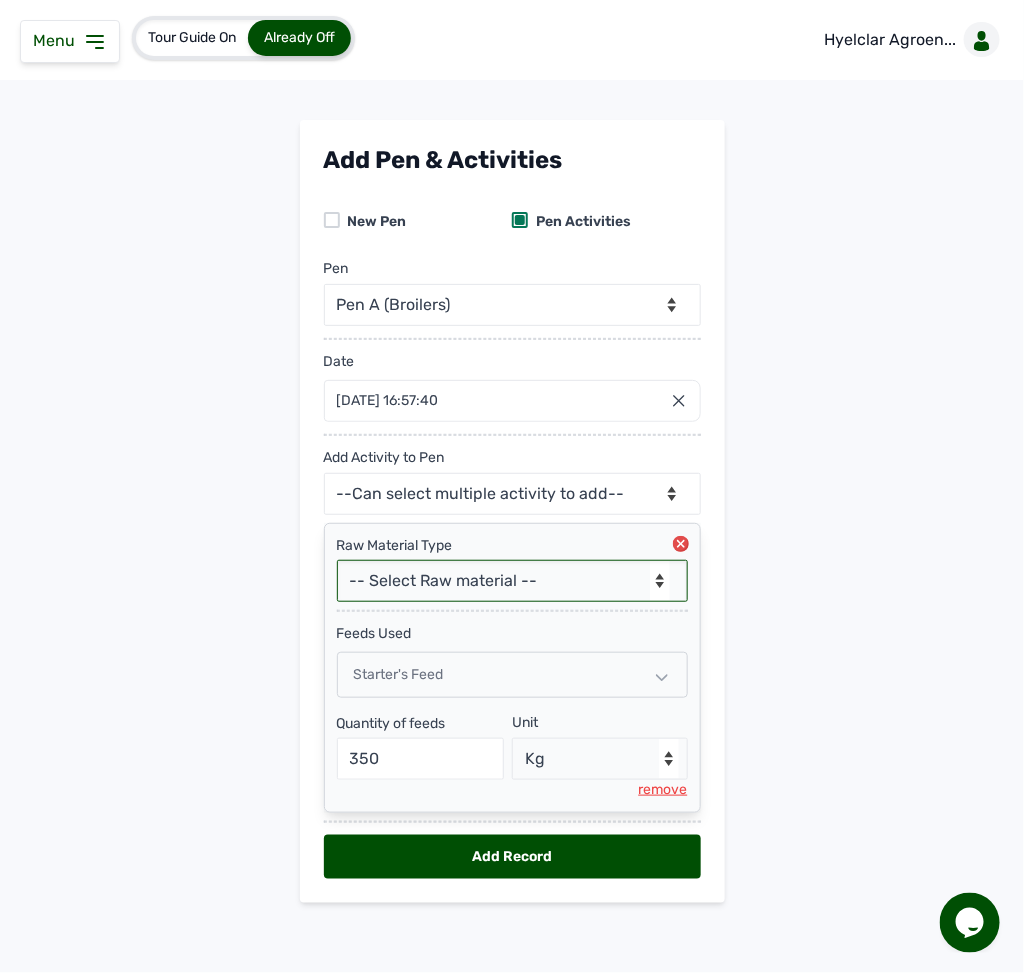 click on "-- Select Raw material -- feeds medications vaccines Biomass Fuel" at bounding box center (512, 581) 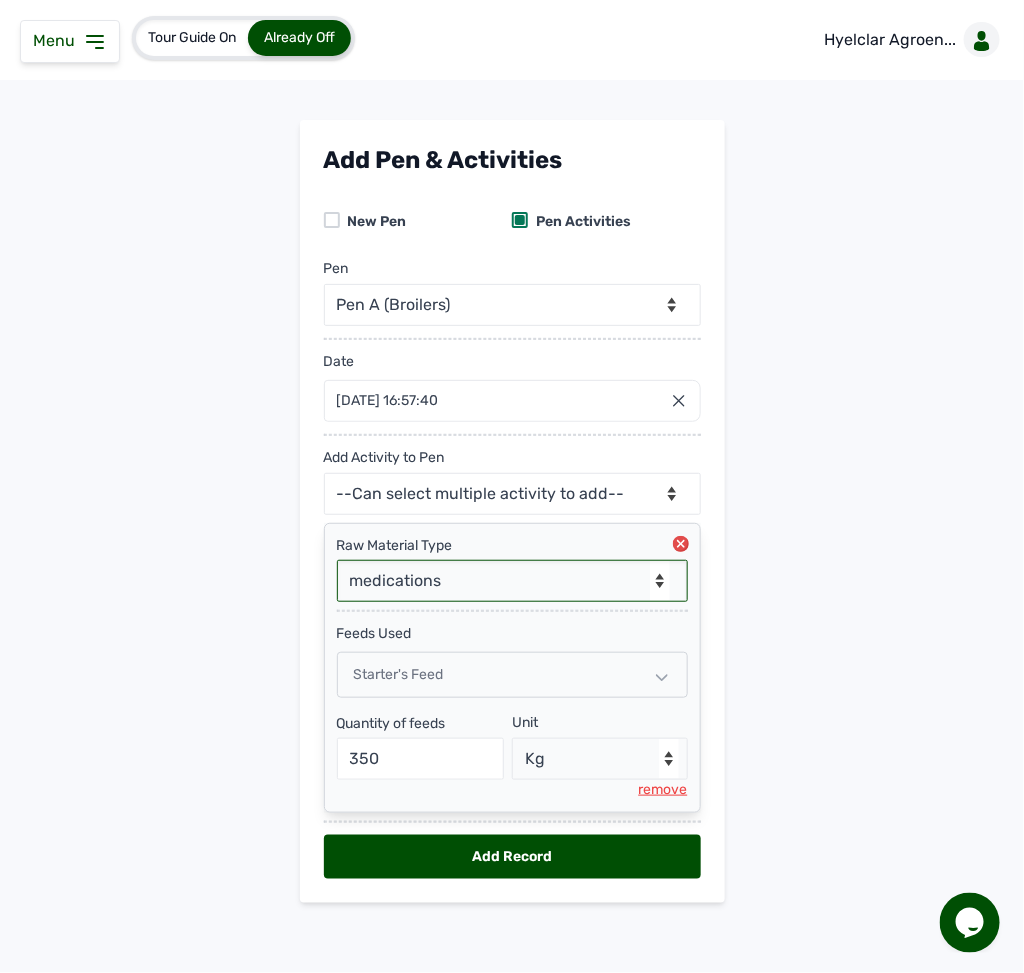 click on "-- Select Raw material -- feeds medications vaccines Biomass Fuel" at bounding box center (512, 581) 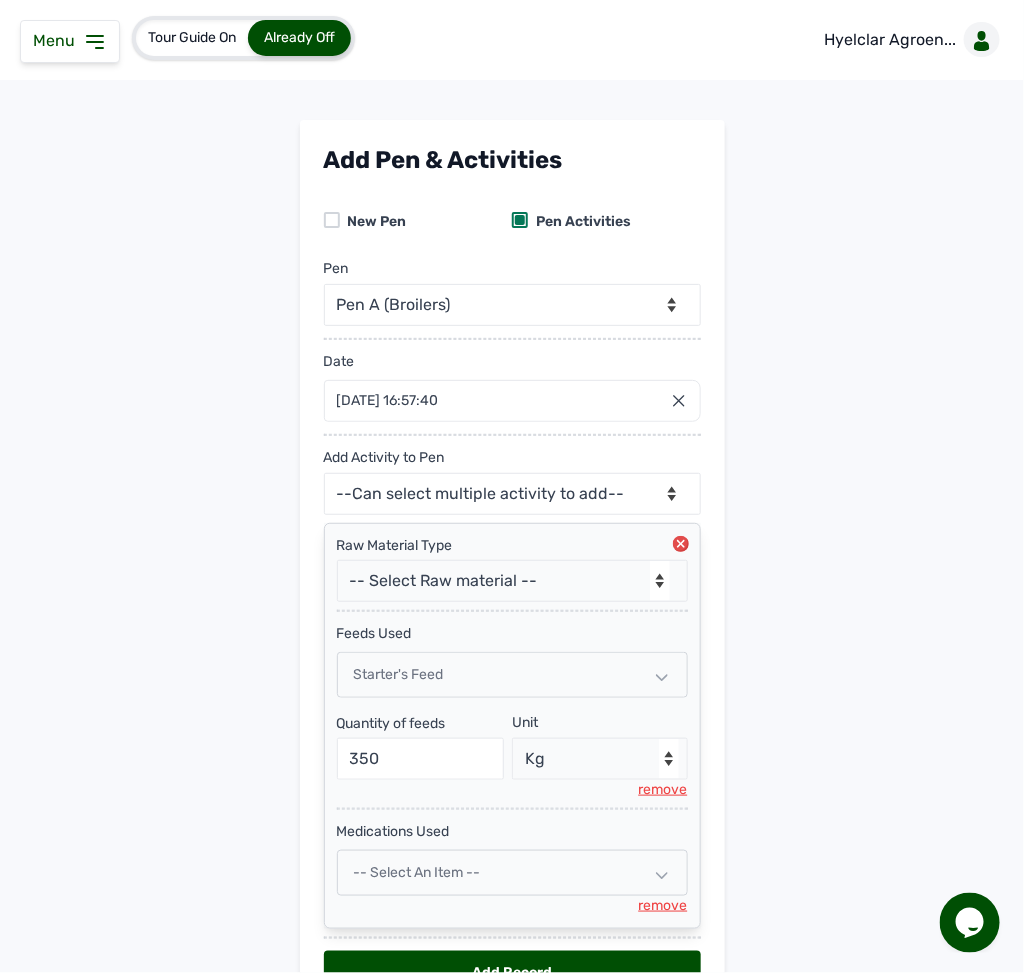click on "-- Select an Item --" at bounding box center (417, 872) 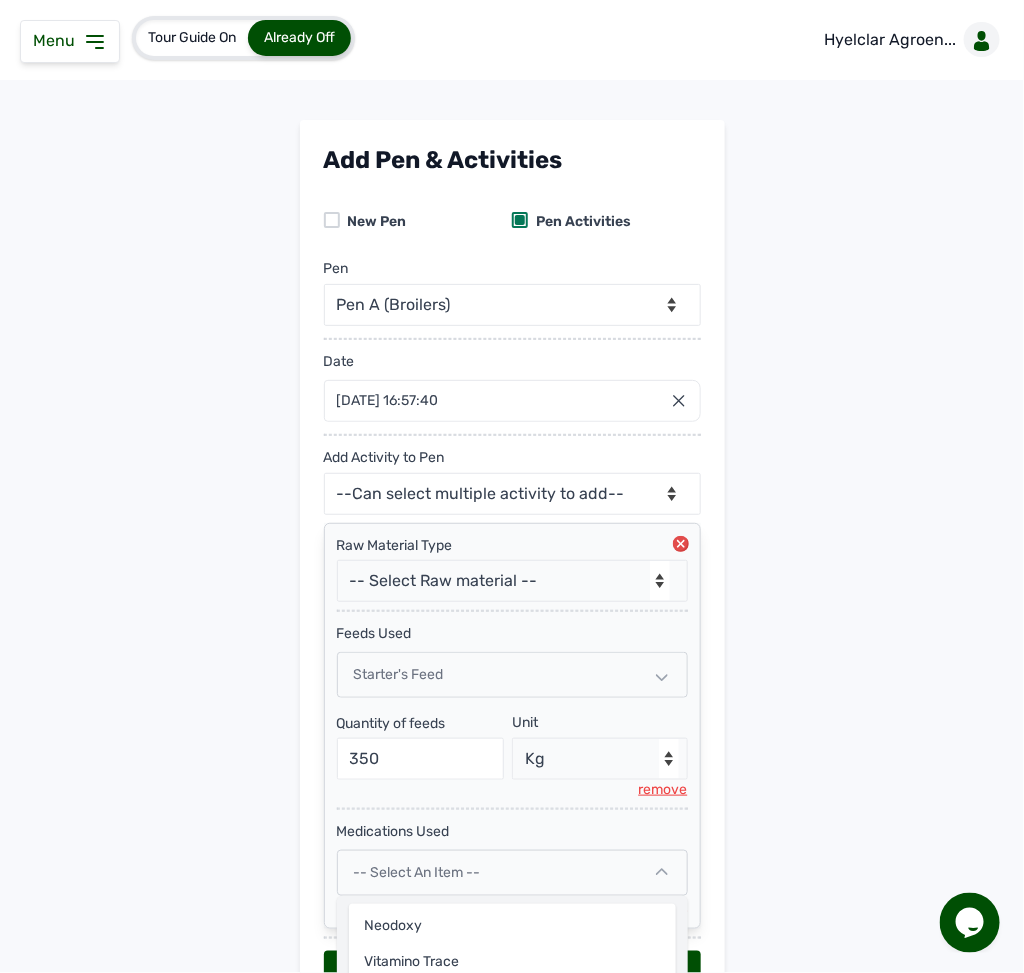 scroll, scrollTop: 132, scrollLeft: 0, axis: vertical 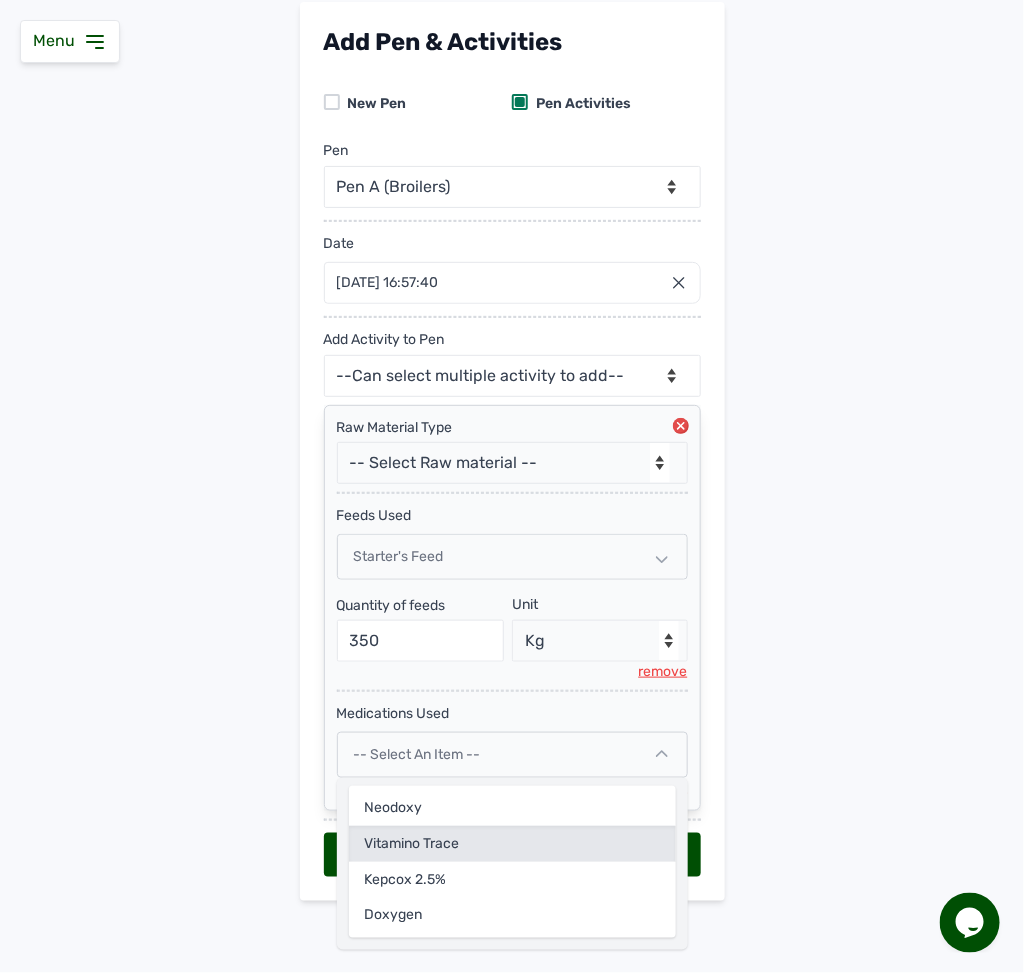 click on "Vitamino Trace" 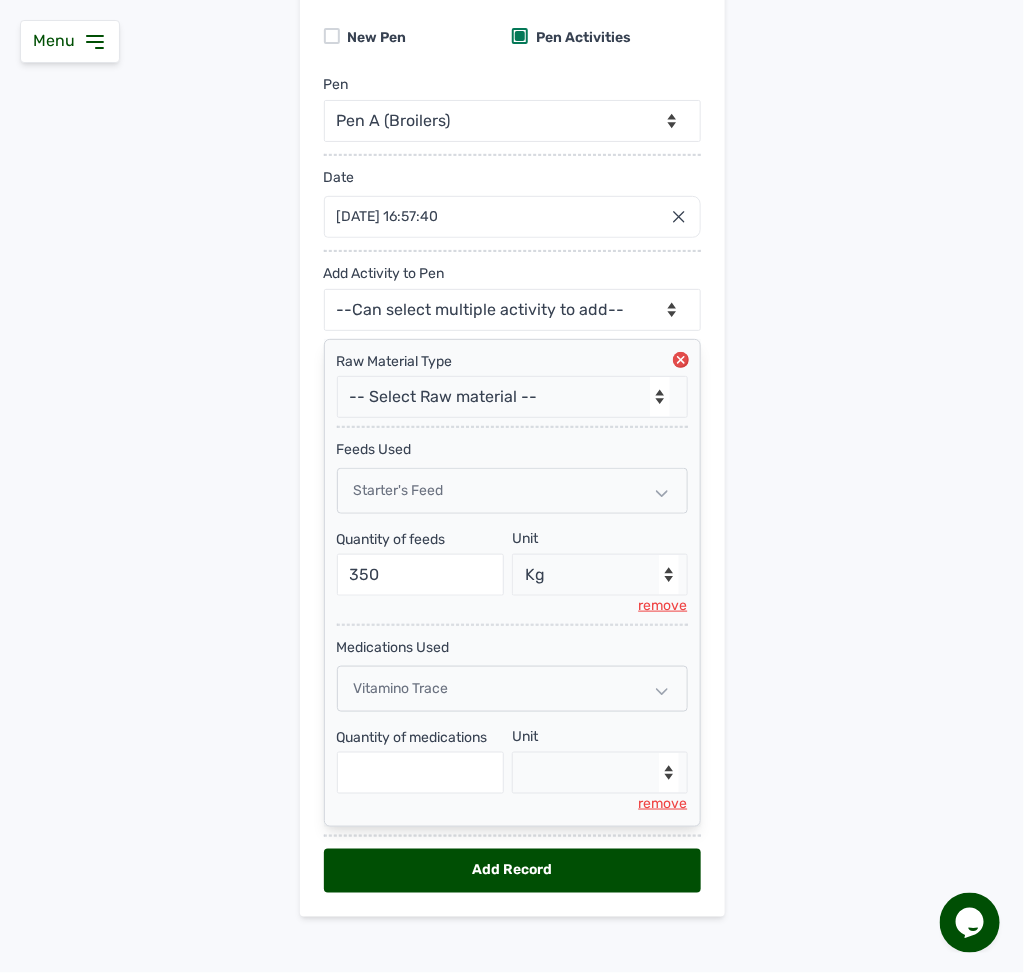 scroll, scrollTop: 214, scrollLeft: 0, axis: vertical 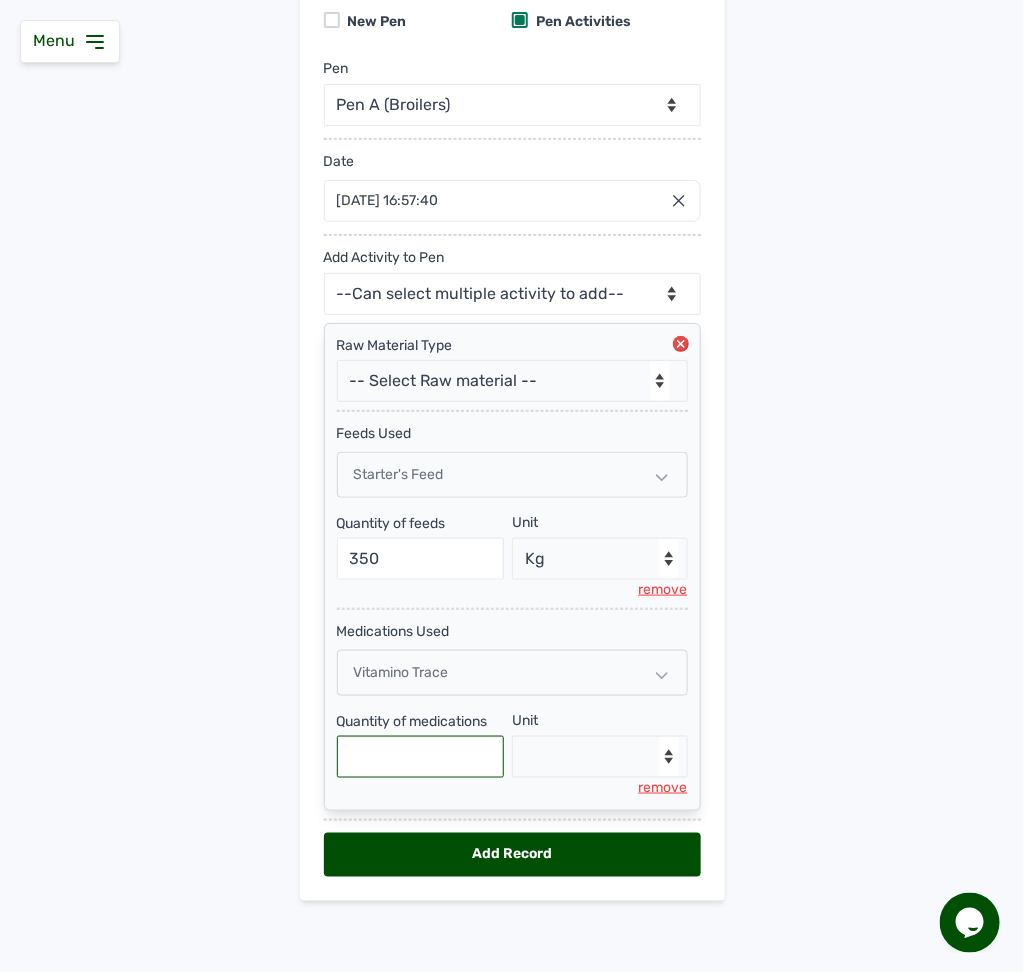 click at bounding box center (421, 757) 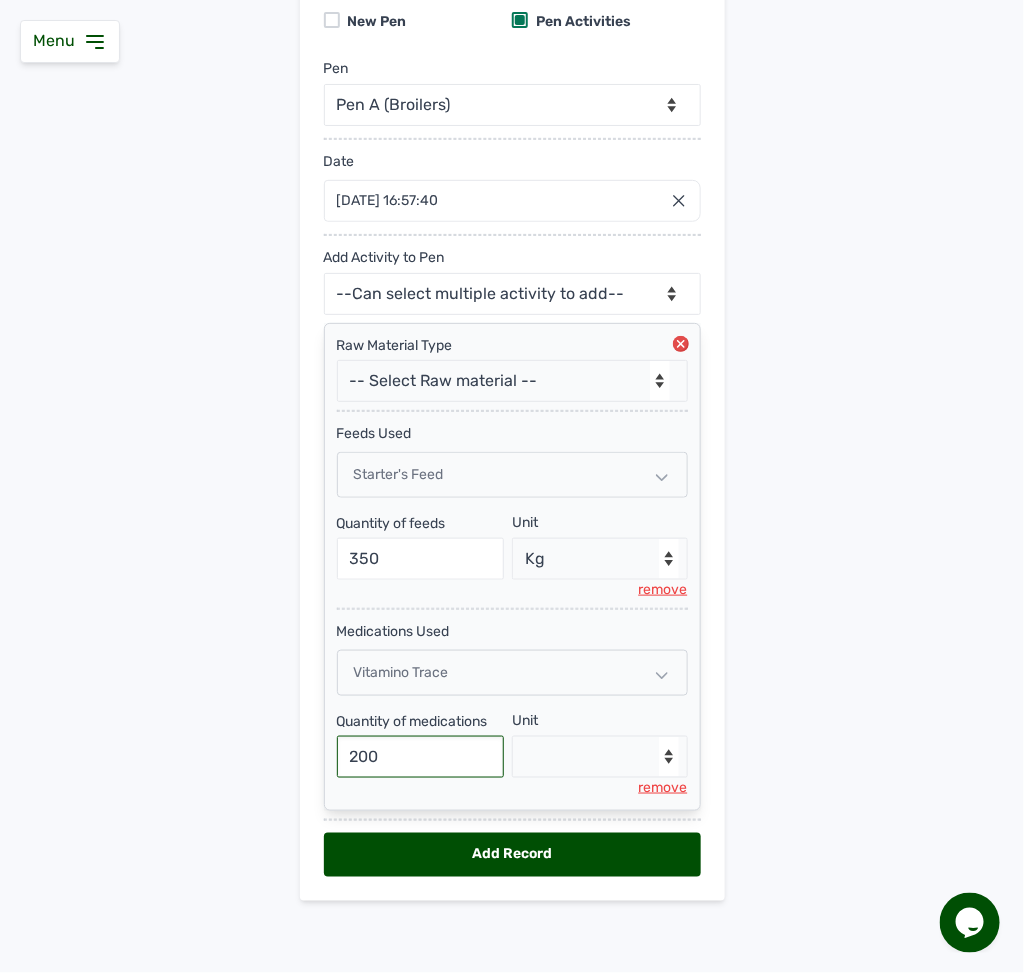 type on "200" 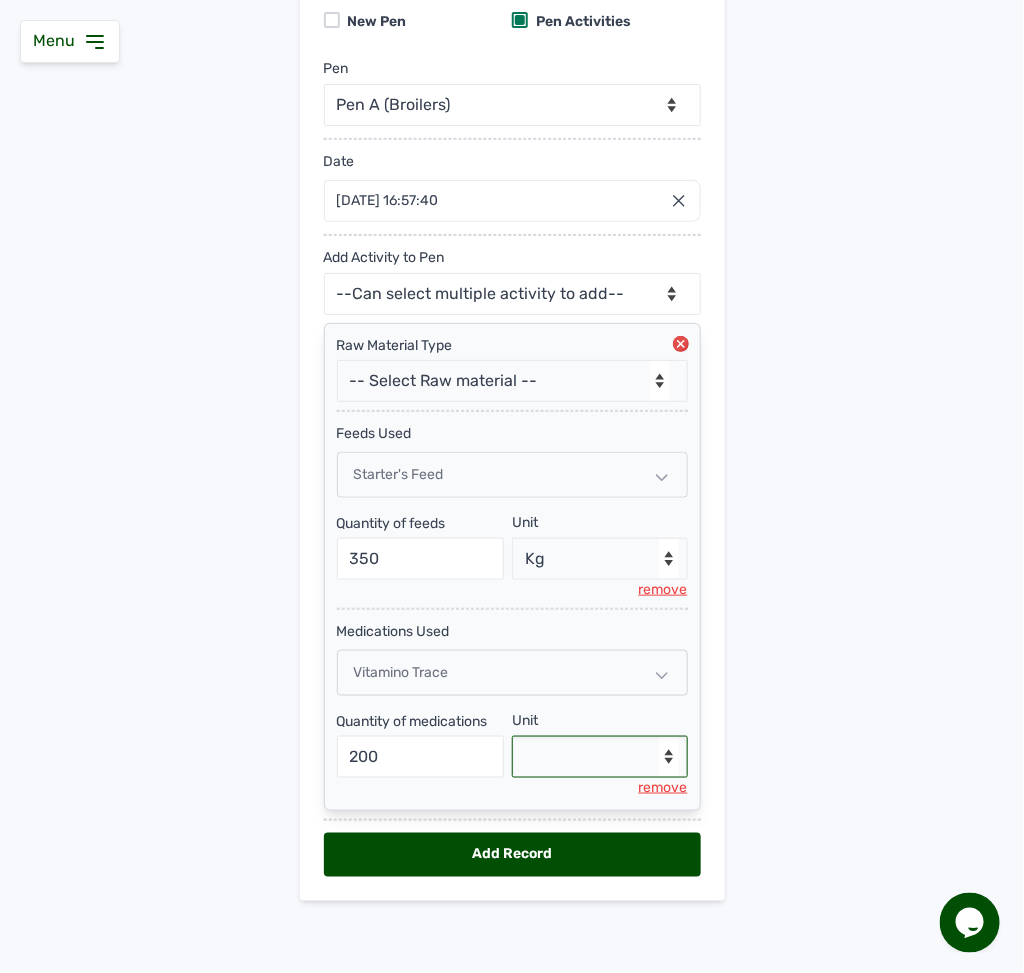 click on "--Select unit-- Litre mls" at bounding box center [600, 757] 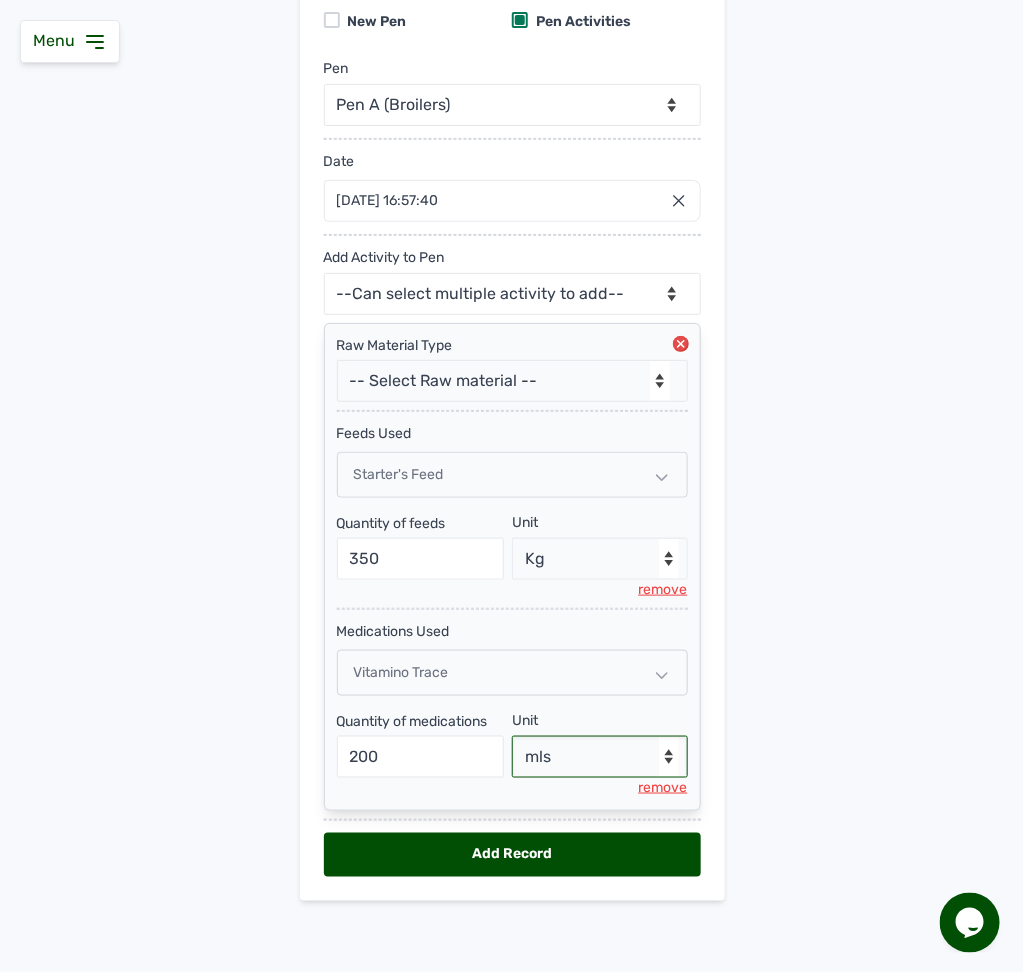 click on "--Select unit-- Litre mls" at bounding box center [600, 757] 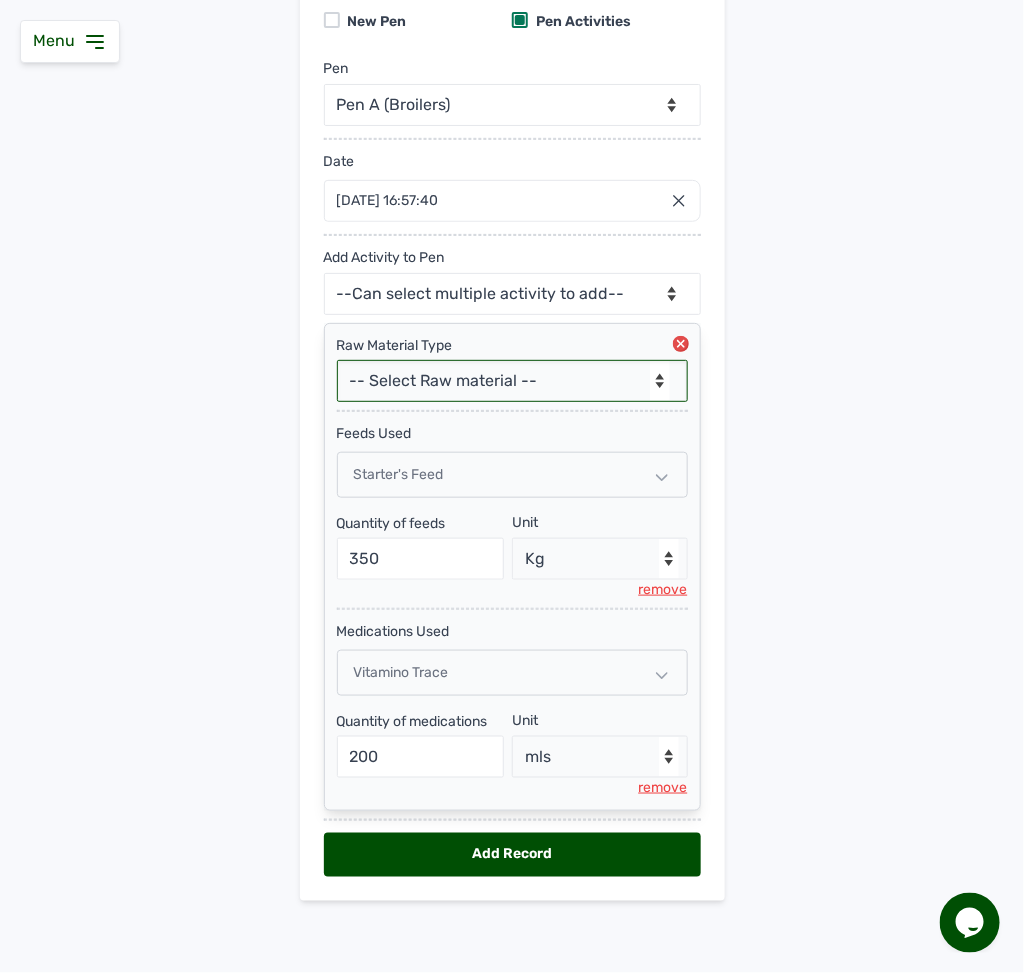click on "-- Select Raw material -- feeds medications vaccines Biomass Fuel" at bounding box center [512, 381] 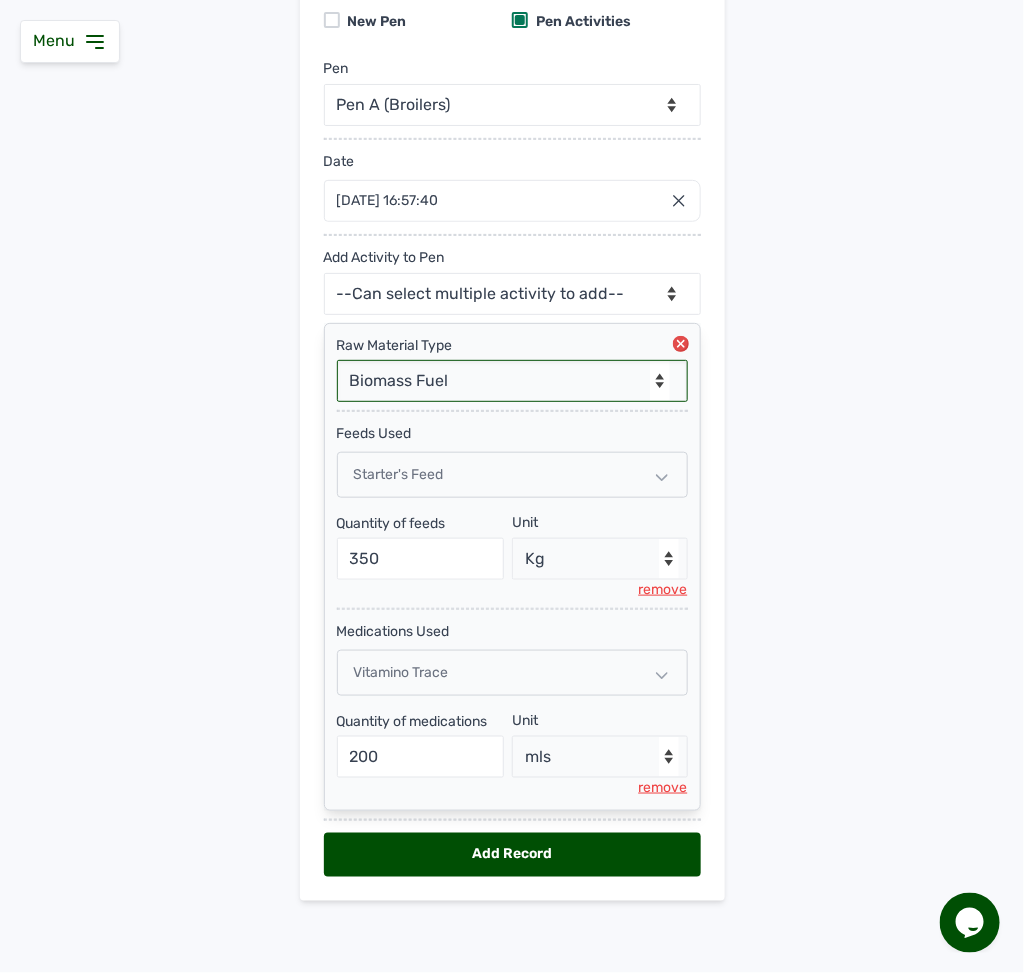 click on "-- Select Raw material -- feeds medications vaccines Biomass Fuel" at bounding box center (512, 381) 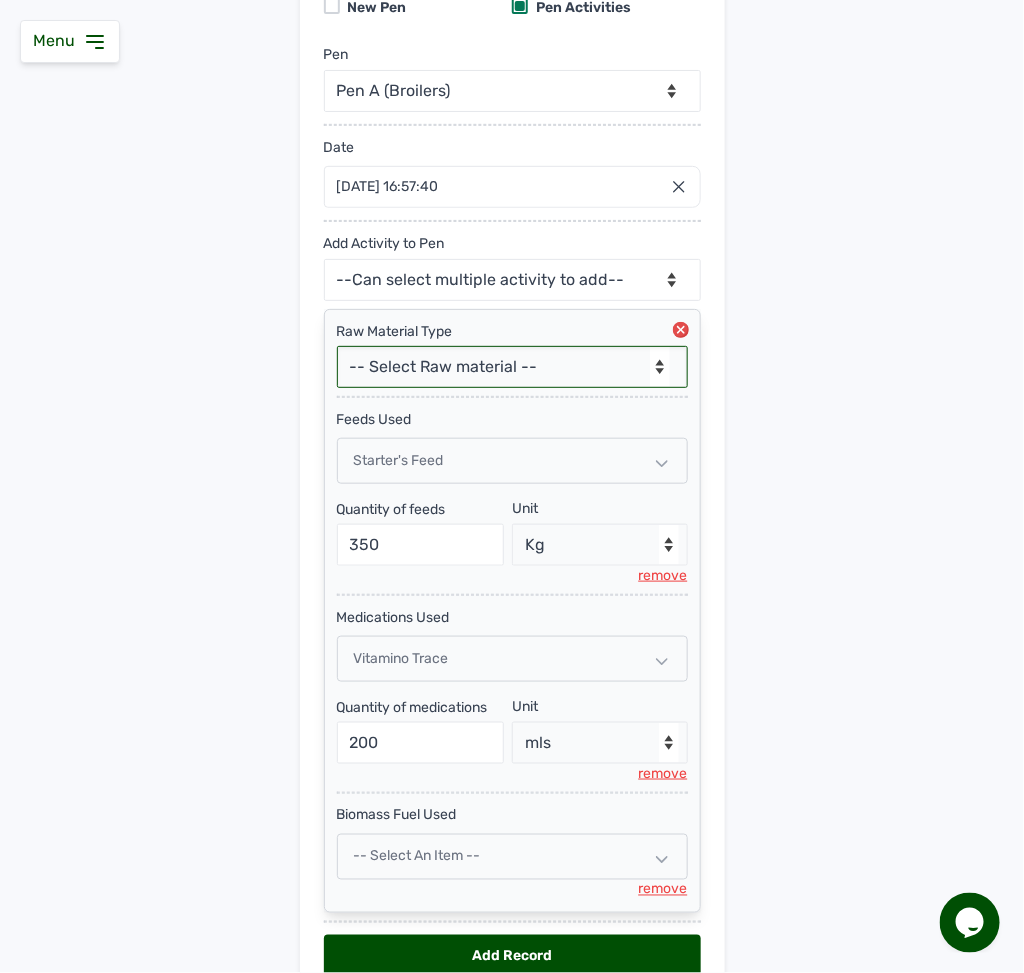 scroll, scrollTop: 333, scrollLeft: 0, axis: vertical 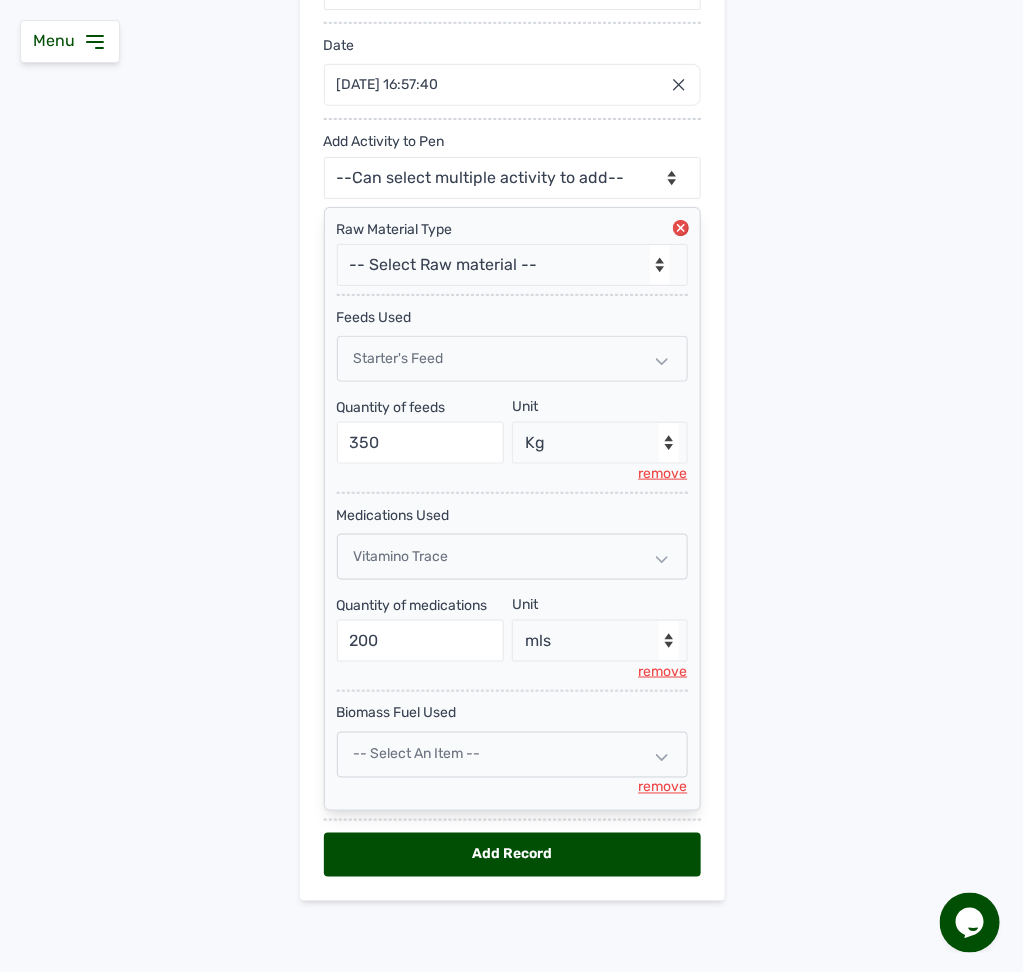 click on "-- Select an Item --" at bounding box center (417, 754) 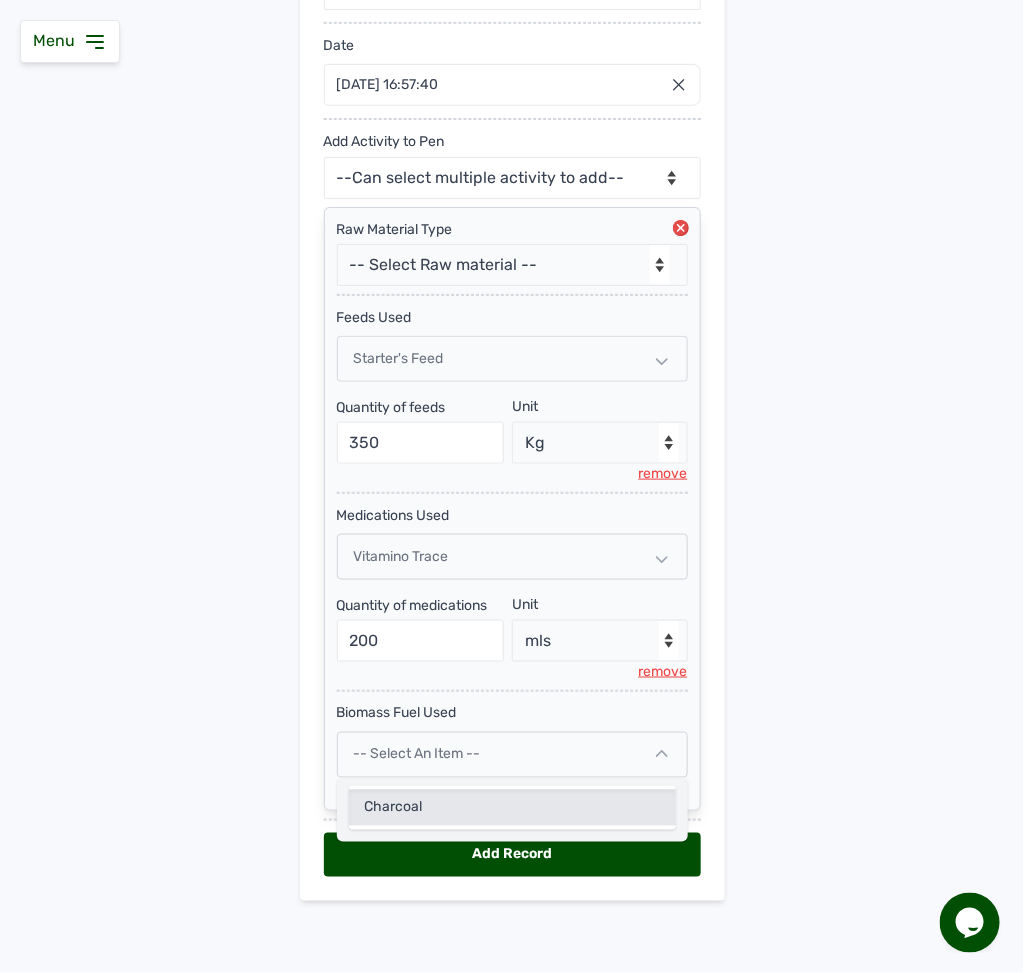 click on "Charcoal" 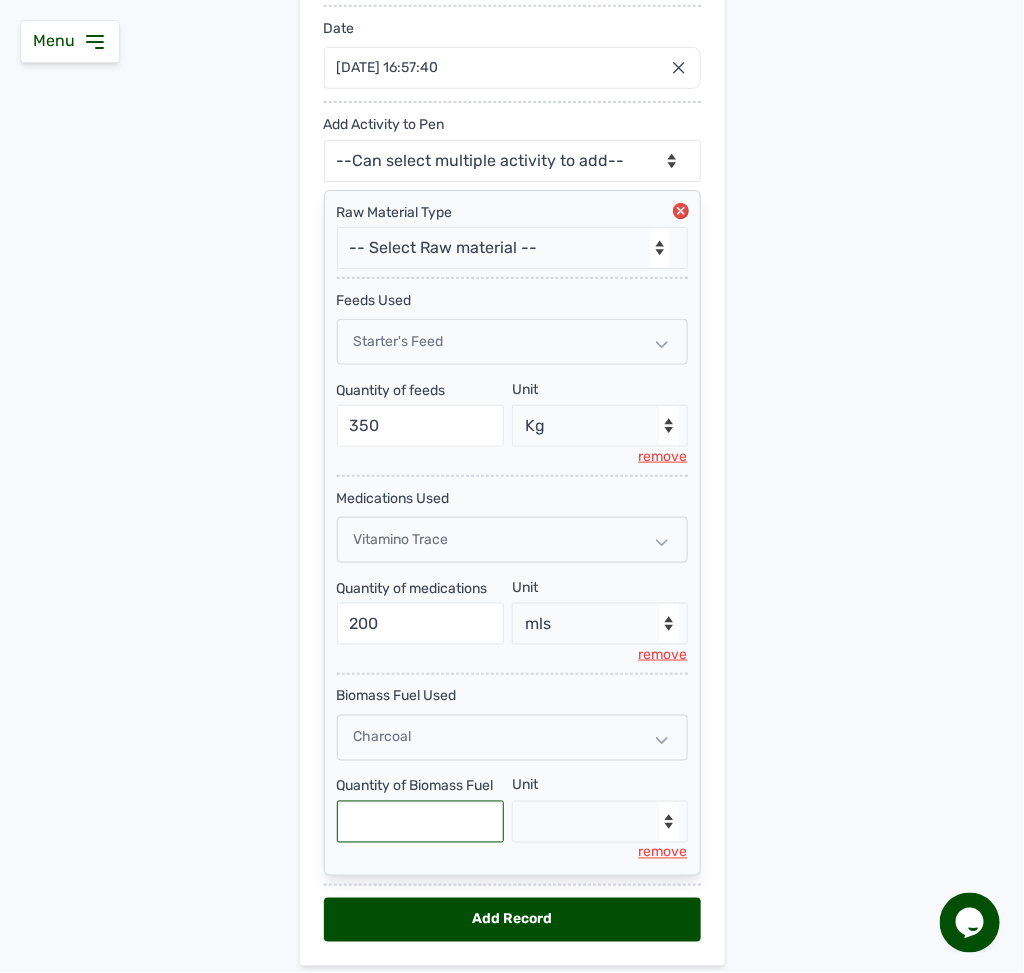 click at bounding box center [421, 822] 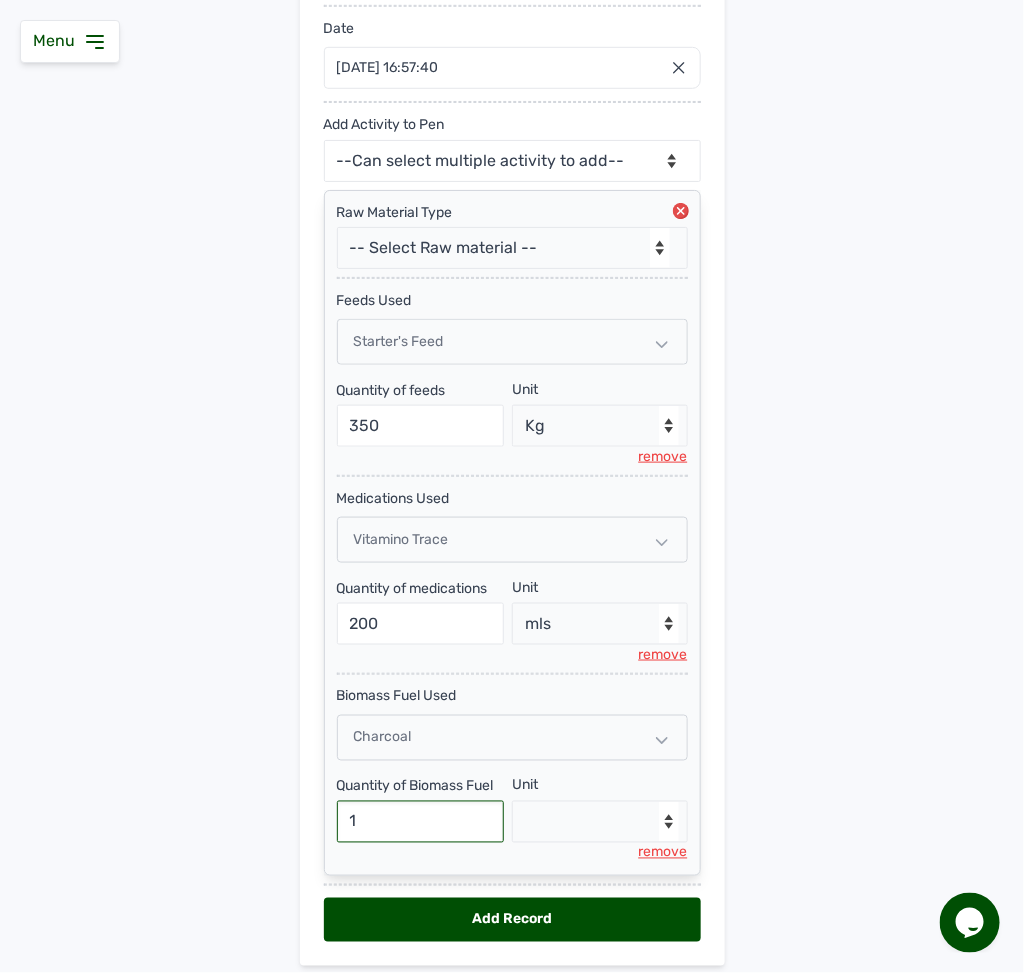 type on "1" 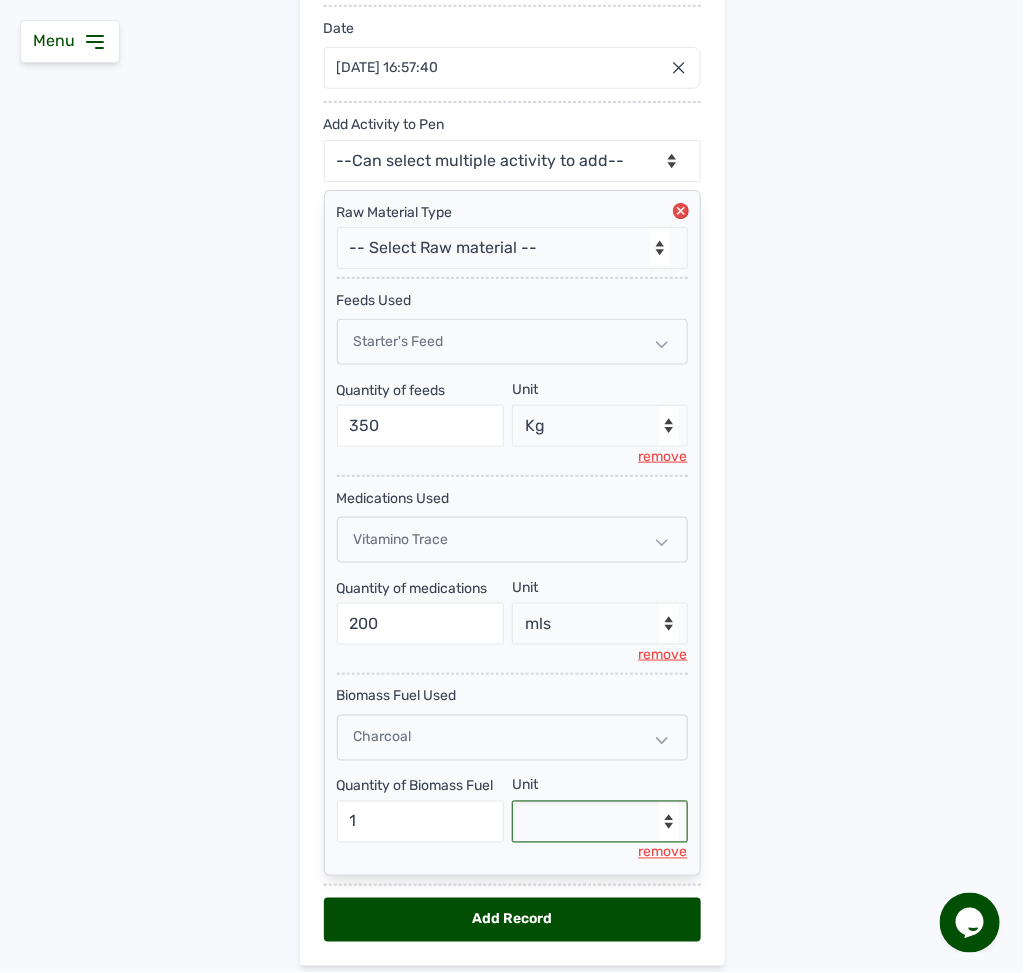 click on "--Select unit-- Bags" at bounding box center [600, 822] 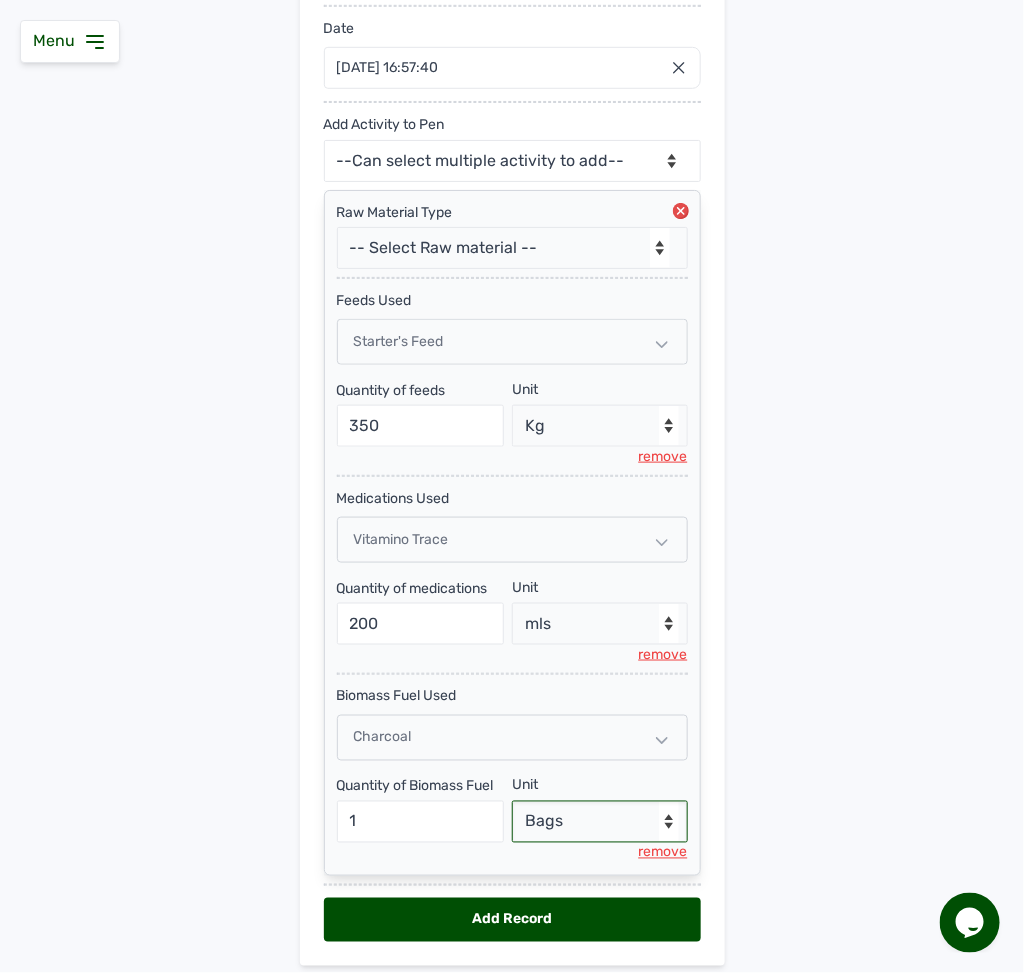 click on "--Select unit-- Bags" at bounding box center (600, 822) 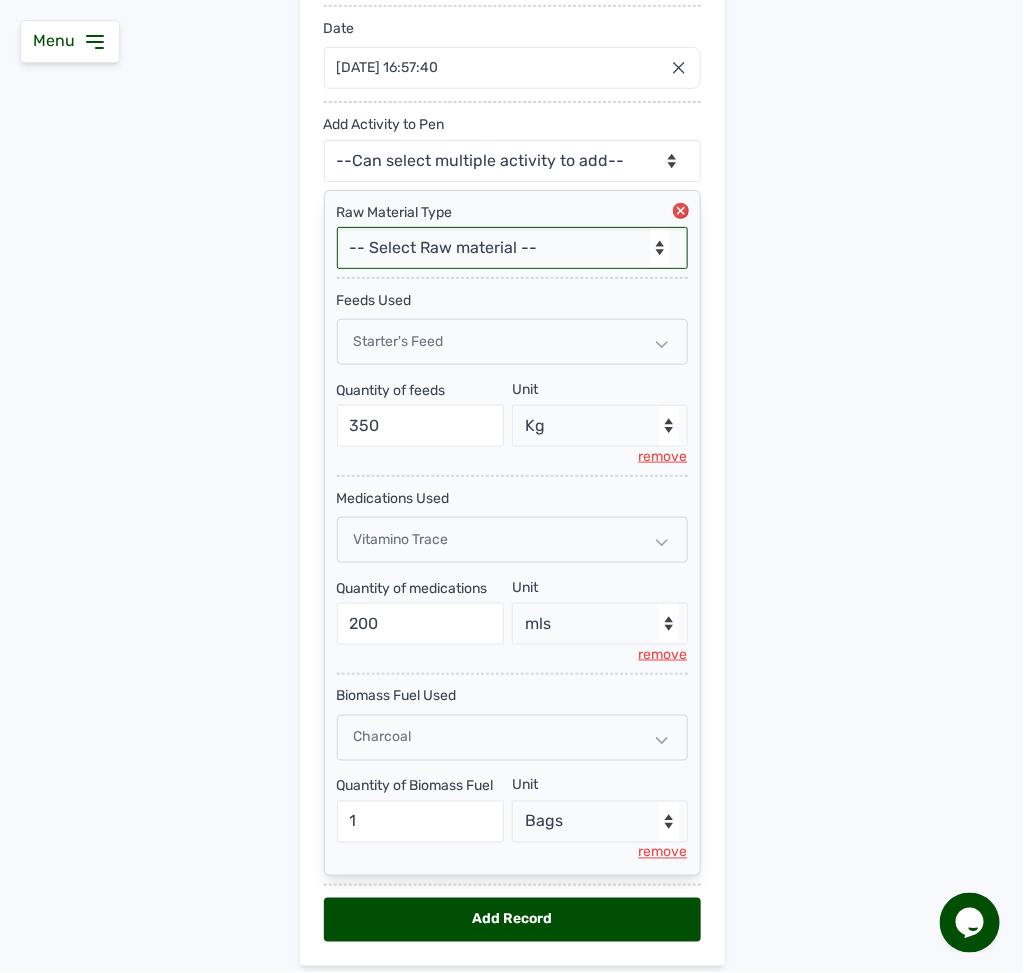 click on "-- Select Raw material -- feeds medications vaccines Biomass Fuel" at bounding box center [512, 248] 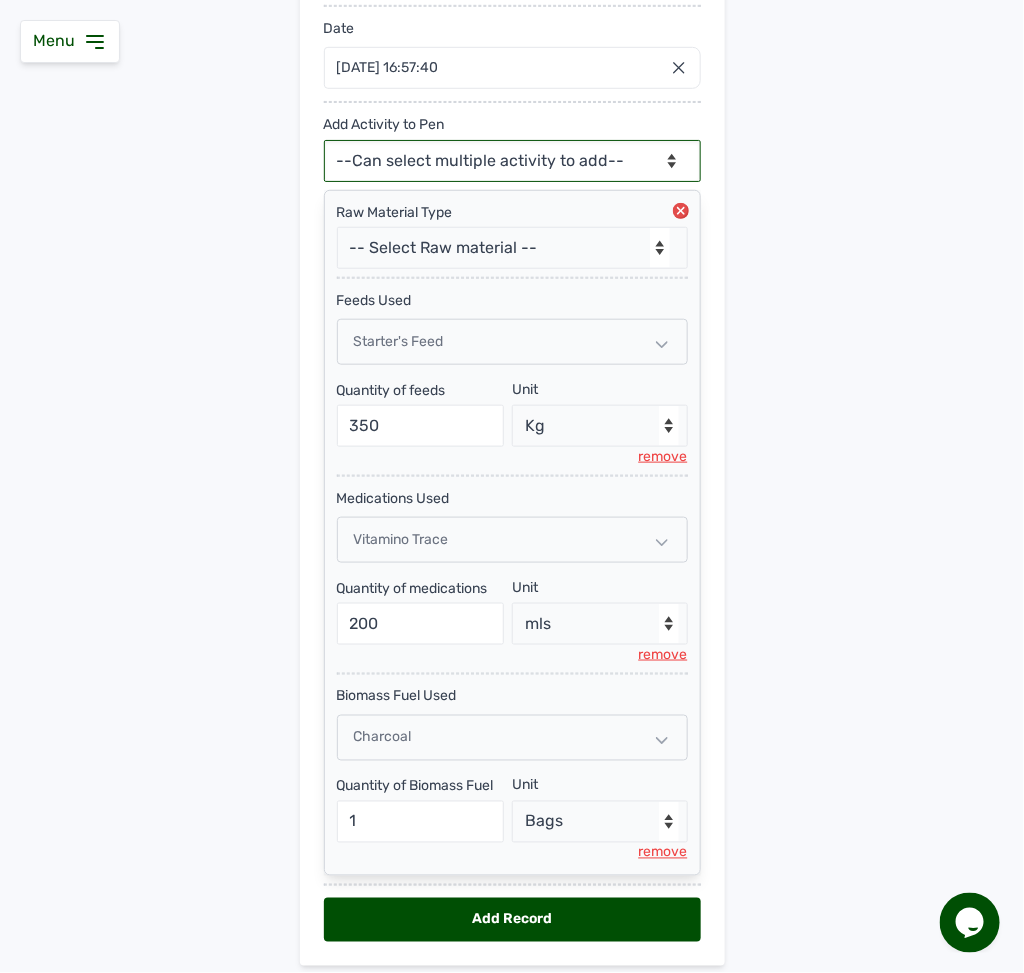 click on "--Can select multiple activity to add-- Raw Material Losses Weight" at bounding box center [512, 161] 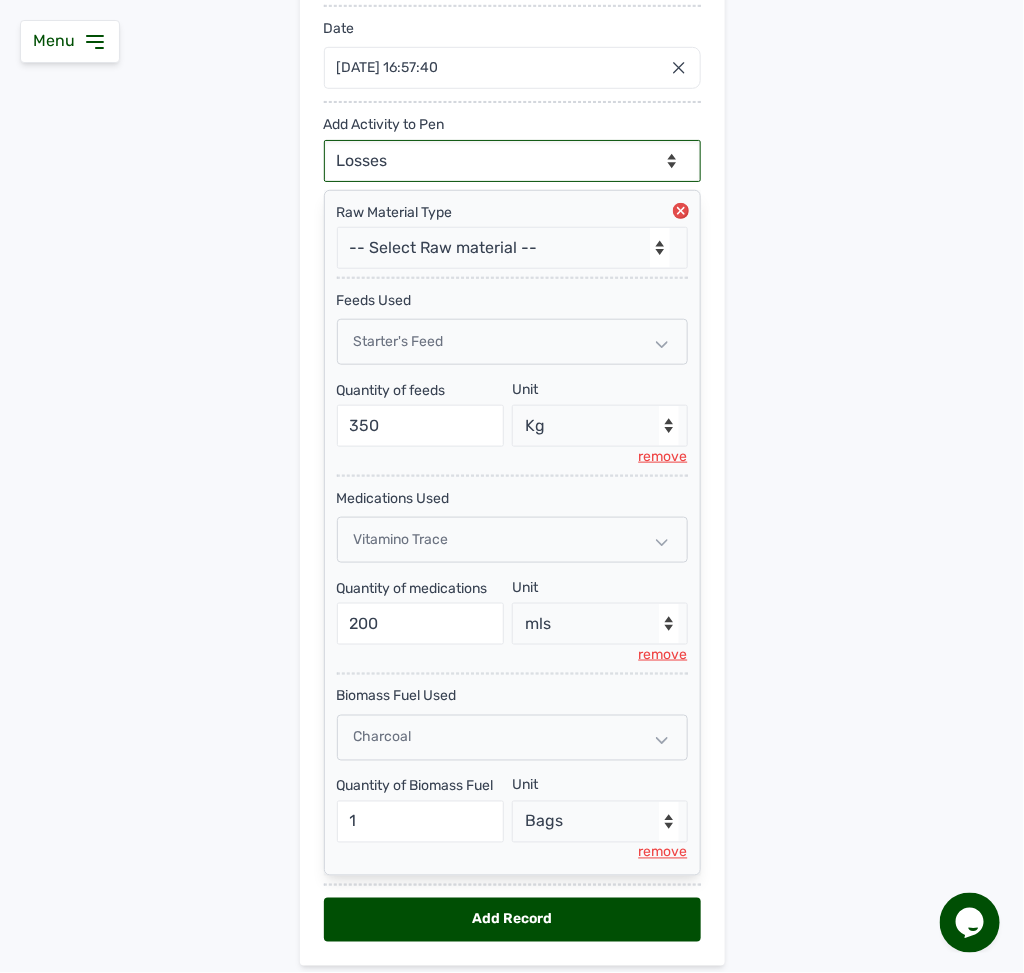 click on "--Can select multiple activity to add-- Raw Material Losses Weight" at bounding box center [512, 161] 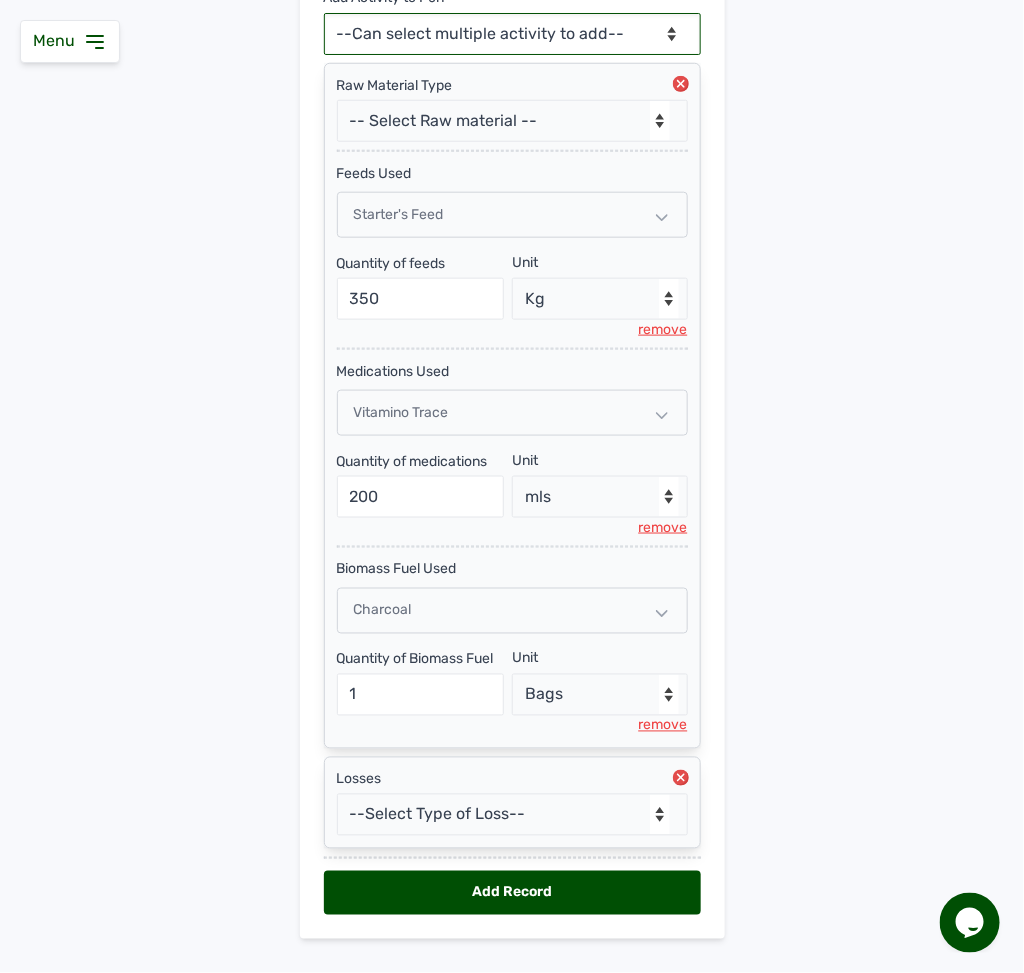 scroll, scrollTop: 517, scrollLeft: 0, axis: vertical 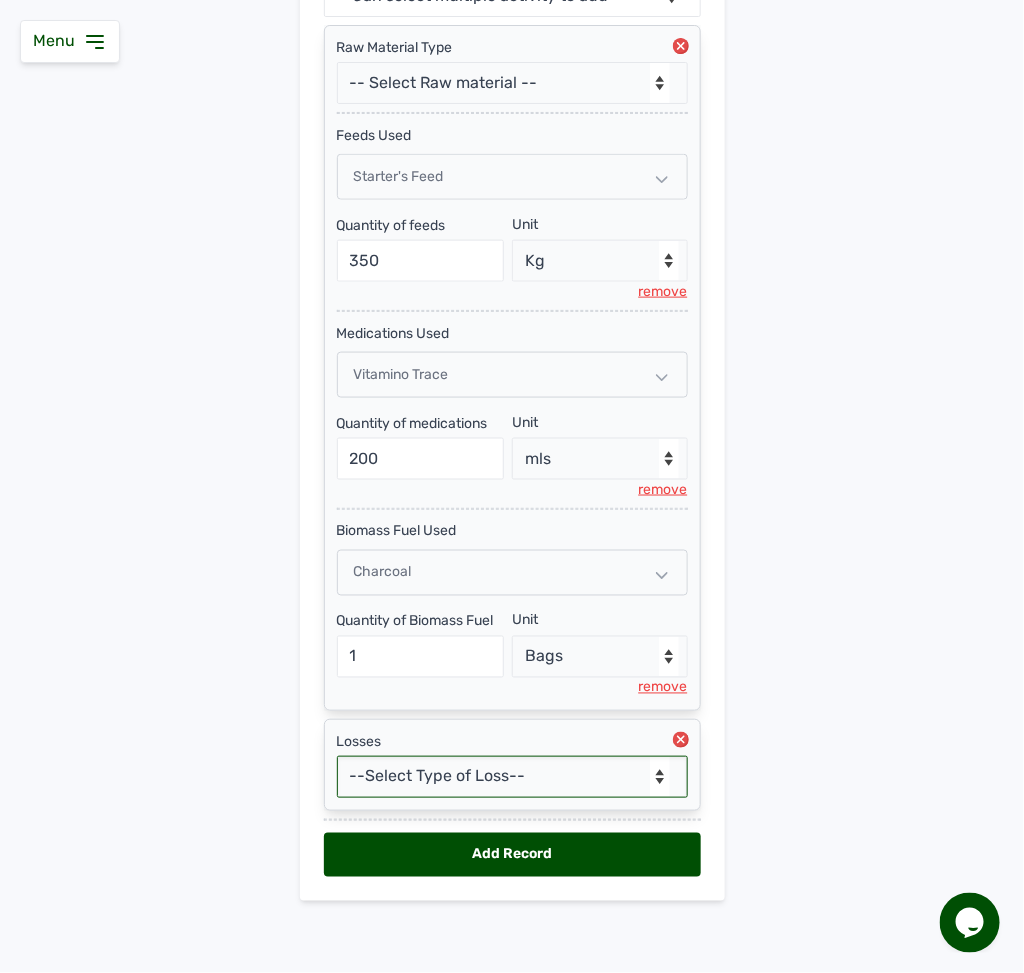 click on "--Select Type of Loss-- Mortality Culled Theft" at bounding box center (512, 777) 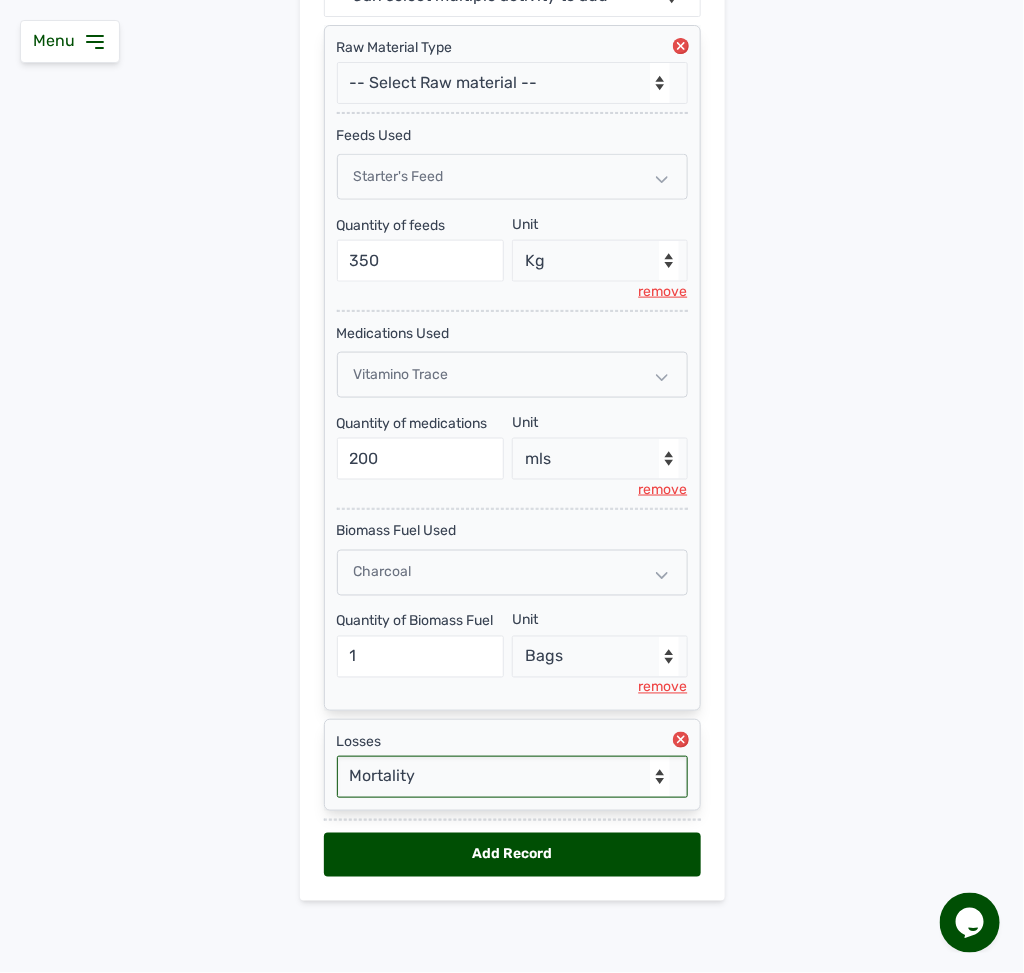 click on "--Select Type of Loss-- Mortality Culled Theft" at bounding box center [512, 777] 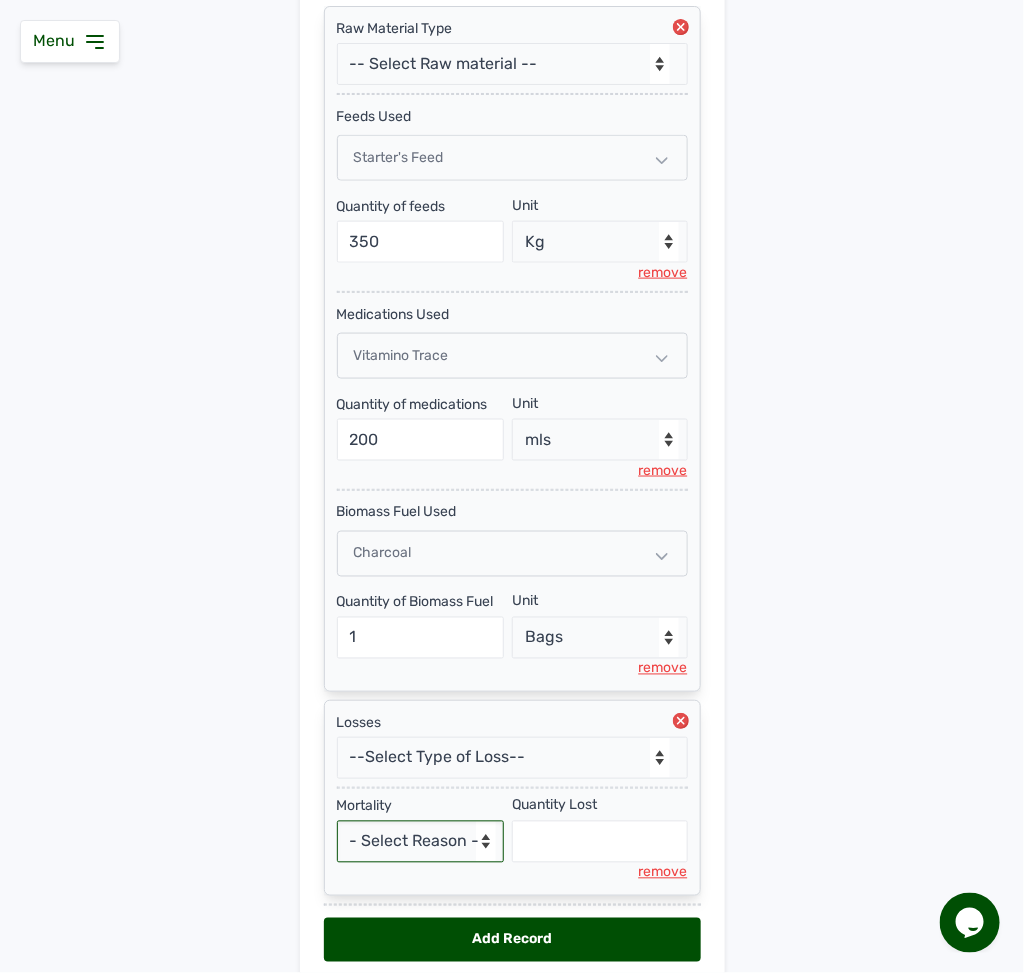 click on "- Select Reason - Disease Late Vaccination Wrong Vaccination Heat [MEDICAL_DATA] Others" at bounding box center (421, 842) 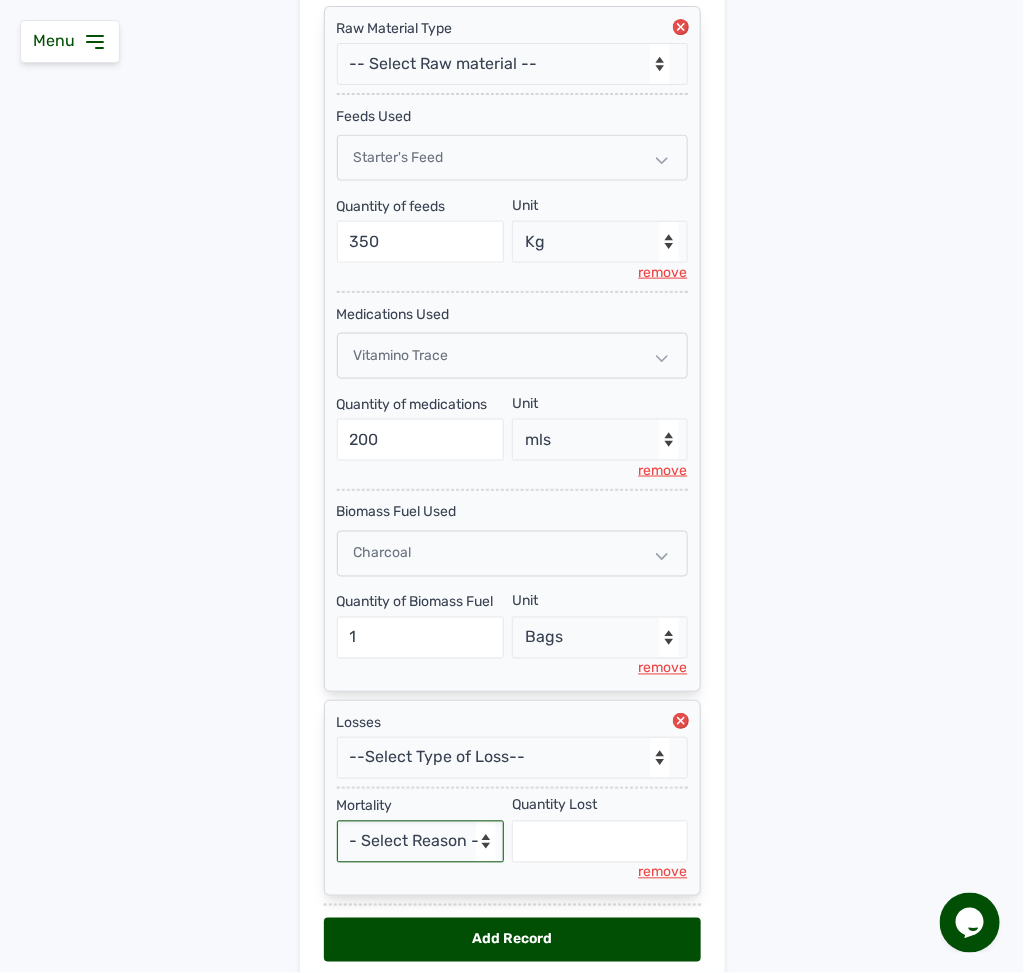 select on "Others" 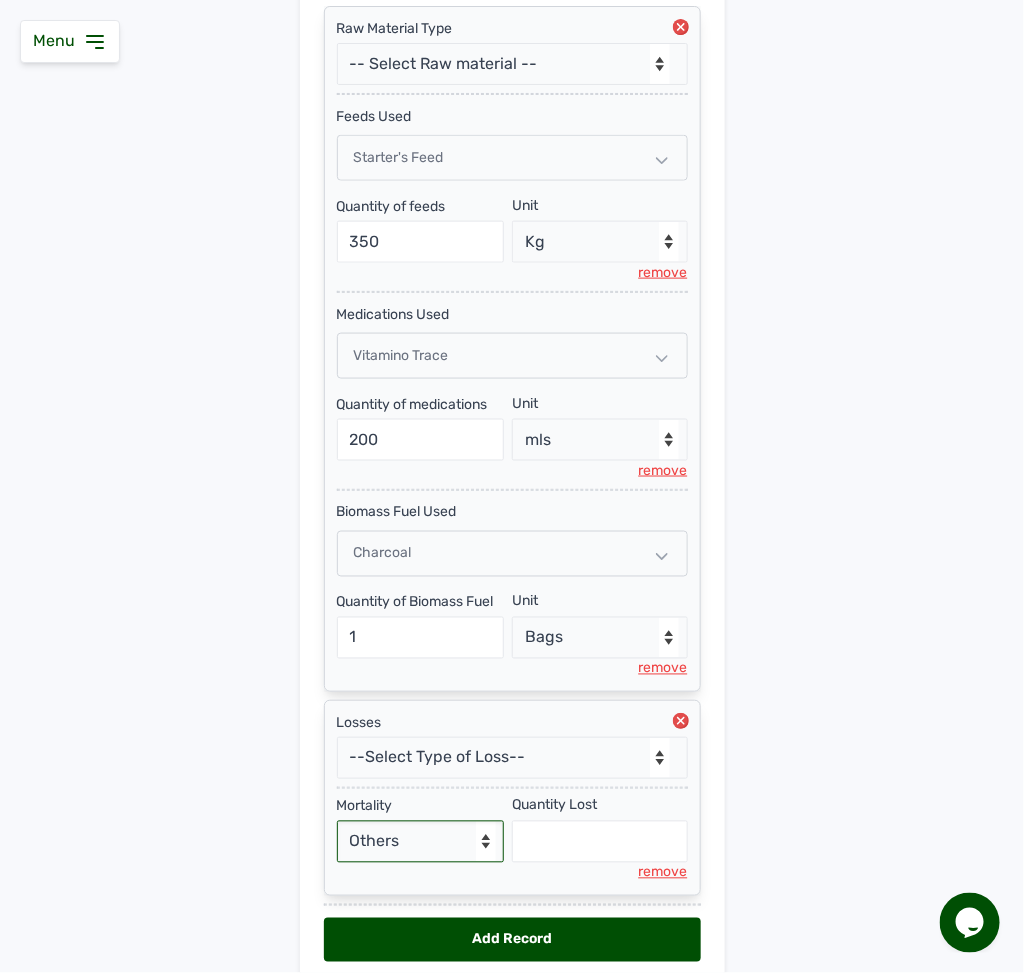 click on "- Select Reason - Disease Late Vaccination Wrong Vaccination Heat [MEDICAL_DATA] Others" at bounding box center [421, 842] 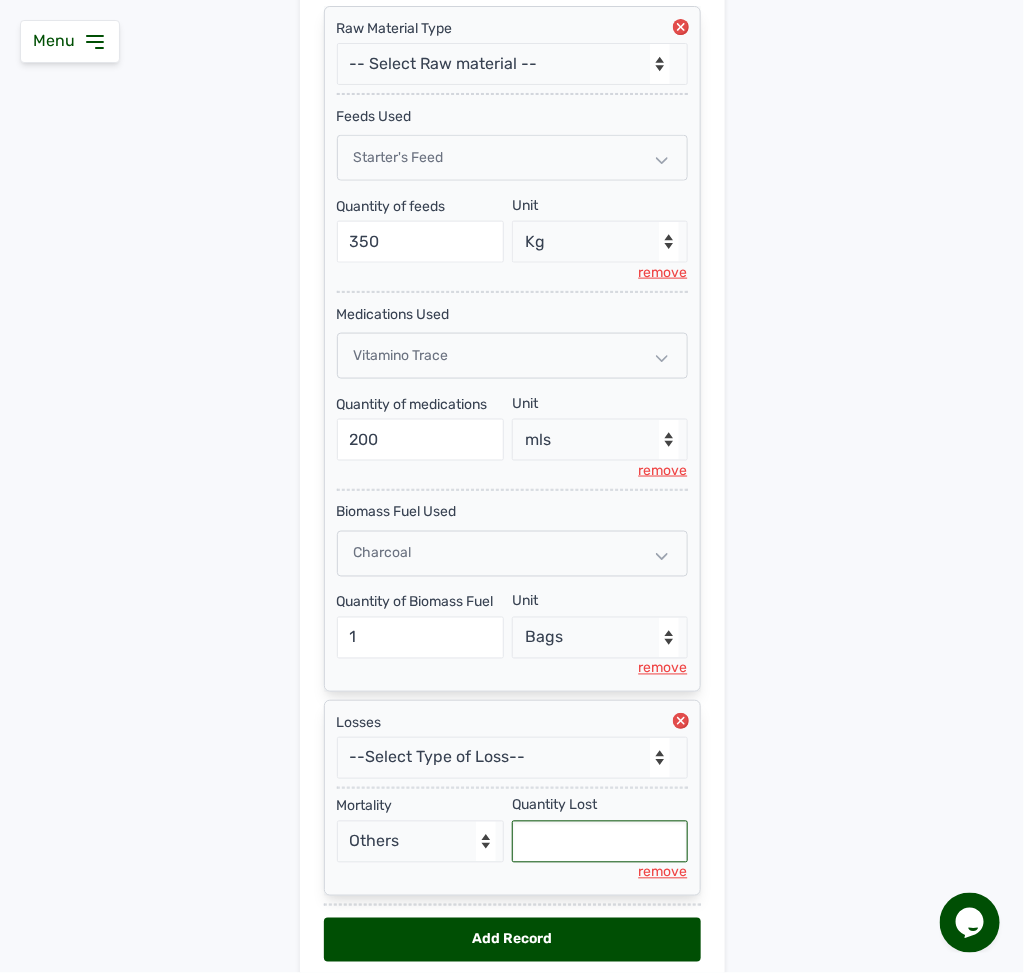 click at bounding box center [600, 842] 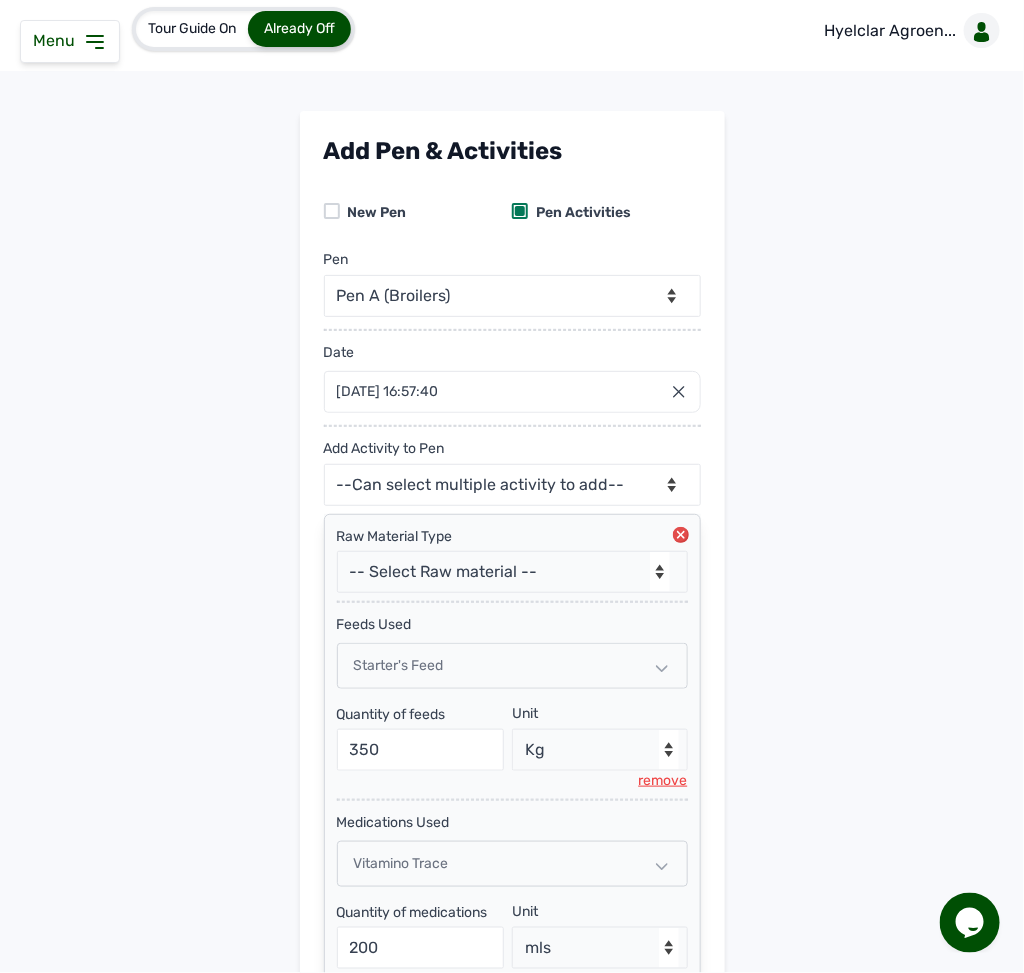 scroll, scrollTop: 0, scrollLeft: 0, axis: both 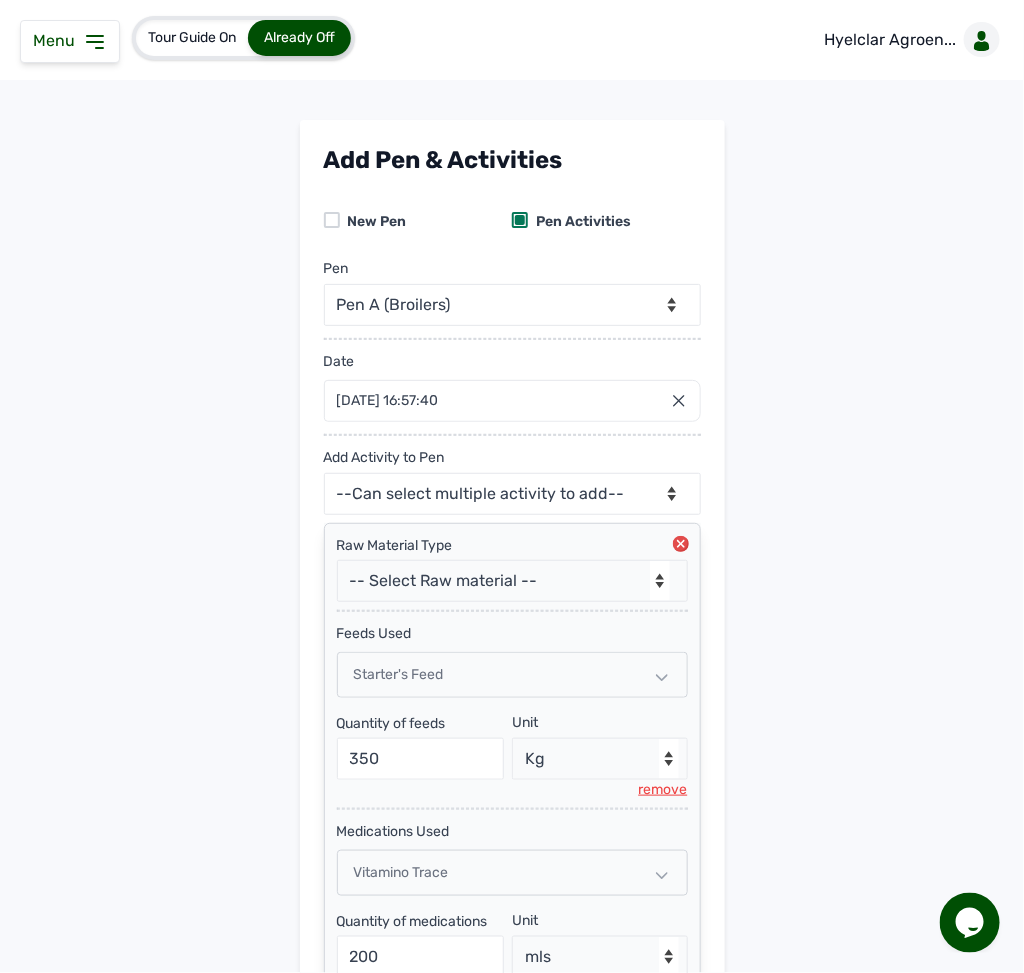 type on "1" 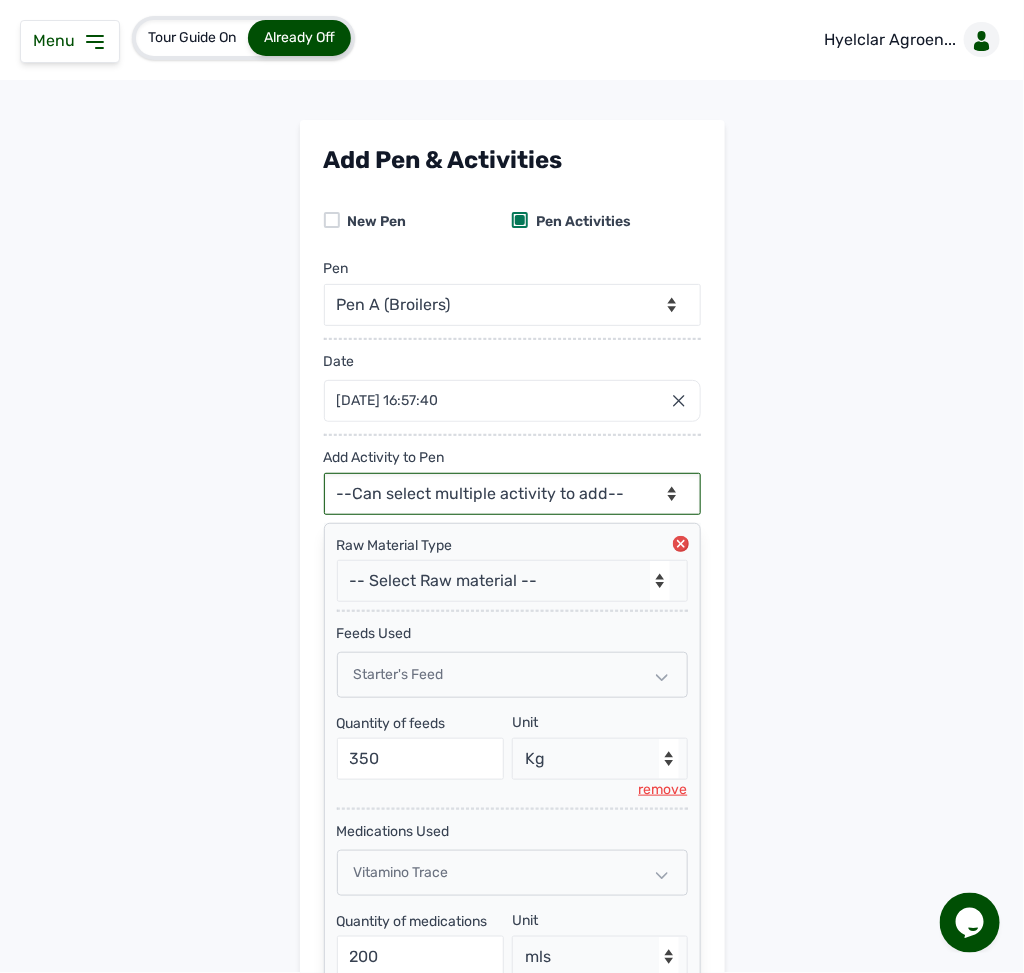 click on "--Can select multiple activity to add-- Raw Material Losses Weight" at bounding box center [512, 494] 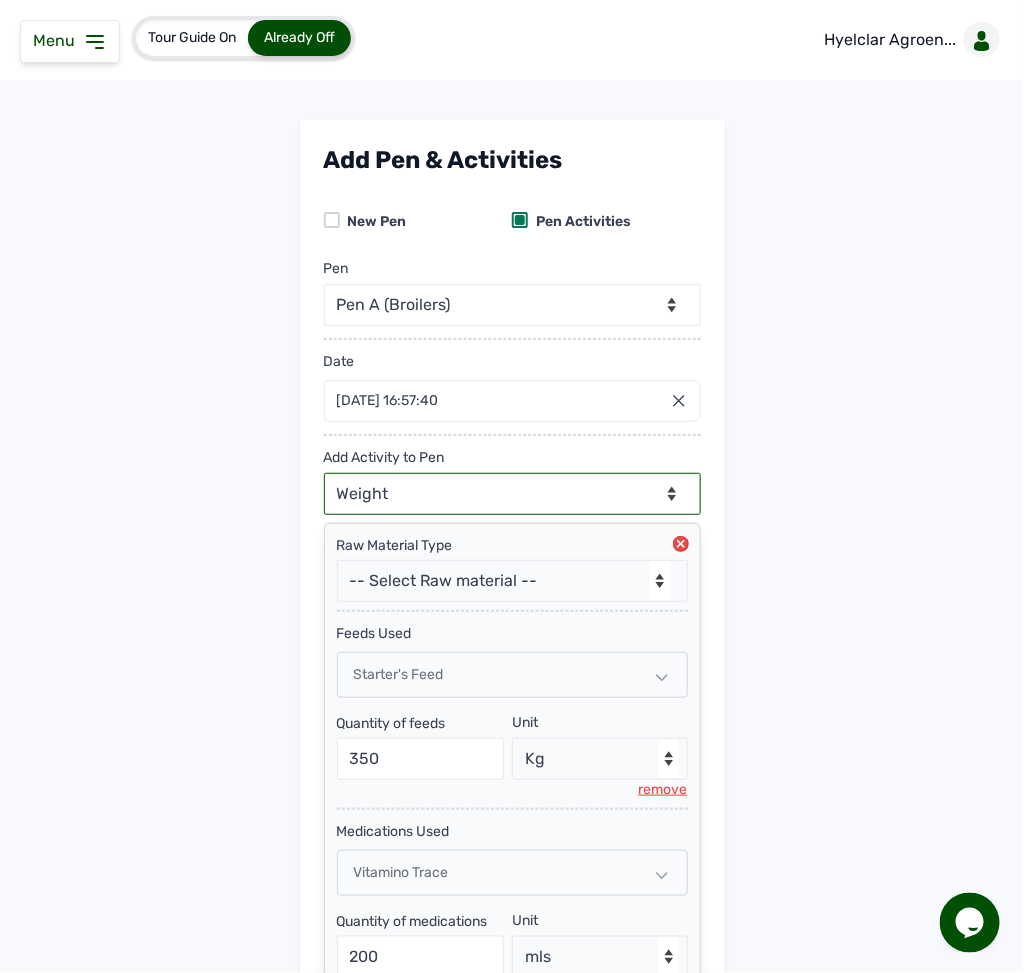 click on "--Can select multiple activity to add-- Raw Material Losses Weight" at bounding box center (512, 494) 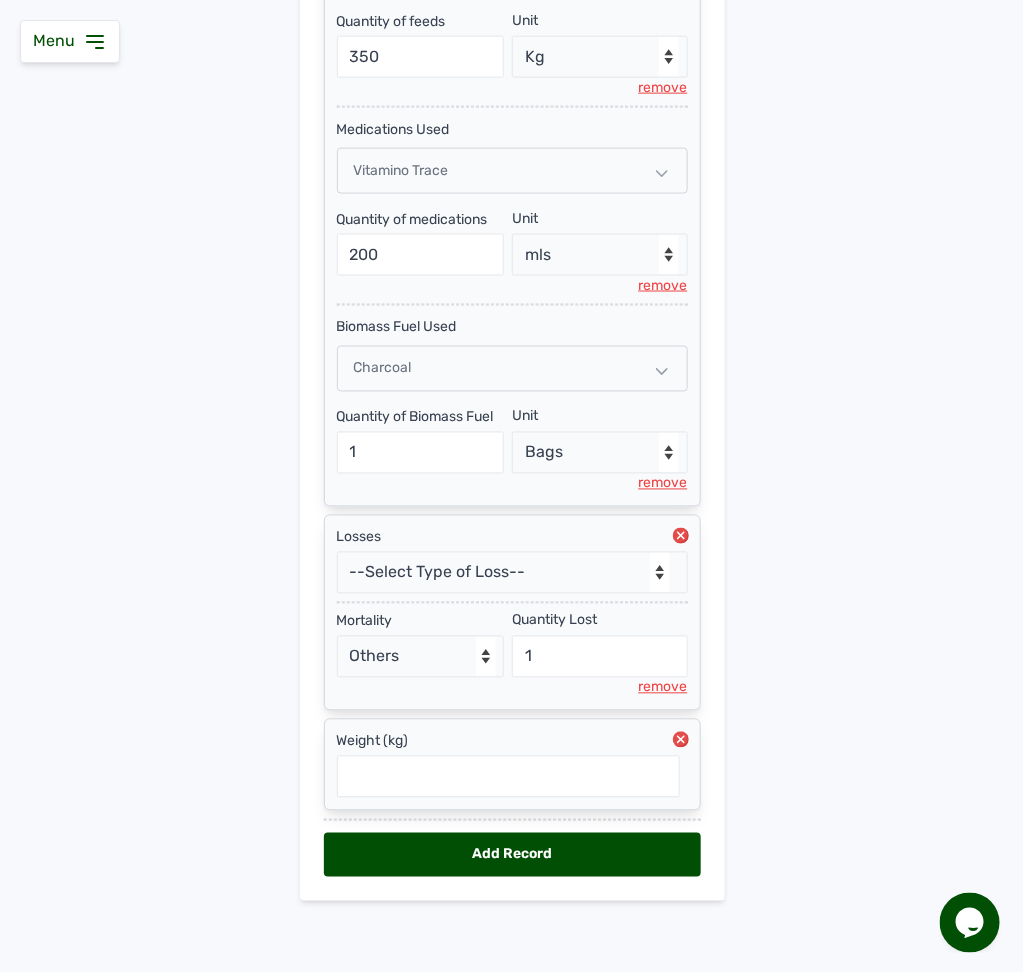 scroll, scrollTop: 726, scrollLeft: 0, axis: vertical 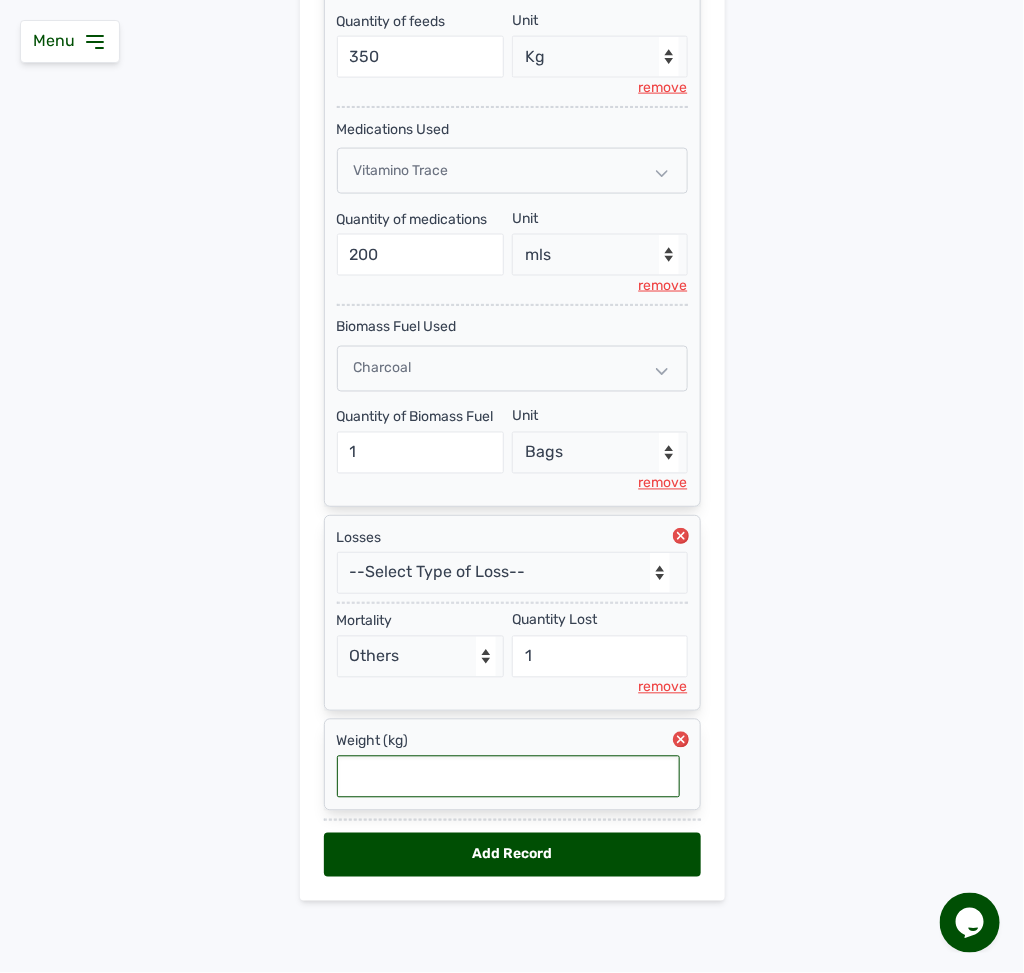 click at bounding box center (508, 777) 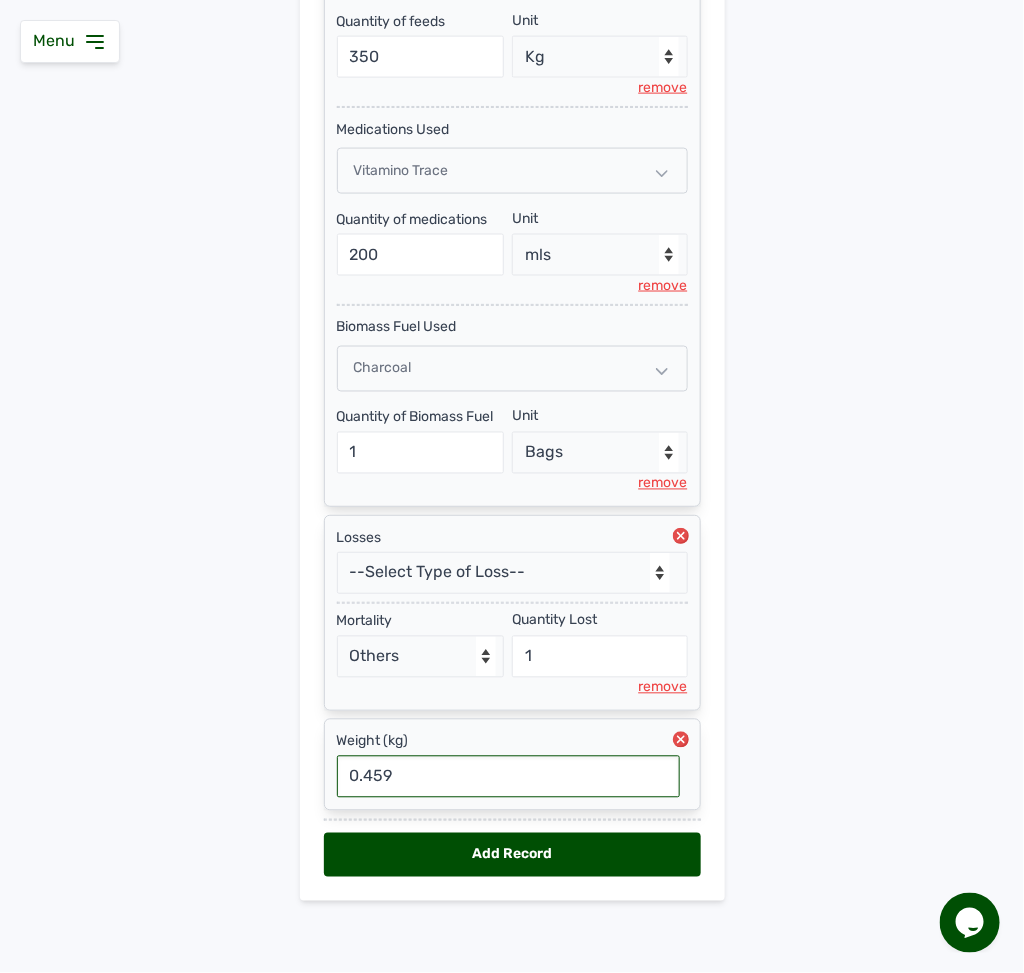type on "0.4509" 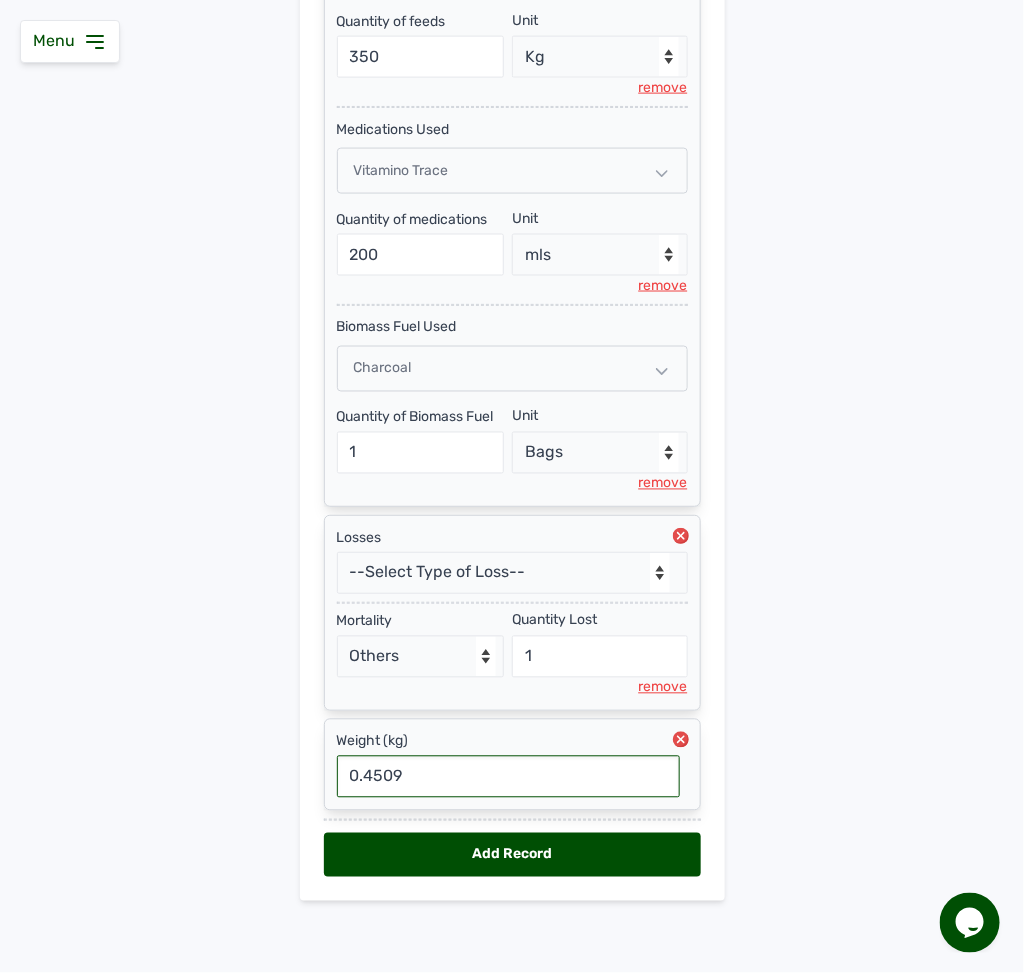 click on "Add Record" at bounding box center (512, 855) 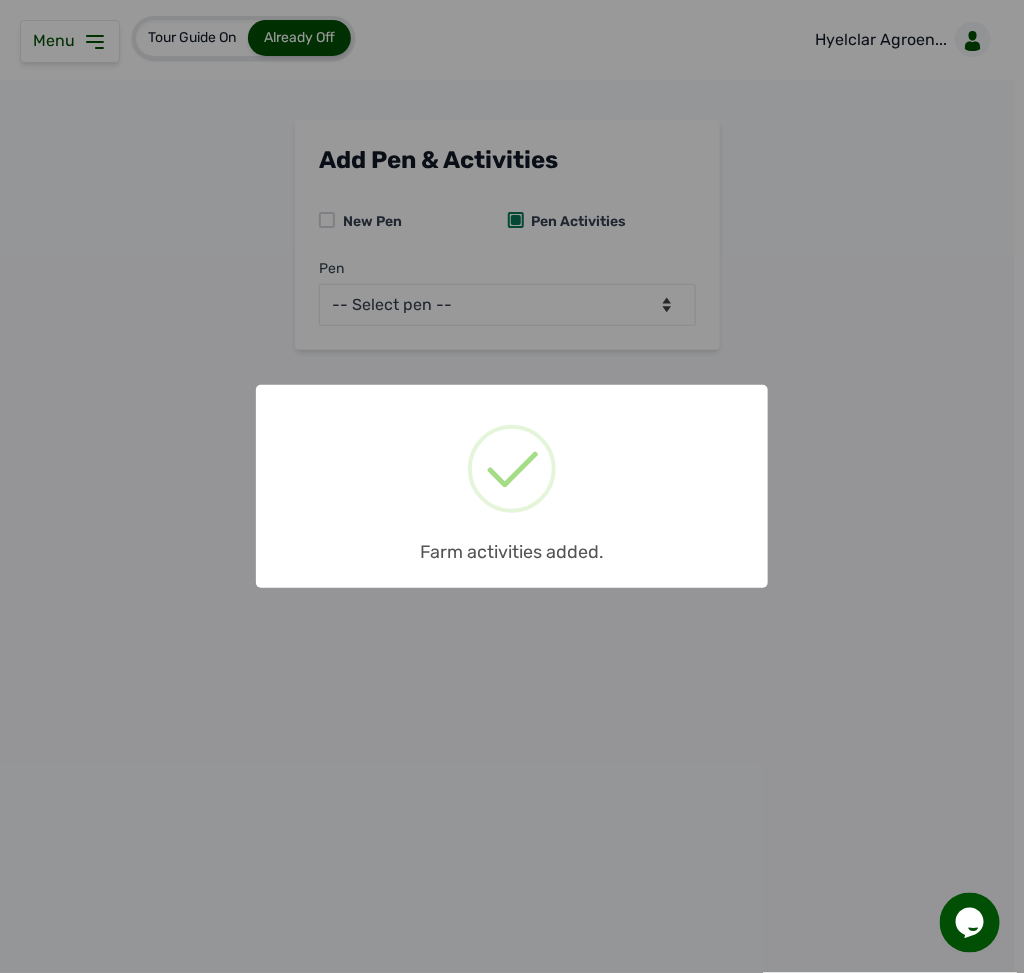 scroll, scrollTop: 0, scrollLeft: 0, axis: both 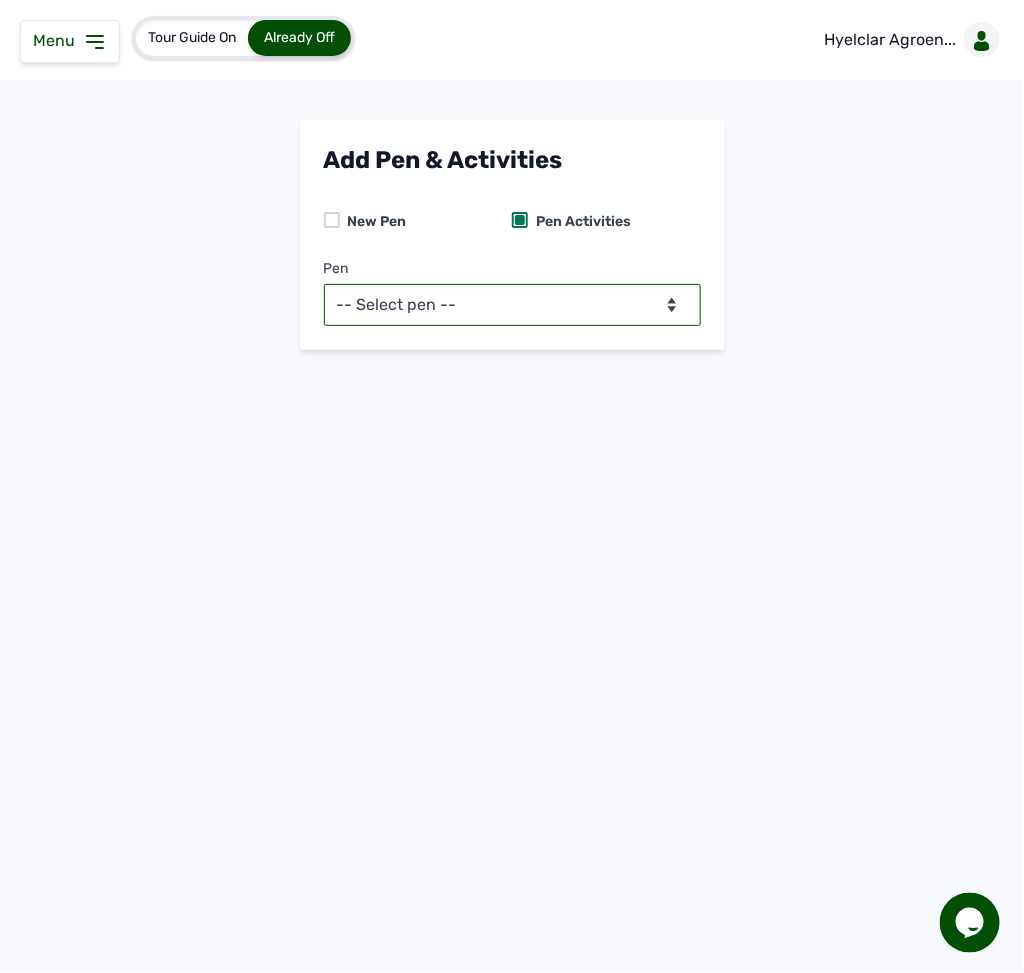 click on "-- Select pen -- Pen A (Broilers)" at bounding box center (512, 305) 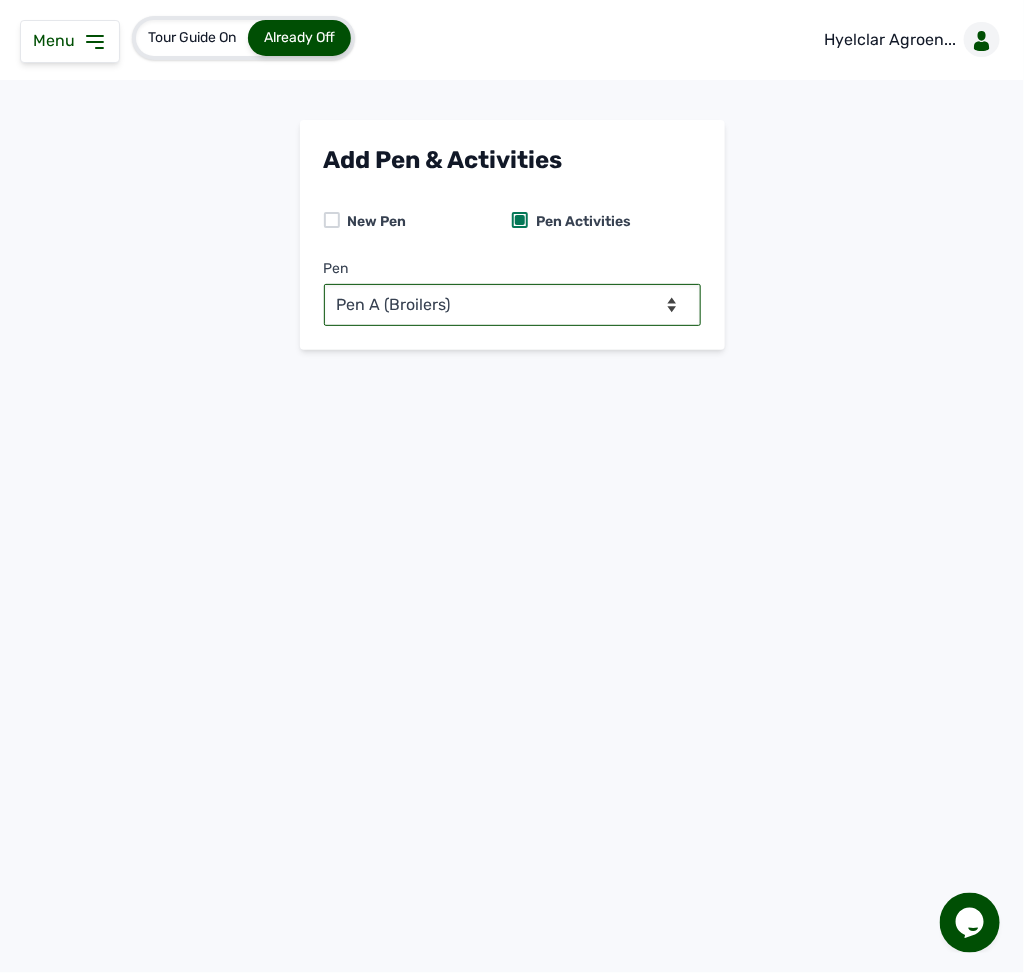 click on "-- Select pen -- Pen A (Broilers)" at bounding box center (512, 305) 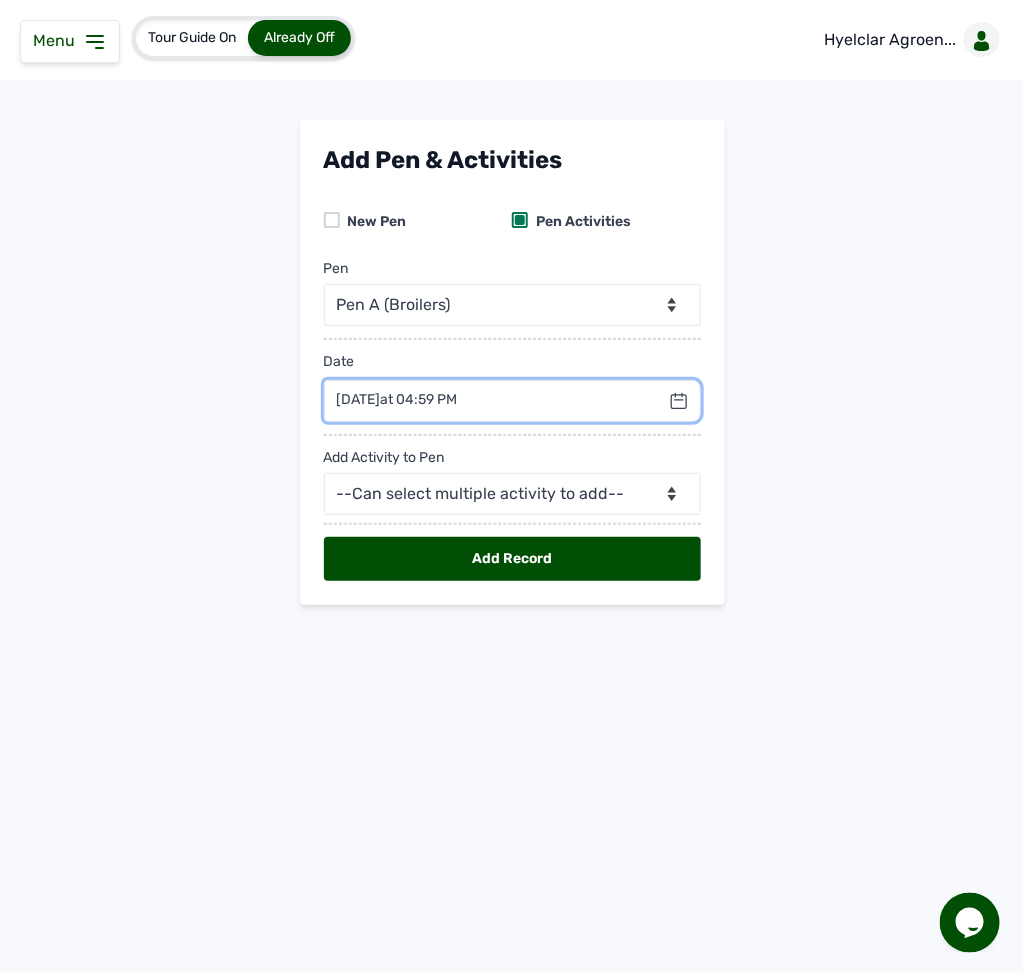 click at bounding box center (512, 401) 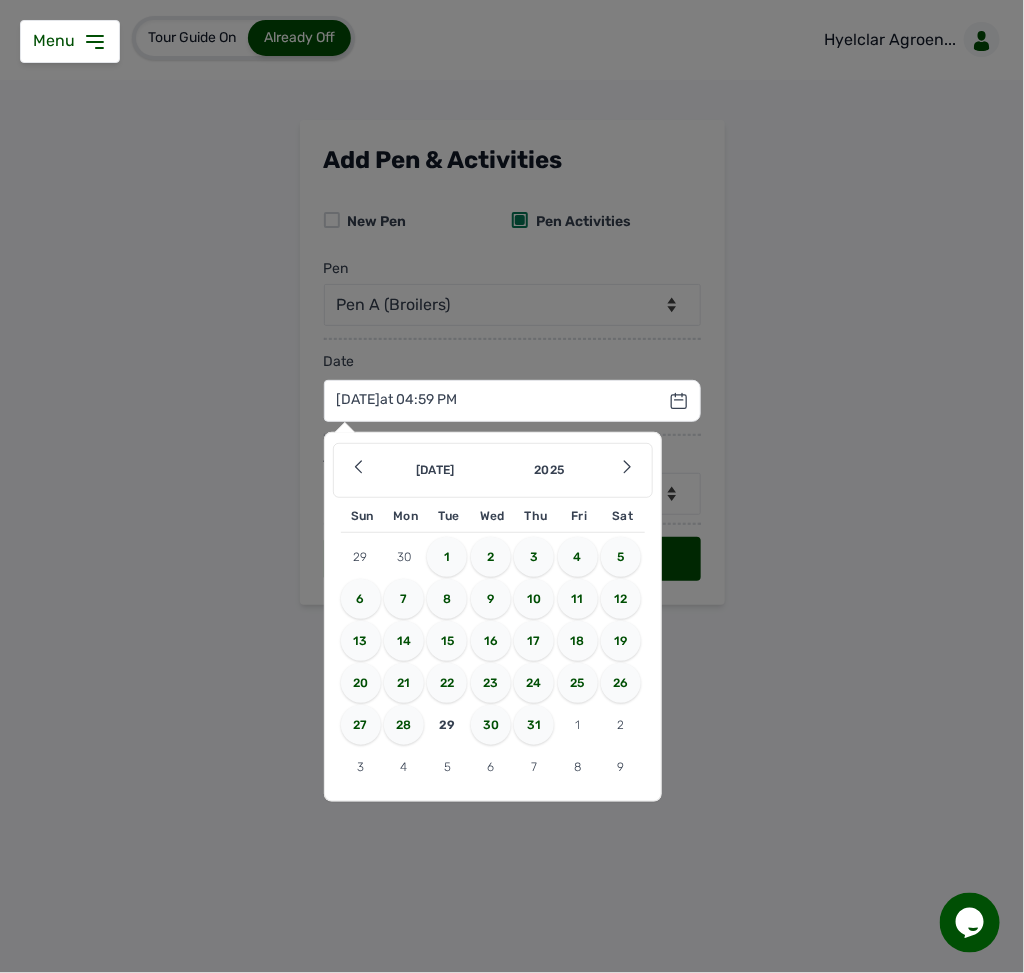 click on "17" at bounding box center [534, 641] 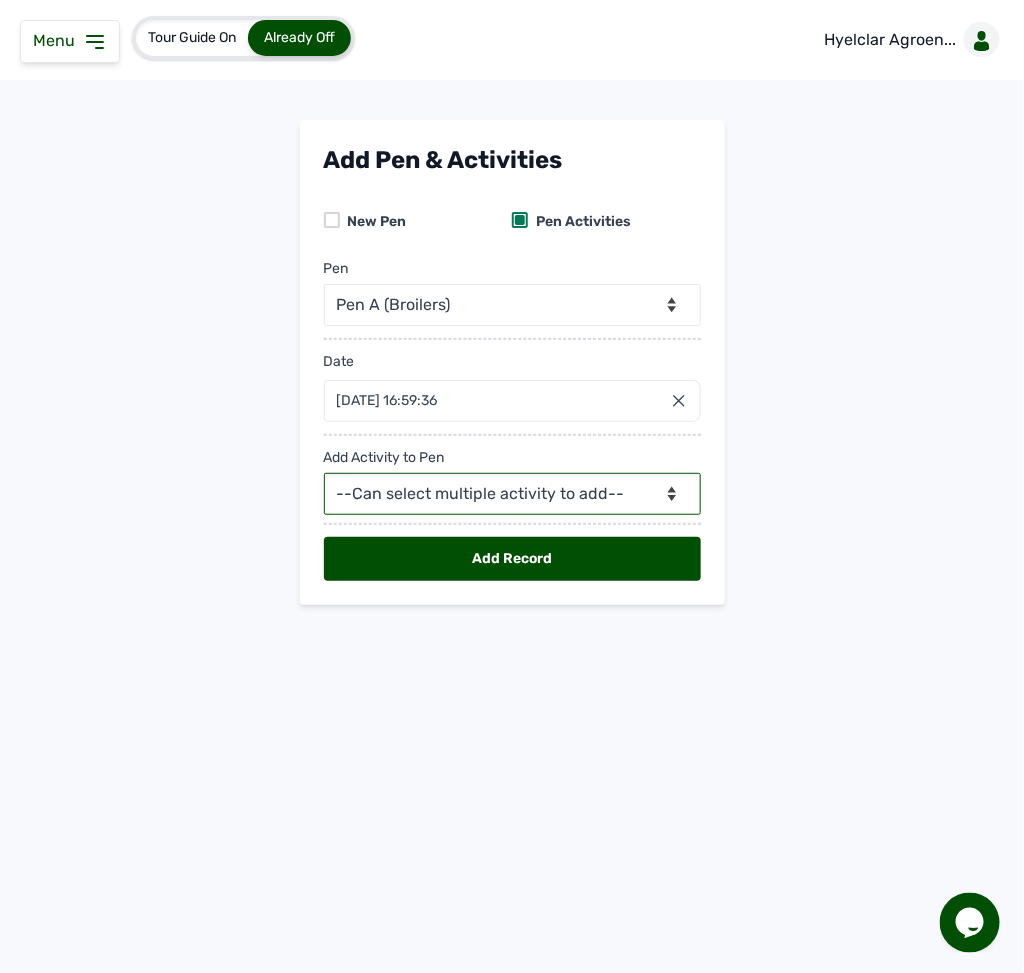 click on "--Can select multiple activity to add-- Raw Material Losses Weight" at bounding box center (512, 494) 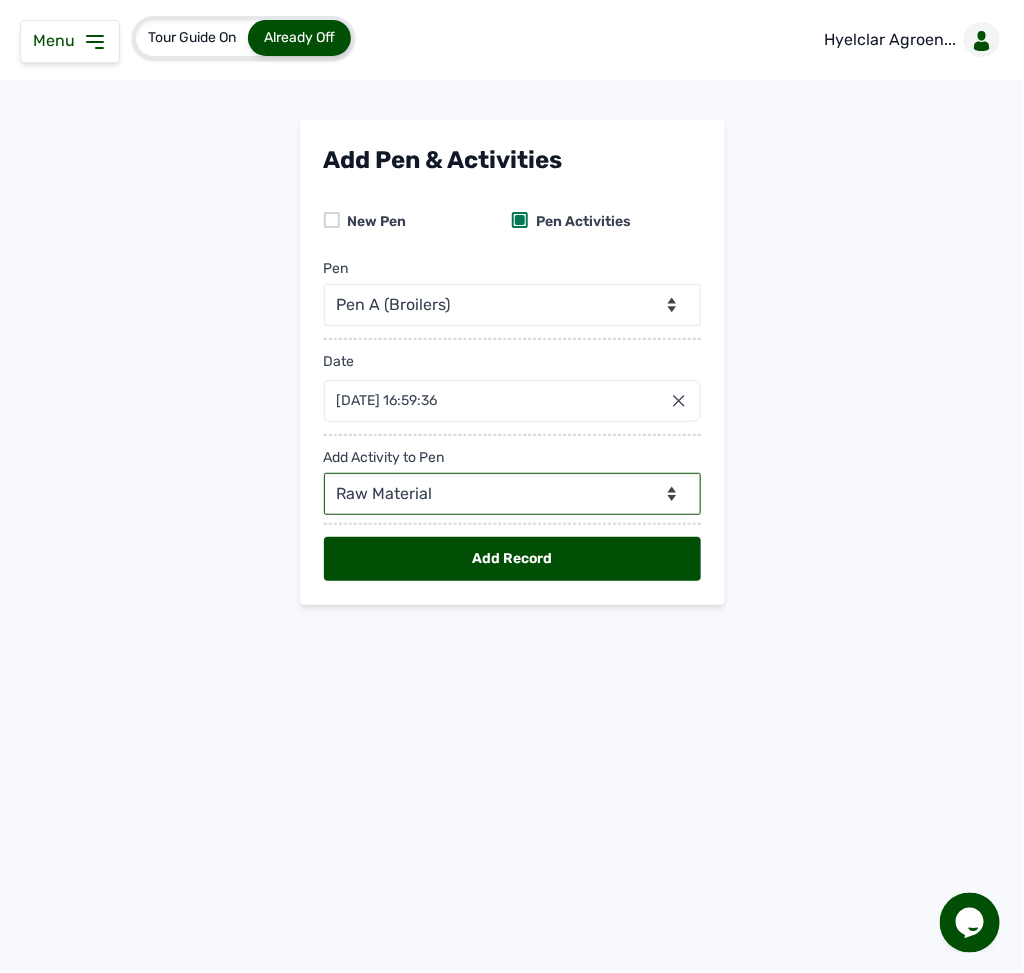 click on "--Can select multiple activity to add-- Raw Material Losses Weight" at bounding box center (512, 494) 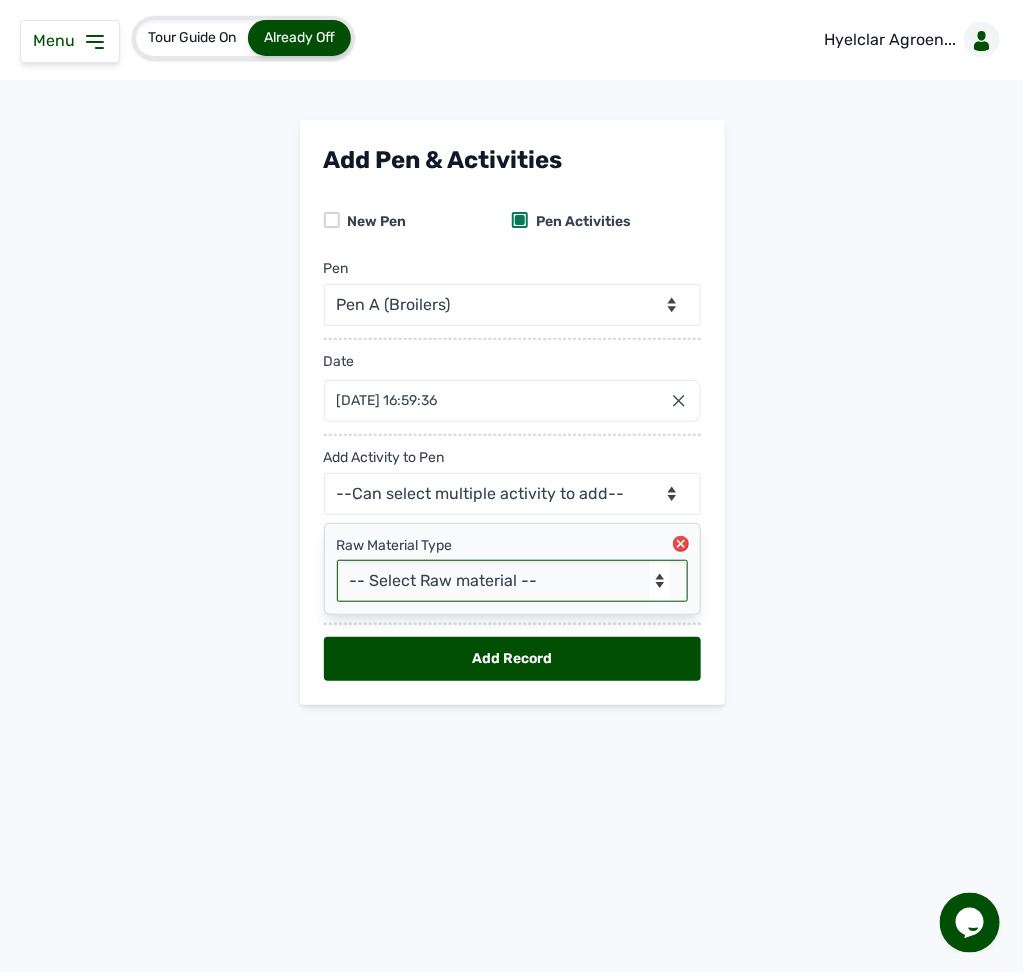 click on "-- Select Raw material -- feeds medications vaccines Biomass Fuel" at bounding box center (512, 581) 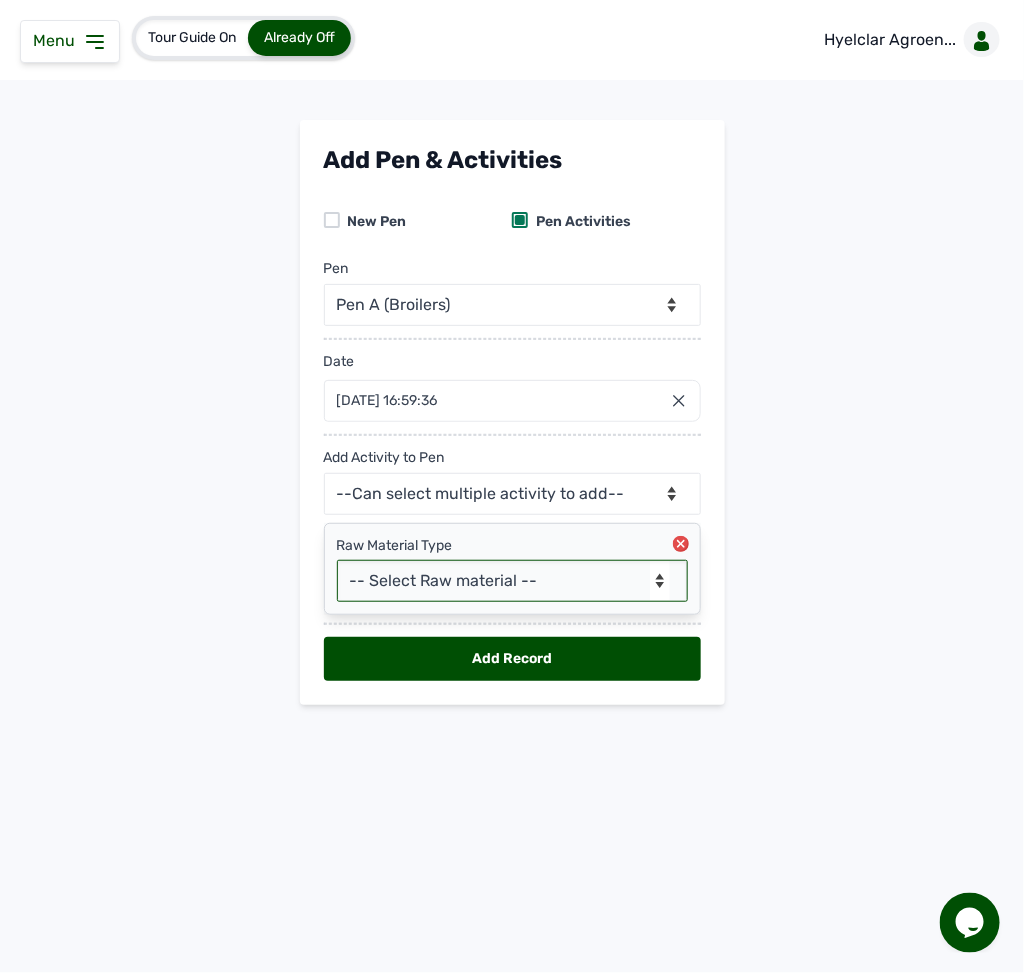 select on "feeds" 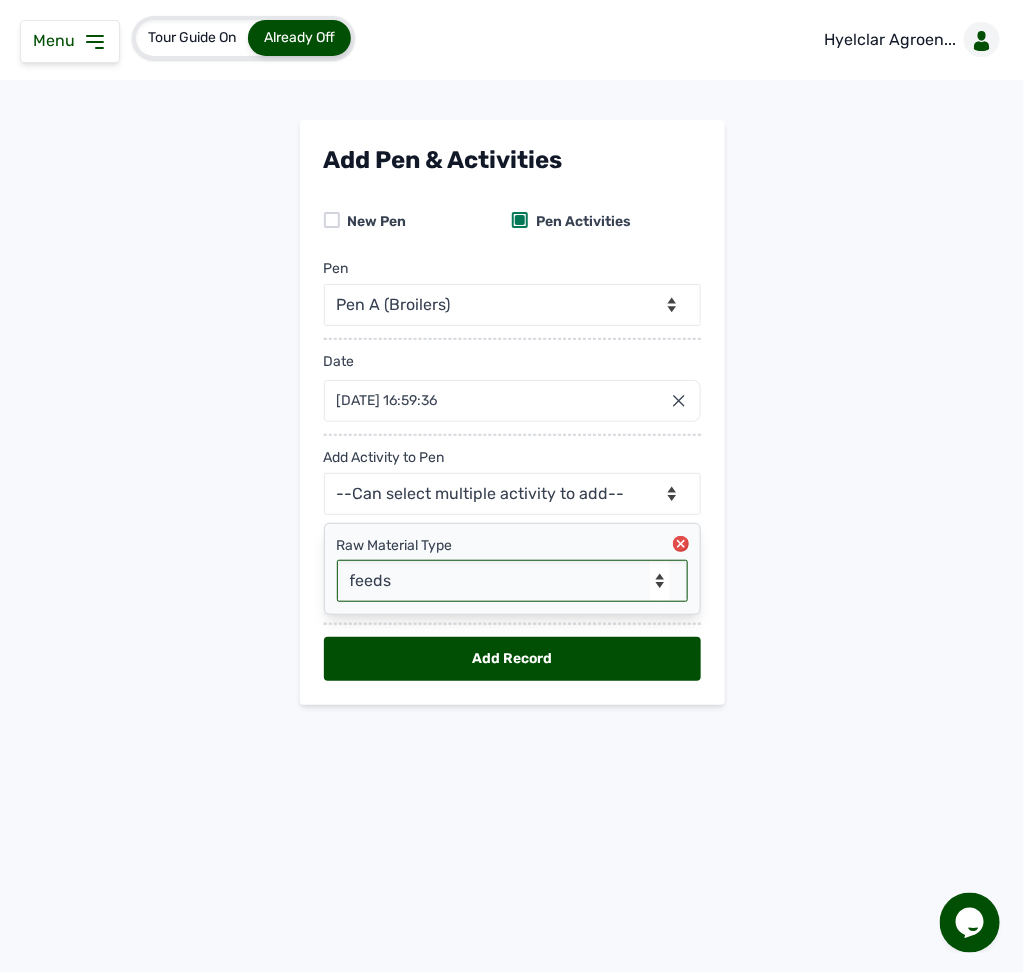click on "-- Select Raw material -- feeds medications vaccines Biomass Fuel" at bounding box center (512, 581) 